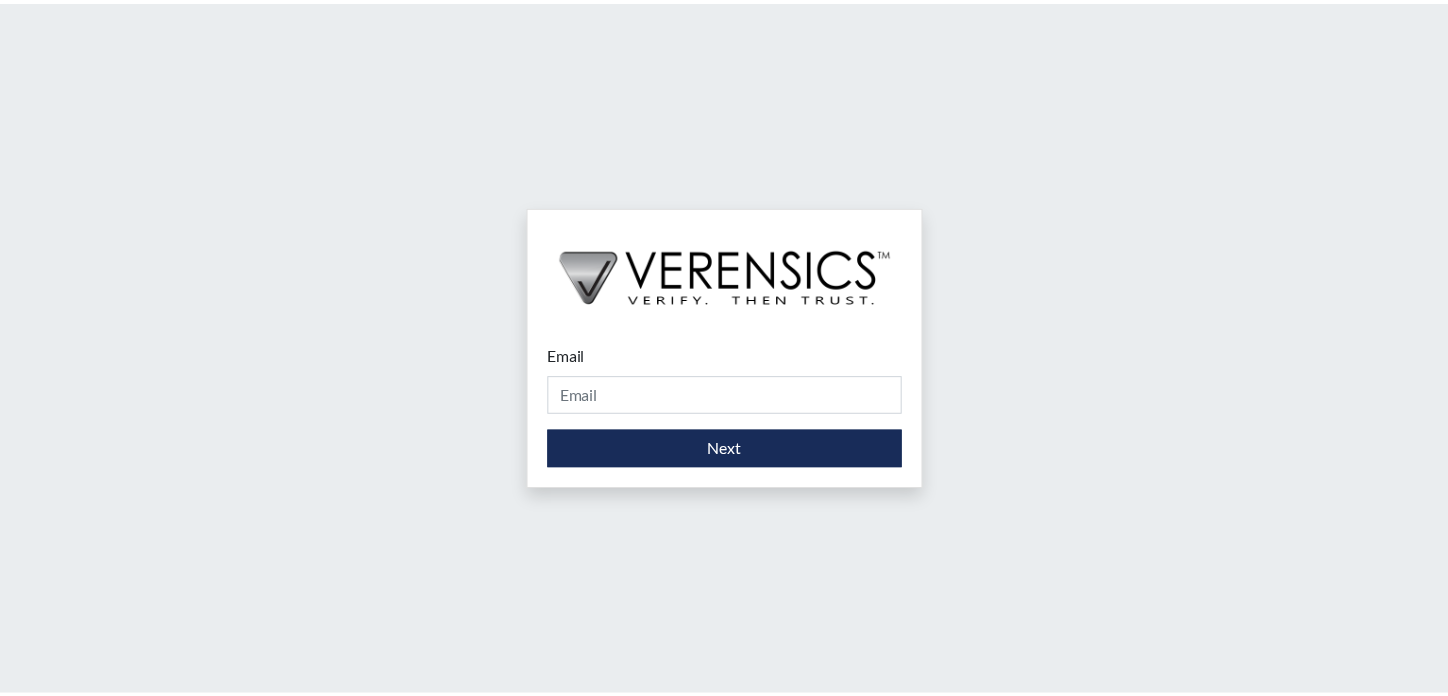 scroll, scrollTop: 0, scrollLeft: 0, axis: both 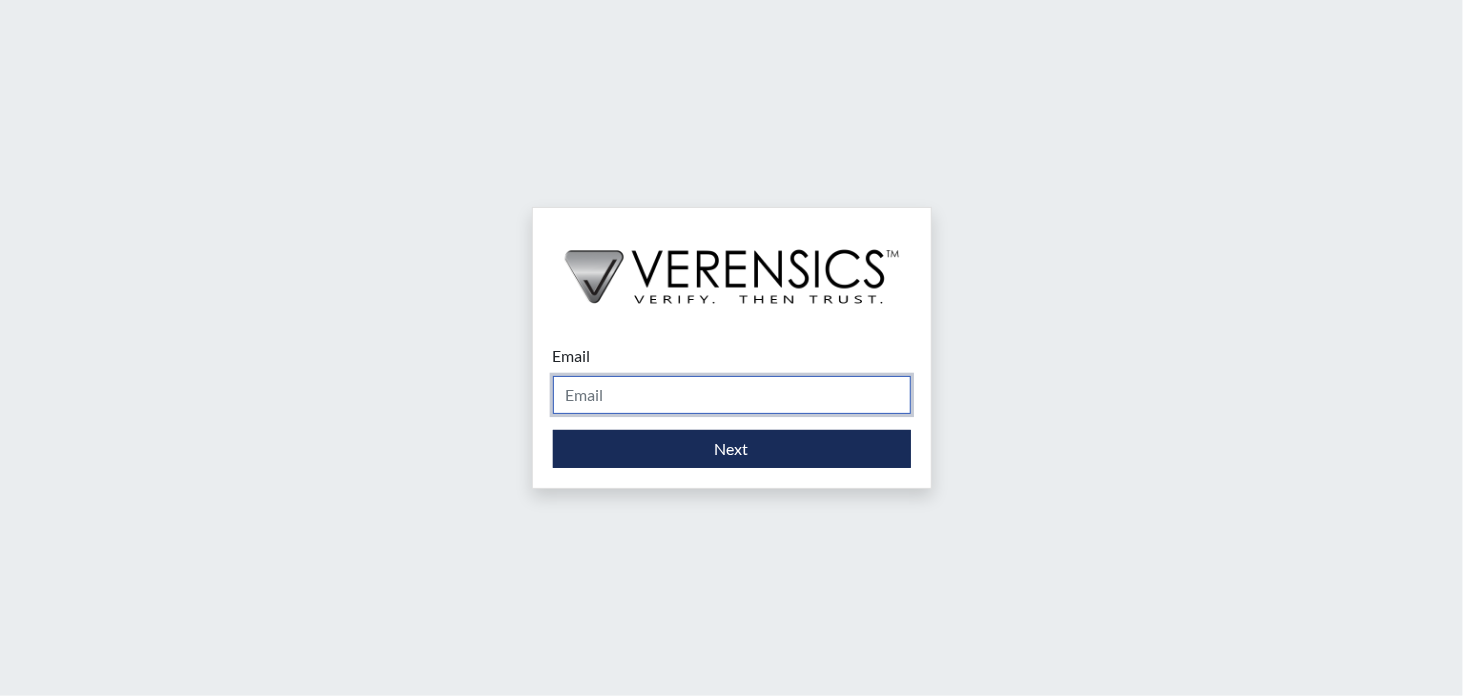 click on "Email" at bounding box center [732, 395] 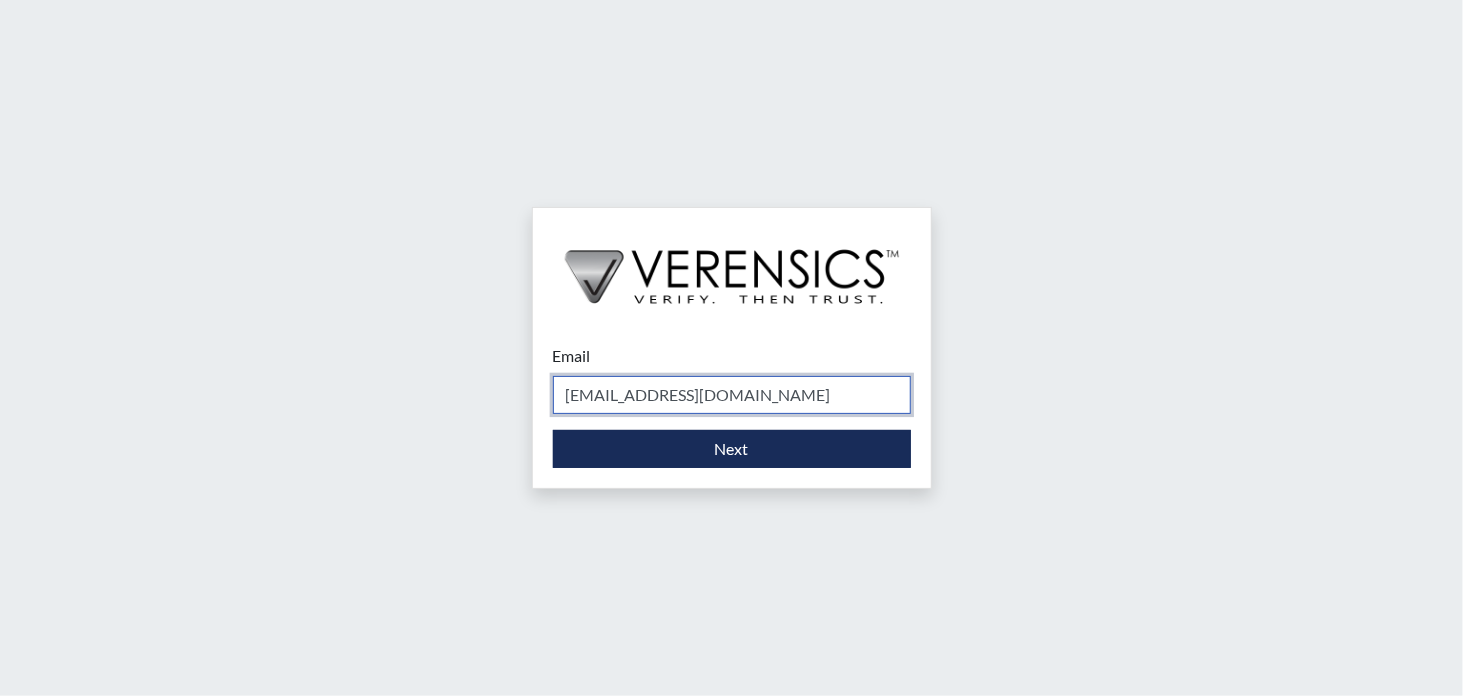 type on "[EMAIL_ADDRESS][DOMAIN_NAME]" 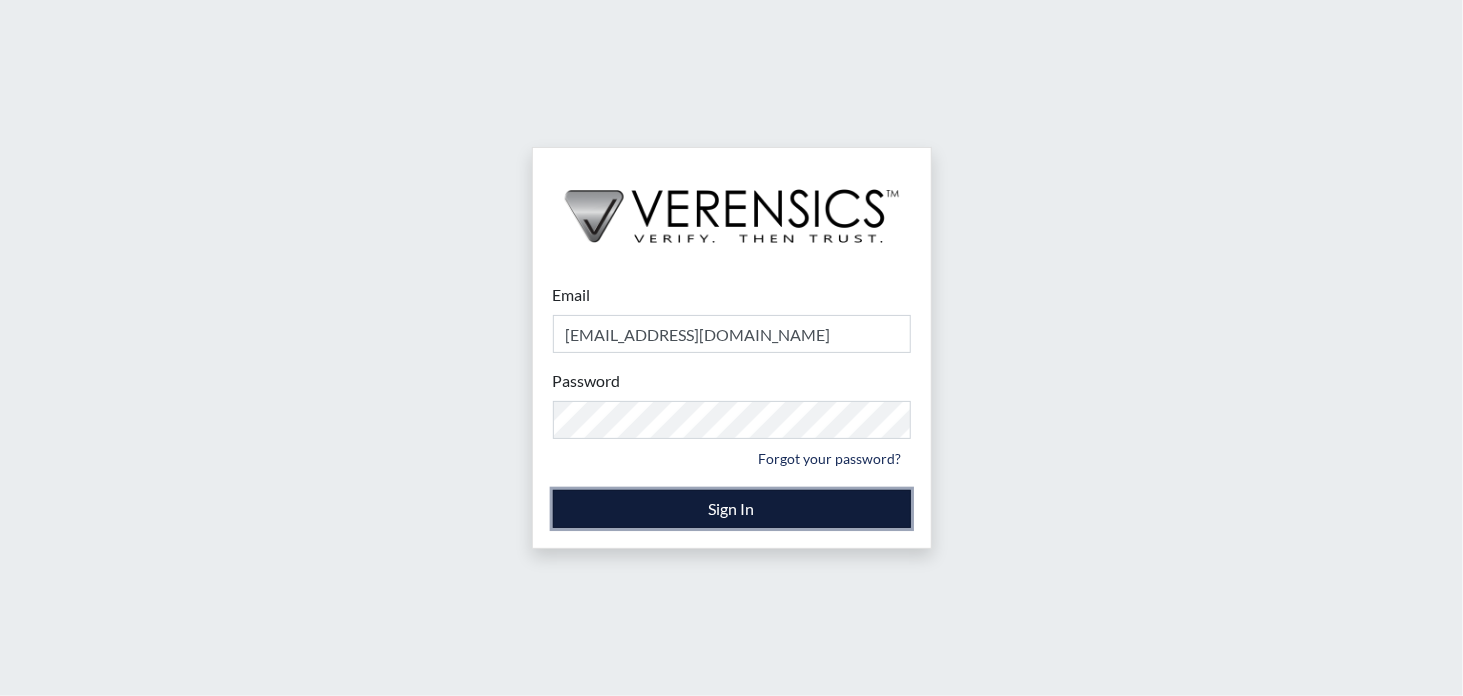 click on "Sign In" at bounding box center [732, 509] 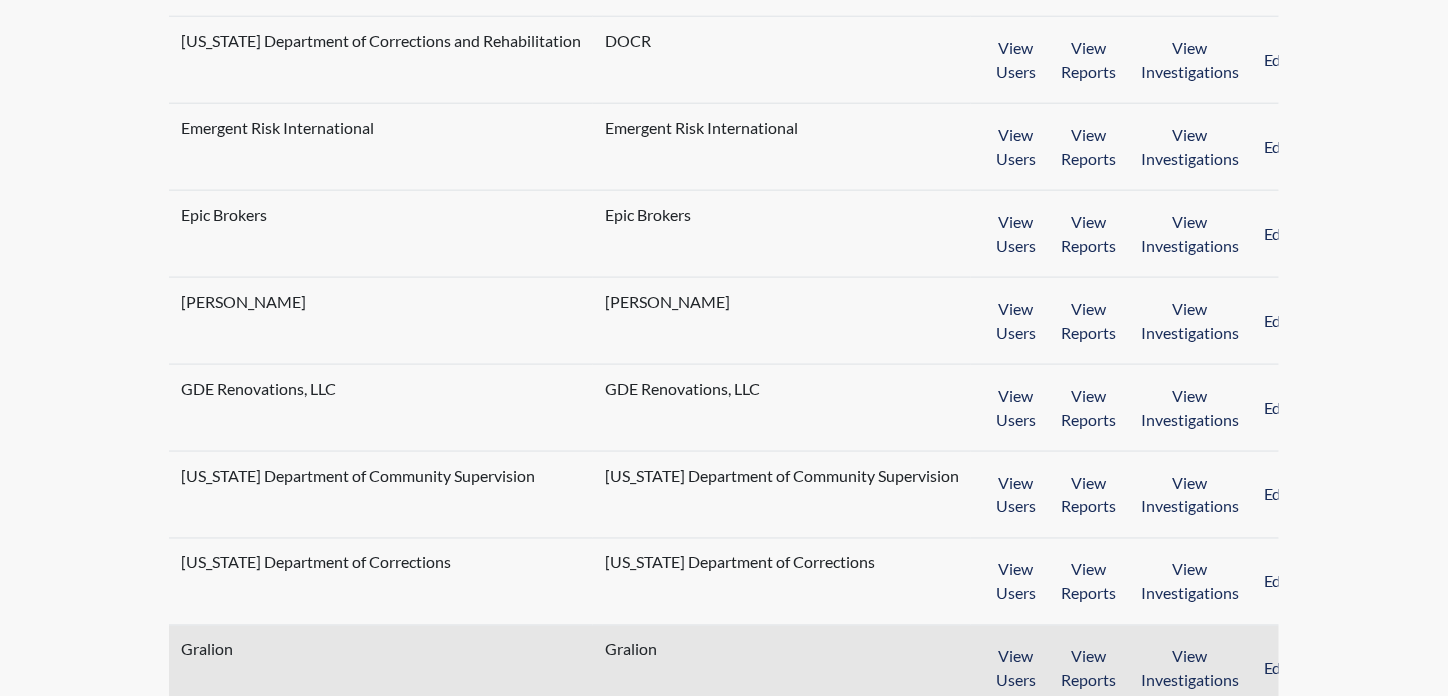 scroll, scrollTop: 900, scrollLeft: 0, axis: vertical 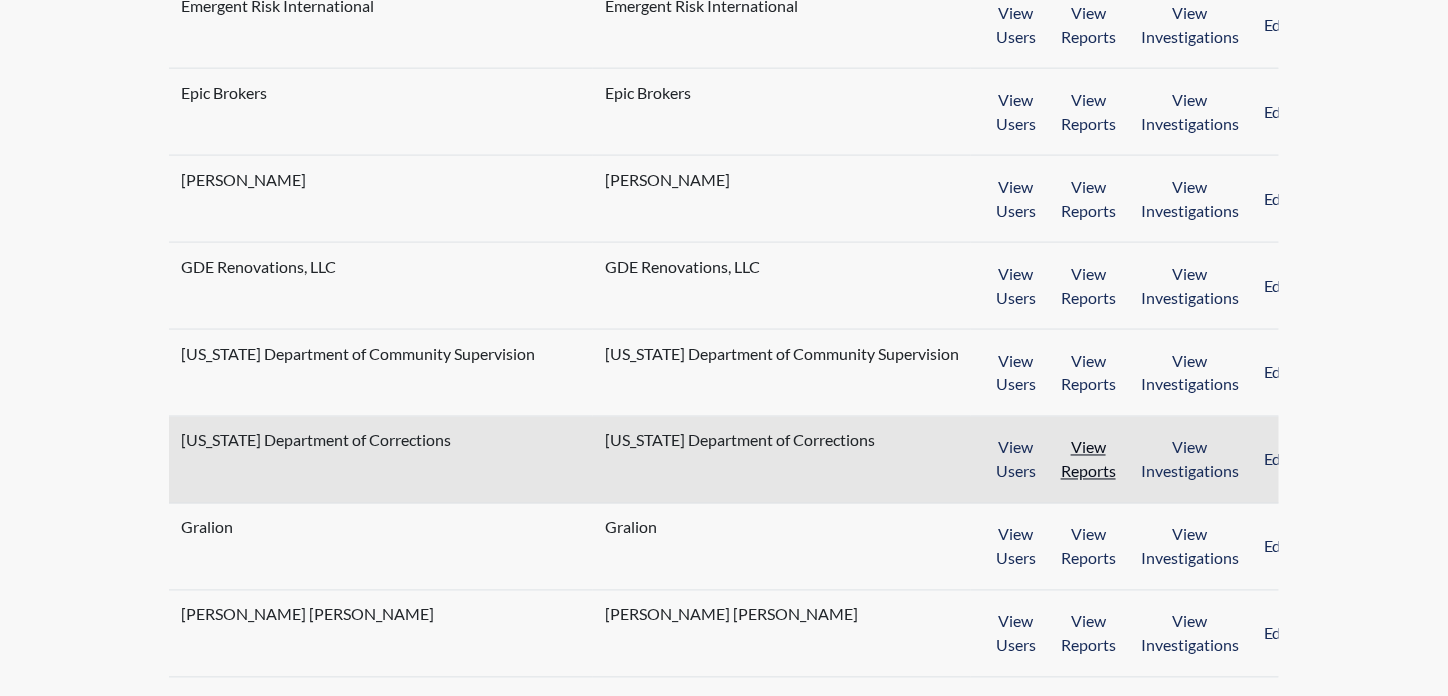 click on "View Reports" at bounding box center [1088, 460] 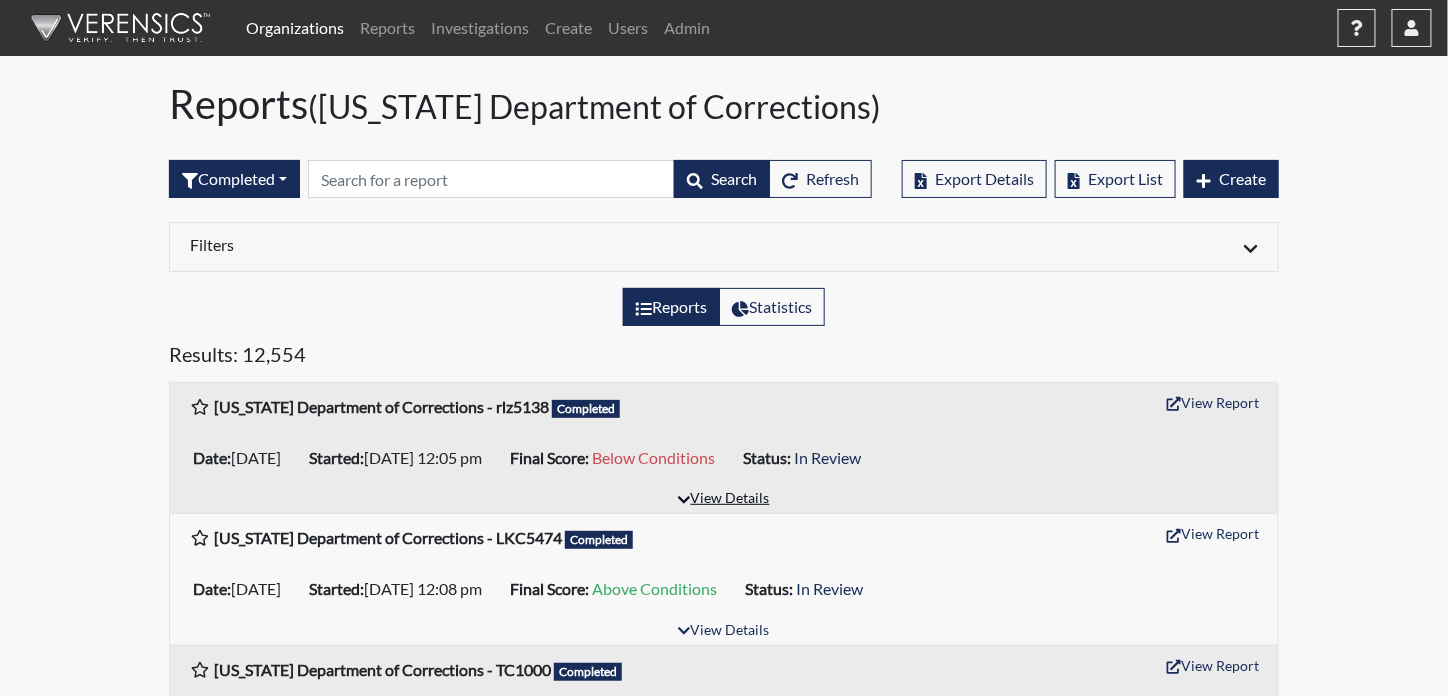 click on "View Details" at bounding box center (723, 499) 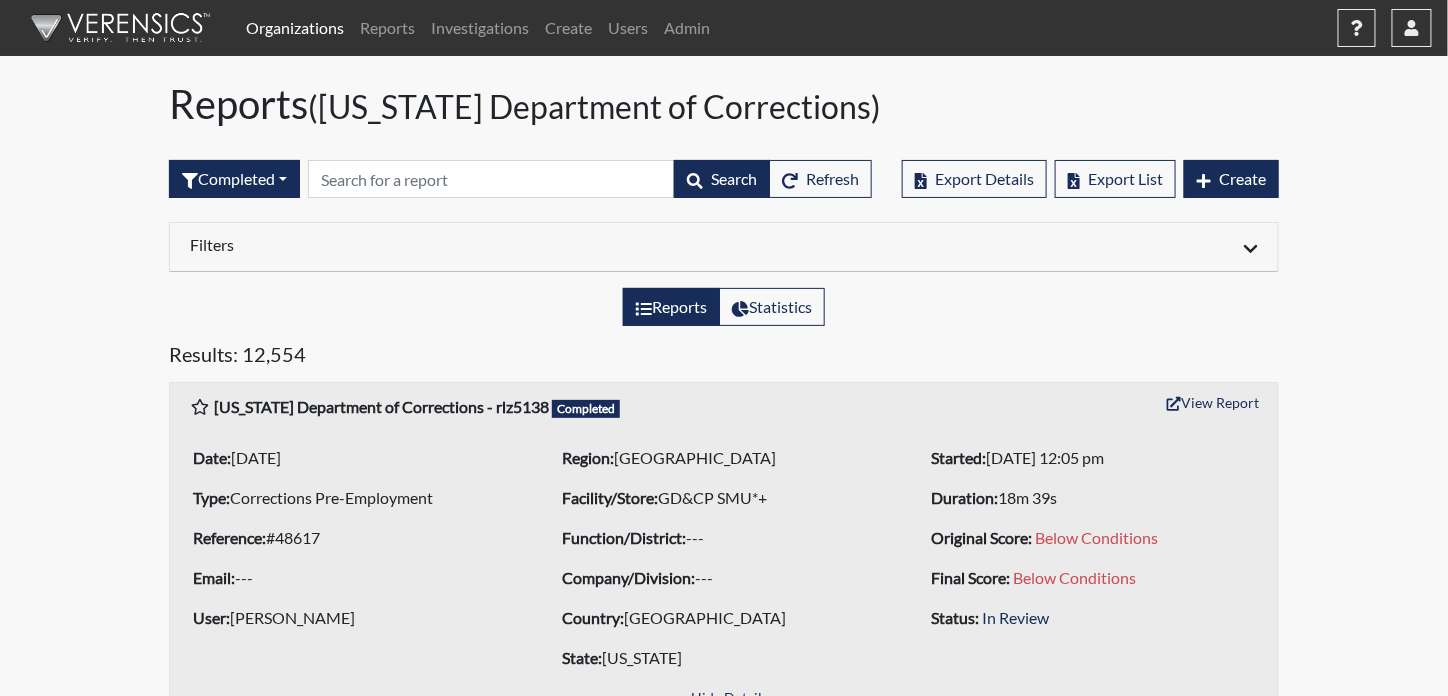 click on "Filters" at bounding box center [449, 244] 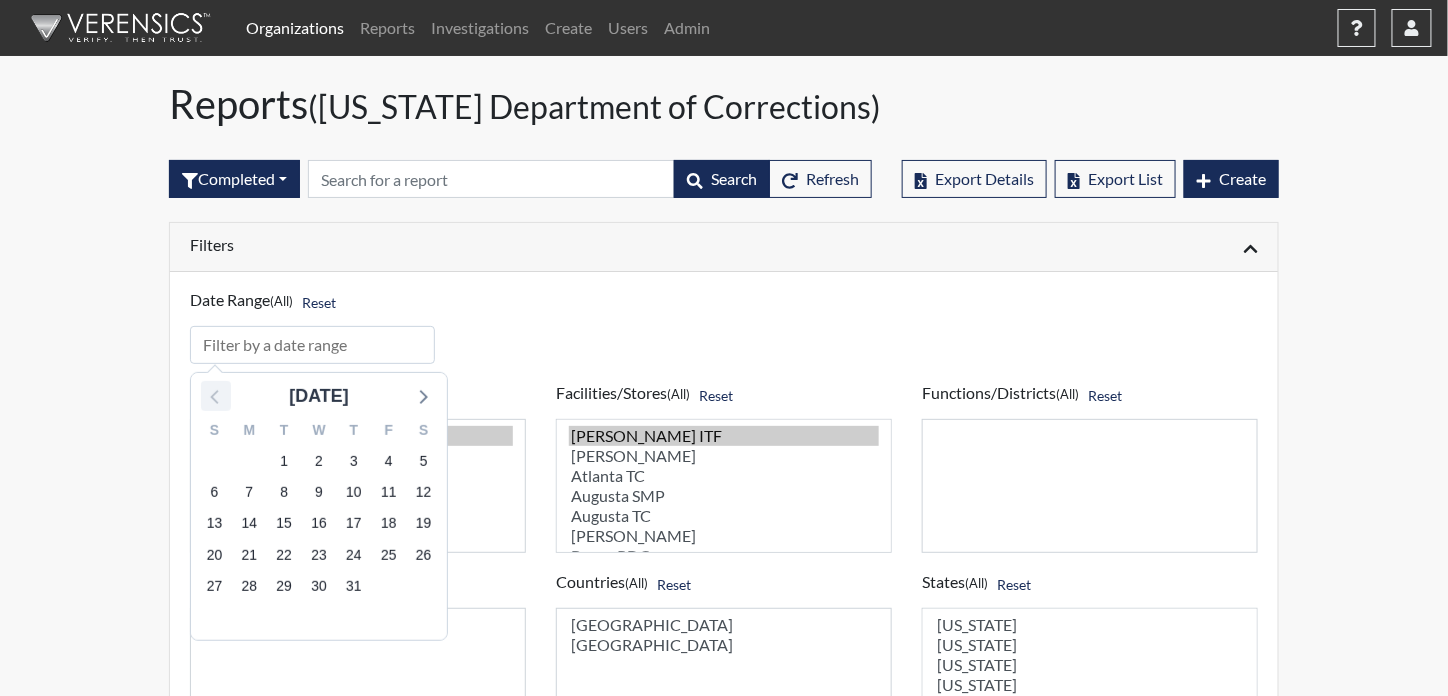 click 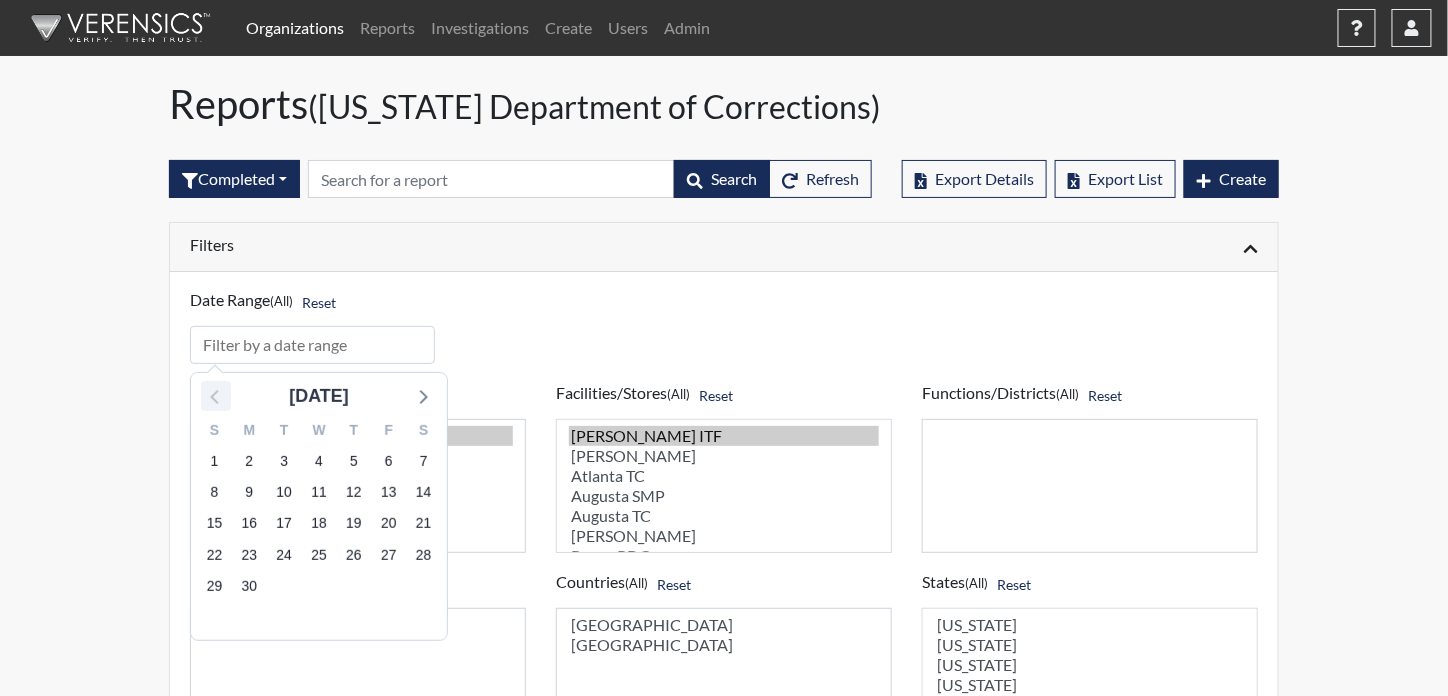 click 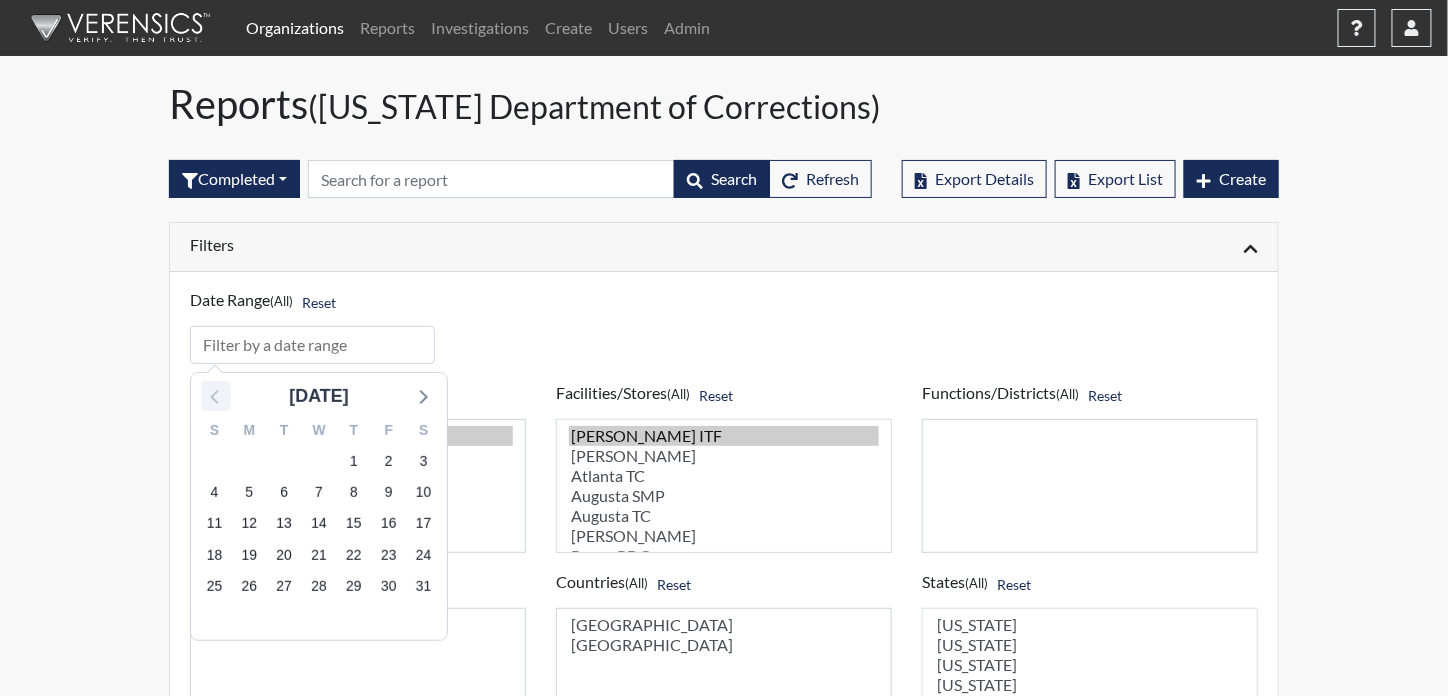 click 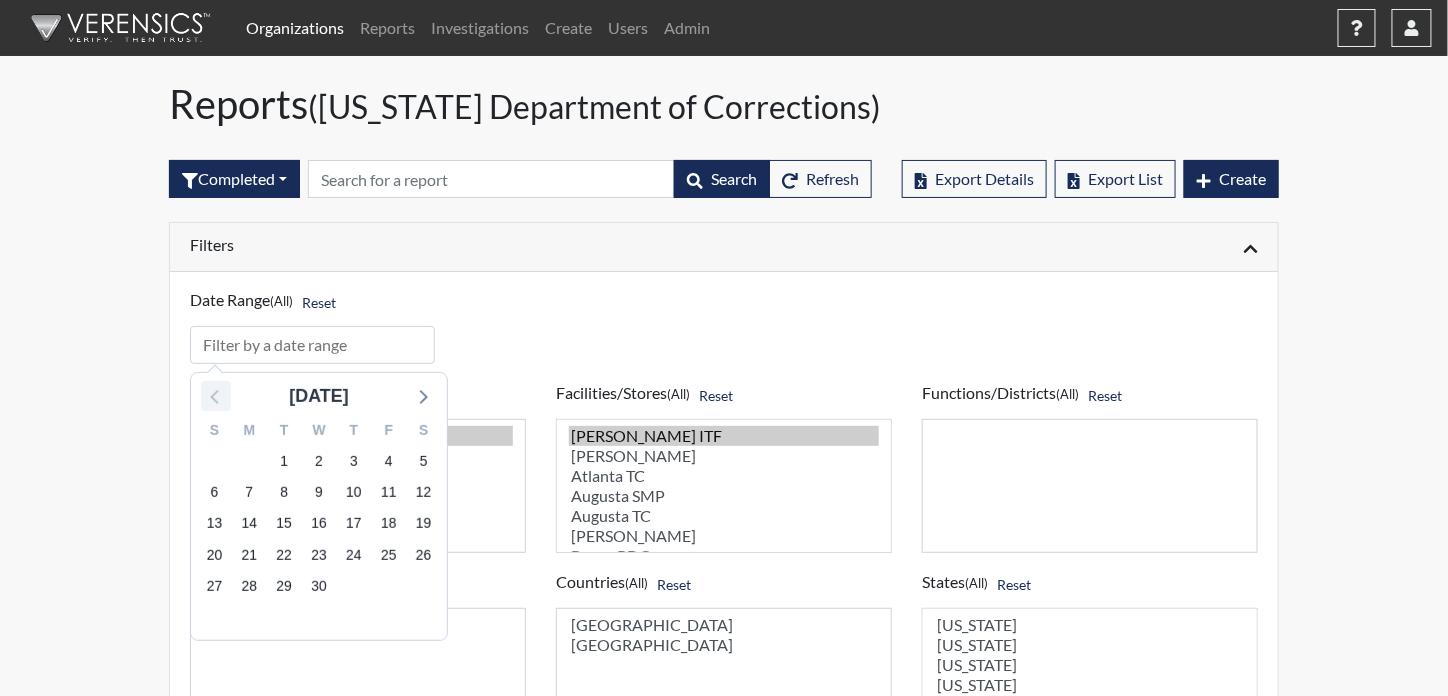 click 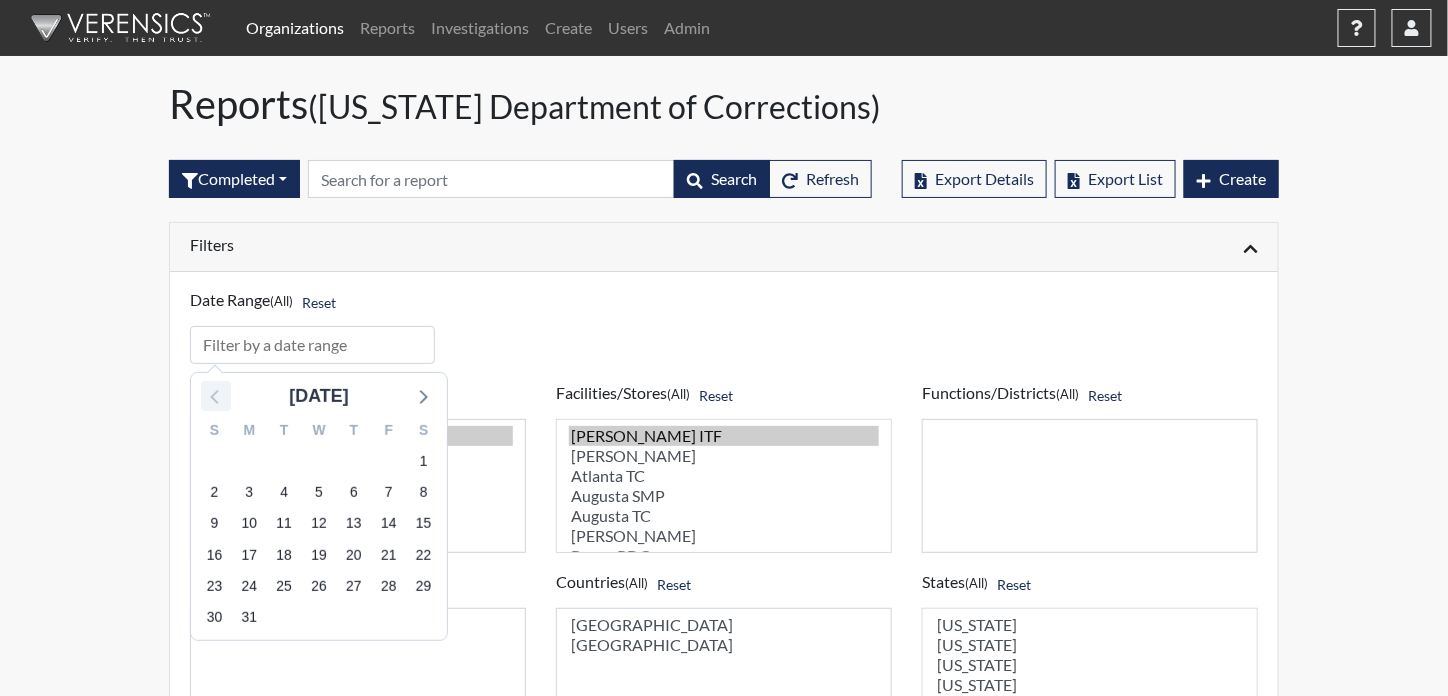 click 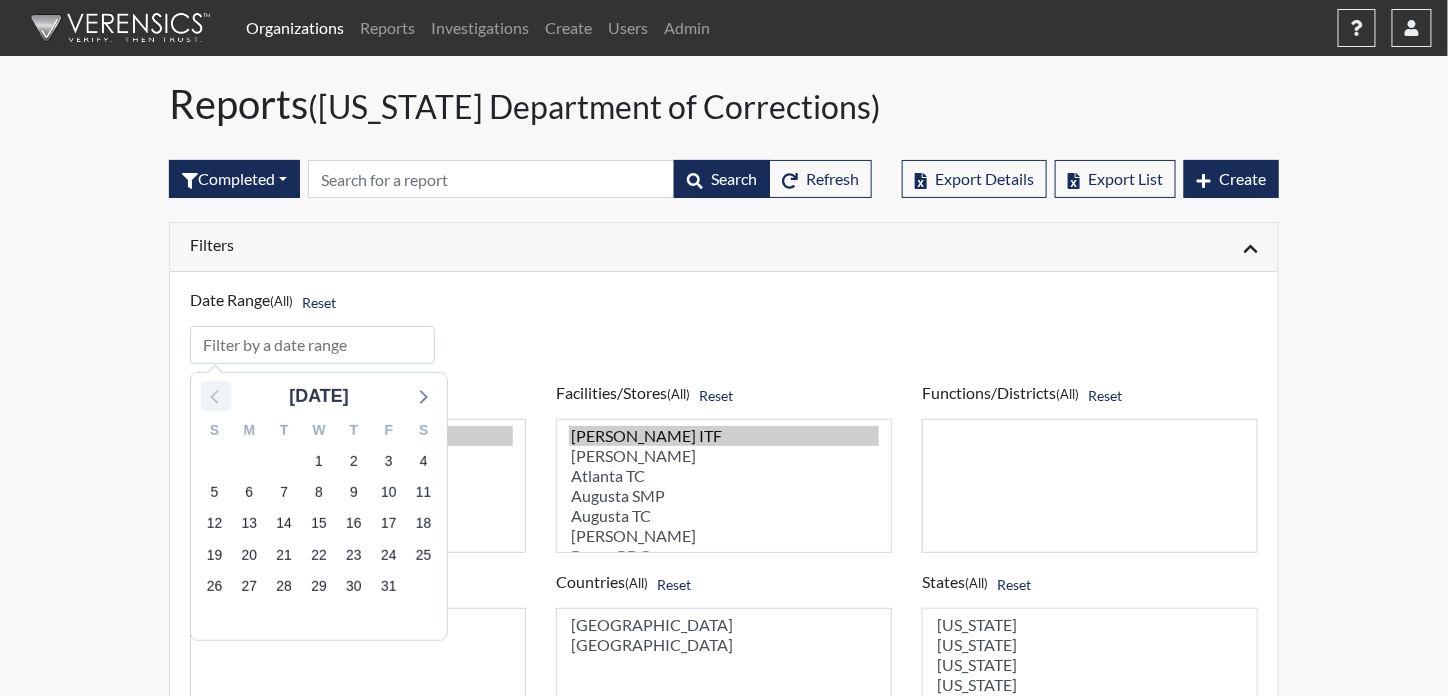 click 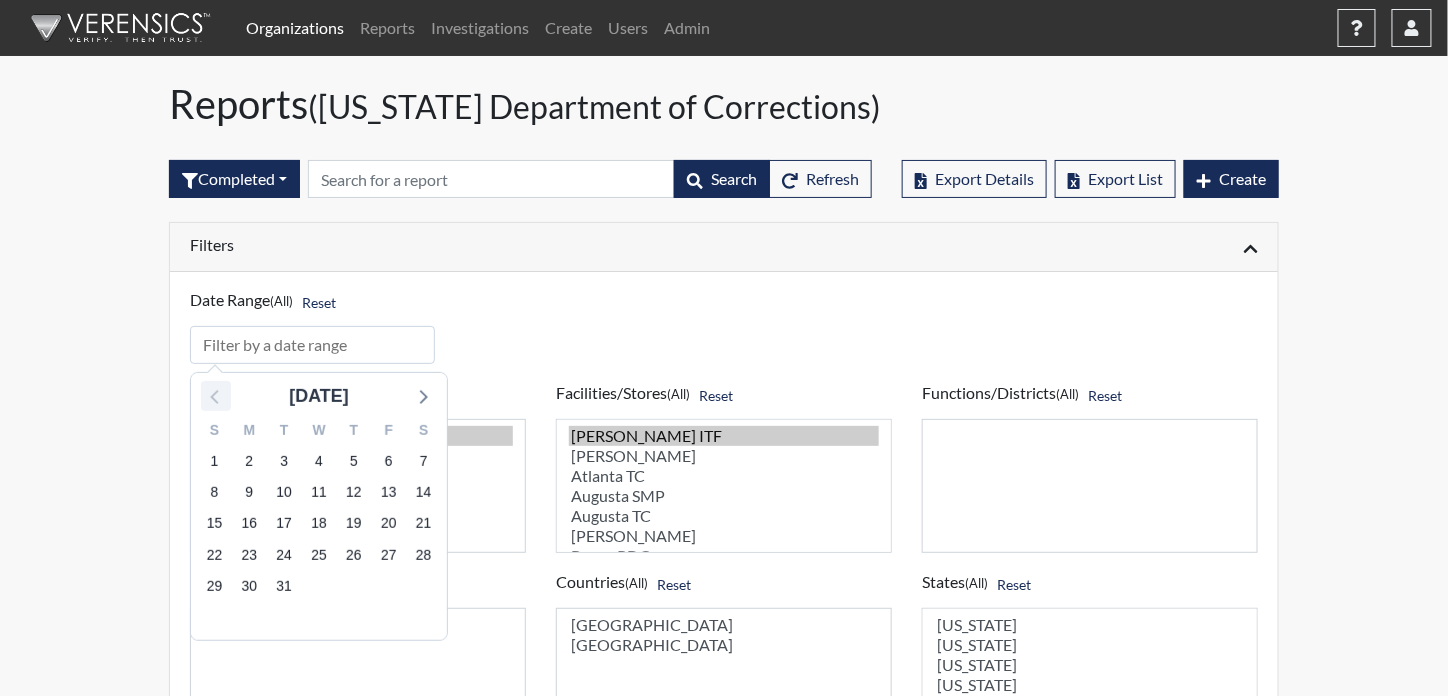 click 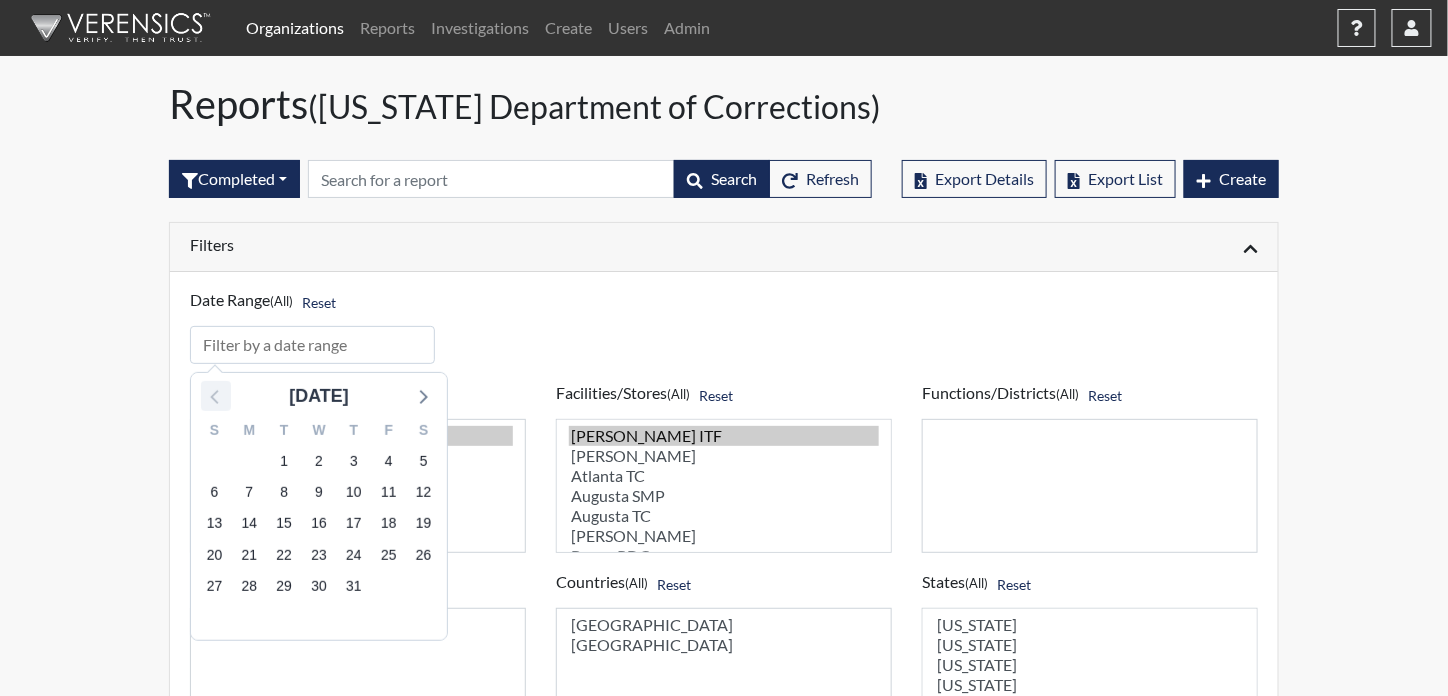 click 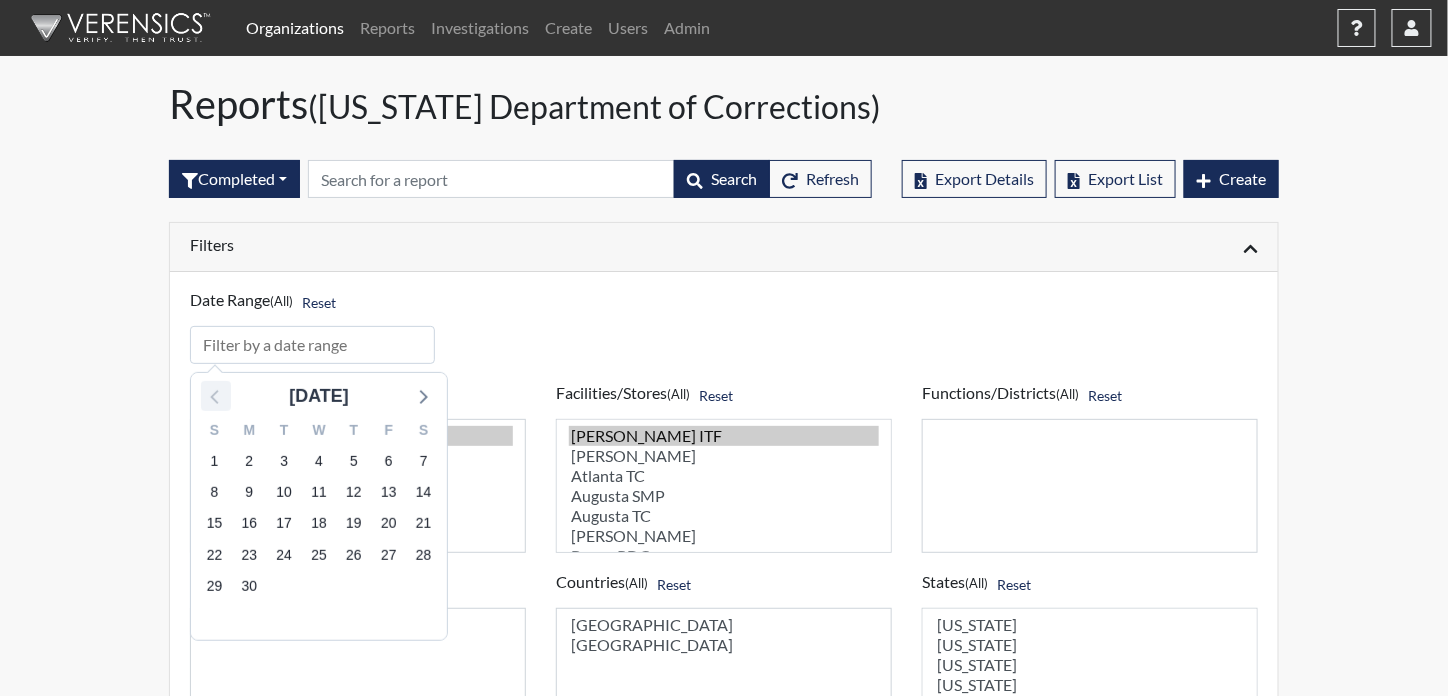 click 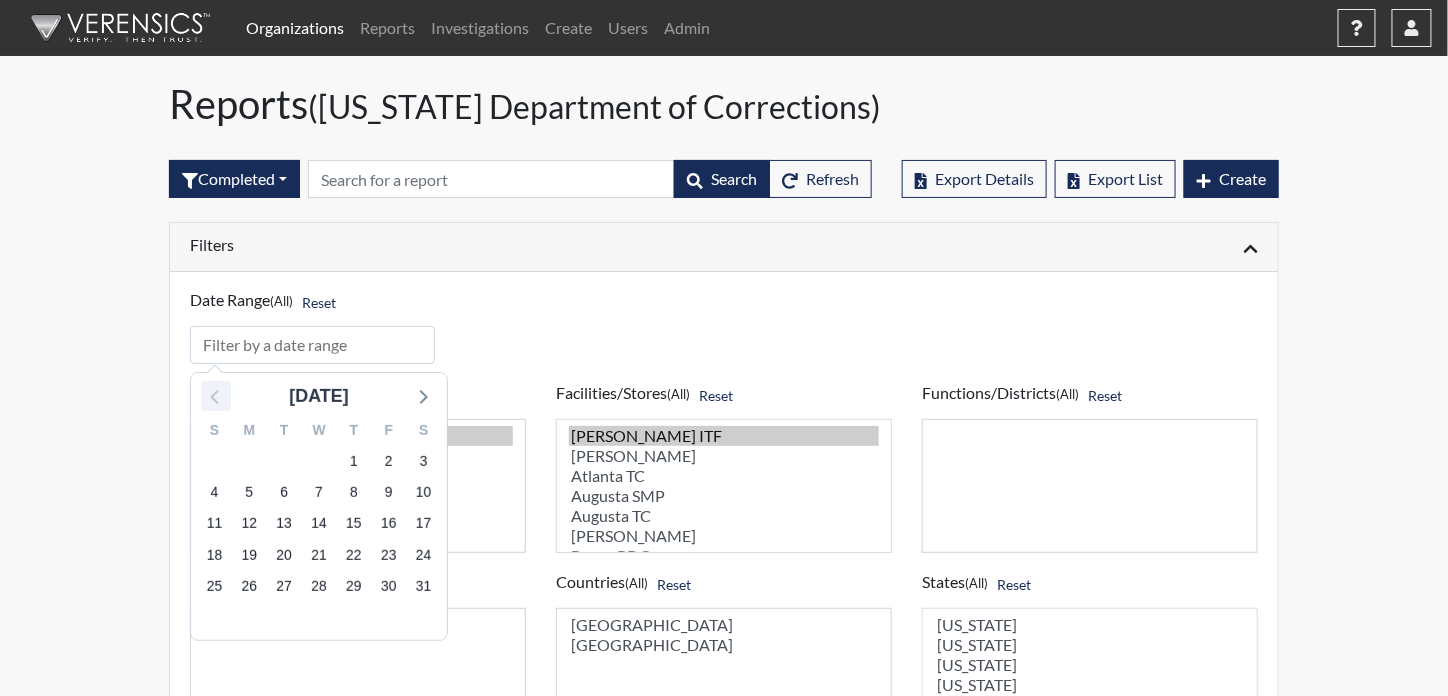 click 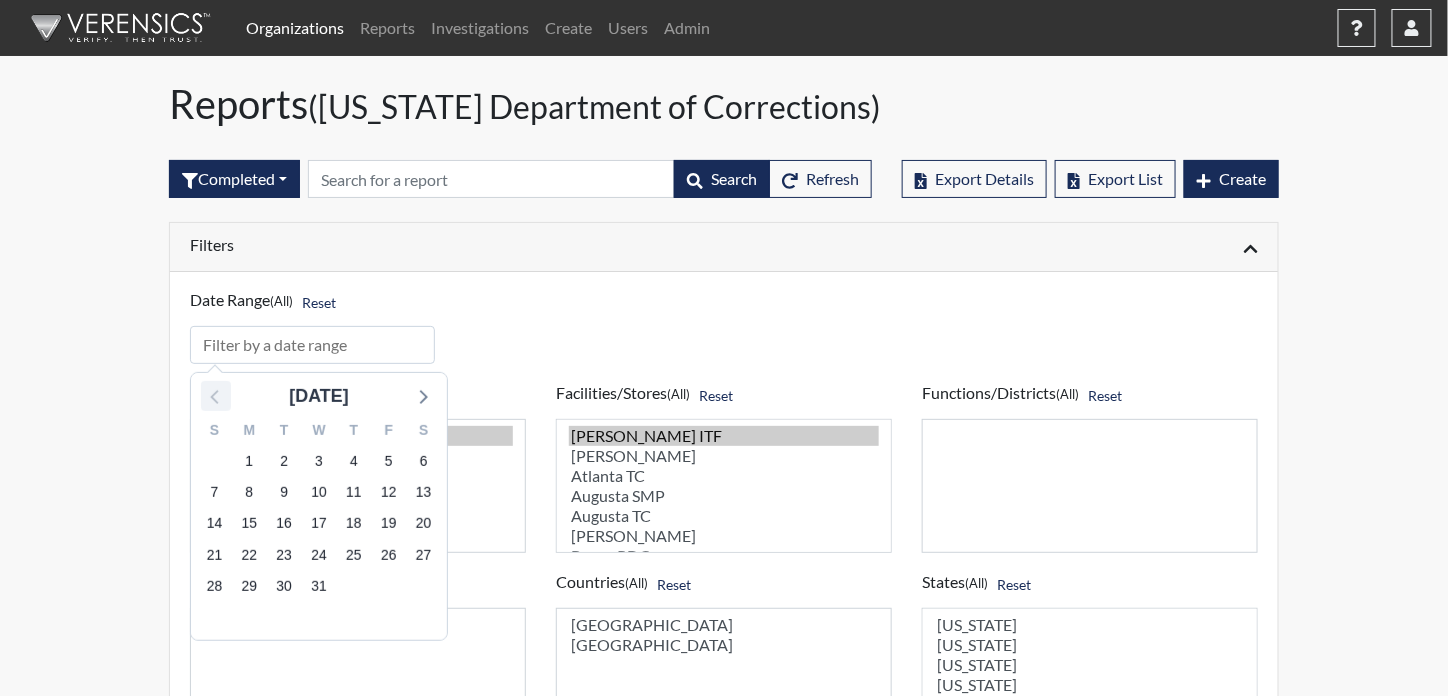 click 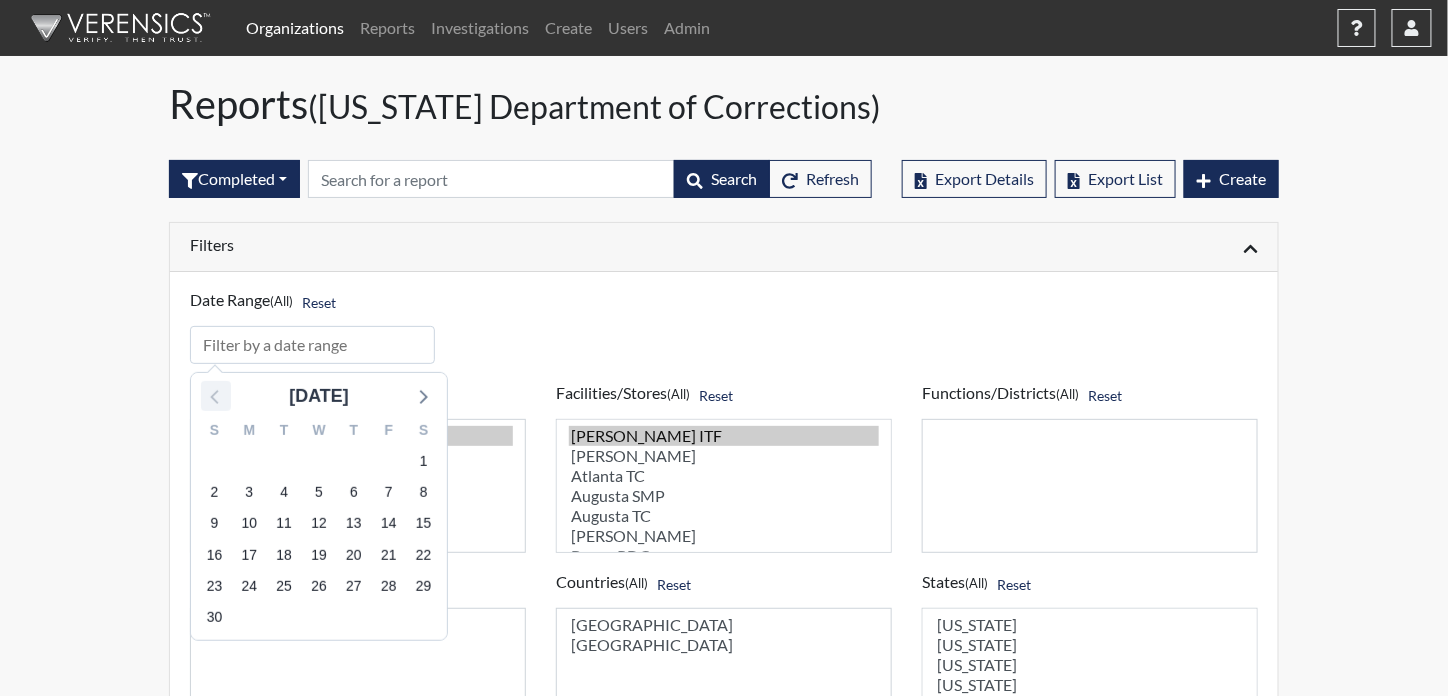 click 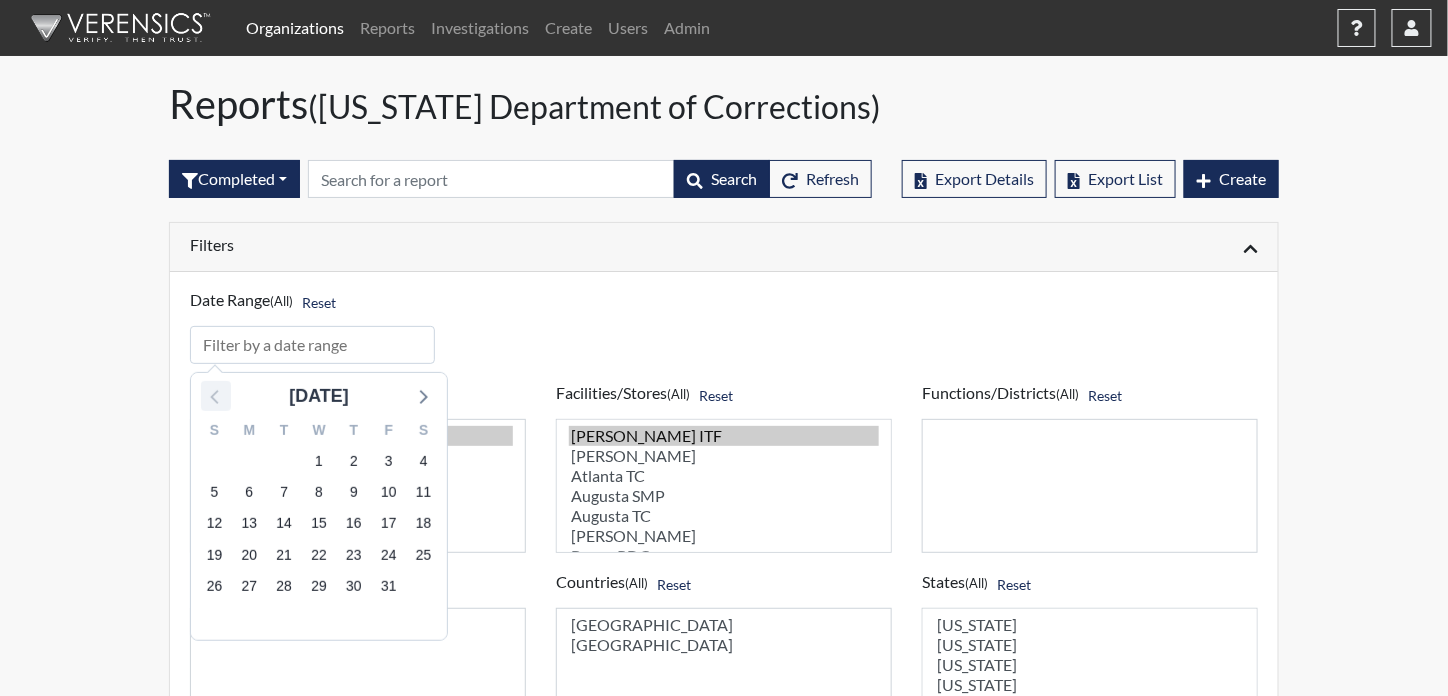 click 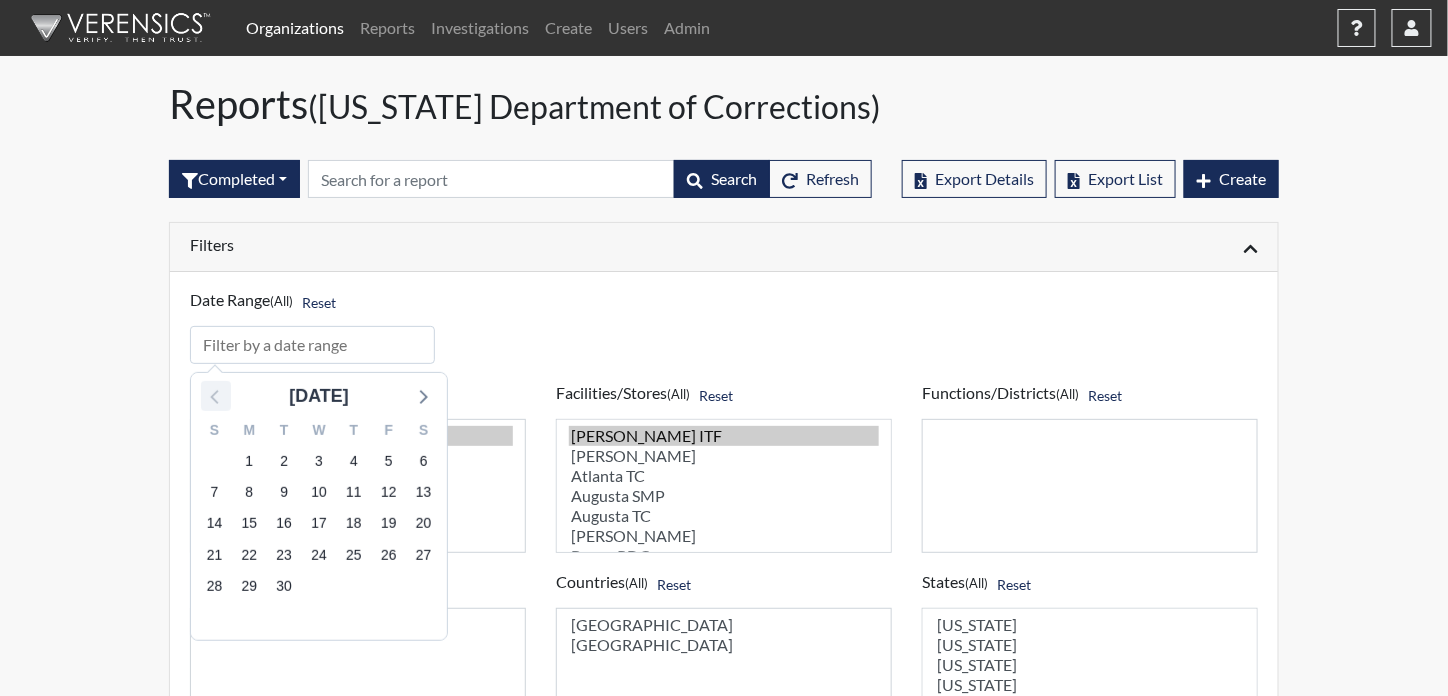 click 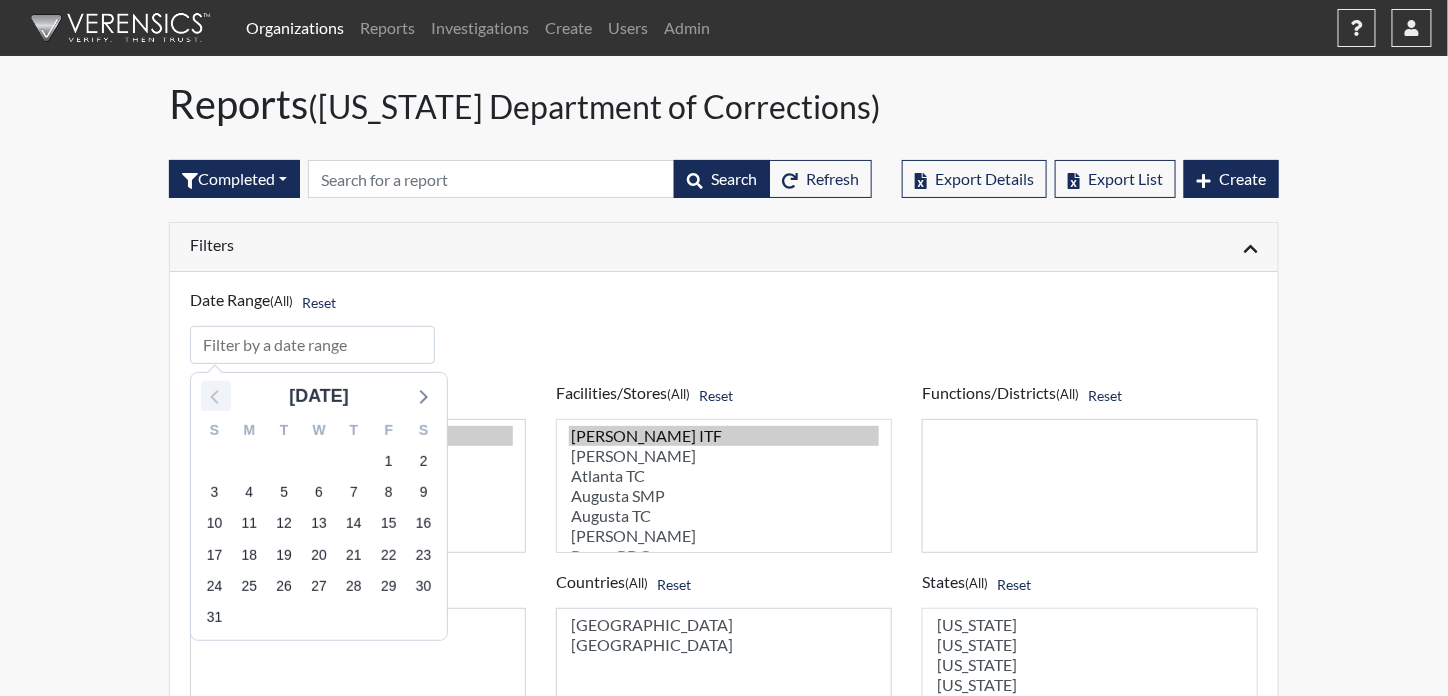 click 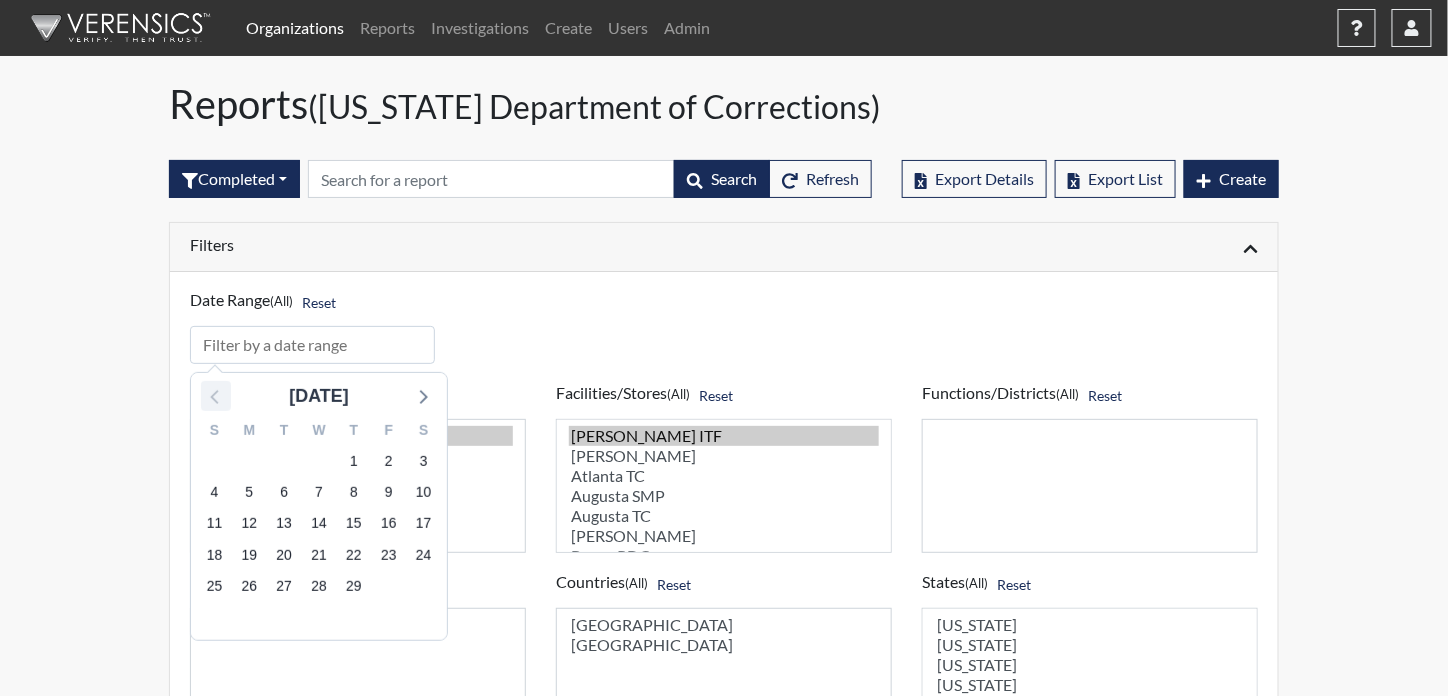 click 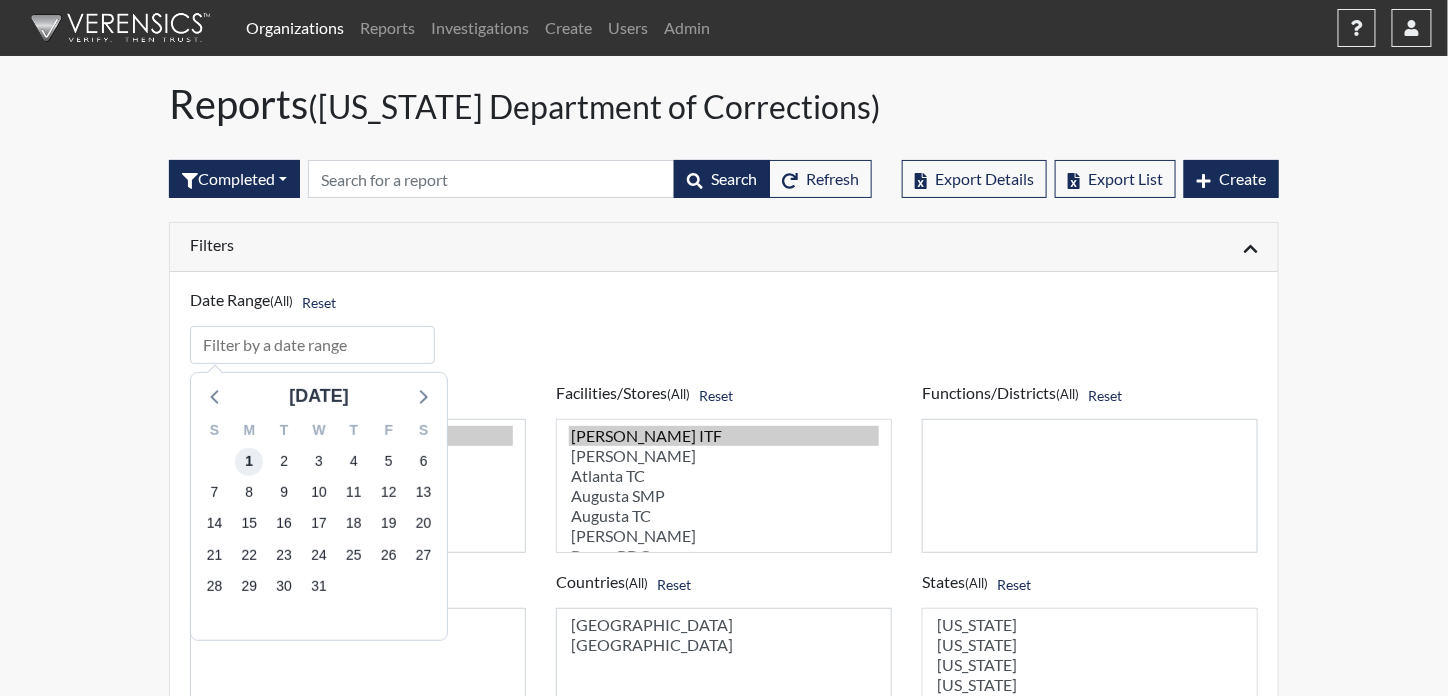 click on "1" at bounding box center [249, 462] 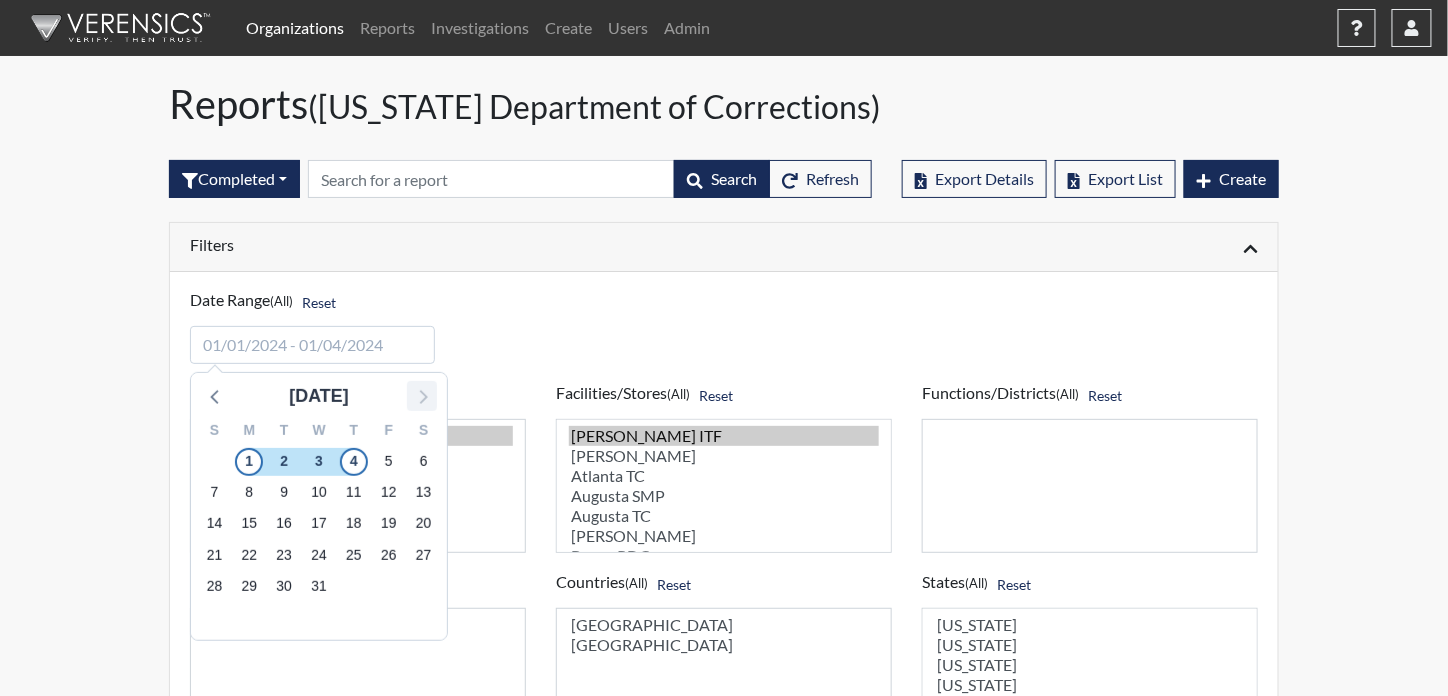 click 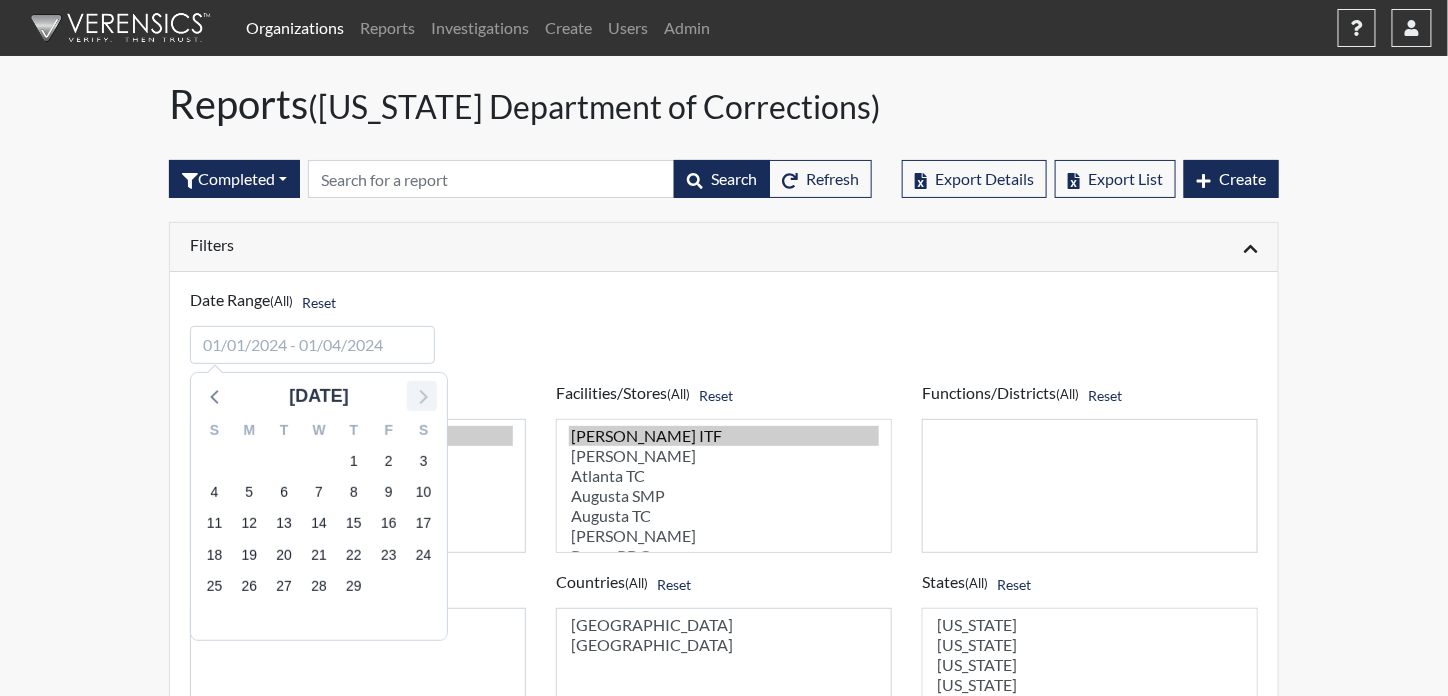 click 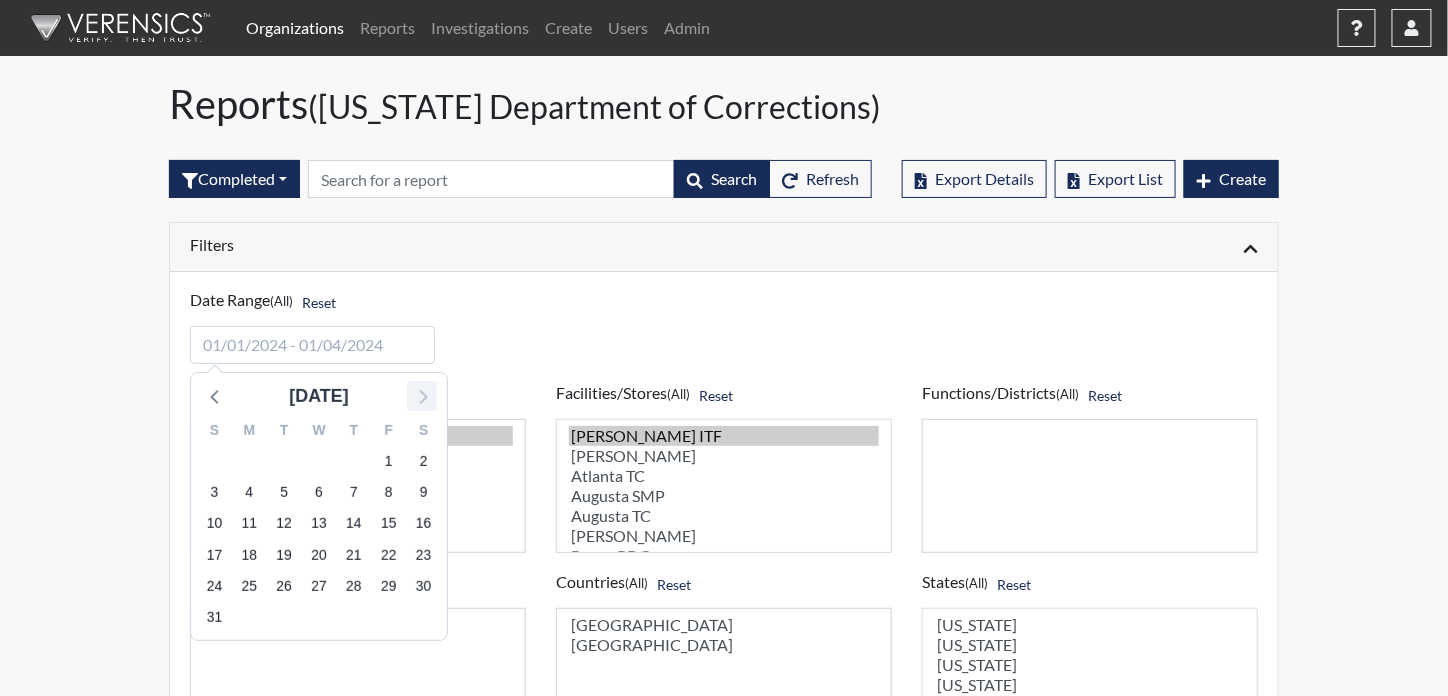 click 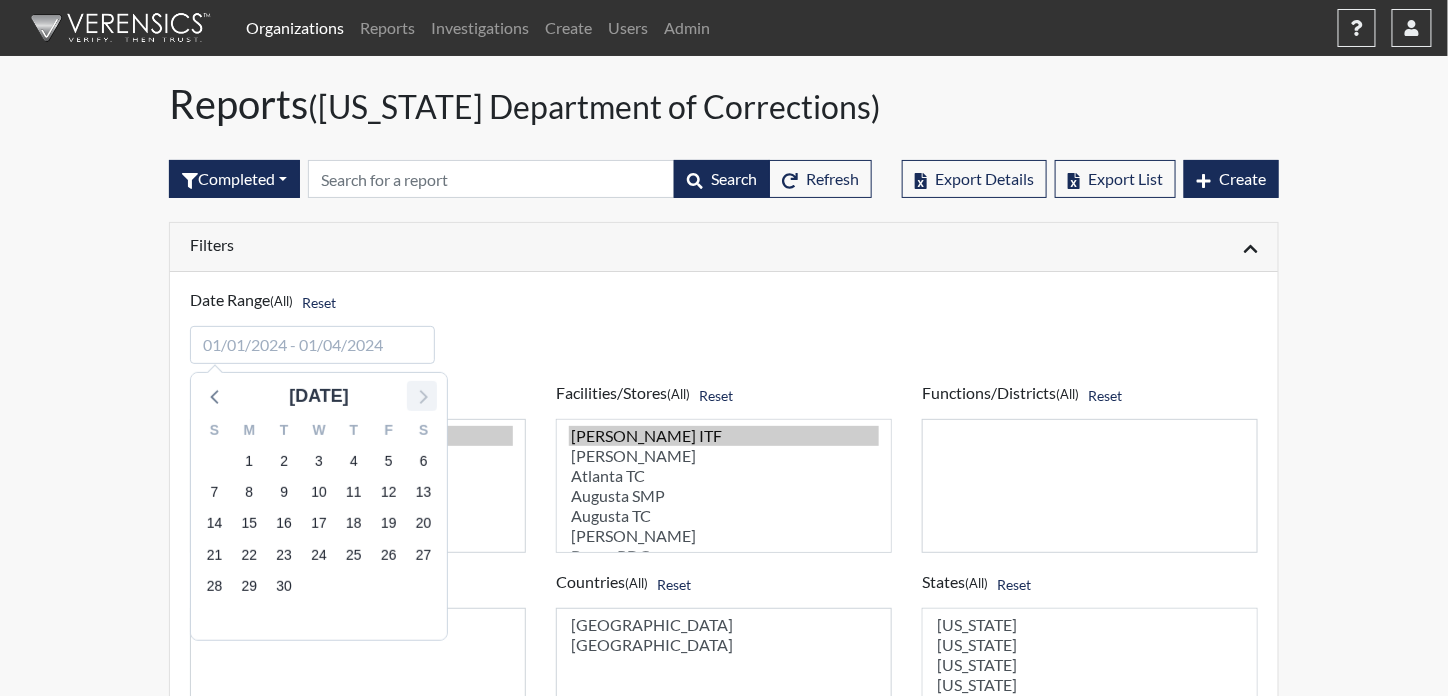 click 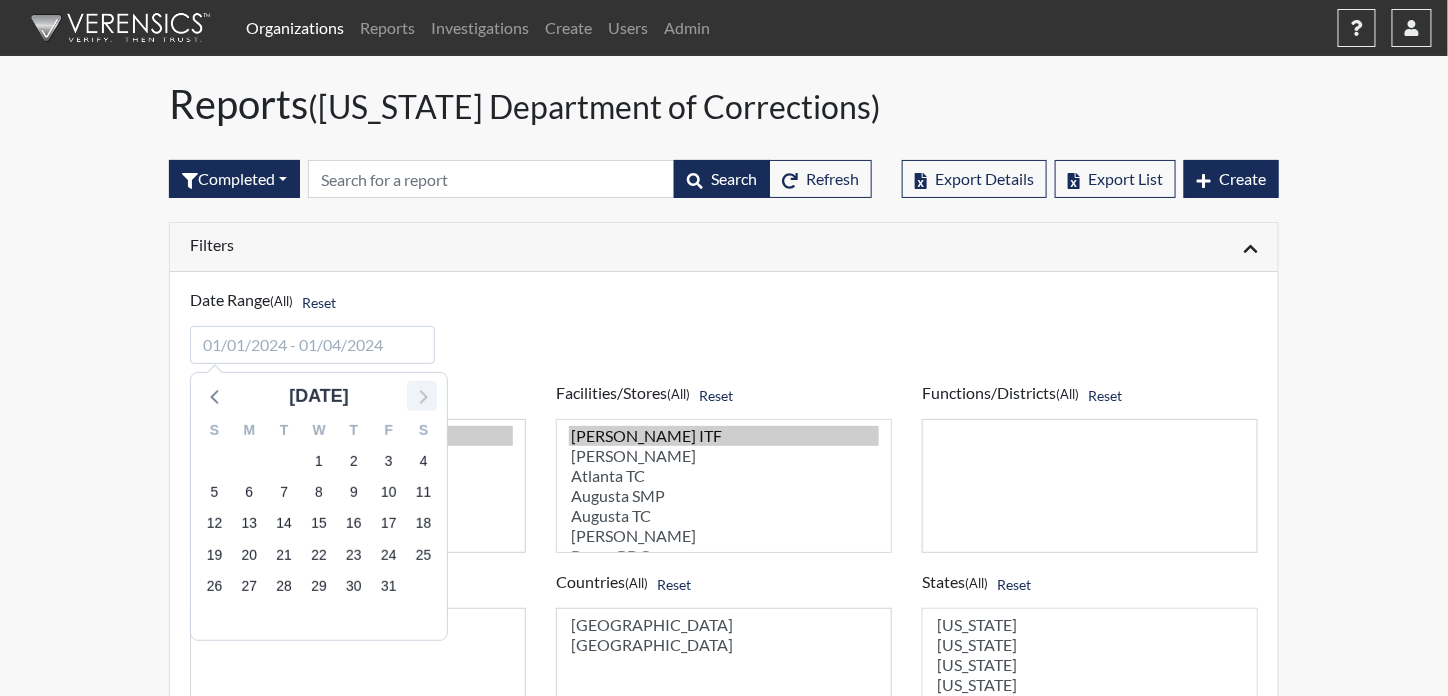 click 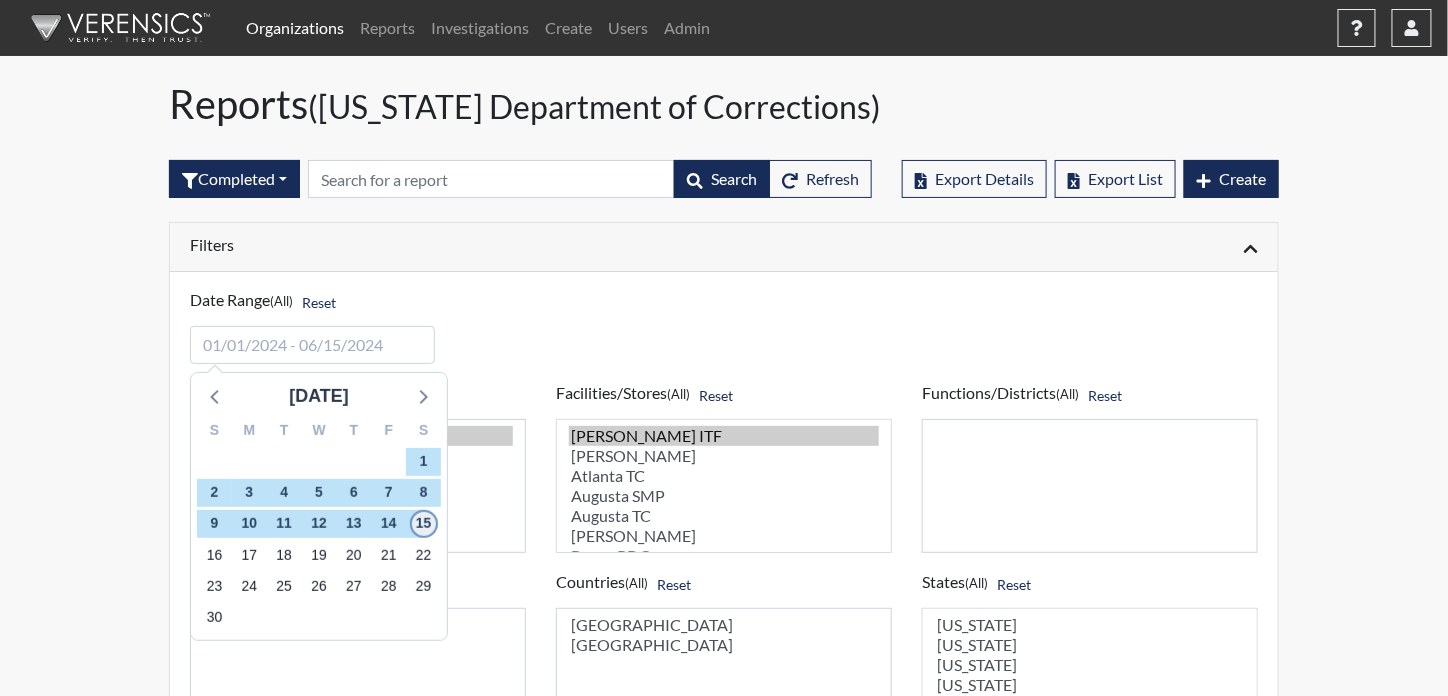 click on "15" at bounding box center (424, 524) 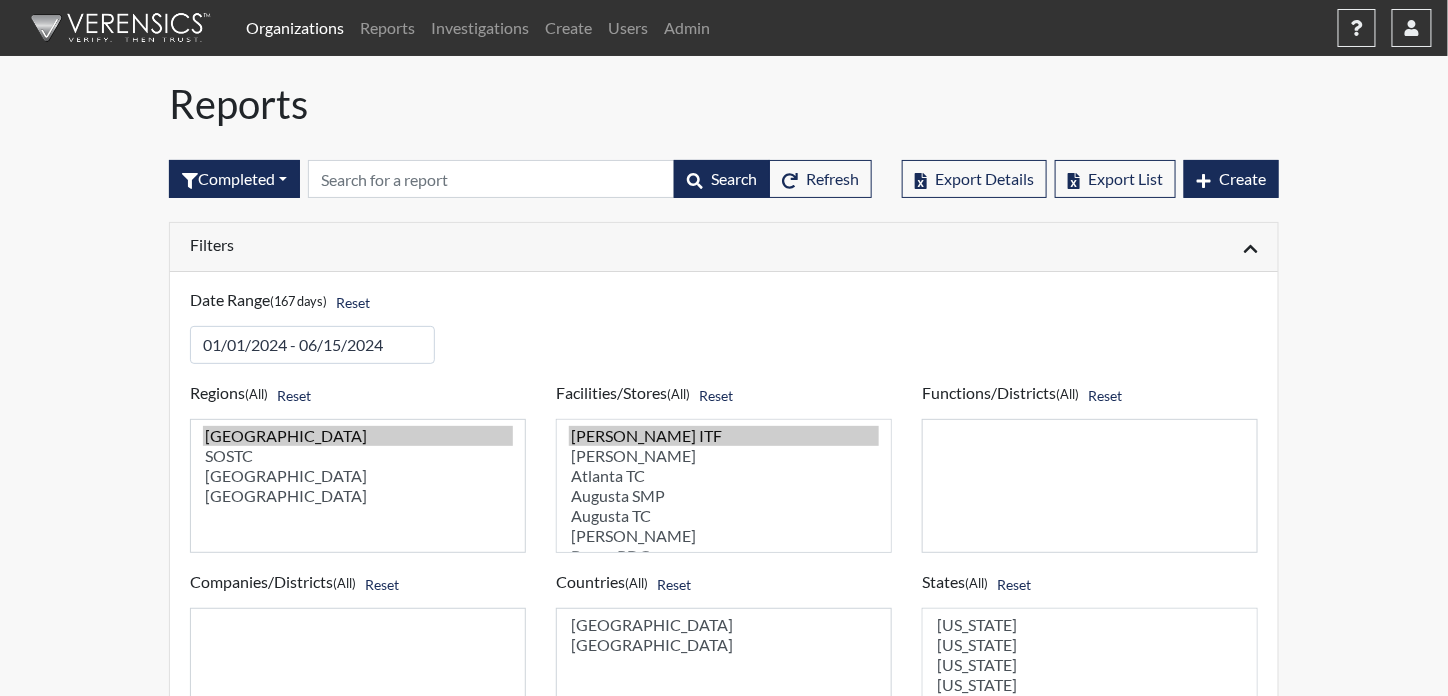 click on "Filters" at bounding box center (449, 244) 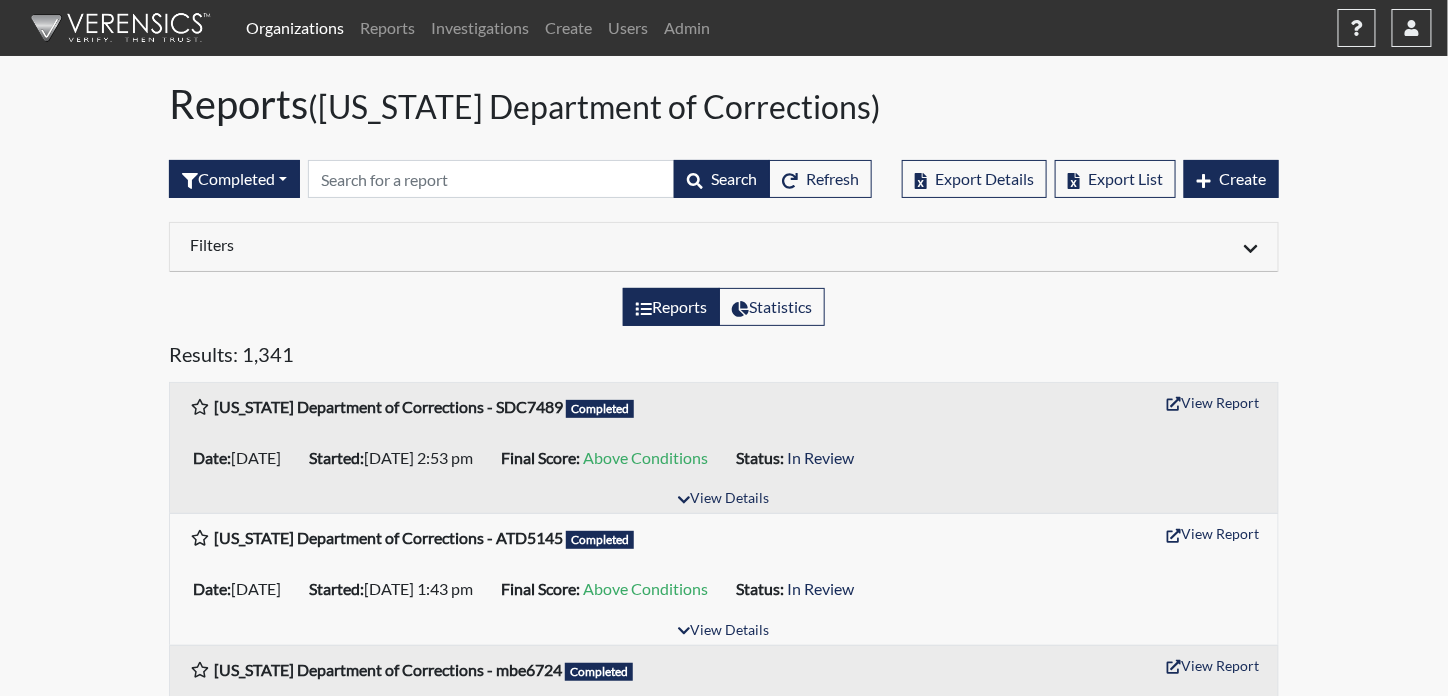click on "Filters" at bounding box center [449, 247] 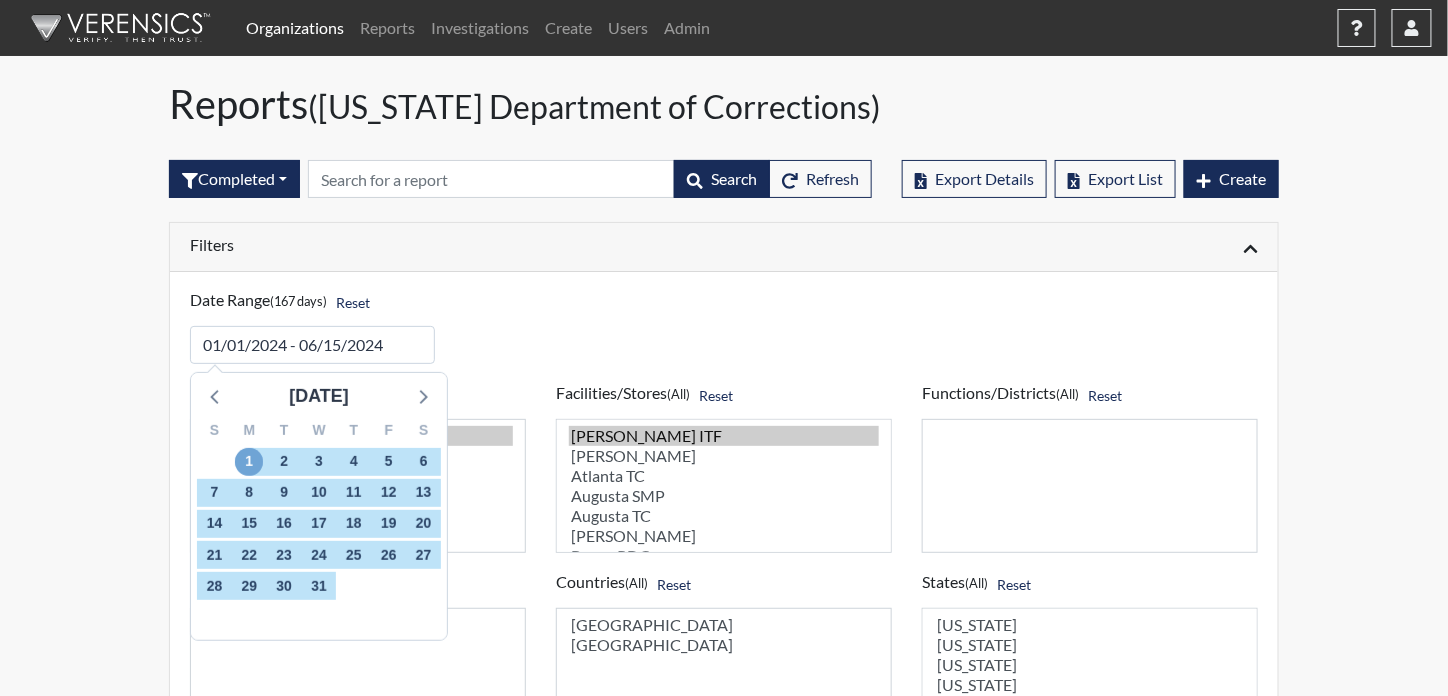 click on "1" at bounding box center (249, 462) 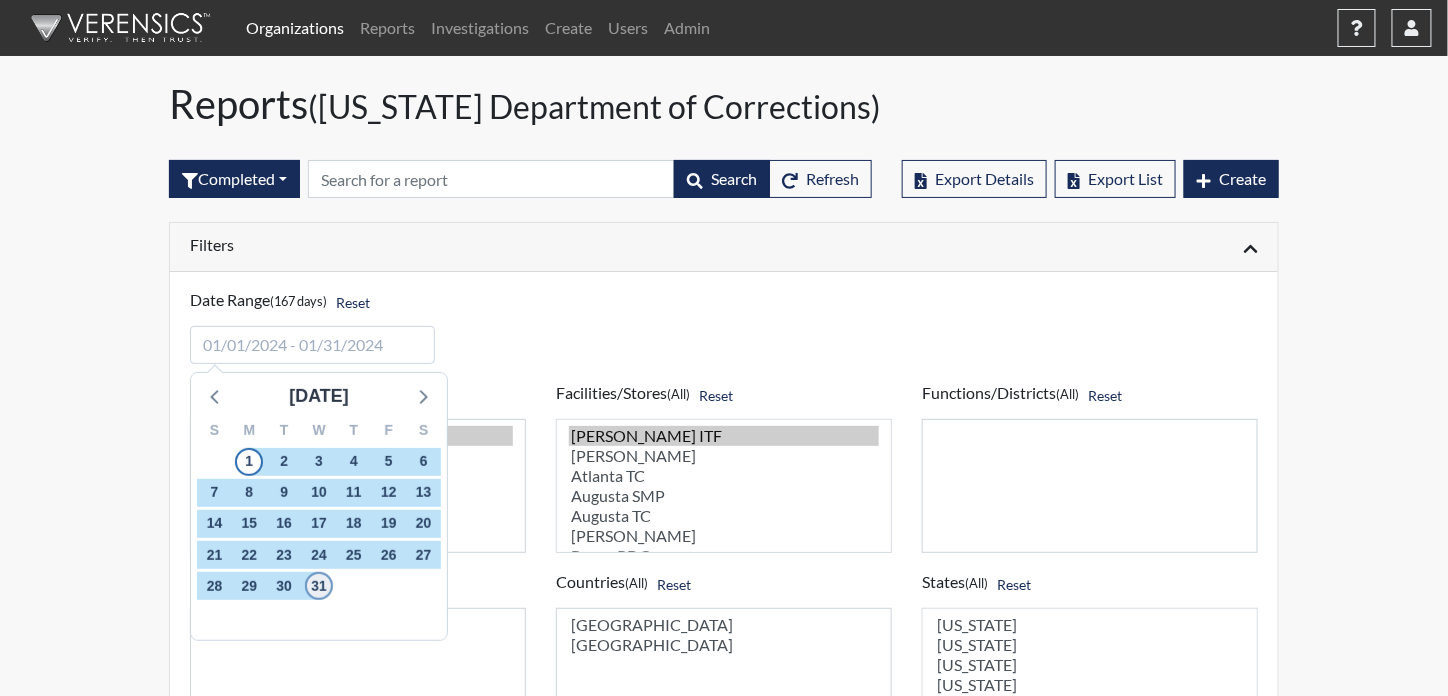 click on "31" at bounding box center [319, 586] 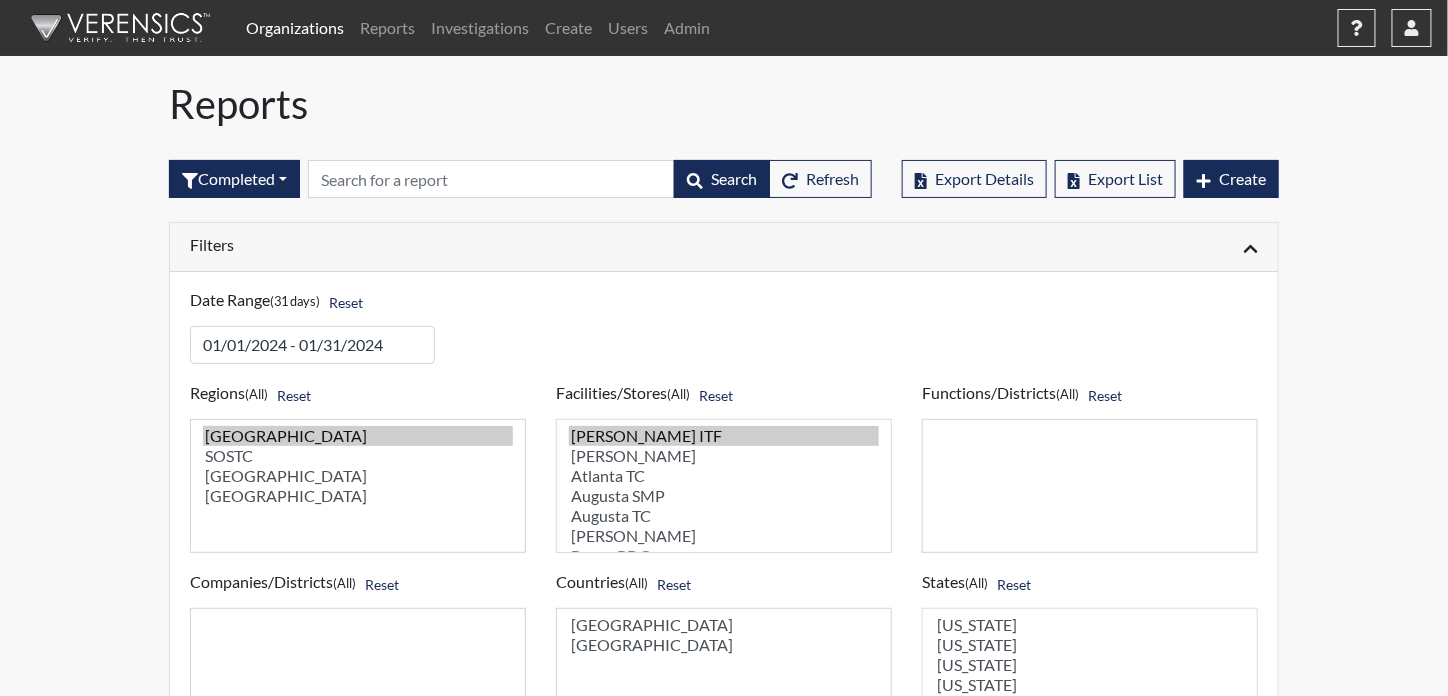 click on "Filters" at bounding box center [449, 244] 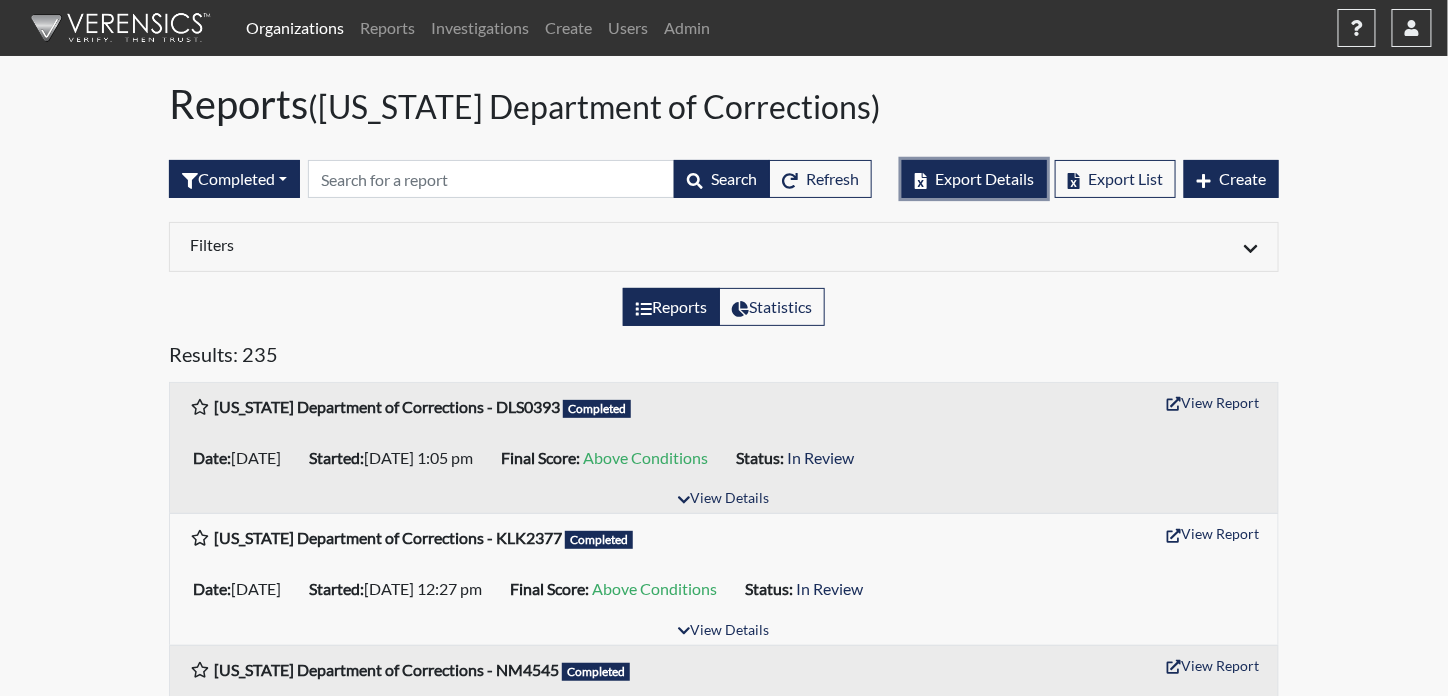 click on "Export Details" at bounding box center (984, 178) 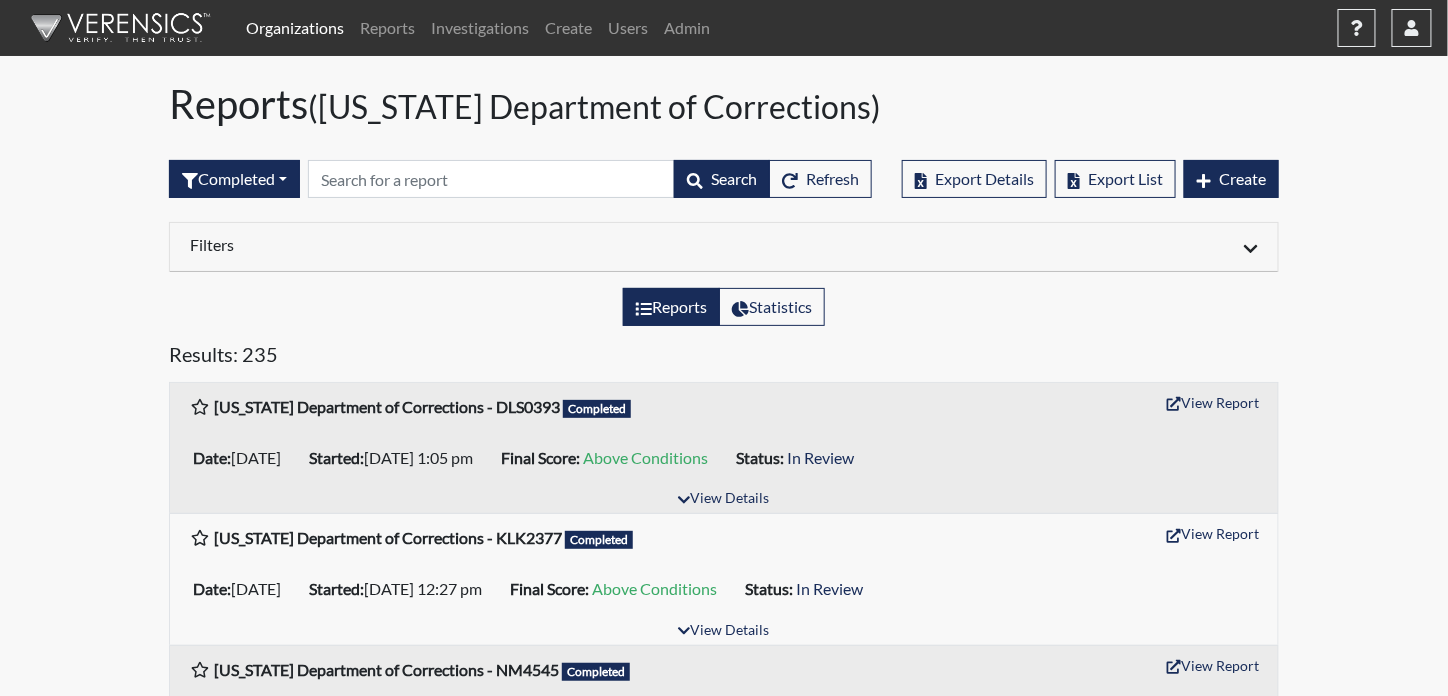 click on "Filters" at bounding box center (449, 244) 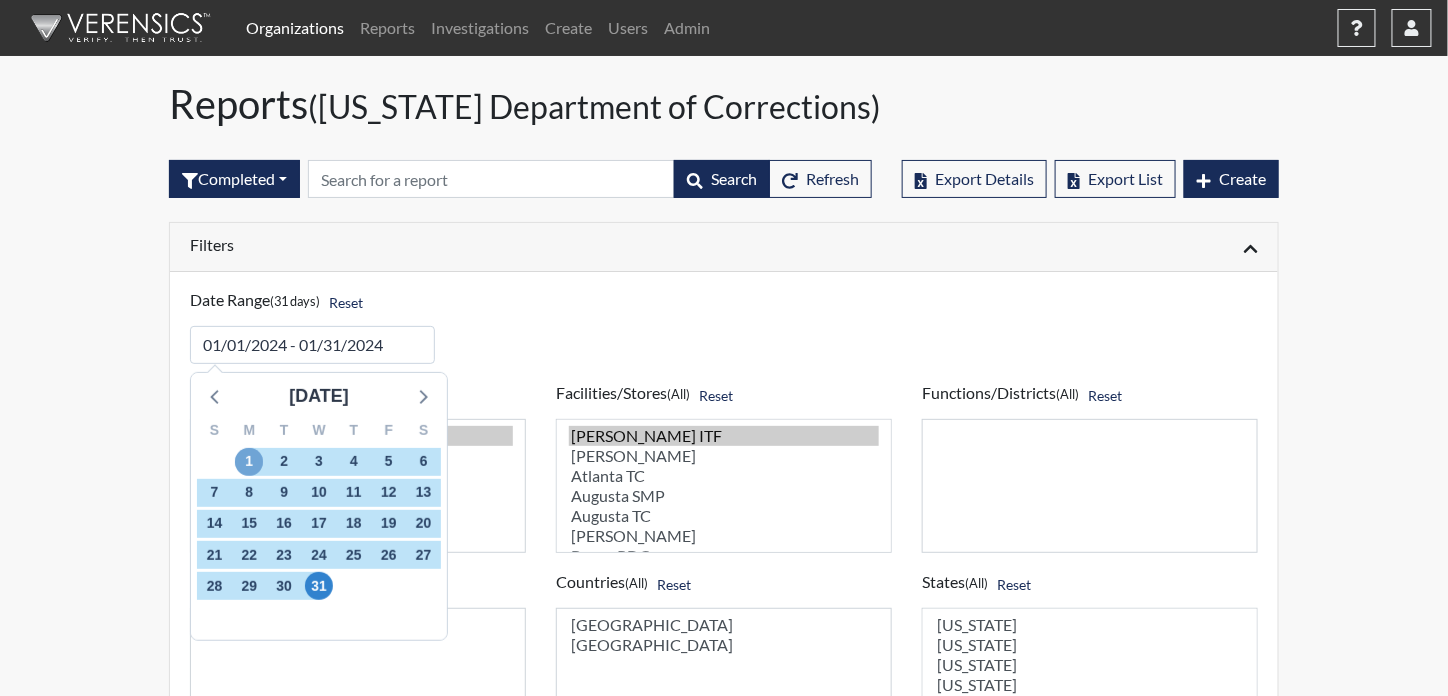 click on "1" at bounding box center [249, 462] 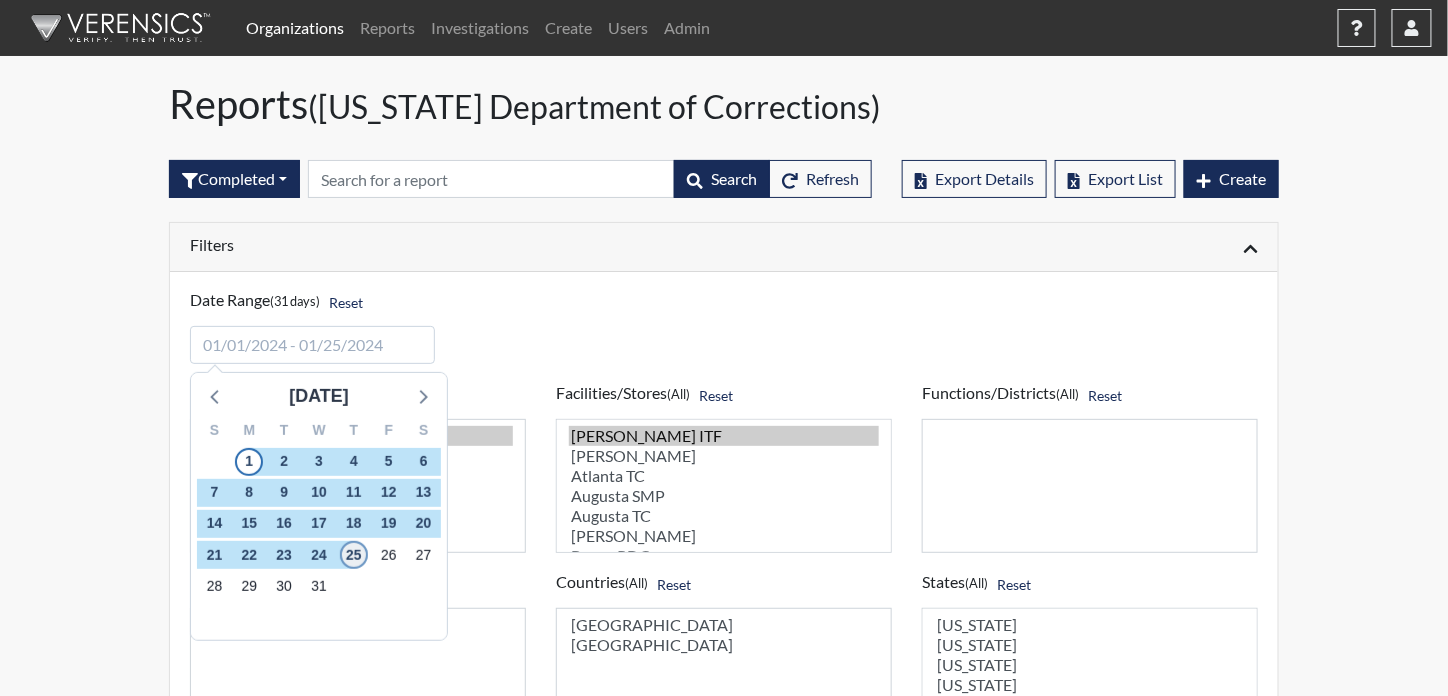 click on "25" at bounding box center [354, 555] 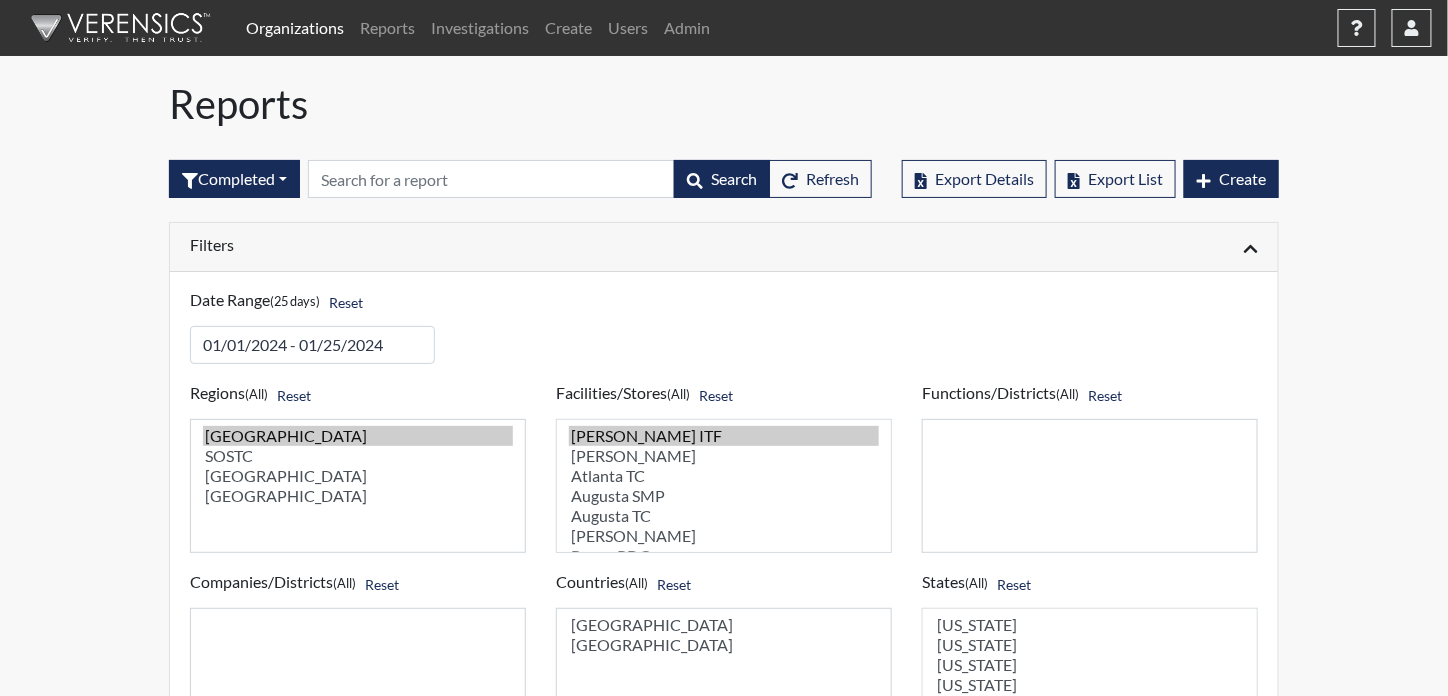 click on "Filters" at bounding box center (449, 244) 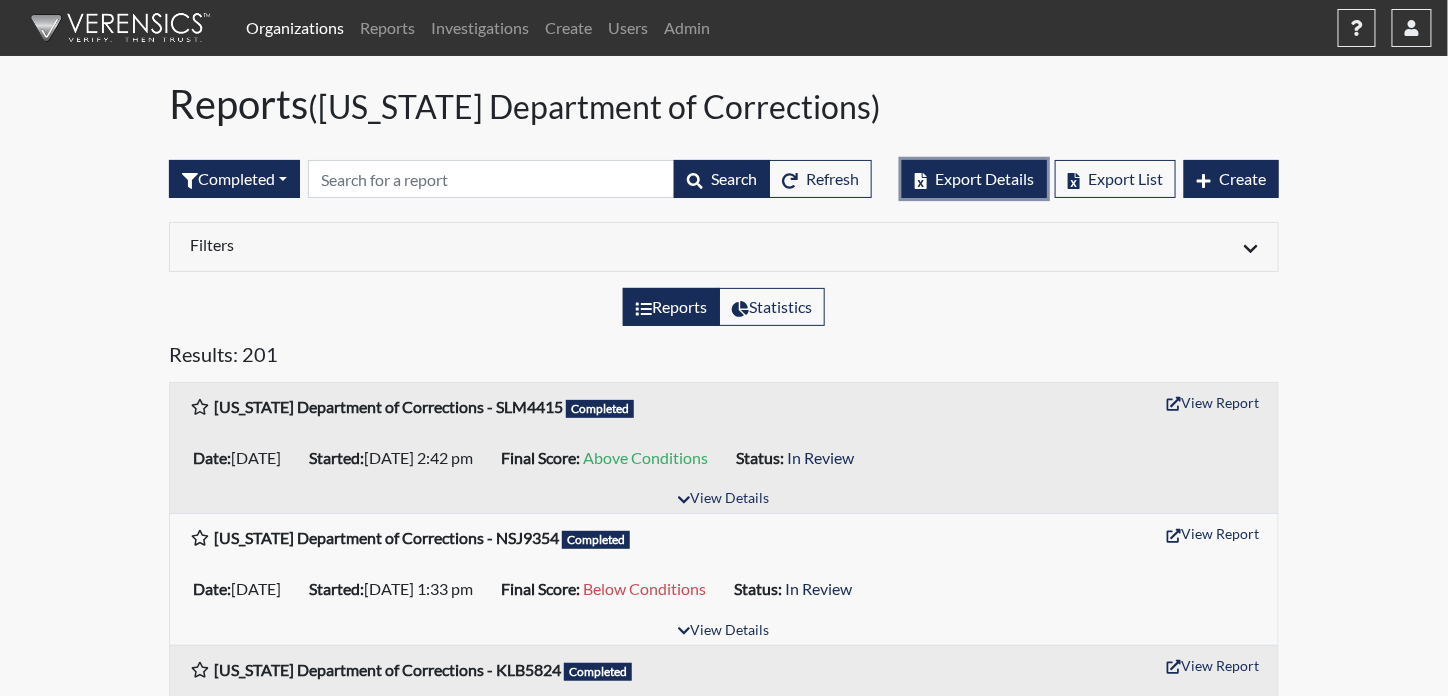 click on "Export Details" at bounding box center [984, 178] 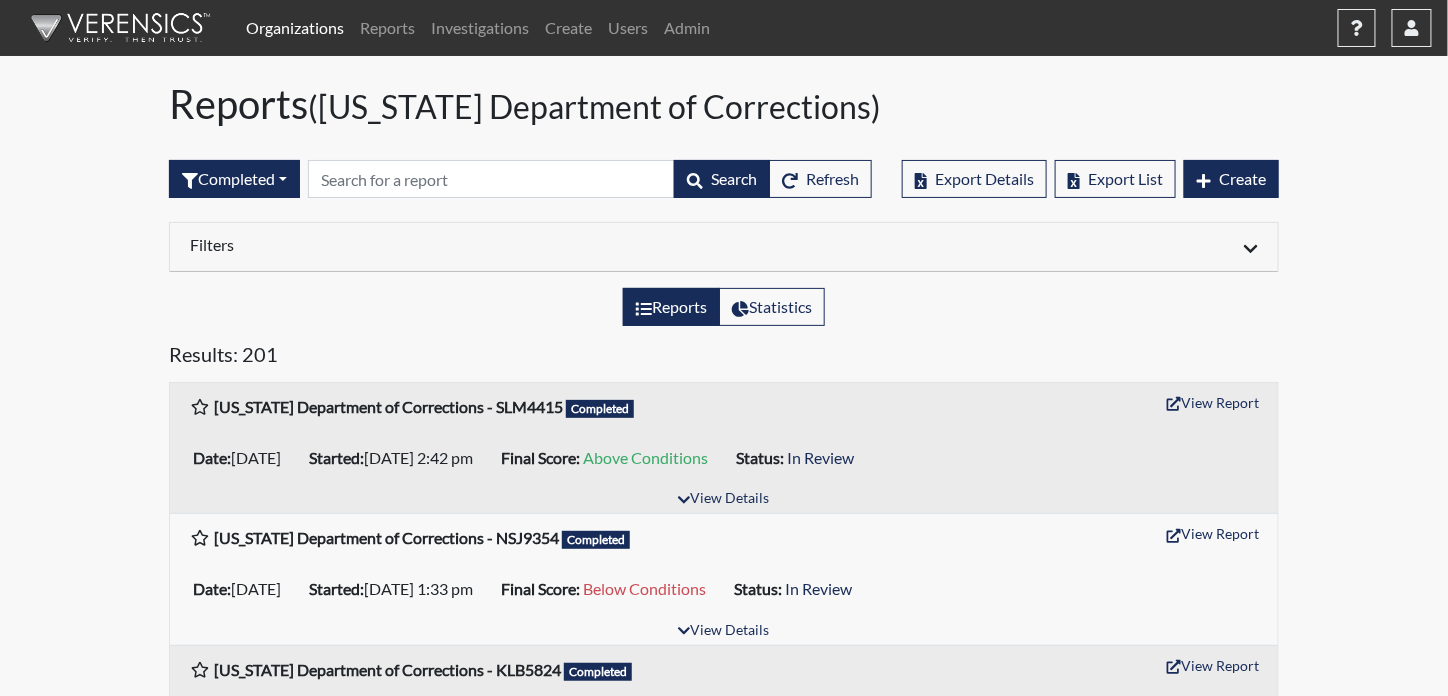 click on "Filters" at bounding box center [449, 247] 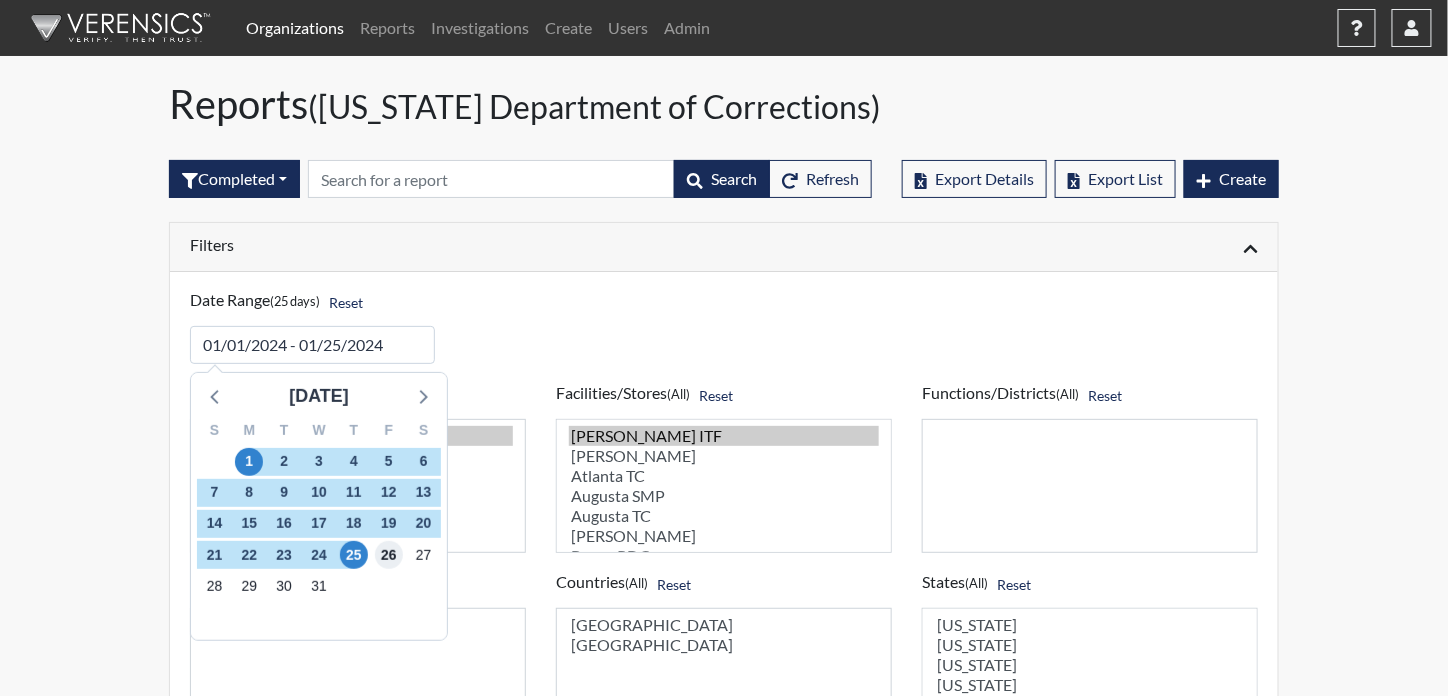 click on "26" at bounding box center [389, 555] 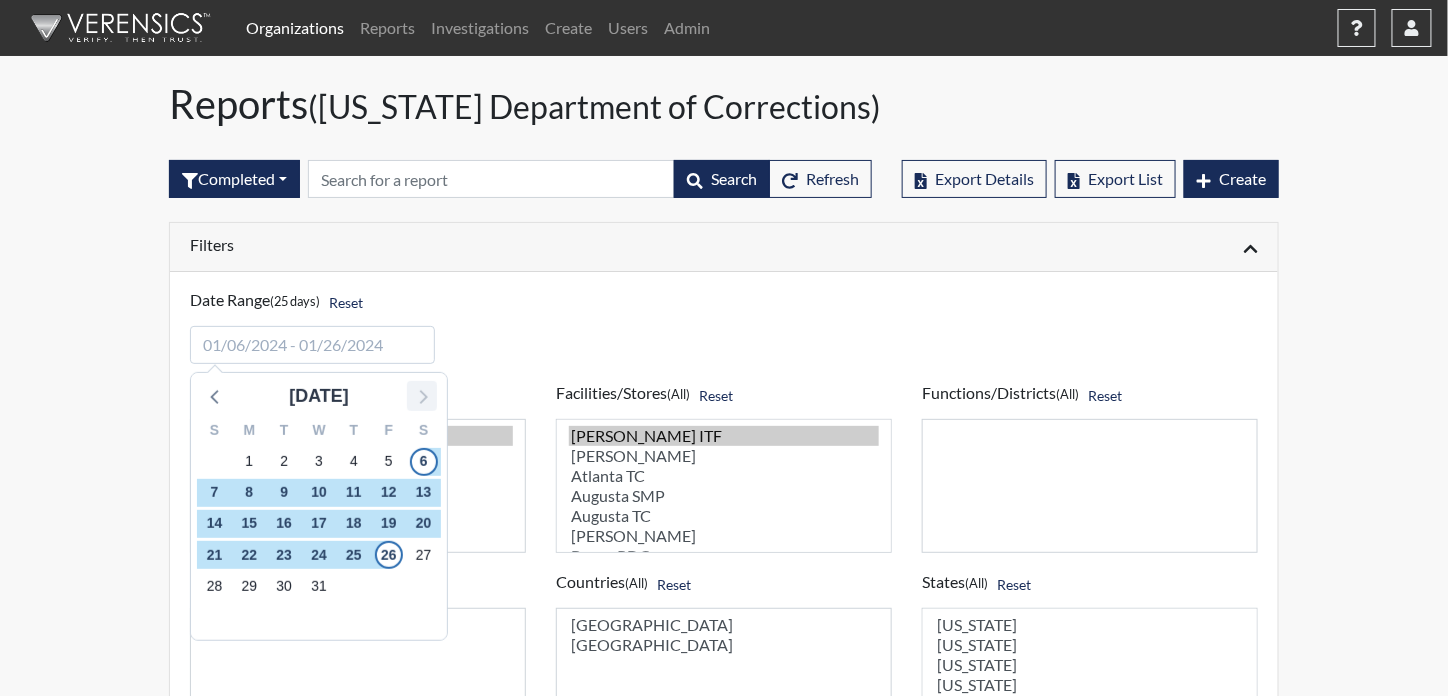 click 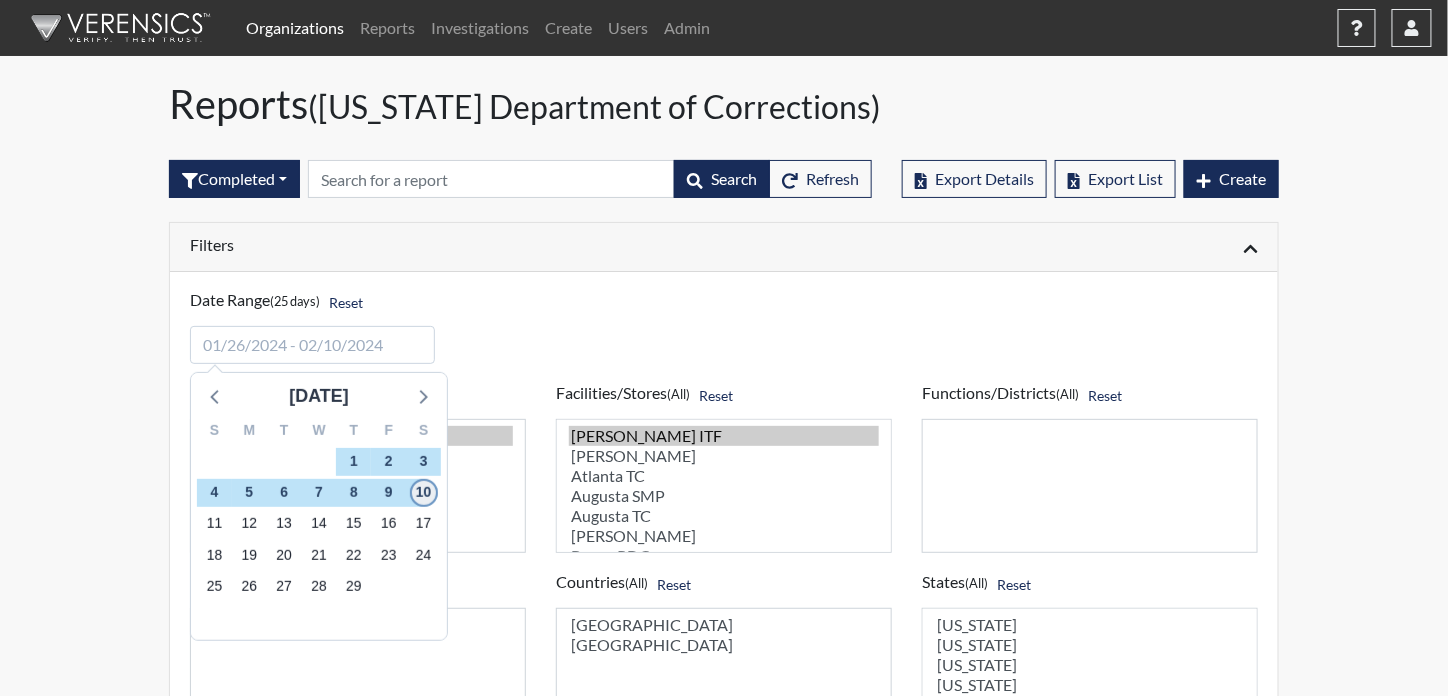 click on "10" at bounding box center (424, 493) 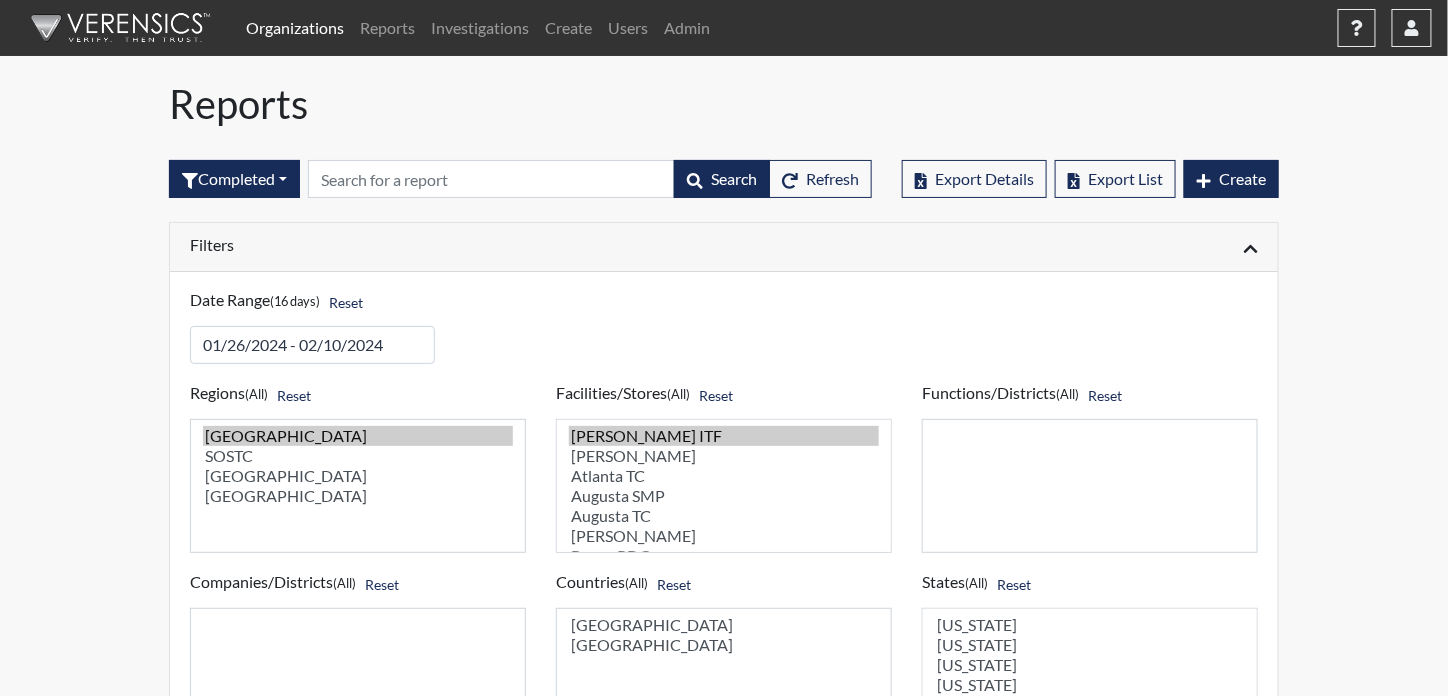 click on "Filters" at bounding box center [449, 247] 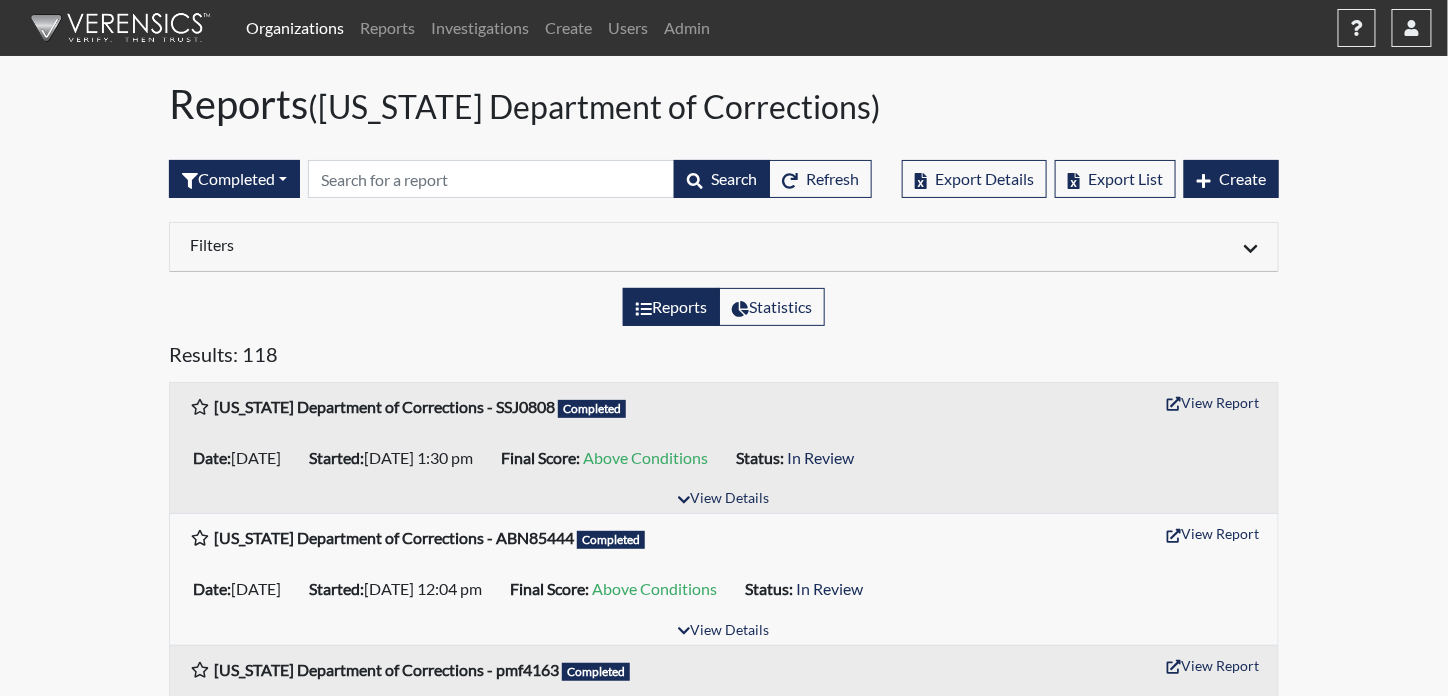 click on "Filters" at bounding box center (449, 244) 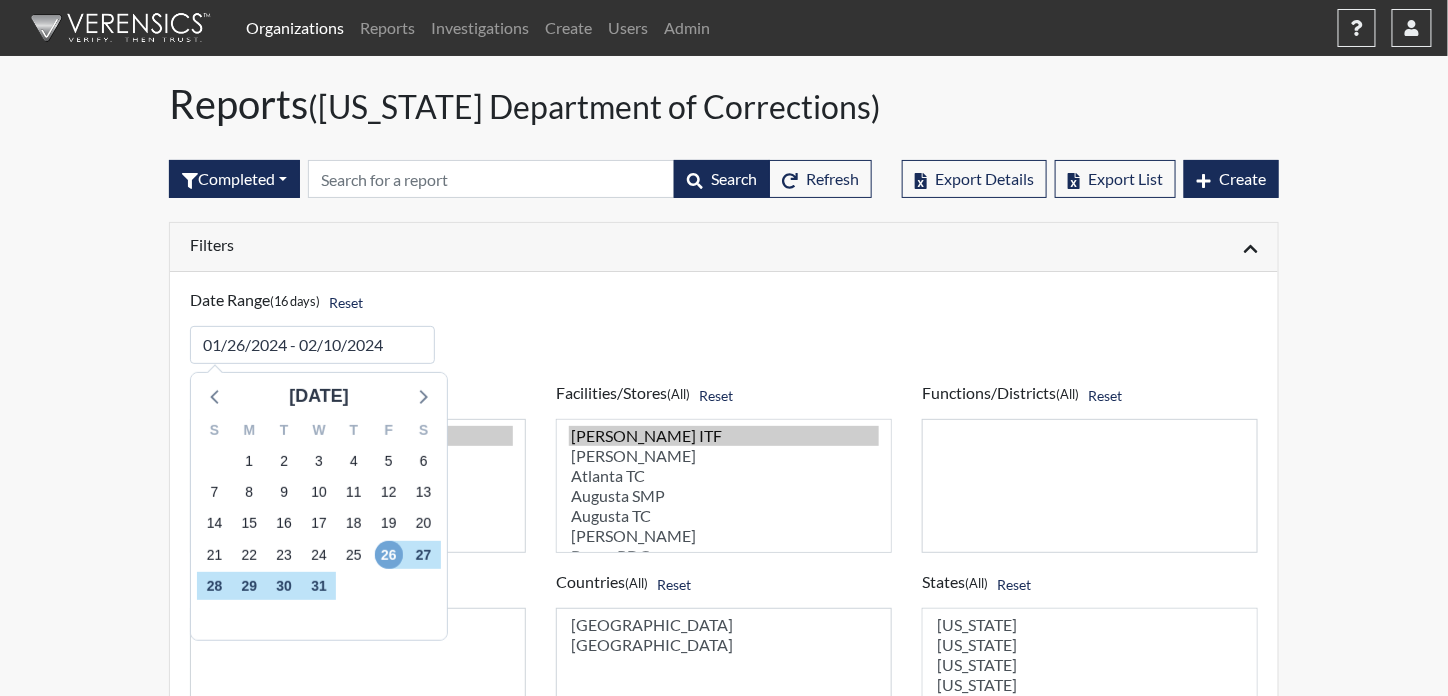 click on "26" at bounding box center (389, 555) 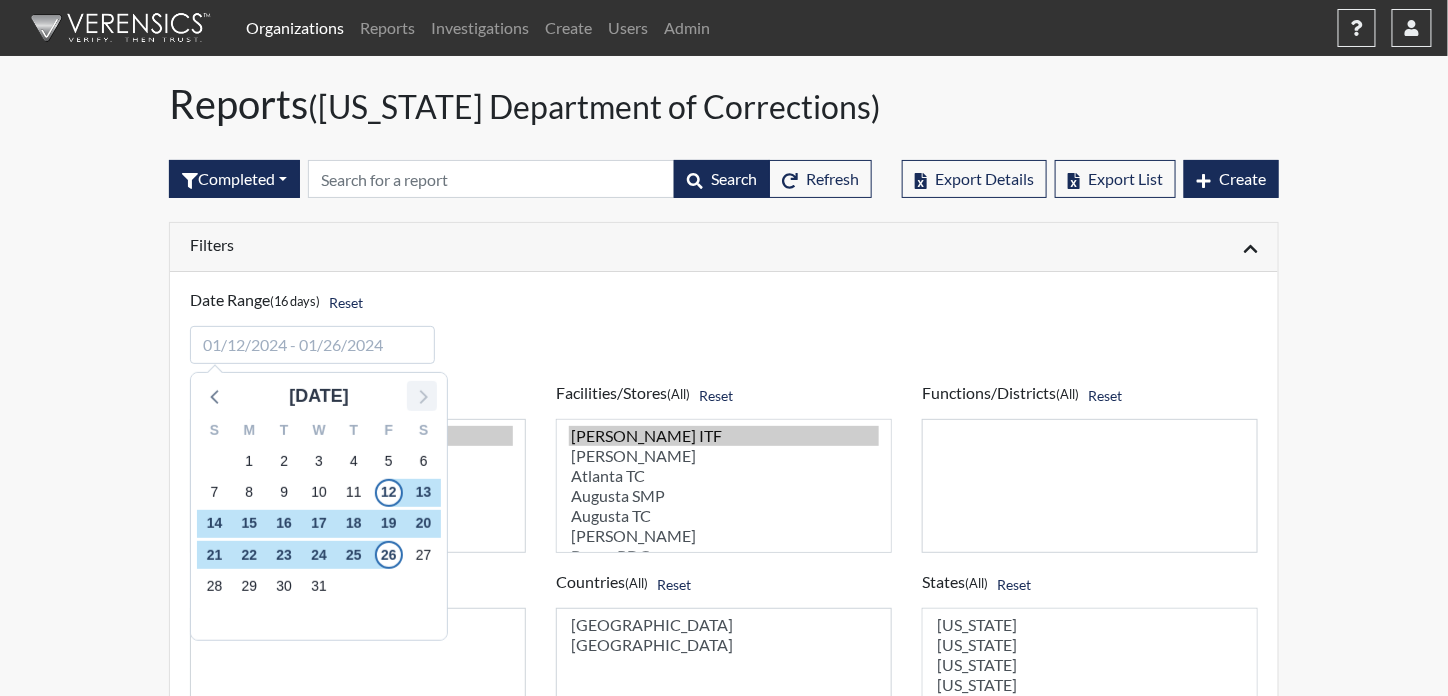 click 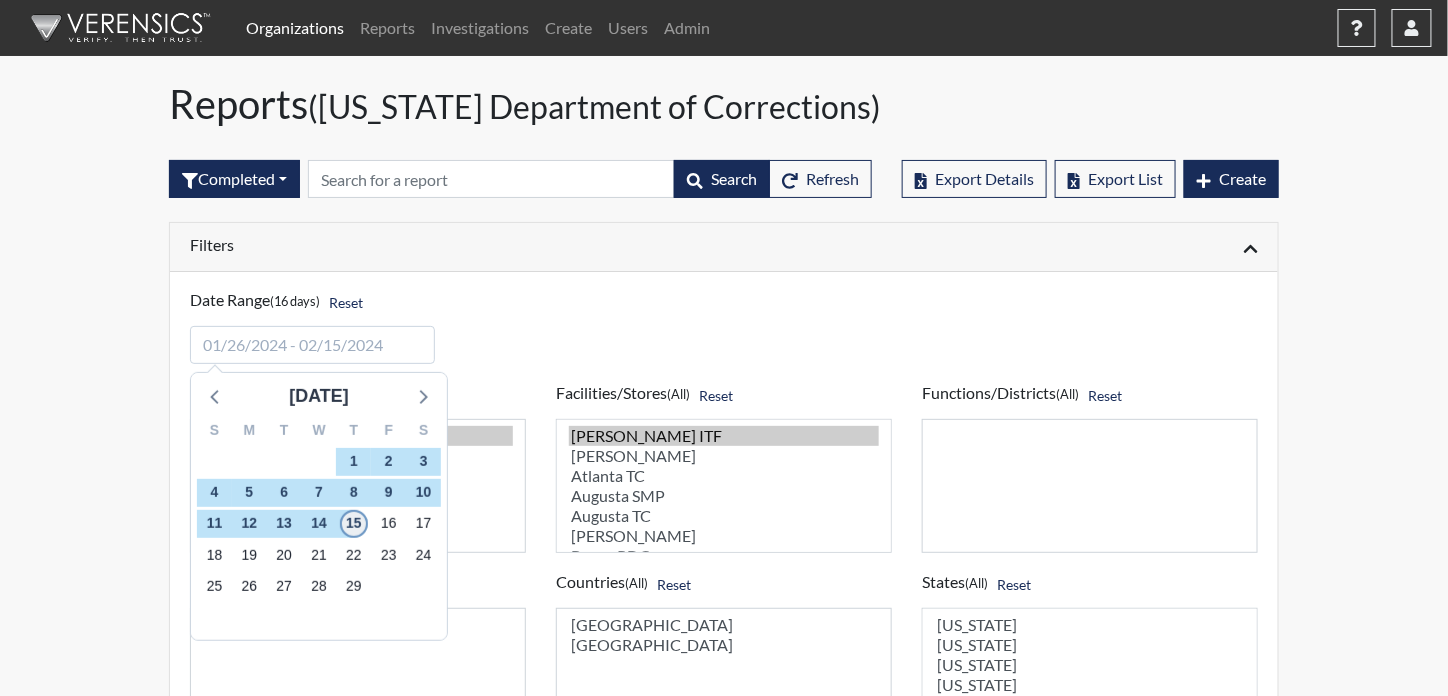 click on "15" at bounding box center (354, 524) 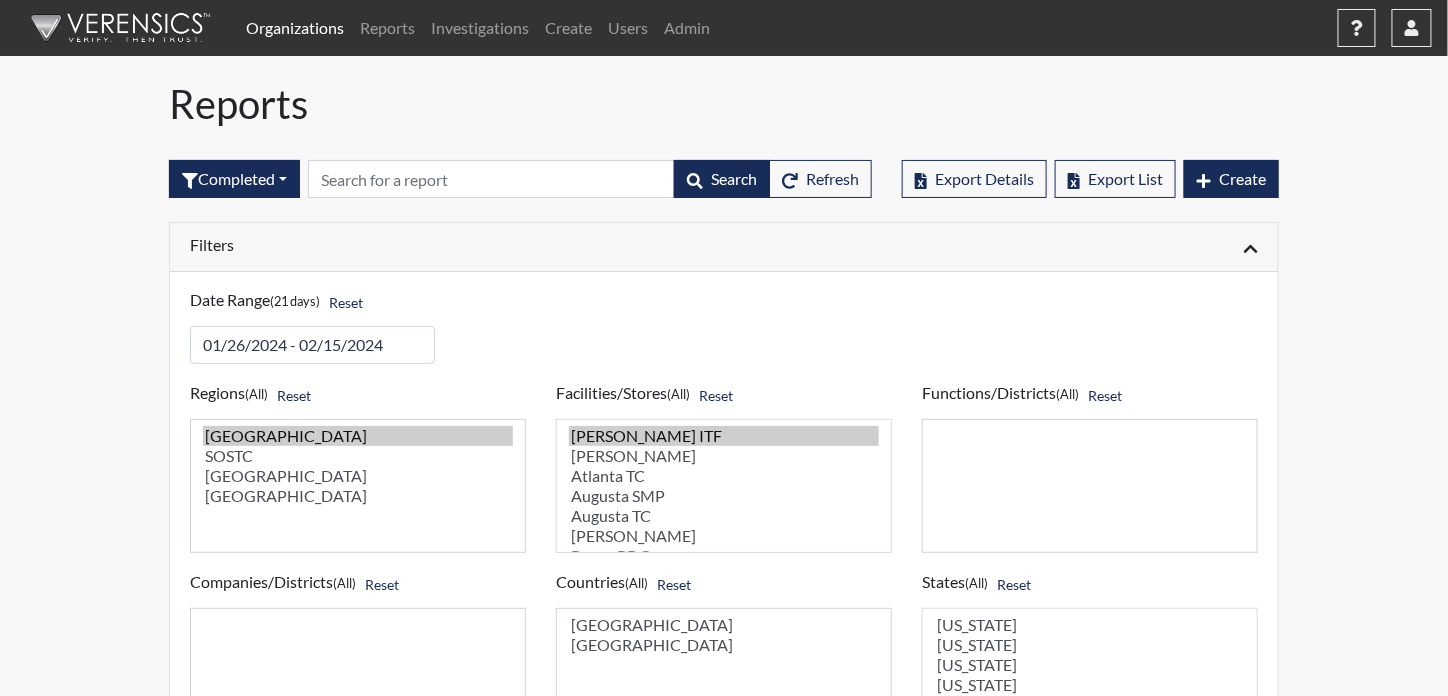 click on "Filters" at bounding box center (449, 247) 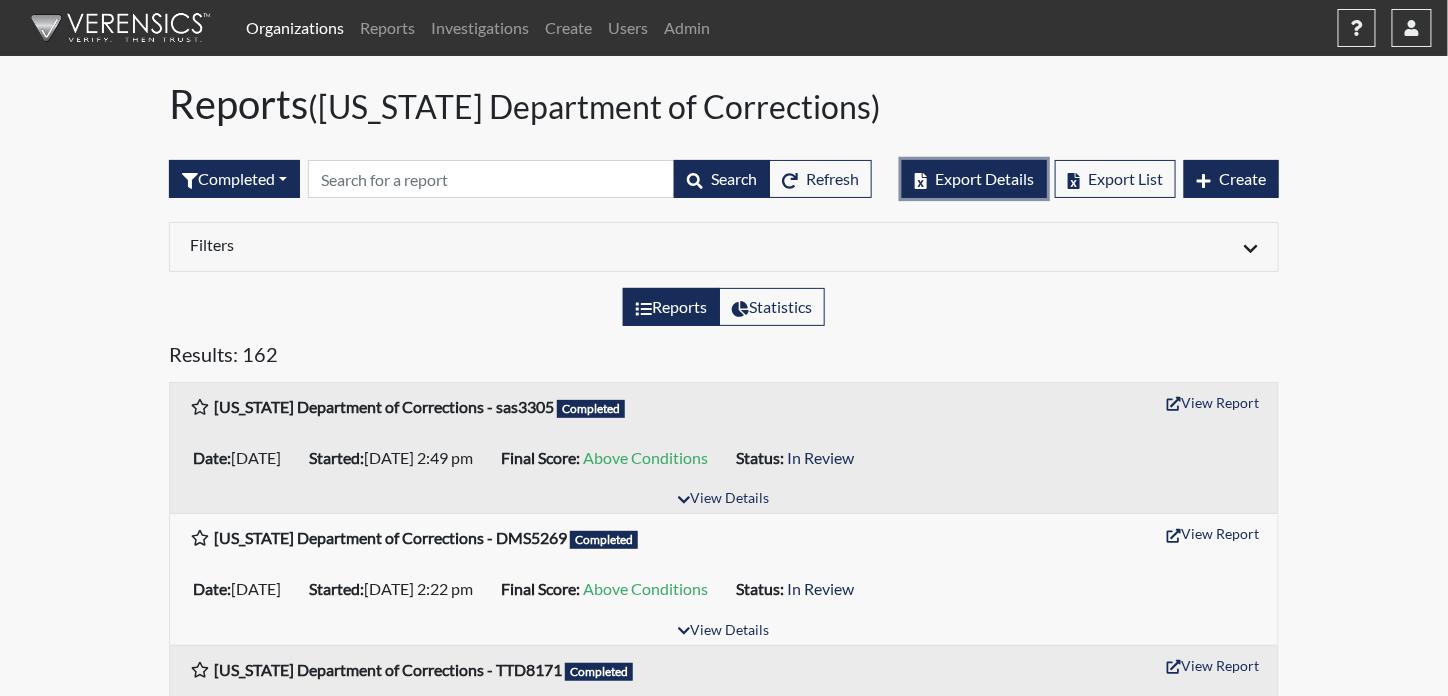 click on "Export Details" at bounding box center [984, 178] 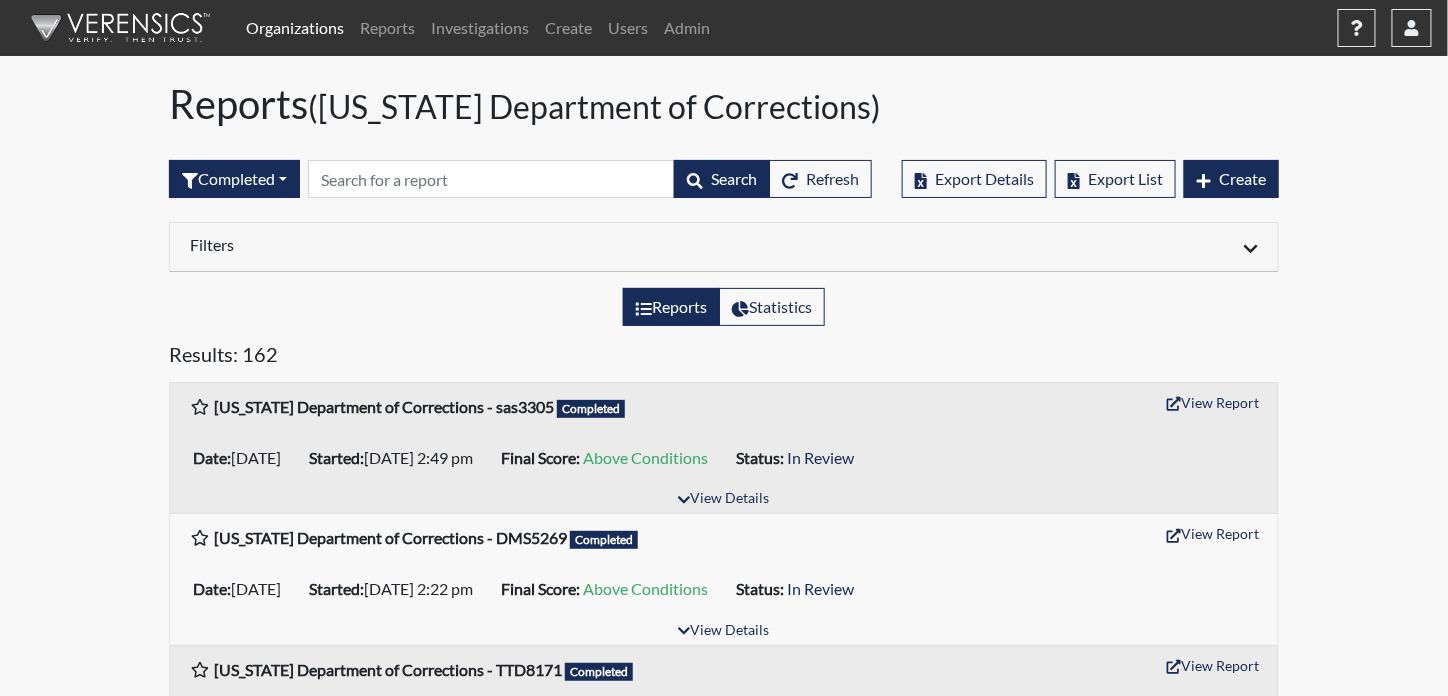 click on "Filters" at bounding box center [449, 244] 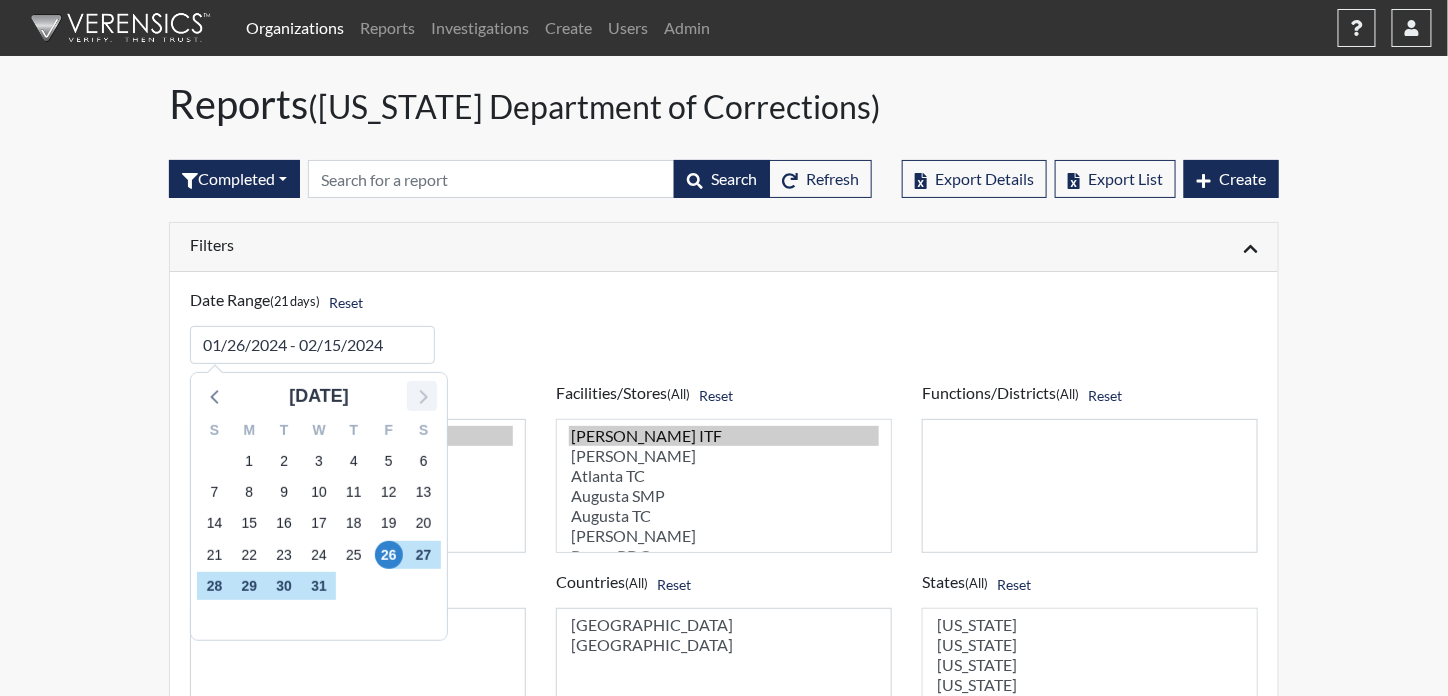 click 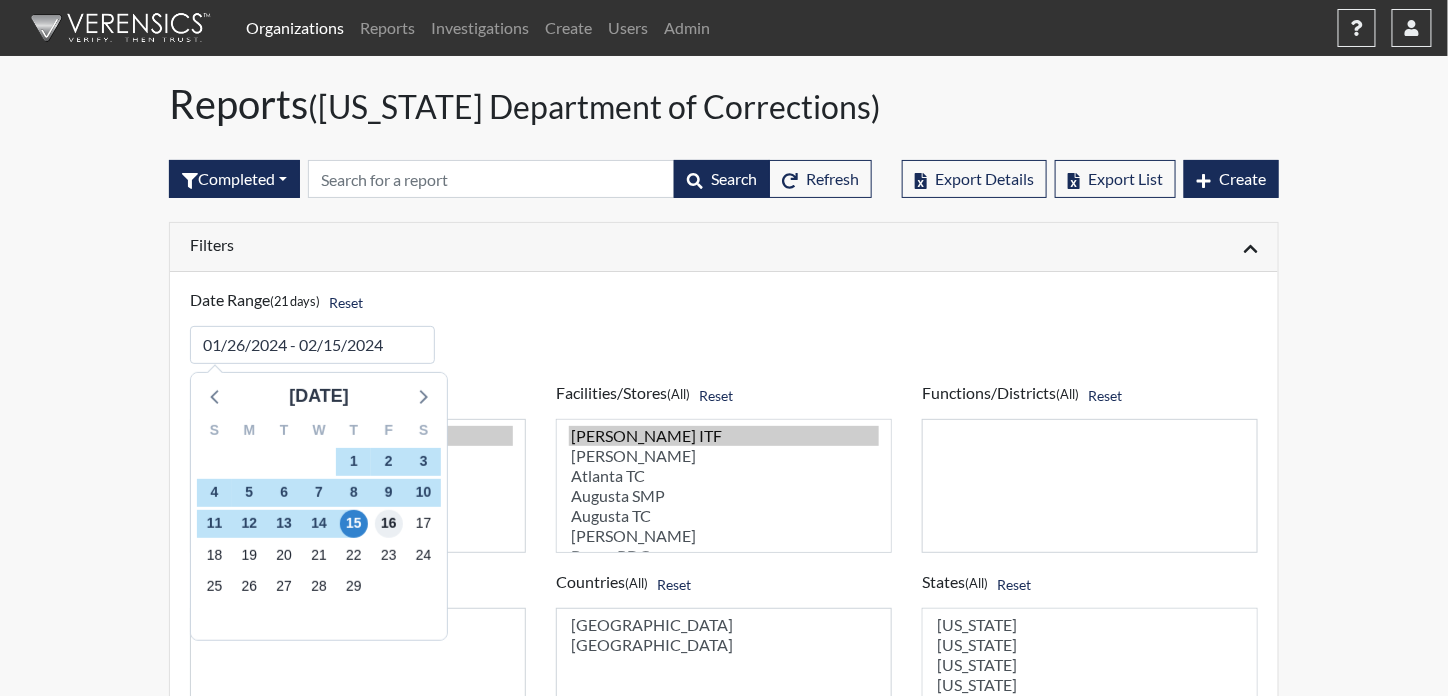 click on "16" at bounding box center [389, 524] 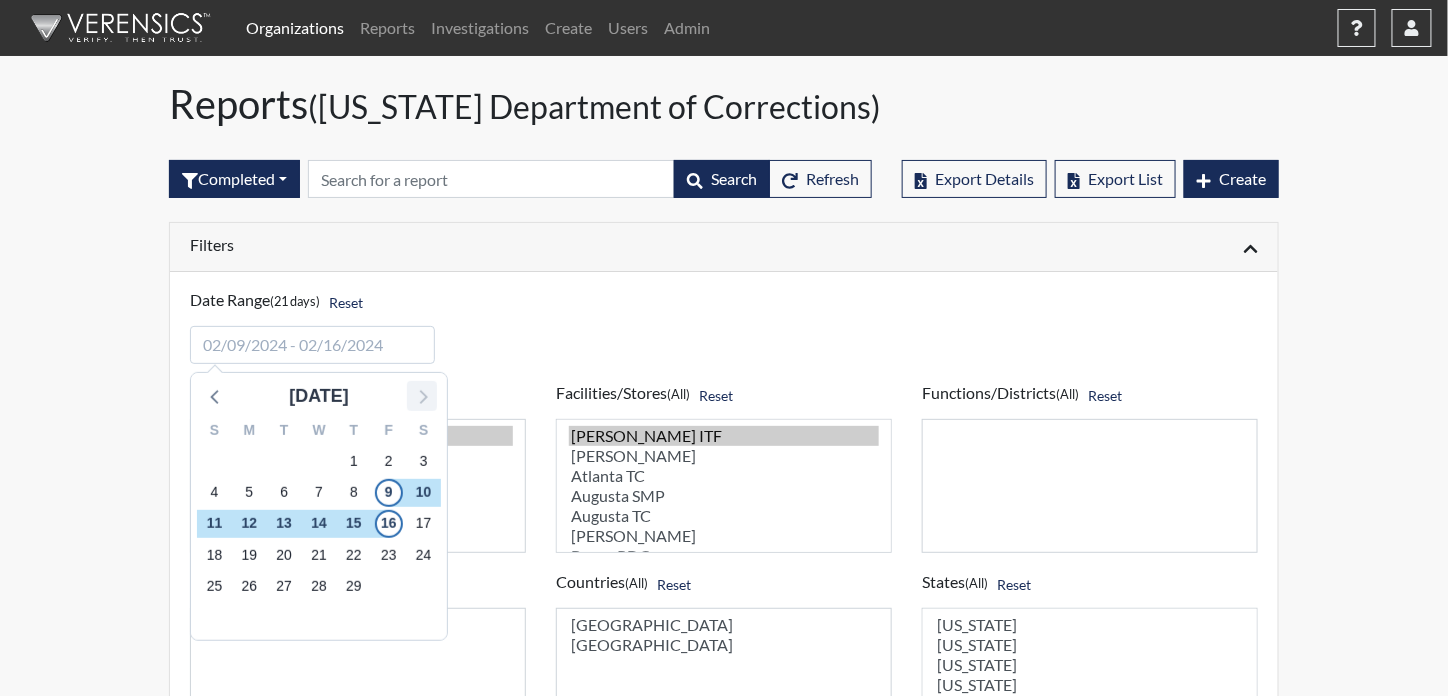 click 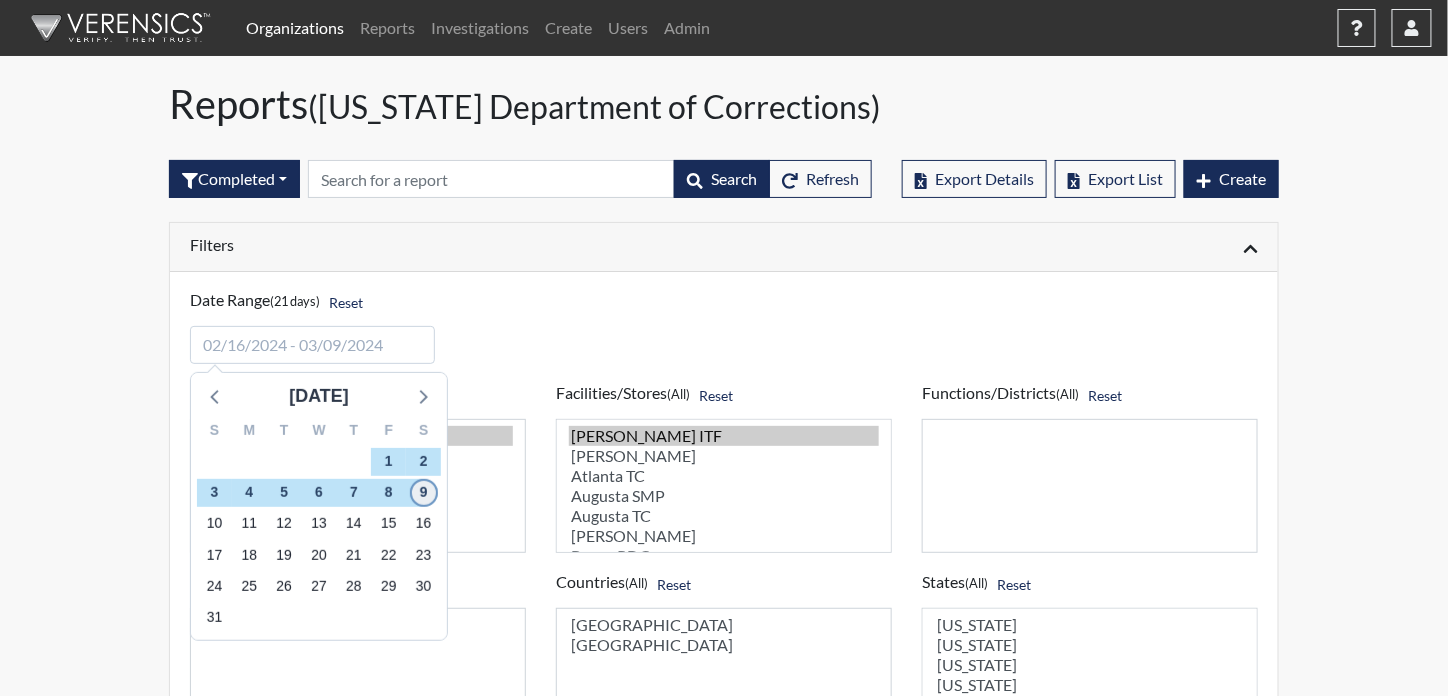 click on "9" at bounding box center (424, 493) 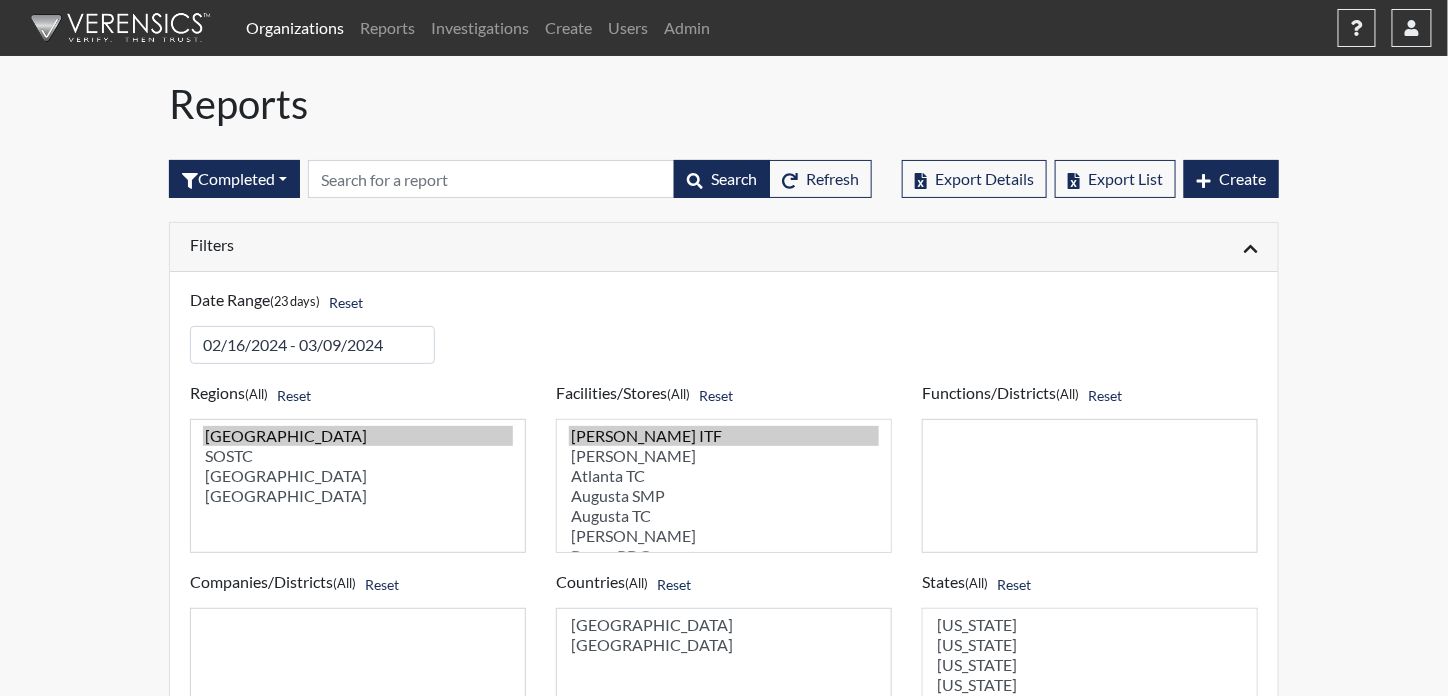 click on "Filters" at bounding box center (449, 244) 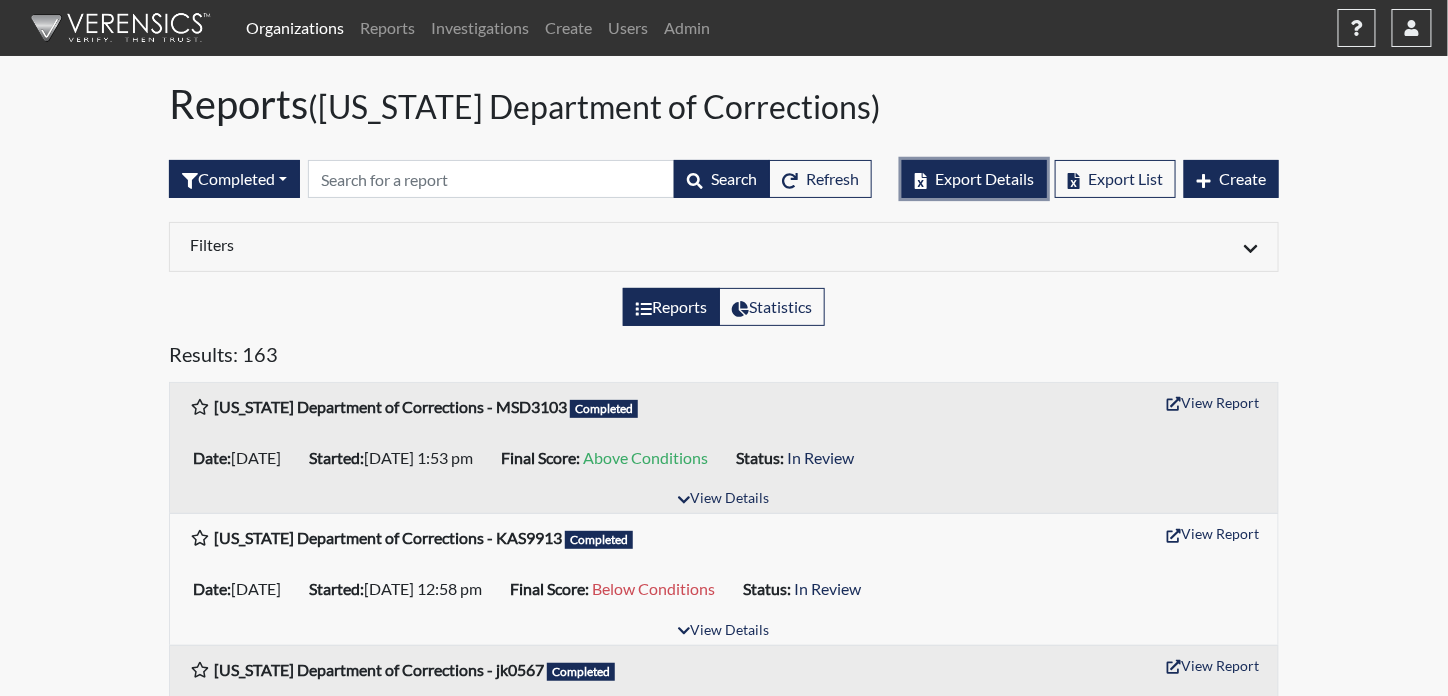 click on "Export Details" at bounding box center (984, 178) 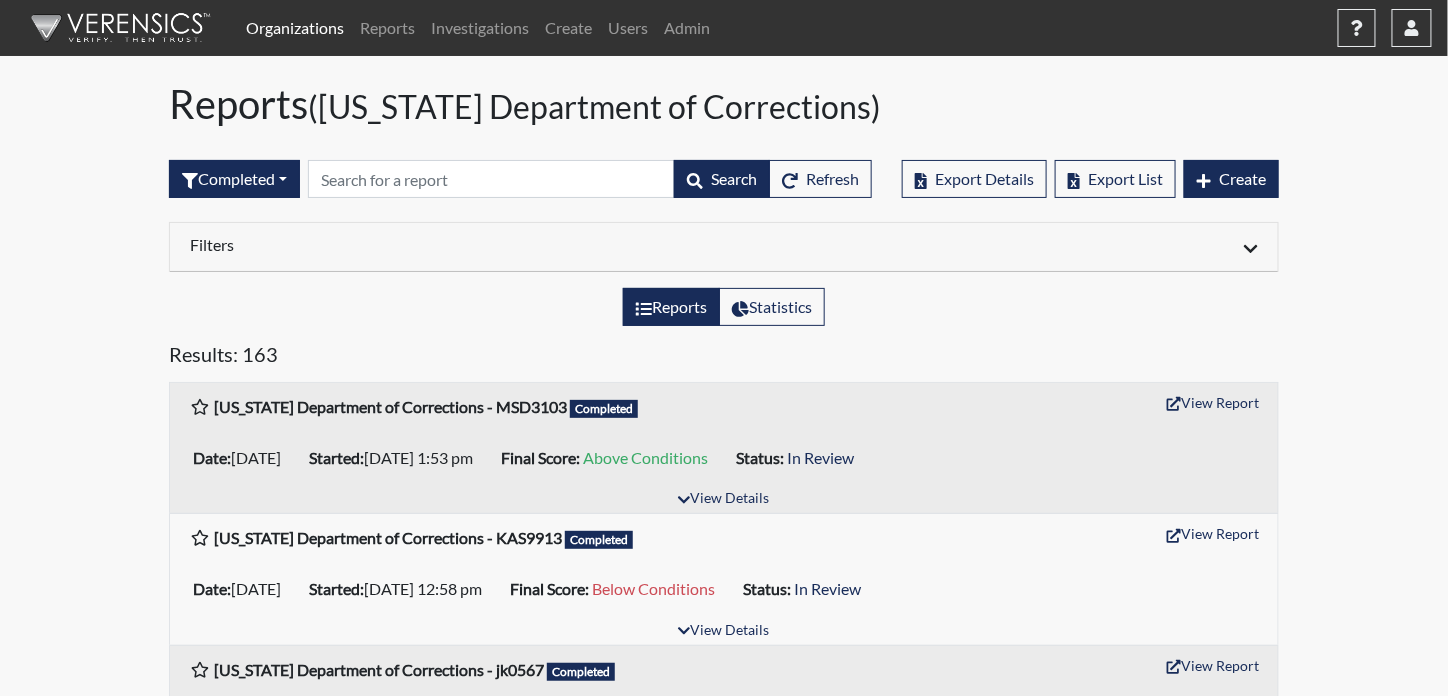 click on "Filters" at bounding box center [724, 247] 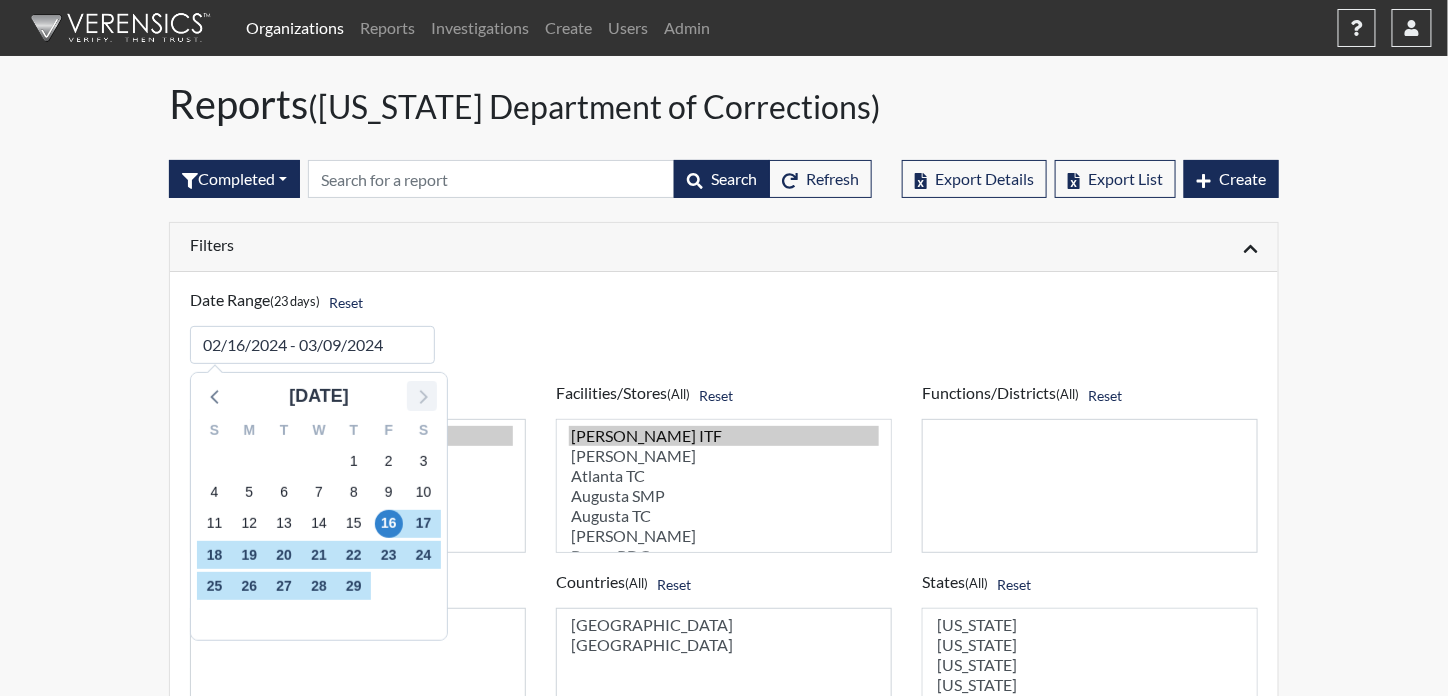 click 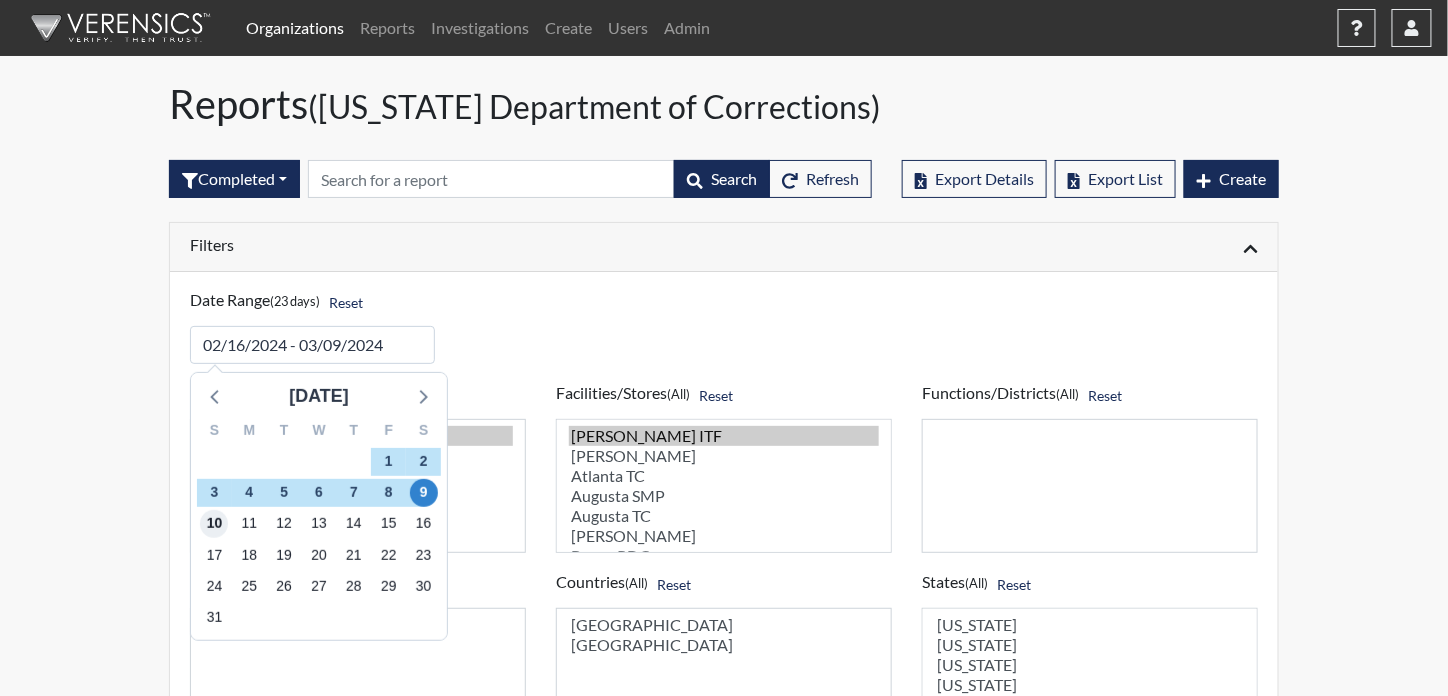 click on "10" at bounding box center (214, 524) 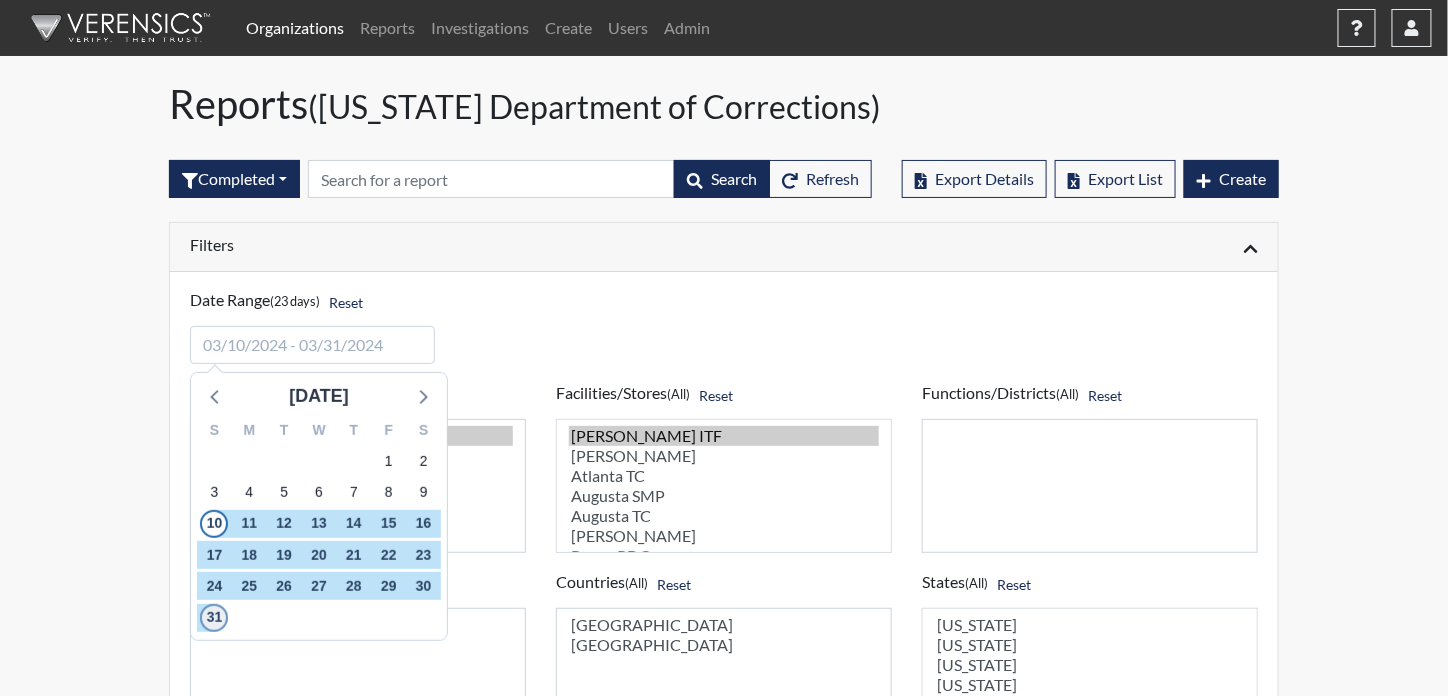 click on "31" at bounding box center [214, 618] 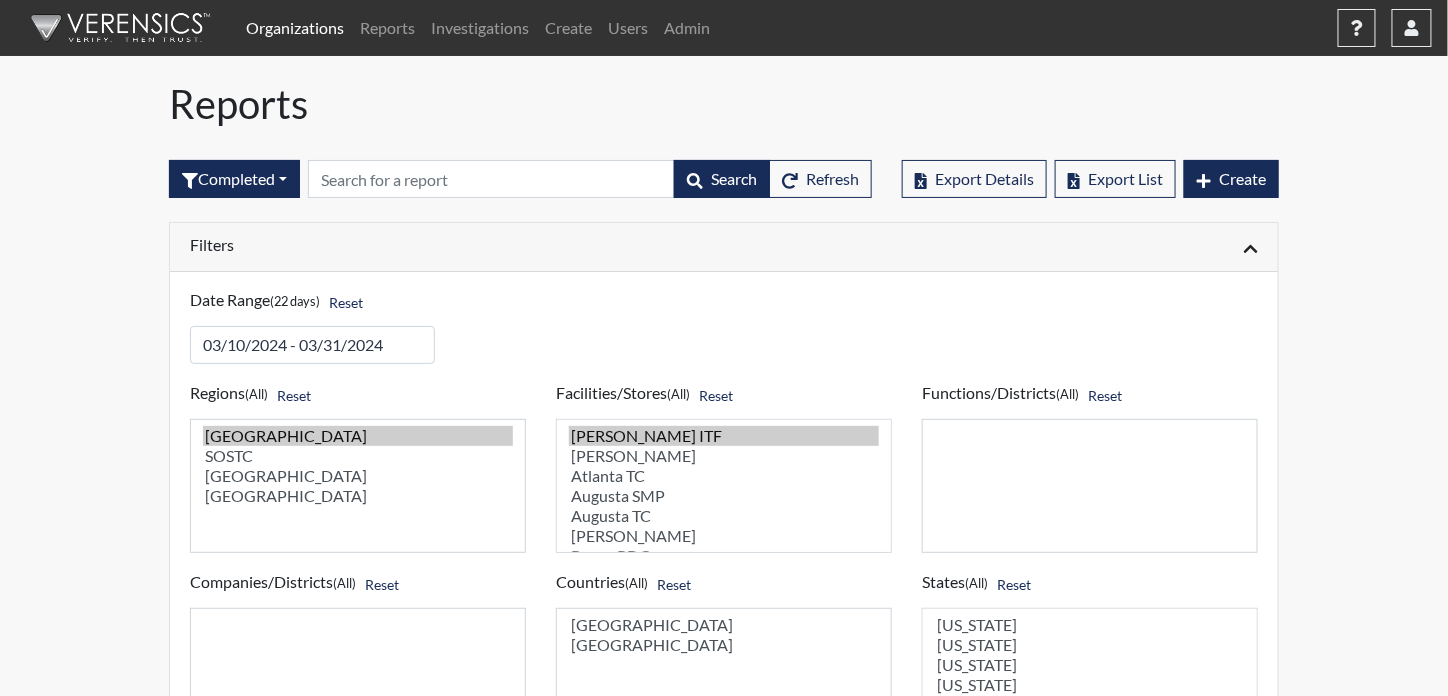 click on "Filters" at bounding box center (449, 244) 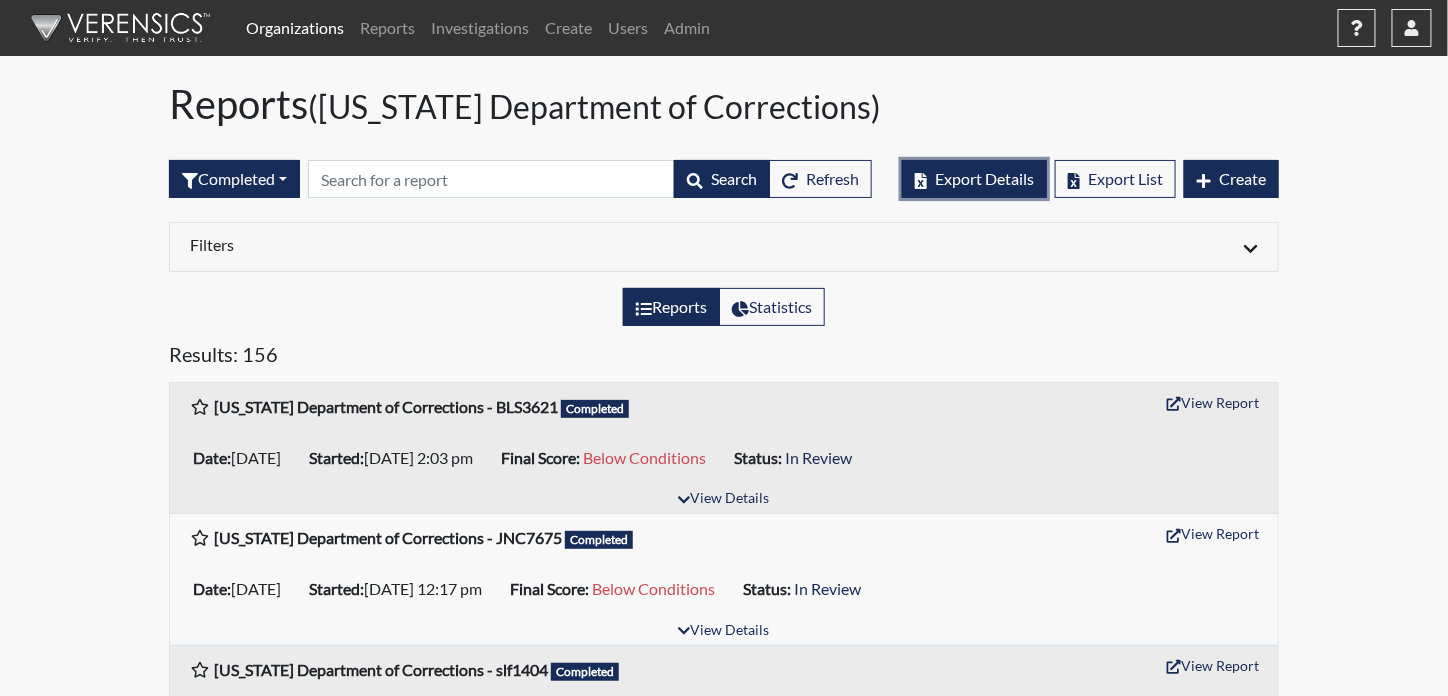 click on "Export Details" at bounding box center [984, 178] 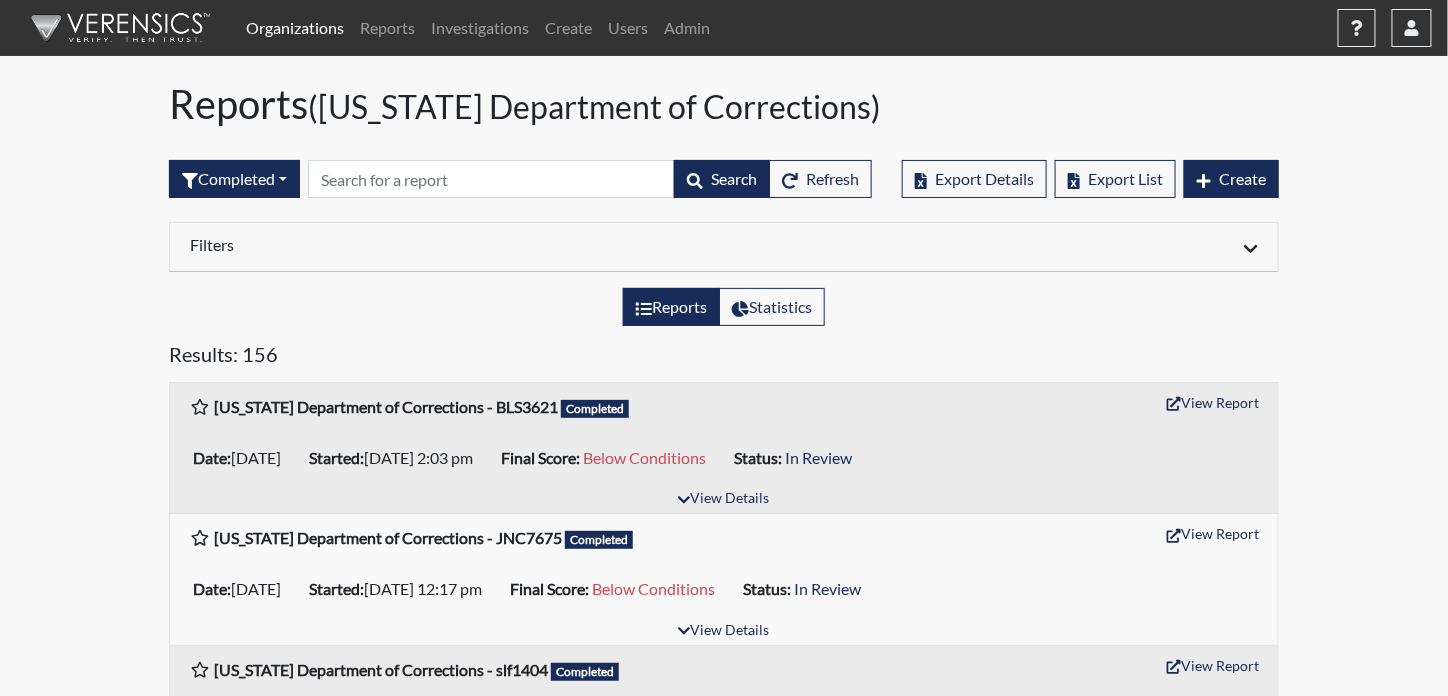 click on "Filters" at bounding box center [449, 244] 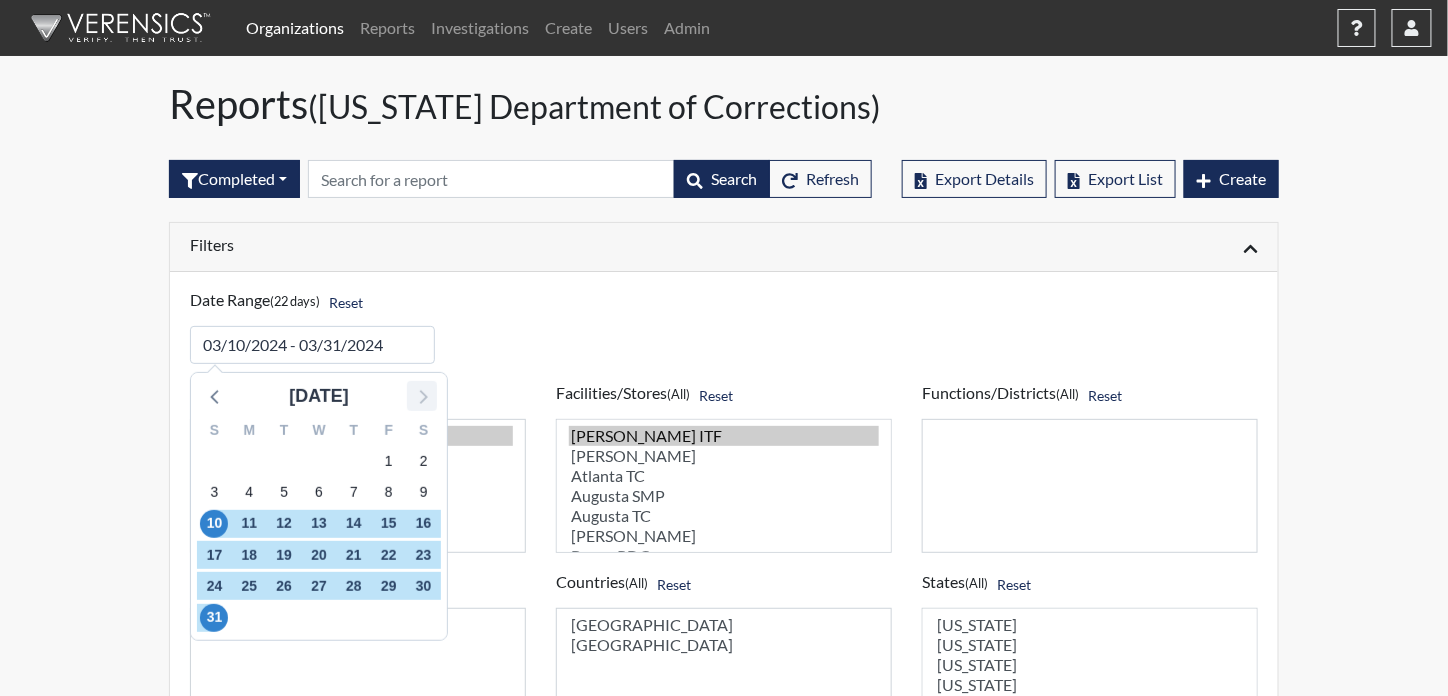 click 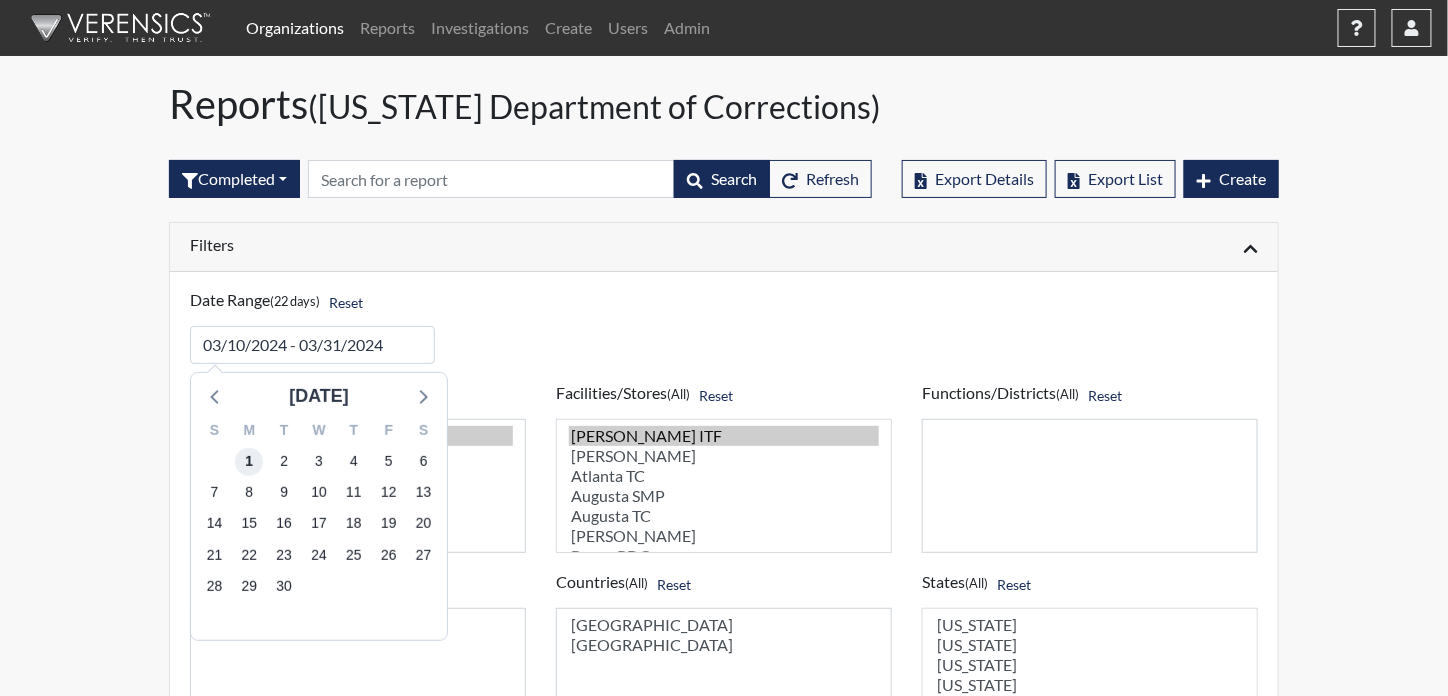 click on "1" at bounding box center [249, 462] 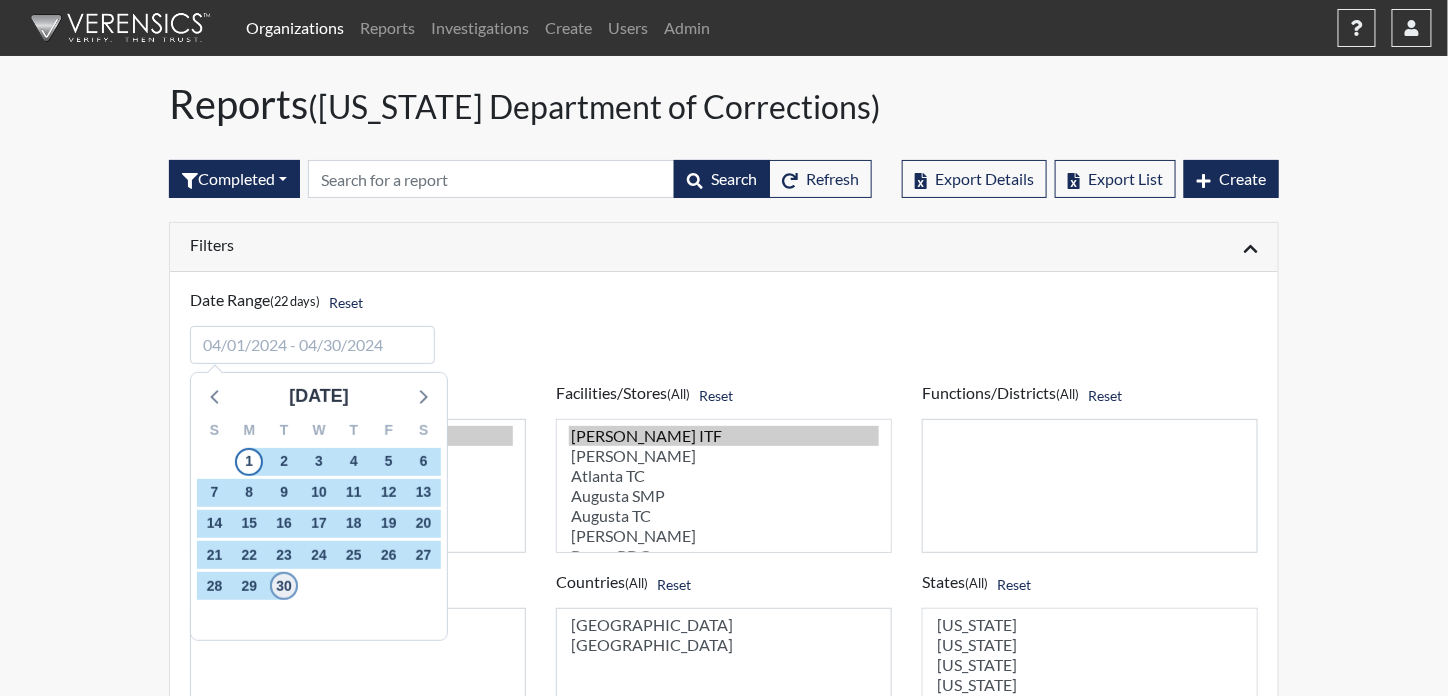click on "30" at bounding box center [284, 586] 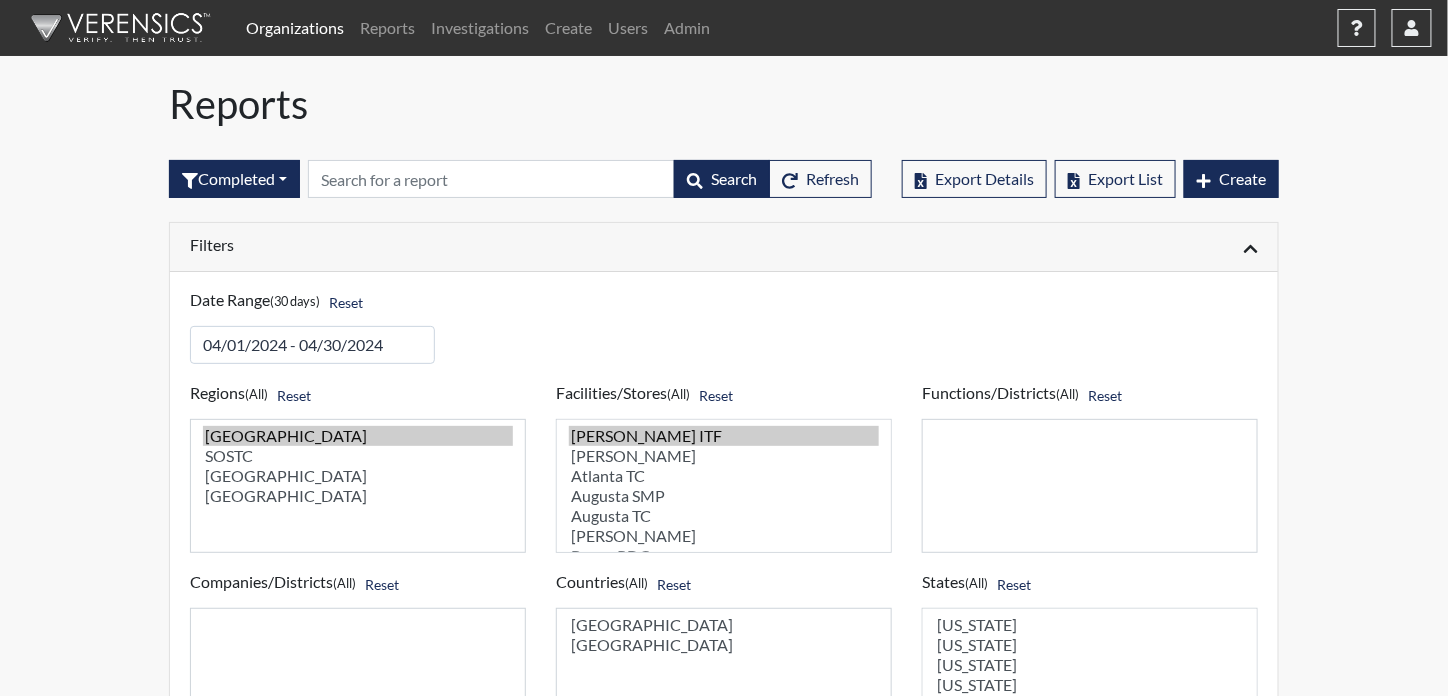 click on "Filters" at bounding box center (449, 244) 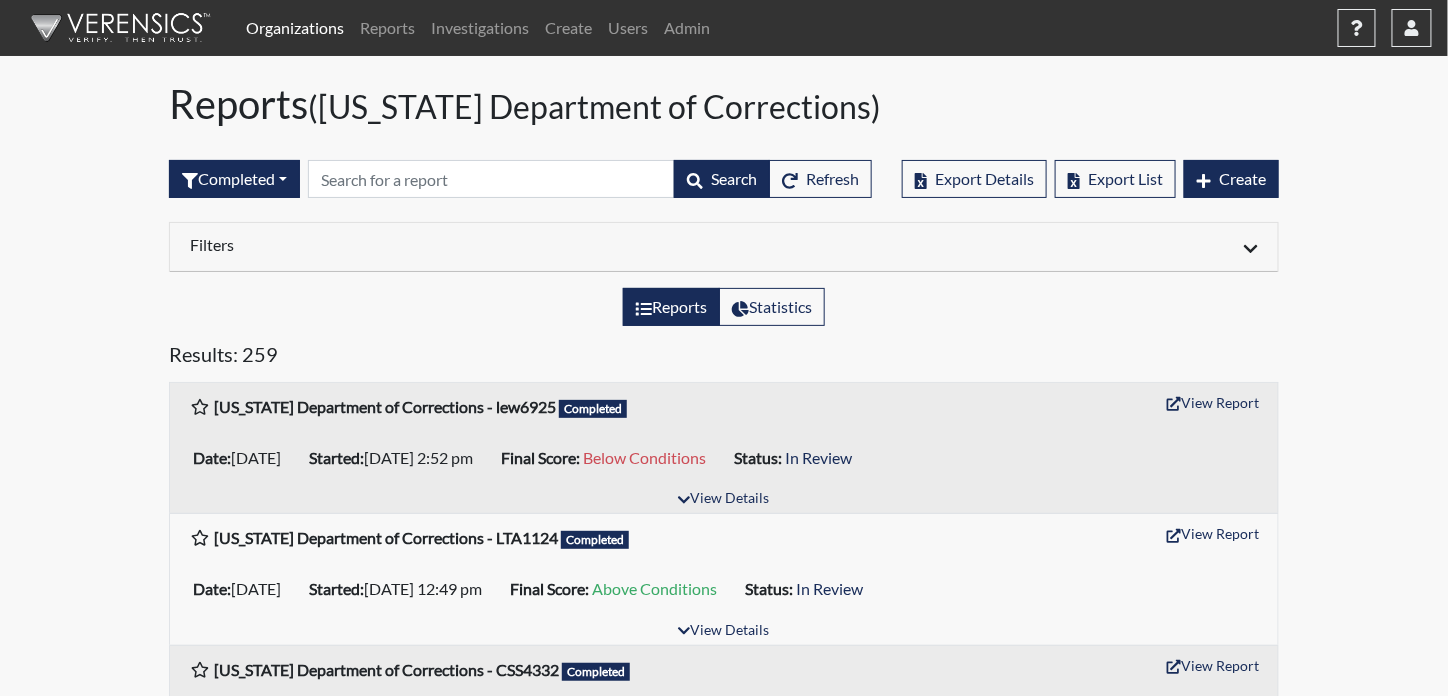 click on "Filters" at bounding box center (449, 244) 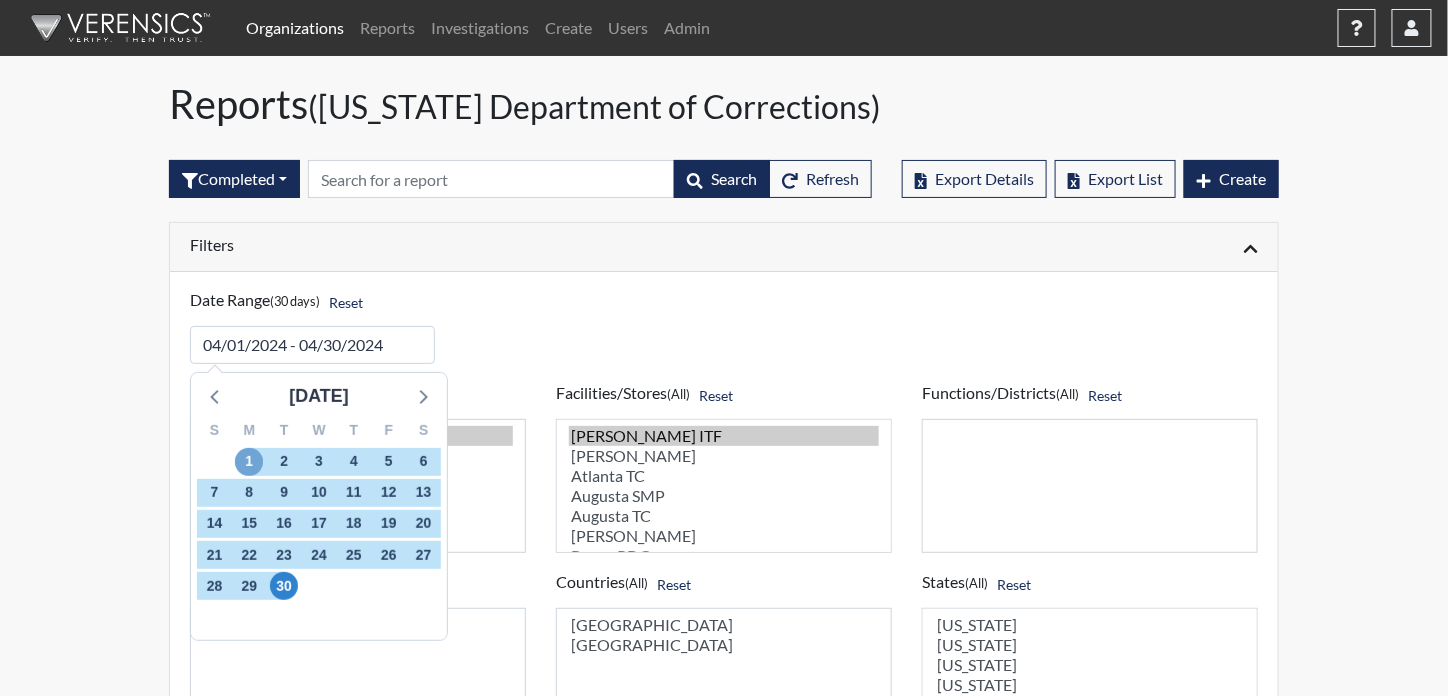 click on "1" at bounding box center [249, 462] 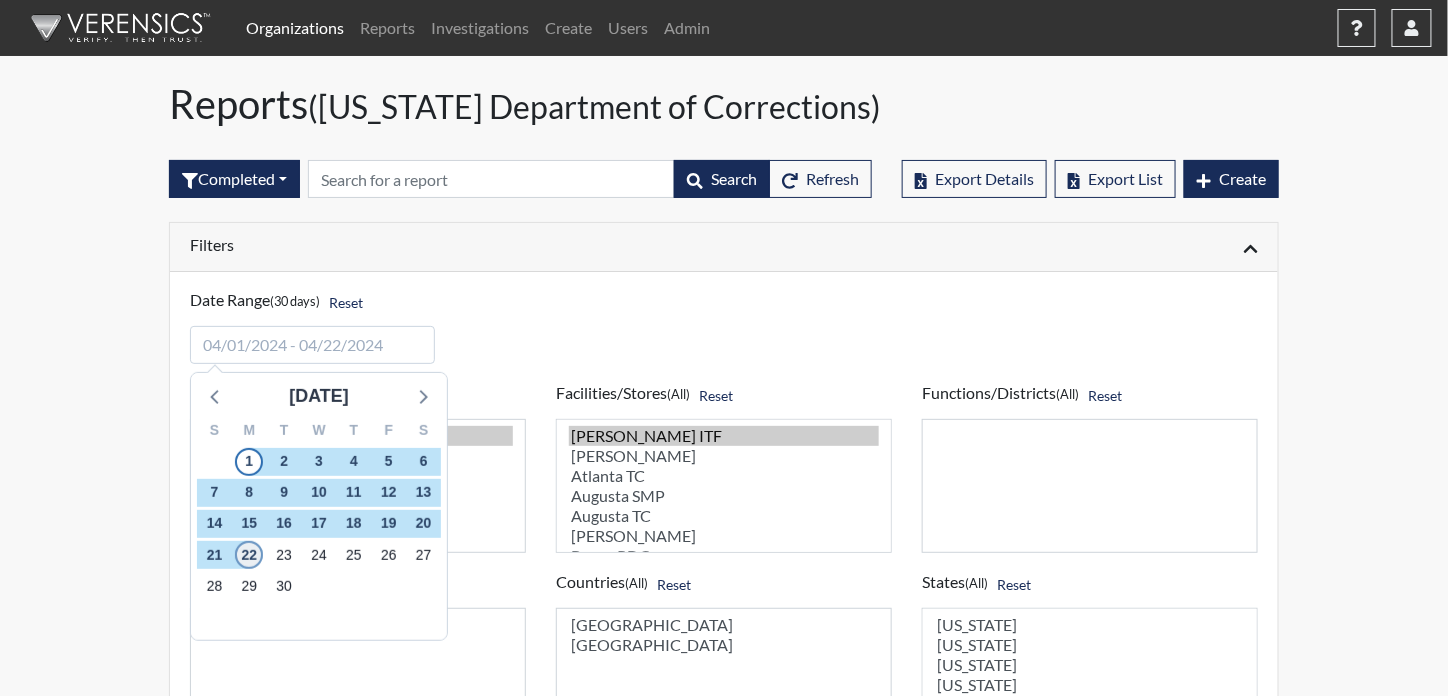 click on "22" at bounding box center [249, 555] 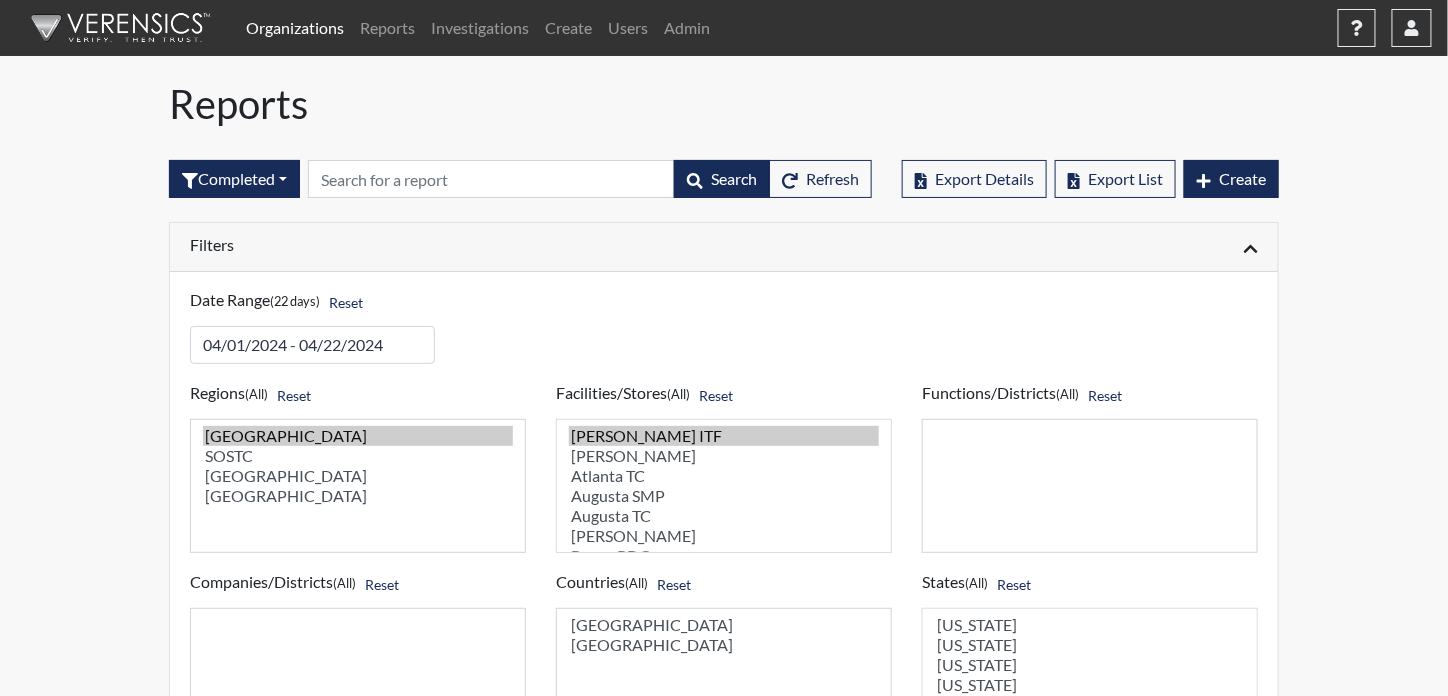 click on "Filters" at bounding box center [449, 244] 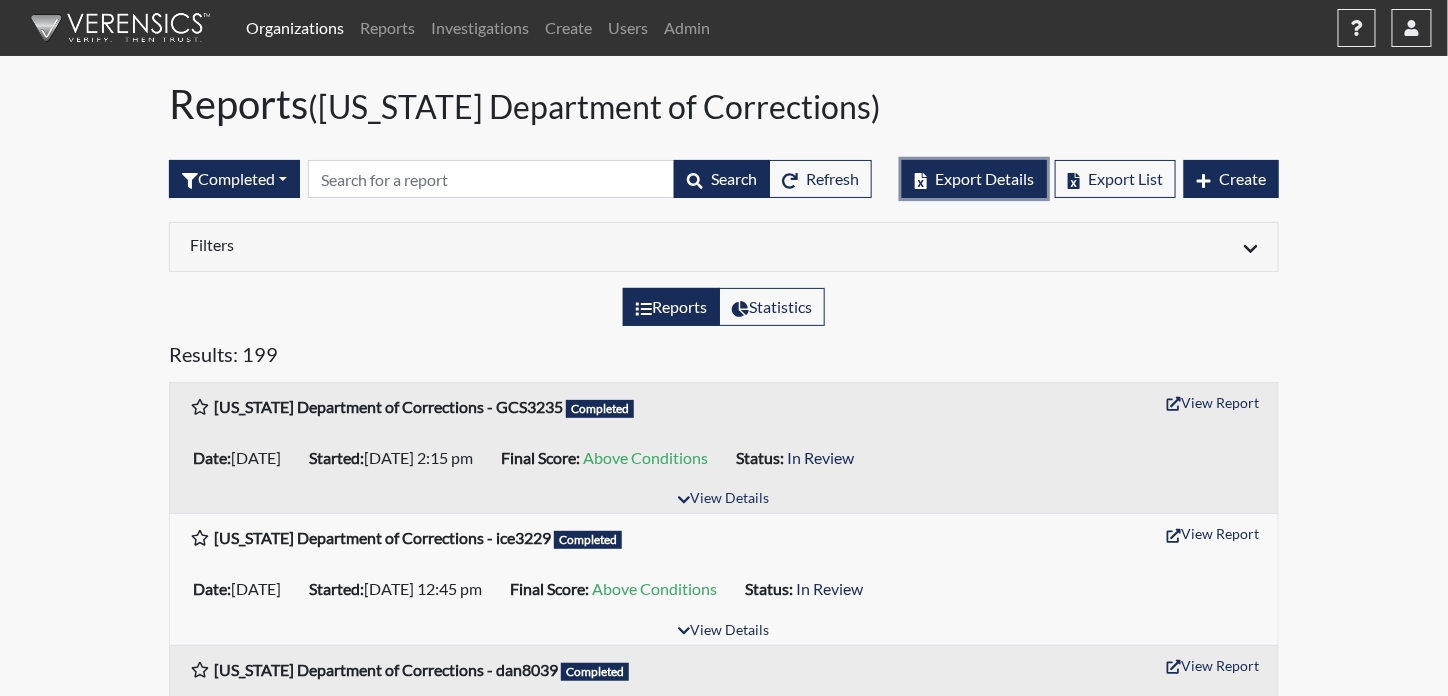 click on "Export Details" at bounding box center [984, 178] 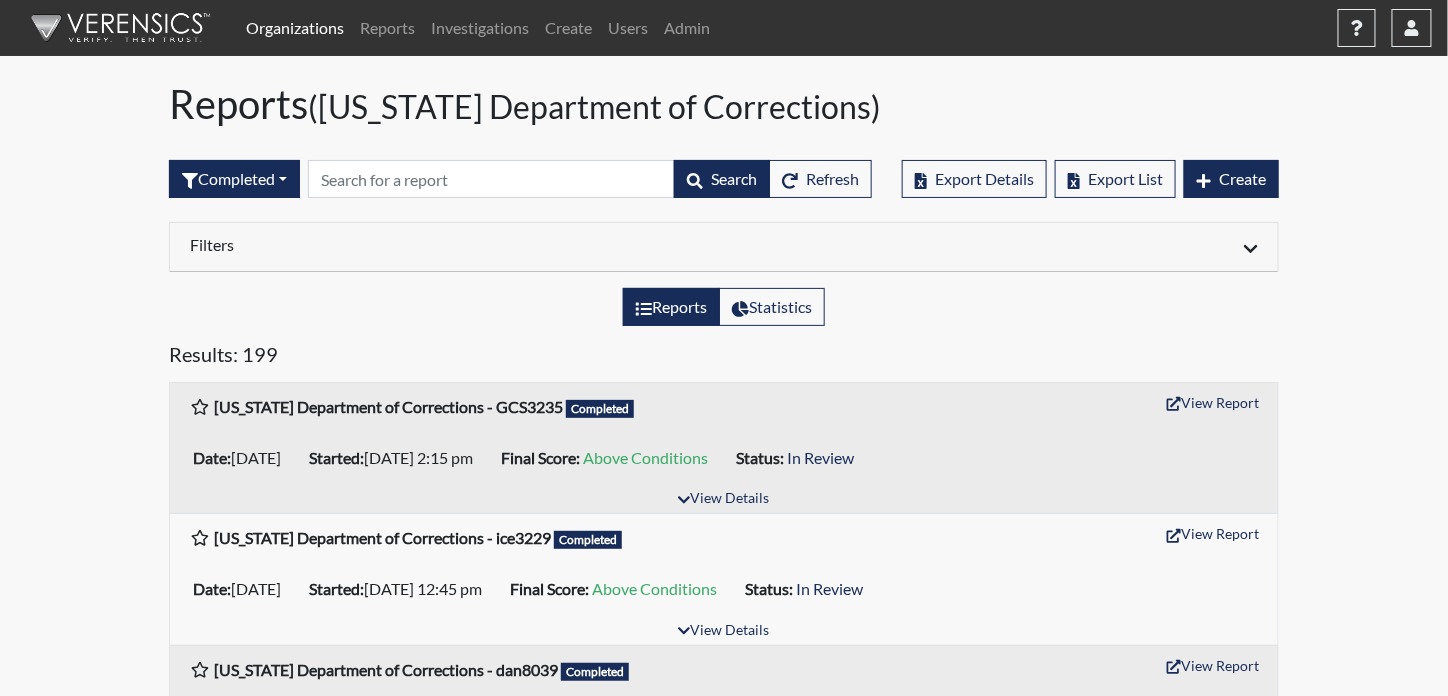 click on "Filters" at bounding box center (449, 244) 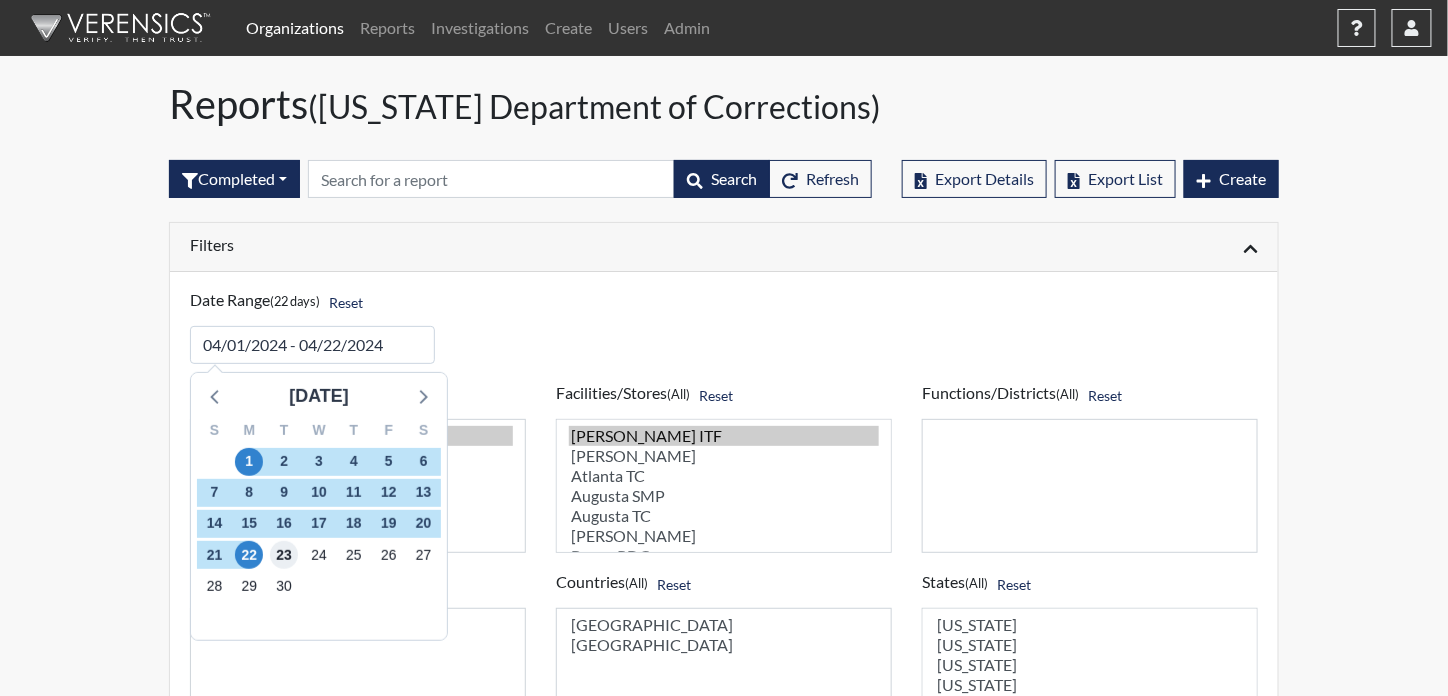 click on "23" at bounding box center [284, 555] 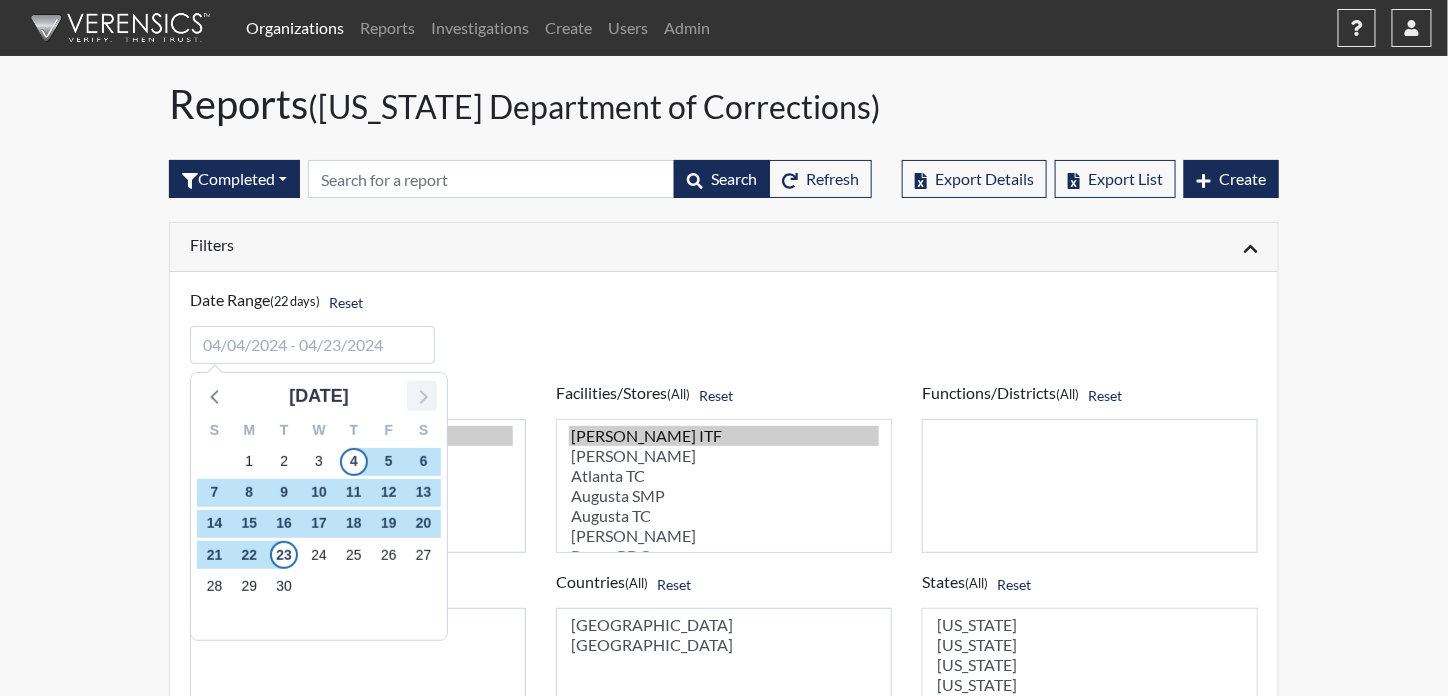 click 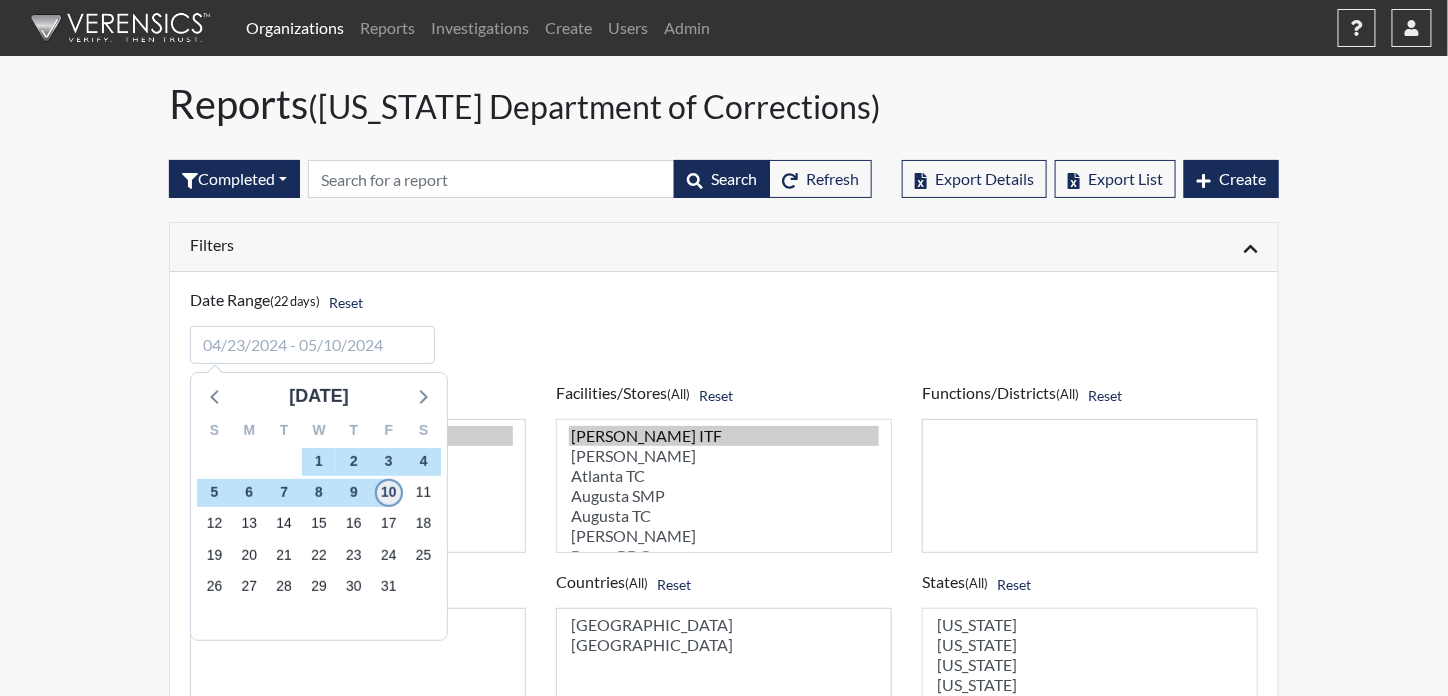 click on "10" at bounding box center [389, 493] 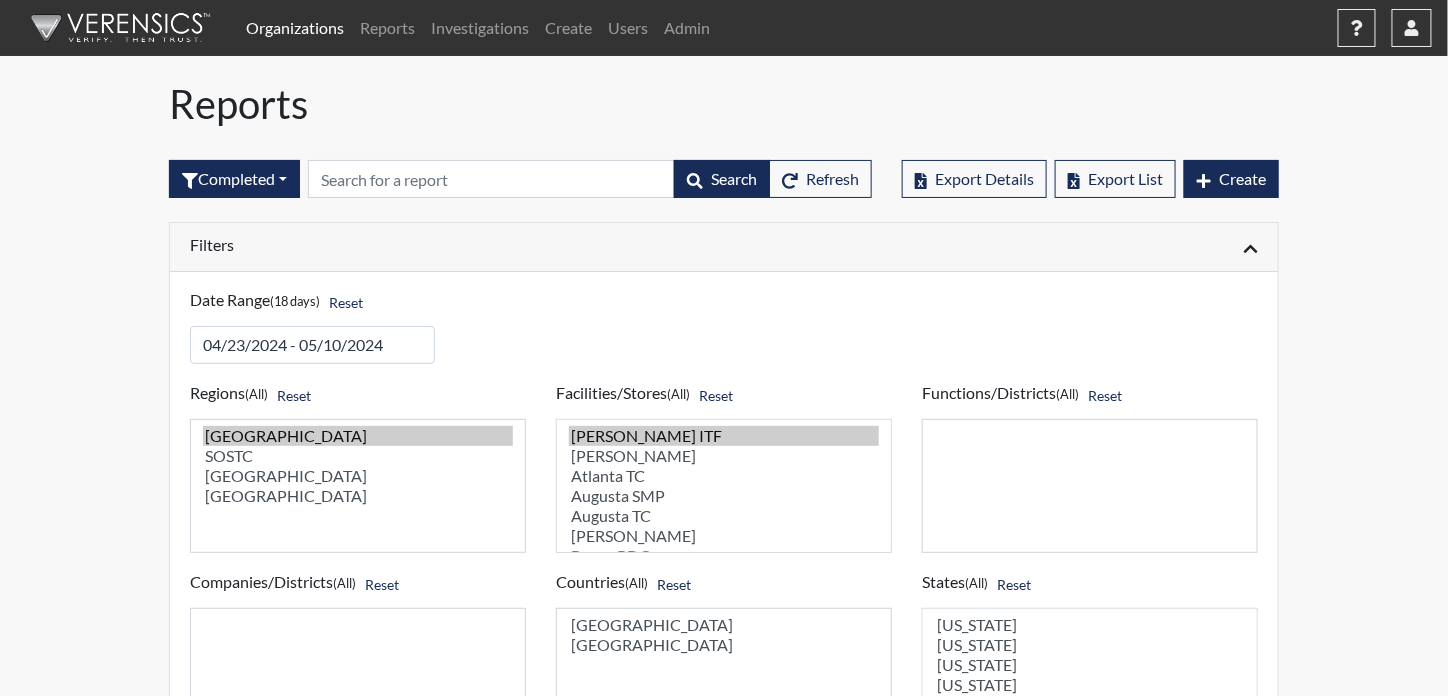 click on "Filters" at bounding box center (449, 247) 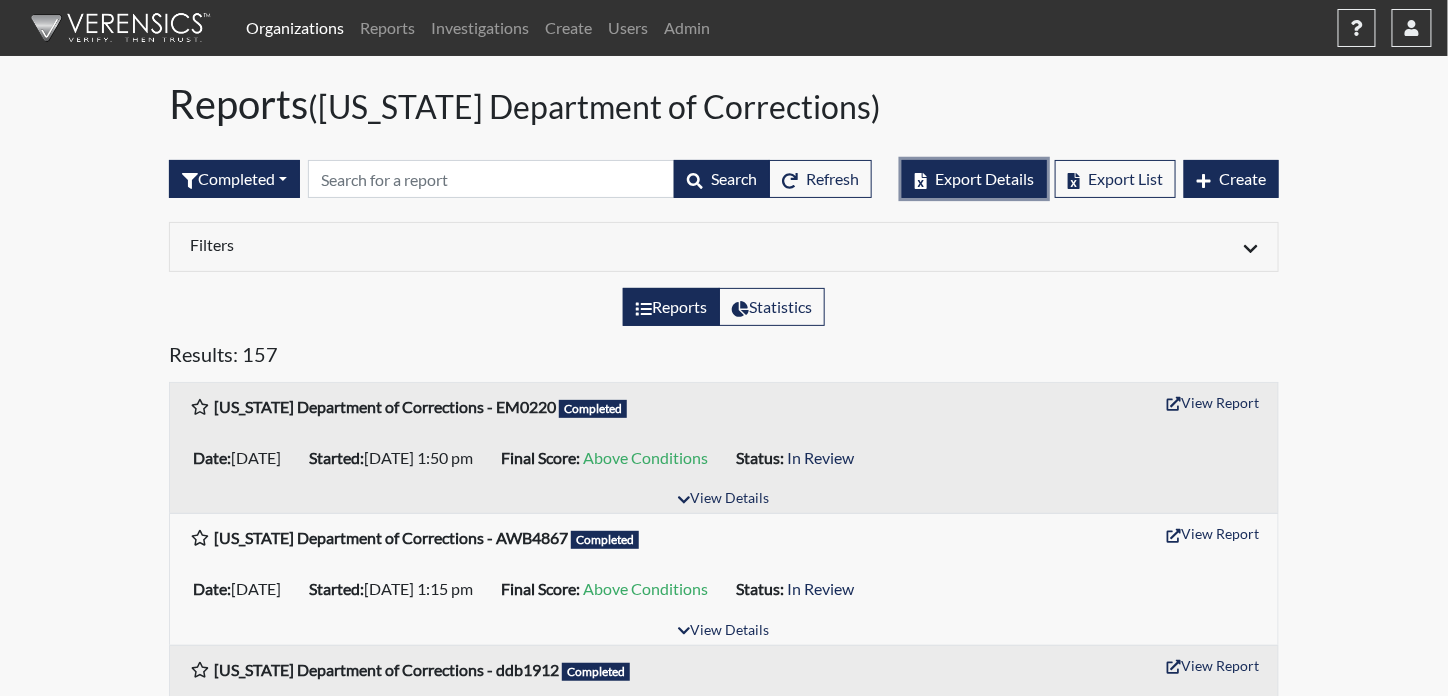 click on "Export Details" at bounding box center (984, 178) 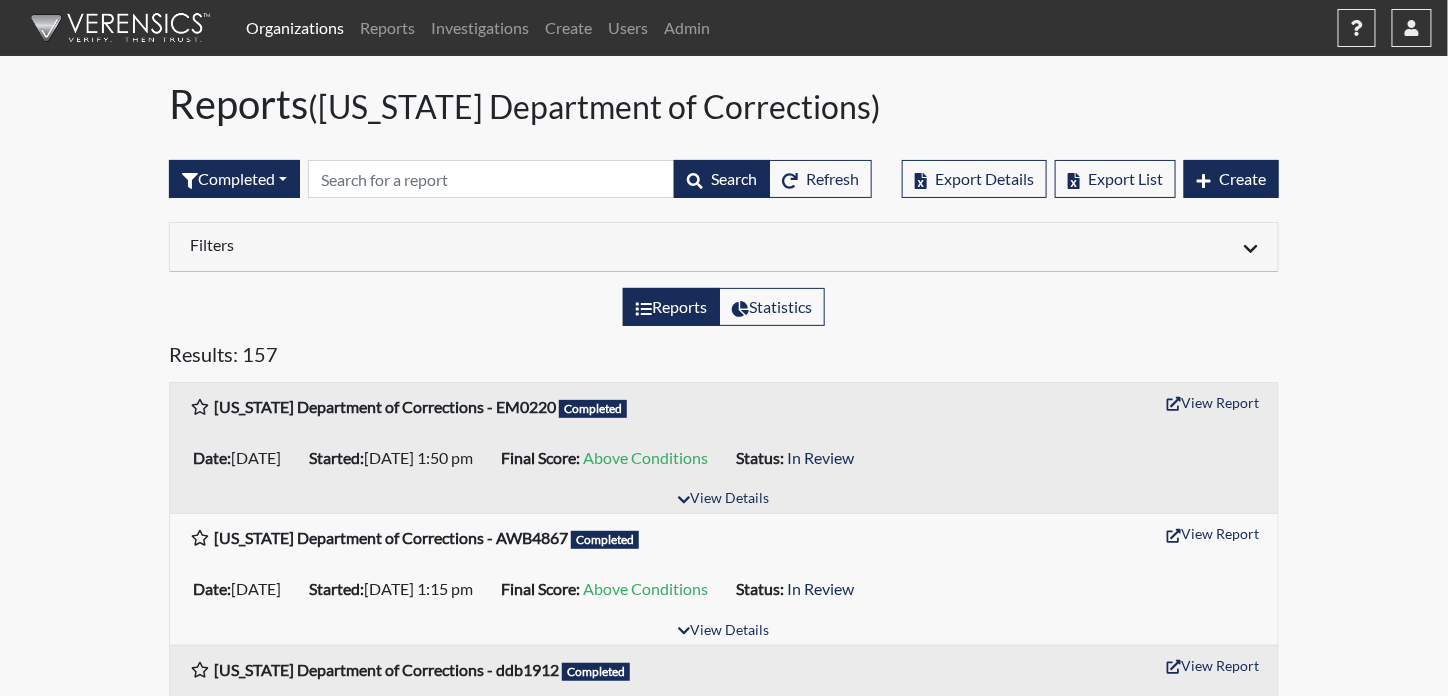 click on "Filters" at bounding box center [449, 244] 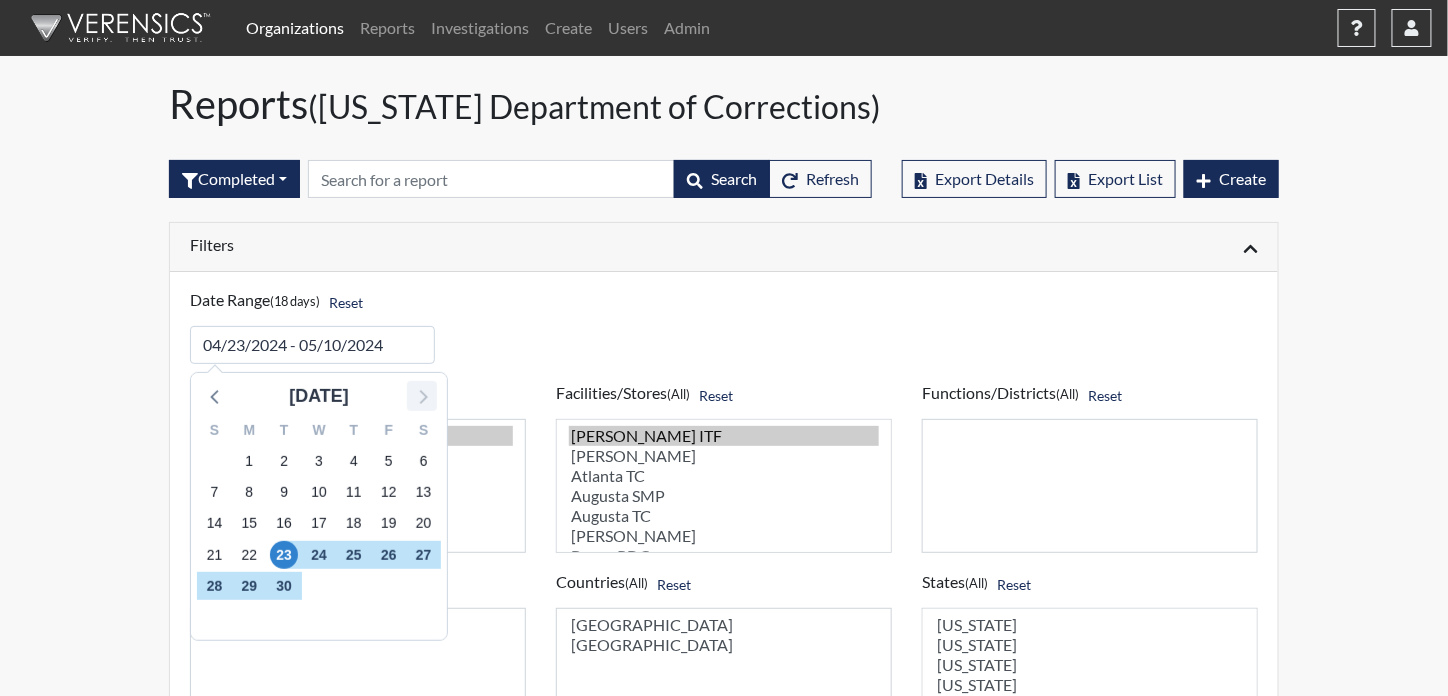 click 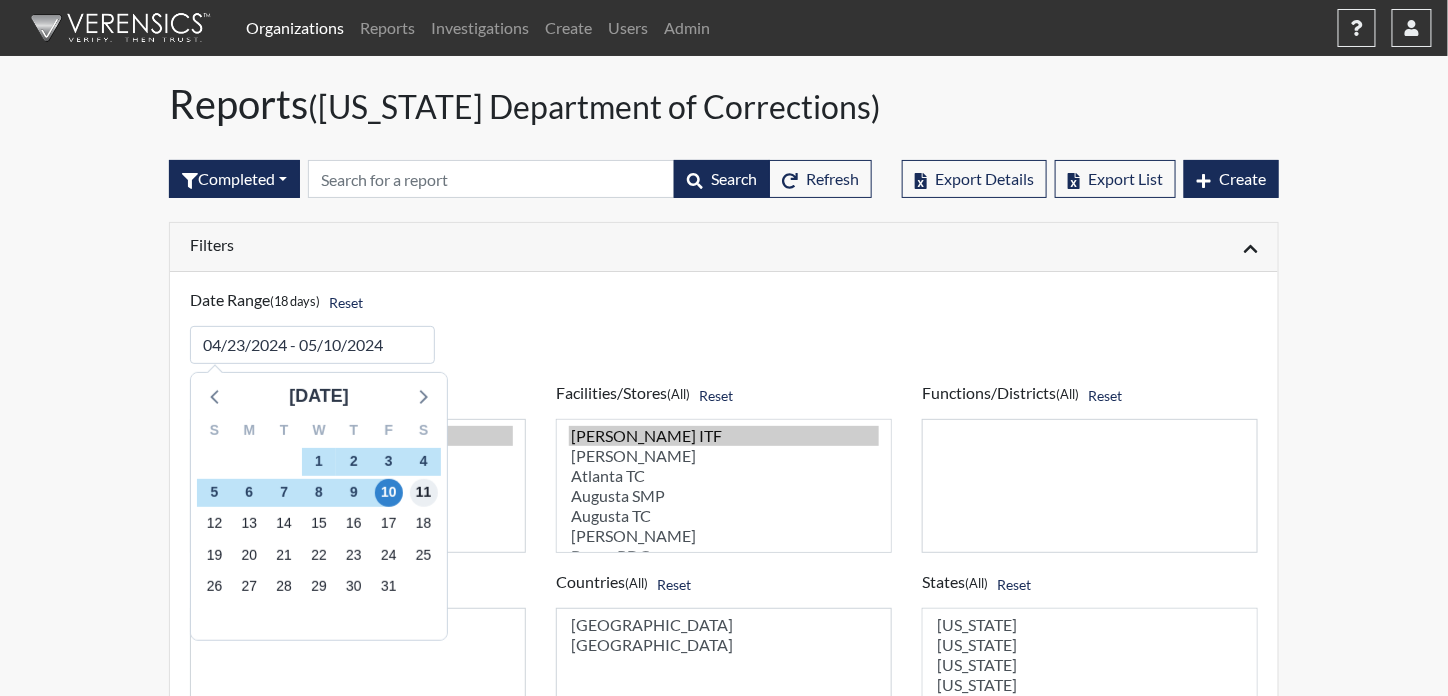 click on "11" at bounding box center (424, 493) 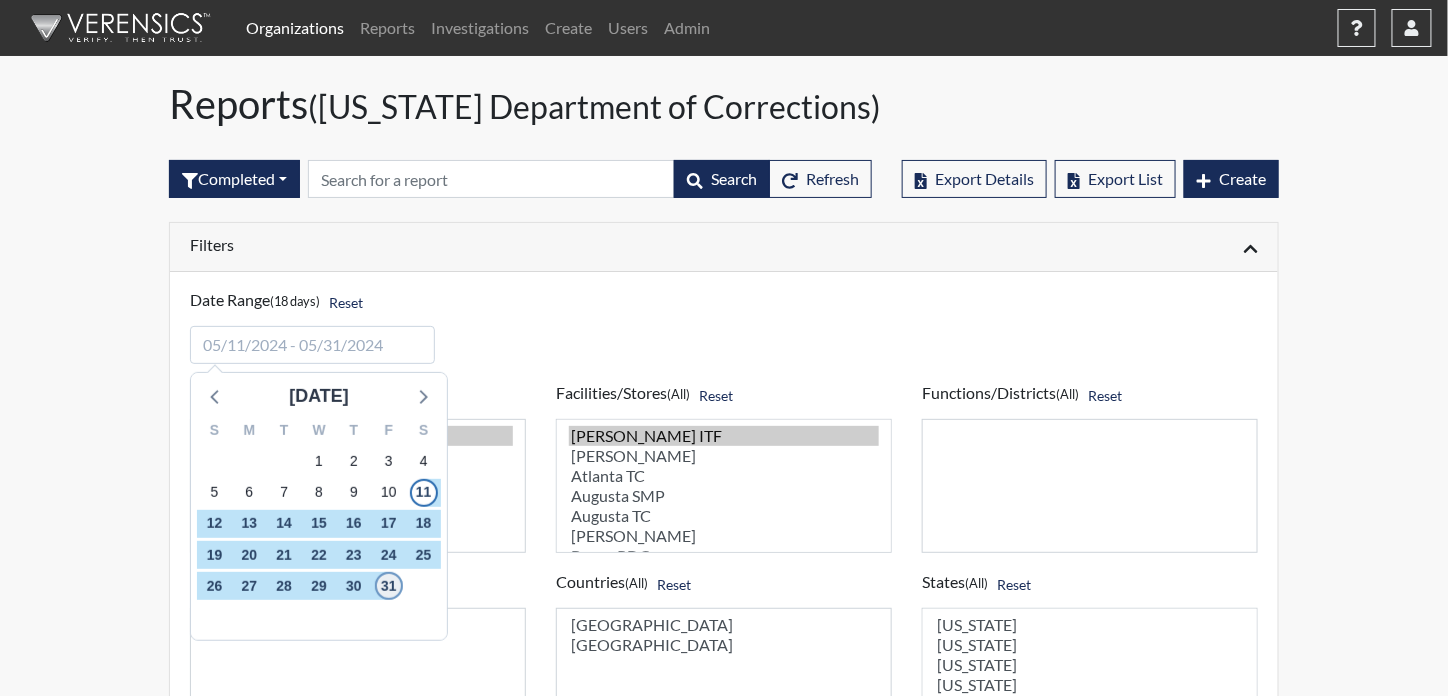click on "31" at bounding box center [389, 586] 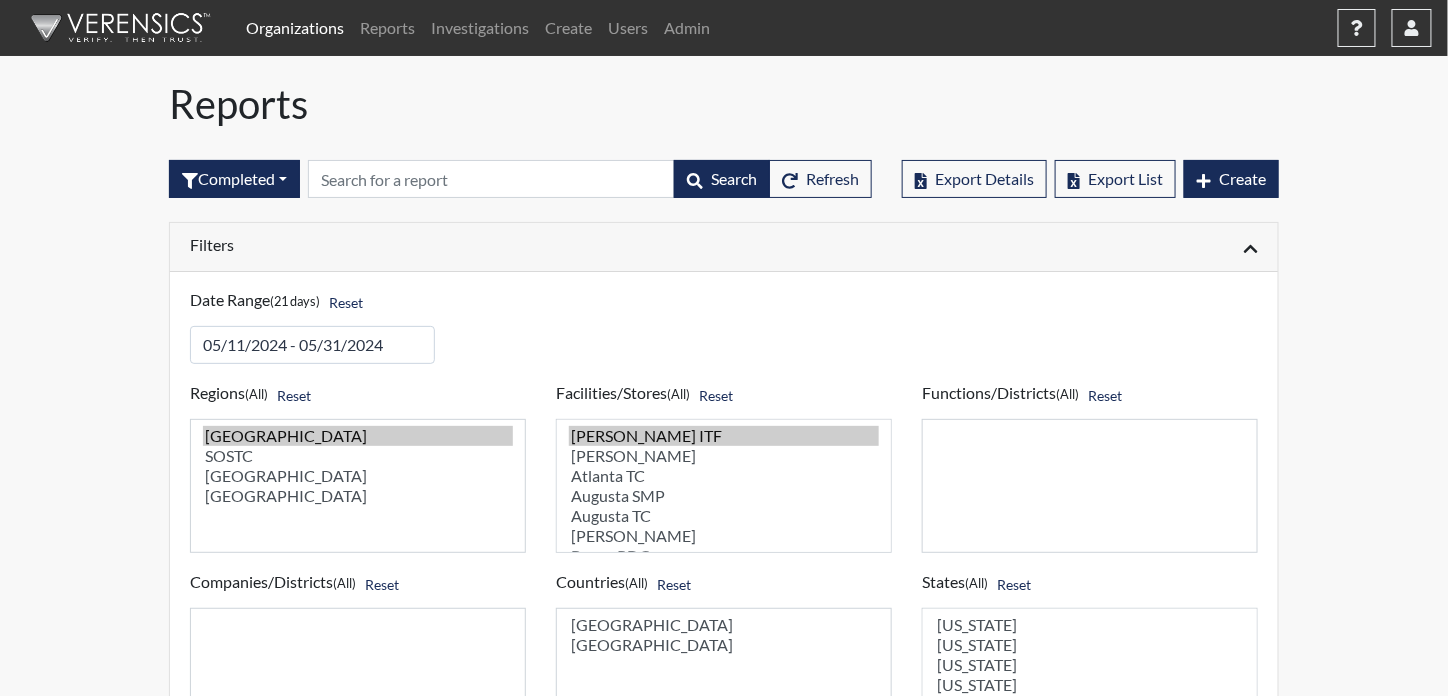 click on "Filters" at bounding box center (449, 244) 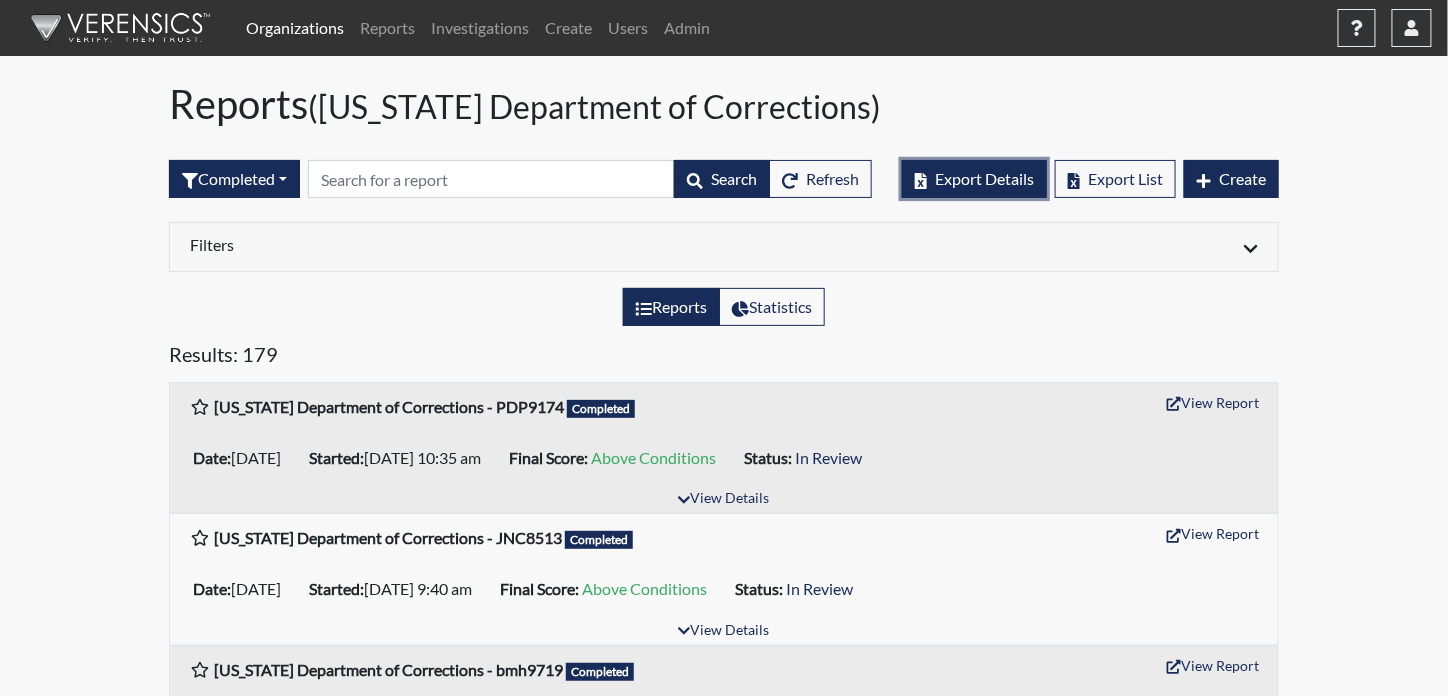 click on "Export Details" at bounding box center [984, 178] 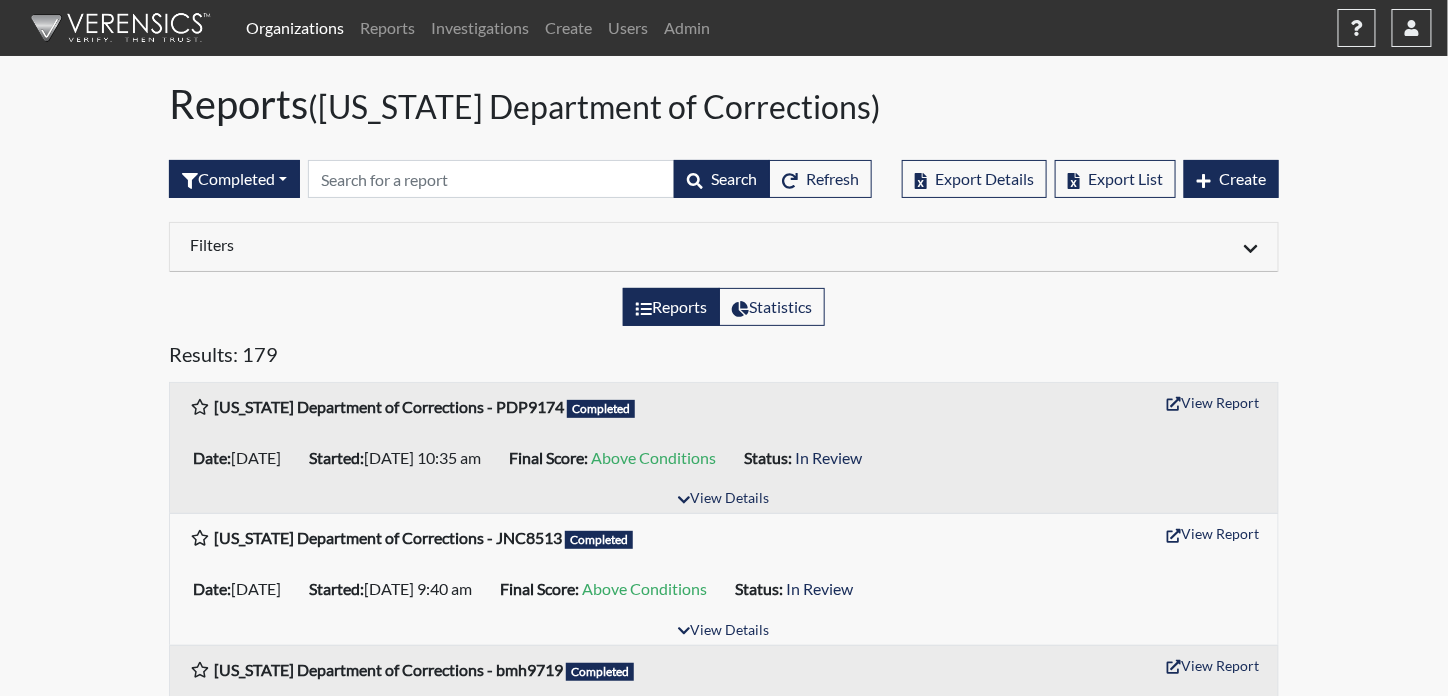 click on "Filters" at bounding box center (449, 244) 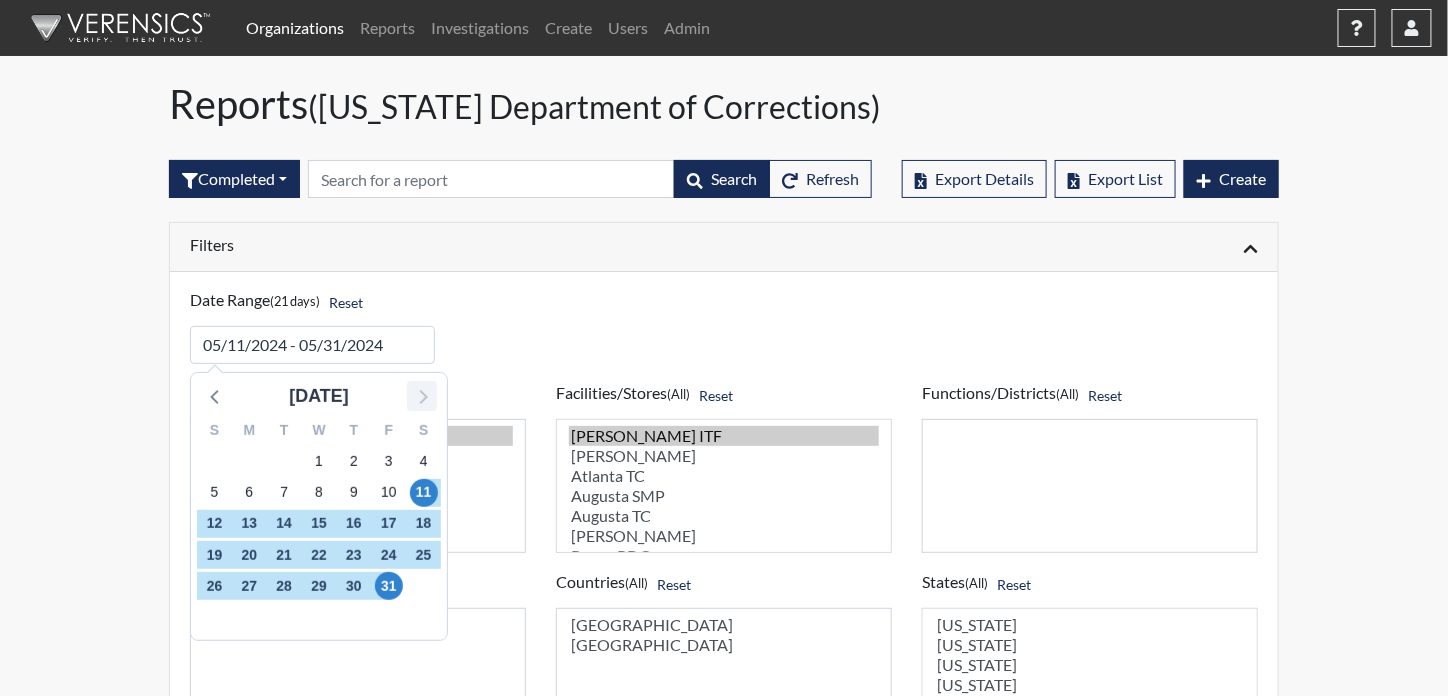 click 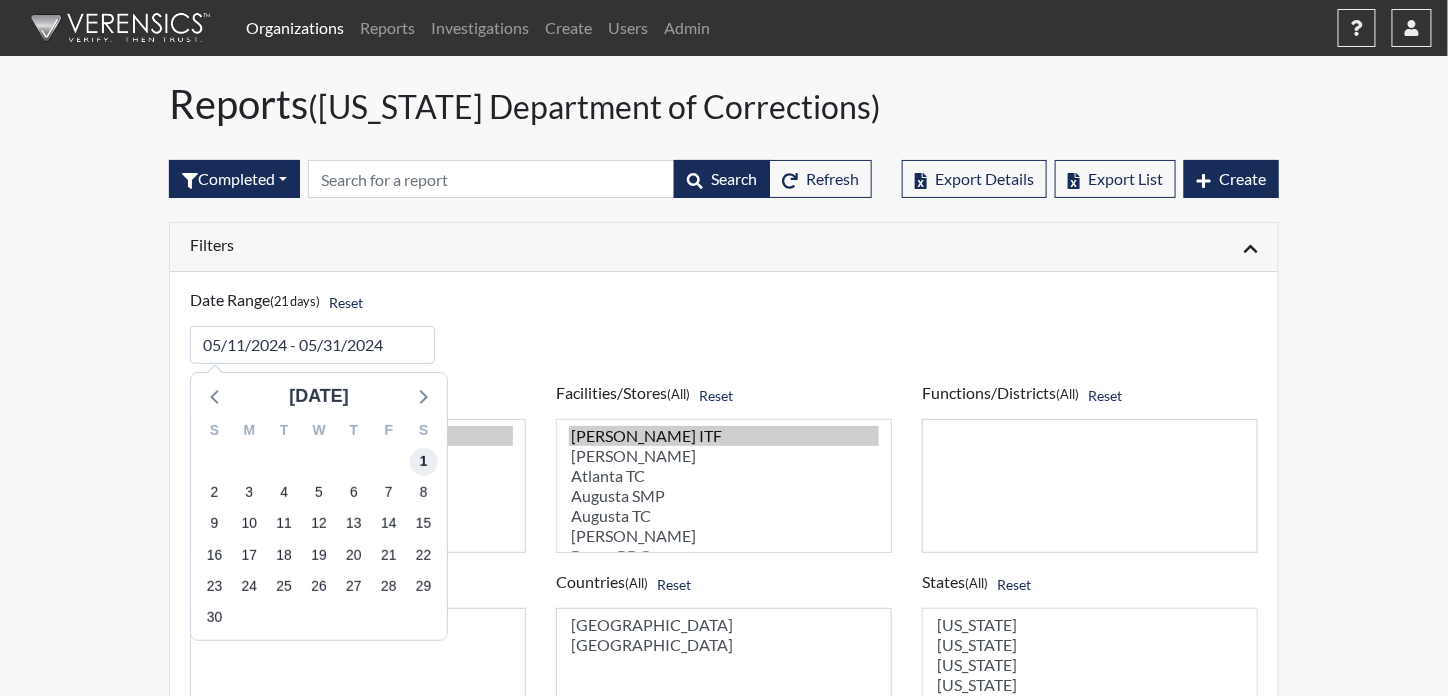 click on "1" at bounding box center [424, 462] 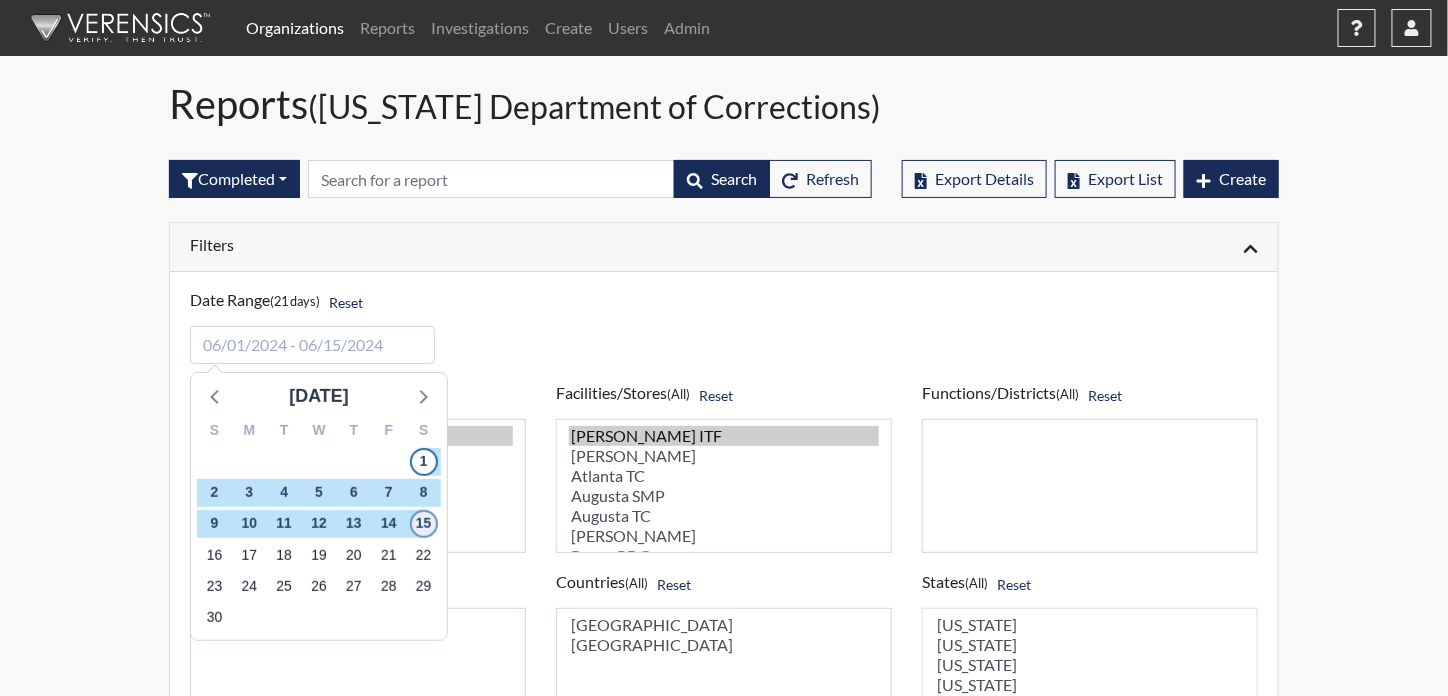 click on "15" at bounding box center [424, 524] 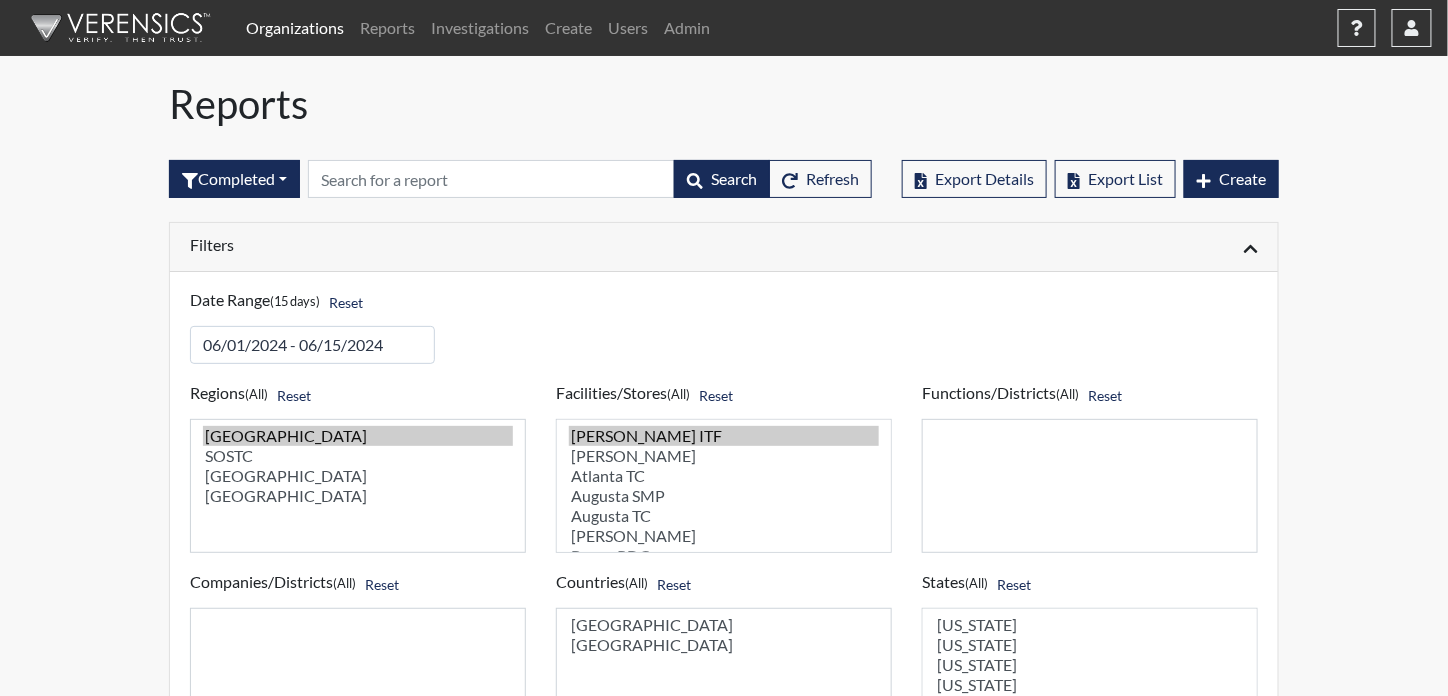 click on "Filters" at bounding box center [449, 244] 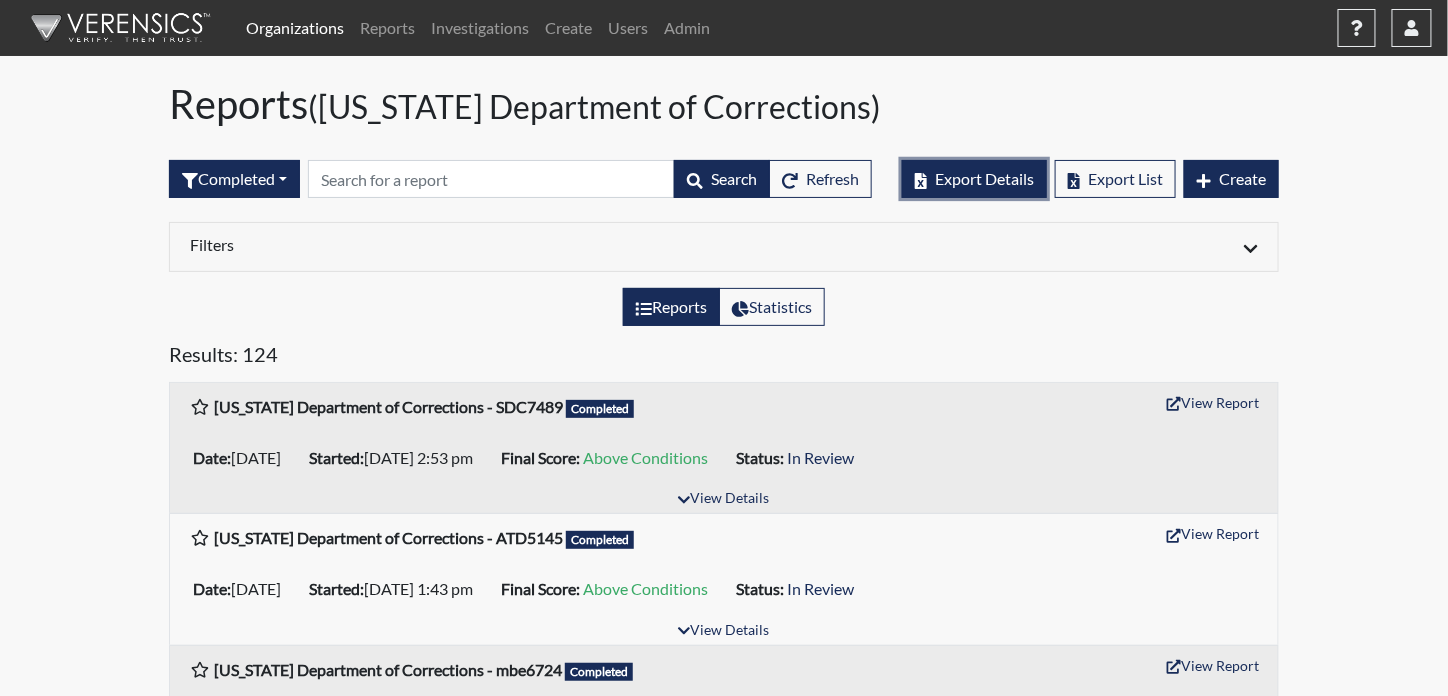 click on "Export Details" at bounding box center (984, 178) 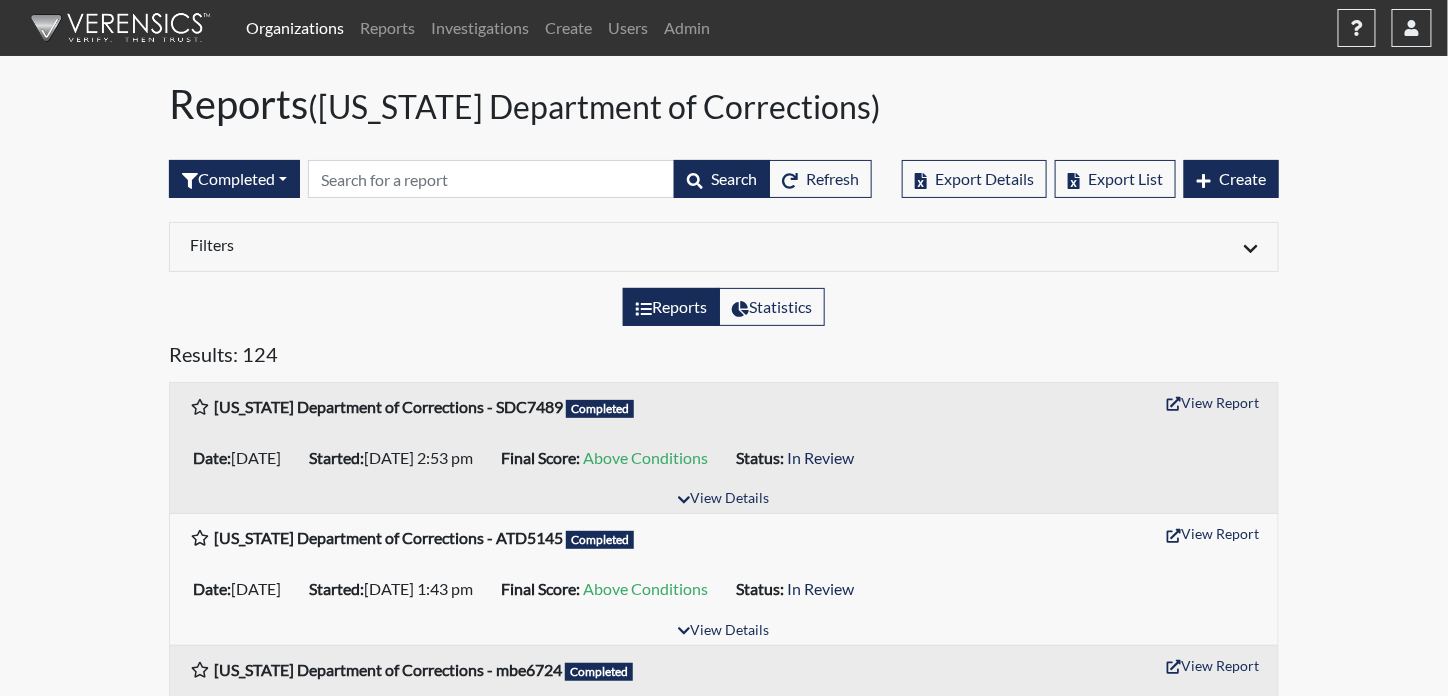 click on "Organizations" at bounding box center (295, 28) 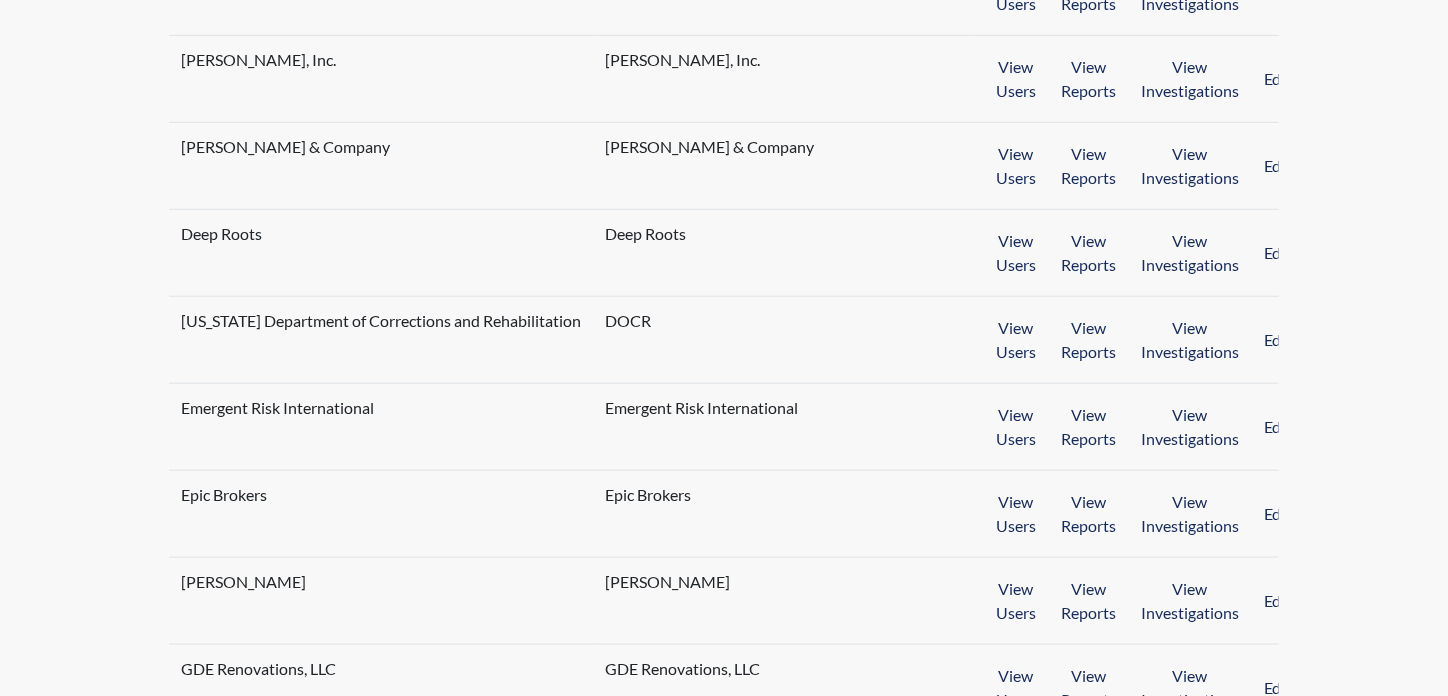 scroll, scrollTop: 500, scrollLeft: 0, axis: vertical 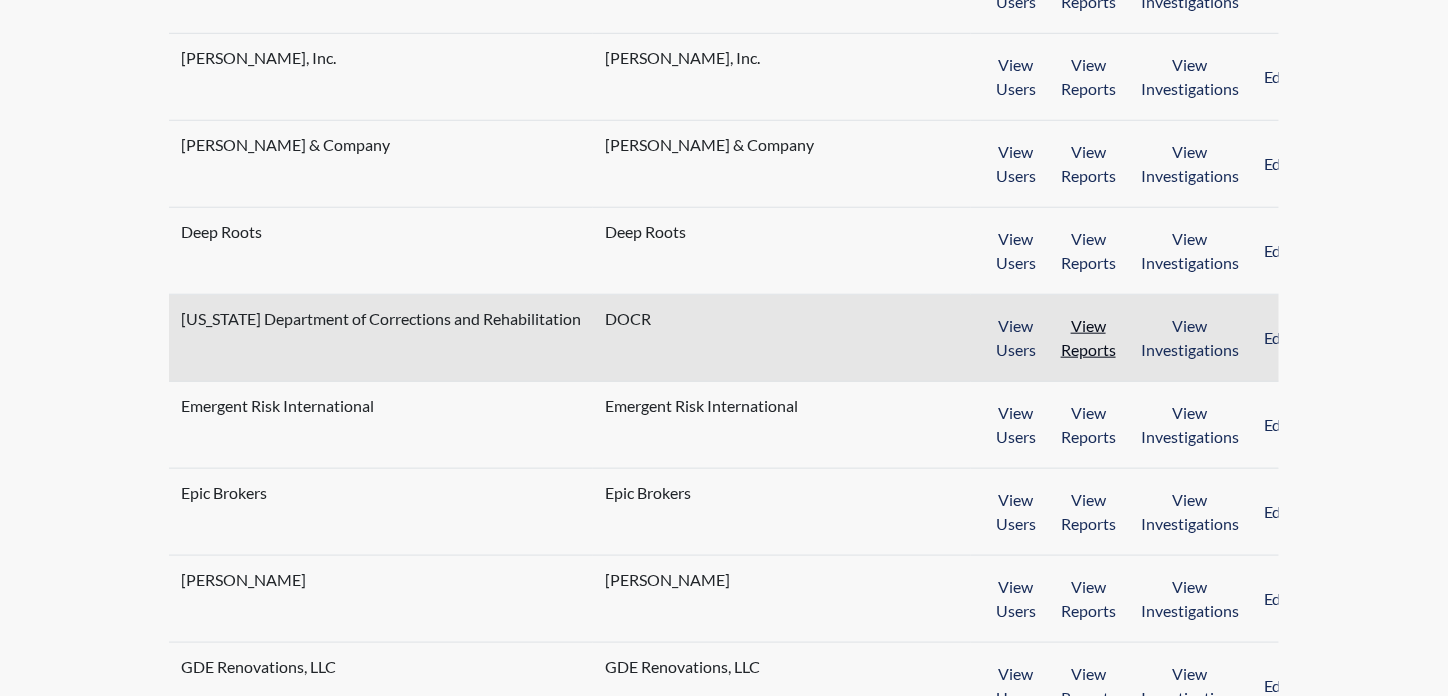click on "View Reports" at bounding box center (1088, 338) 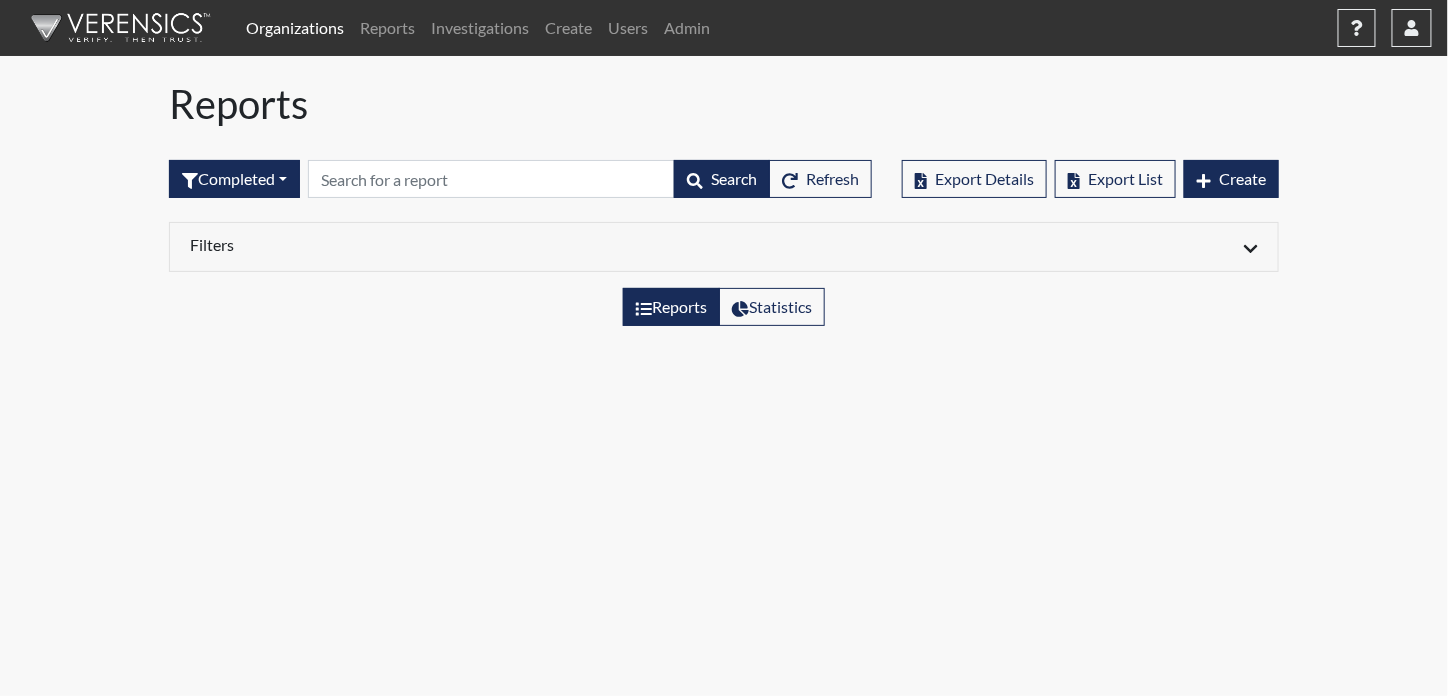 scroll, scrollTop: 0, scrollLeft: 0, axis: both 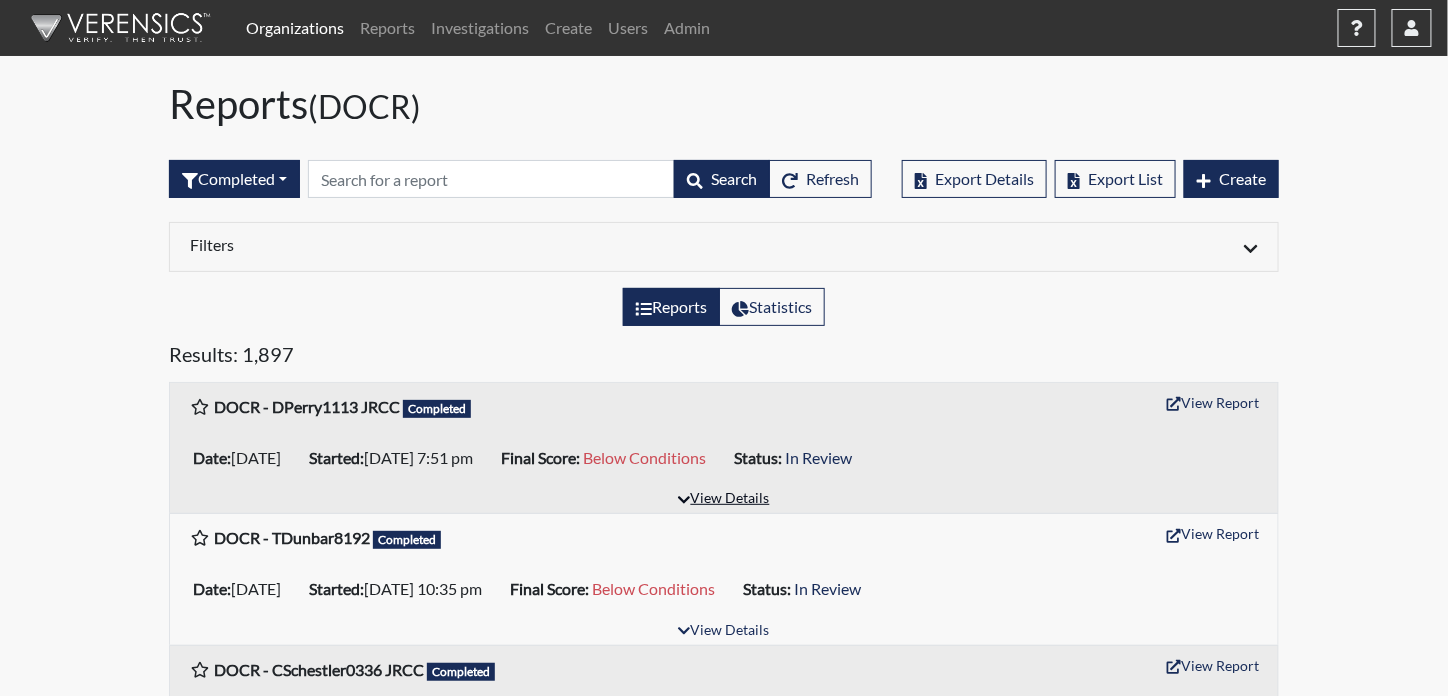 click on "View Details" at bounding box center [723, 499] 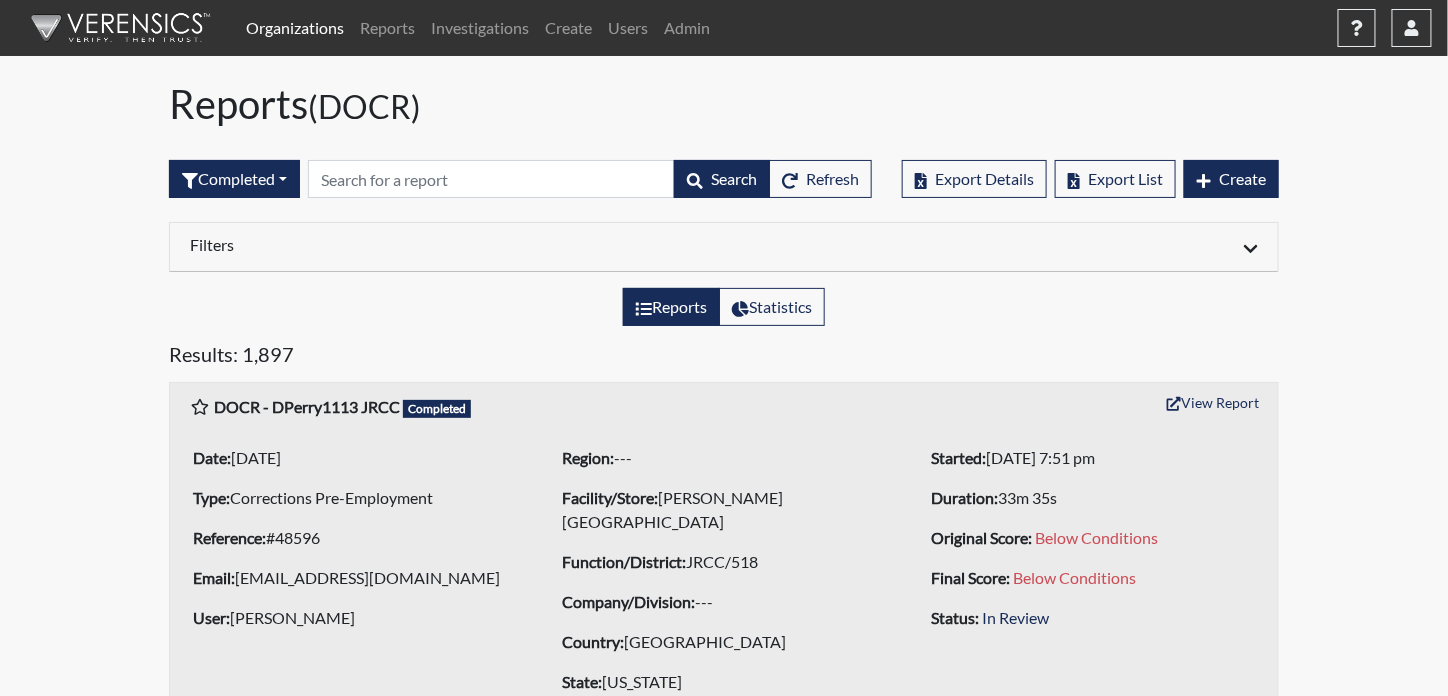 click on "Filters" at bounding box center (449, 244) 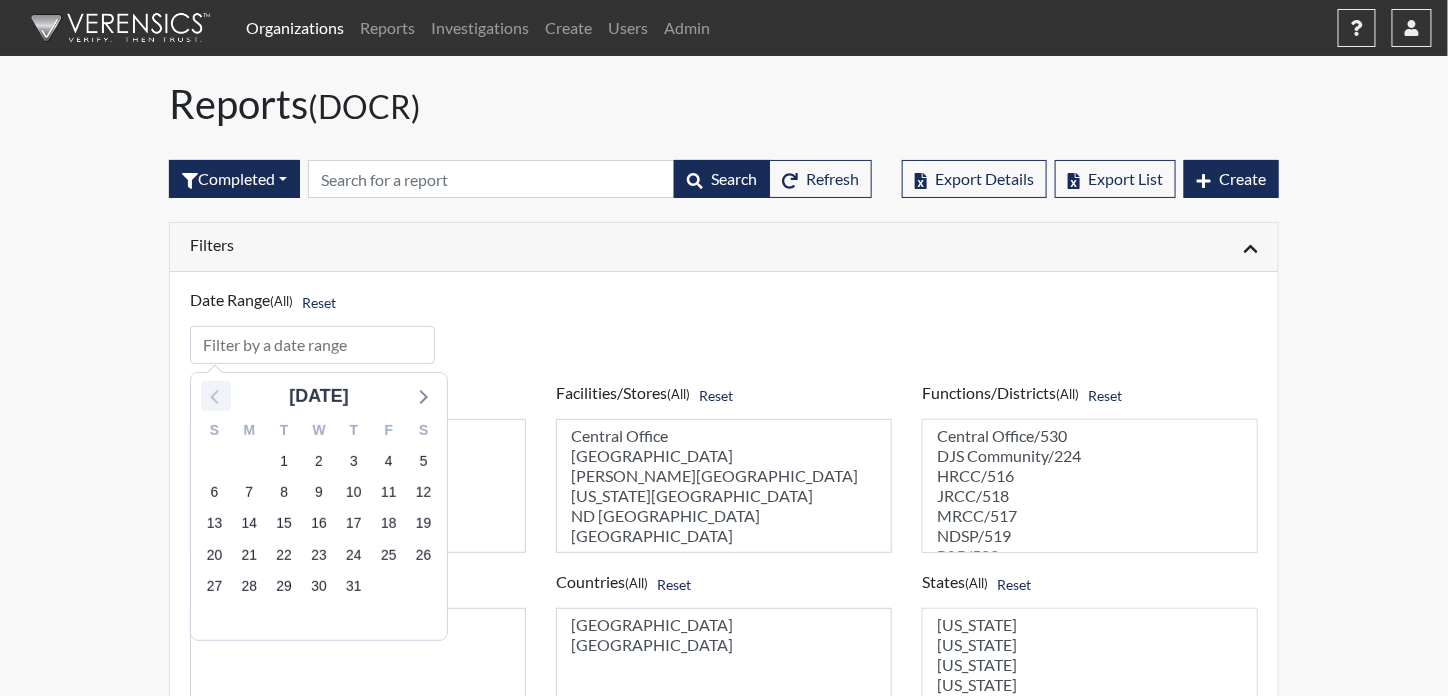 click 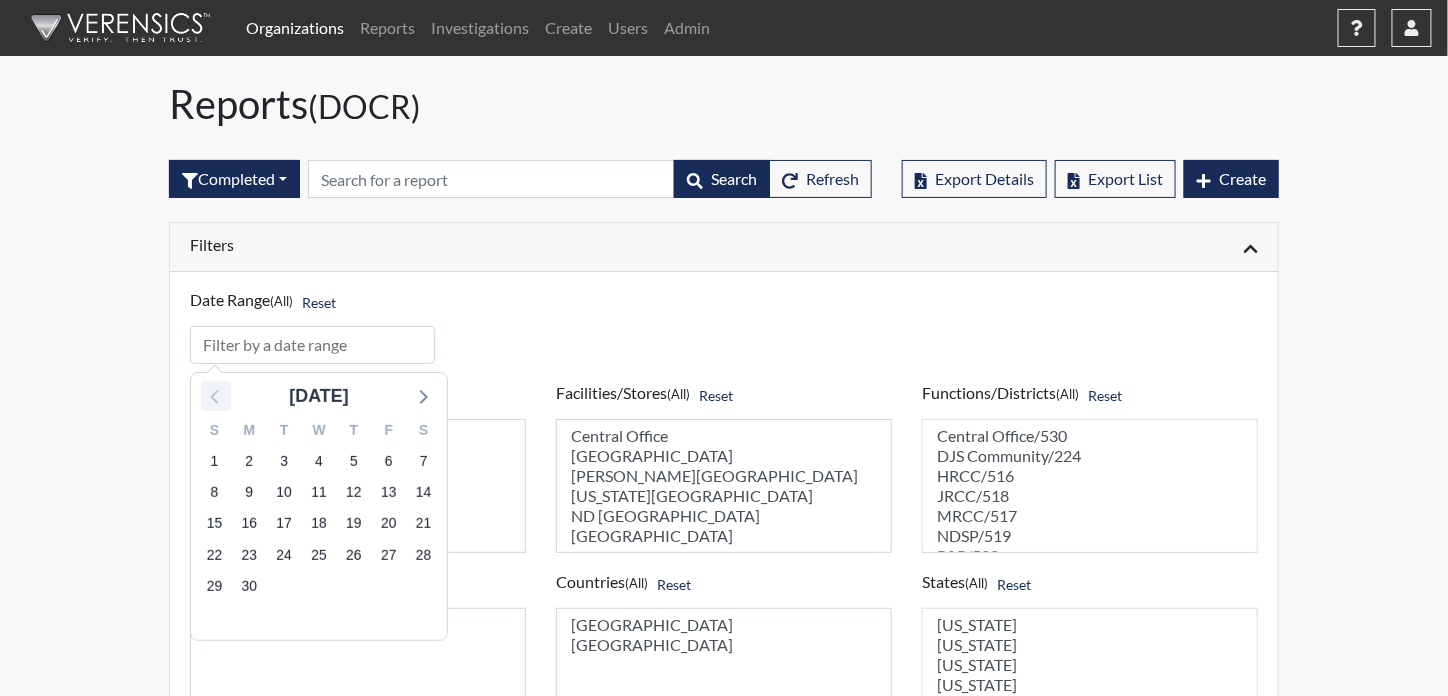 click 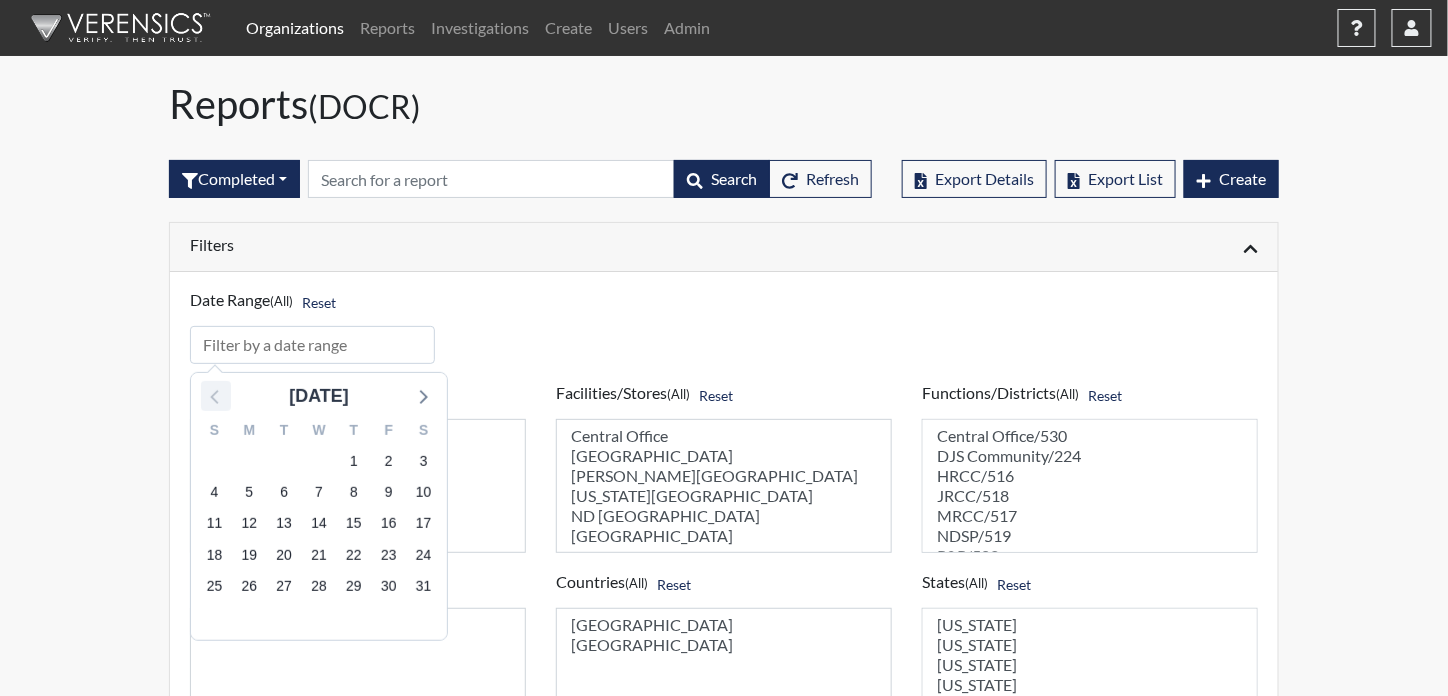 click 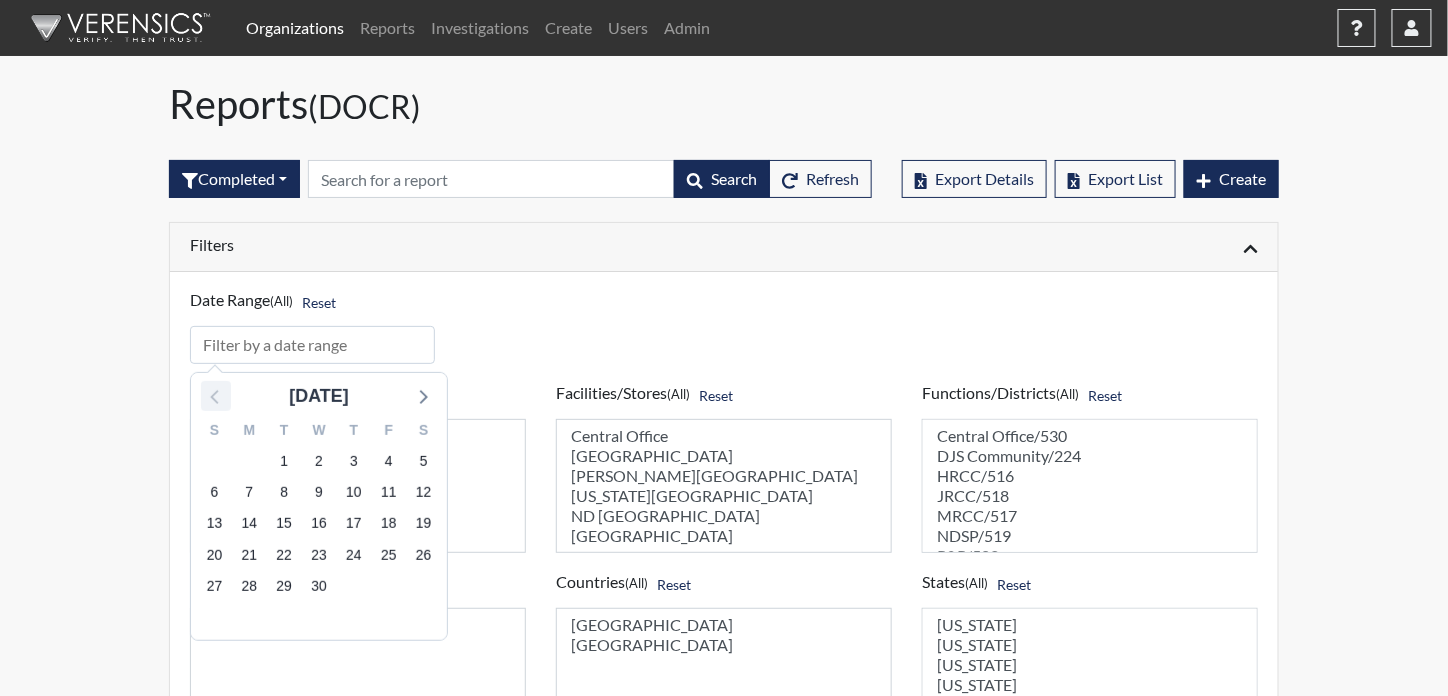 click 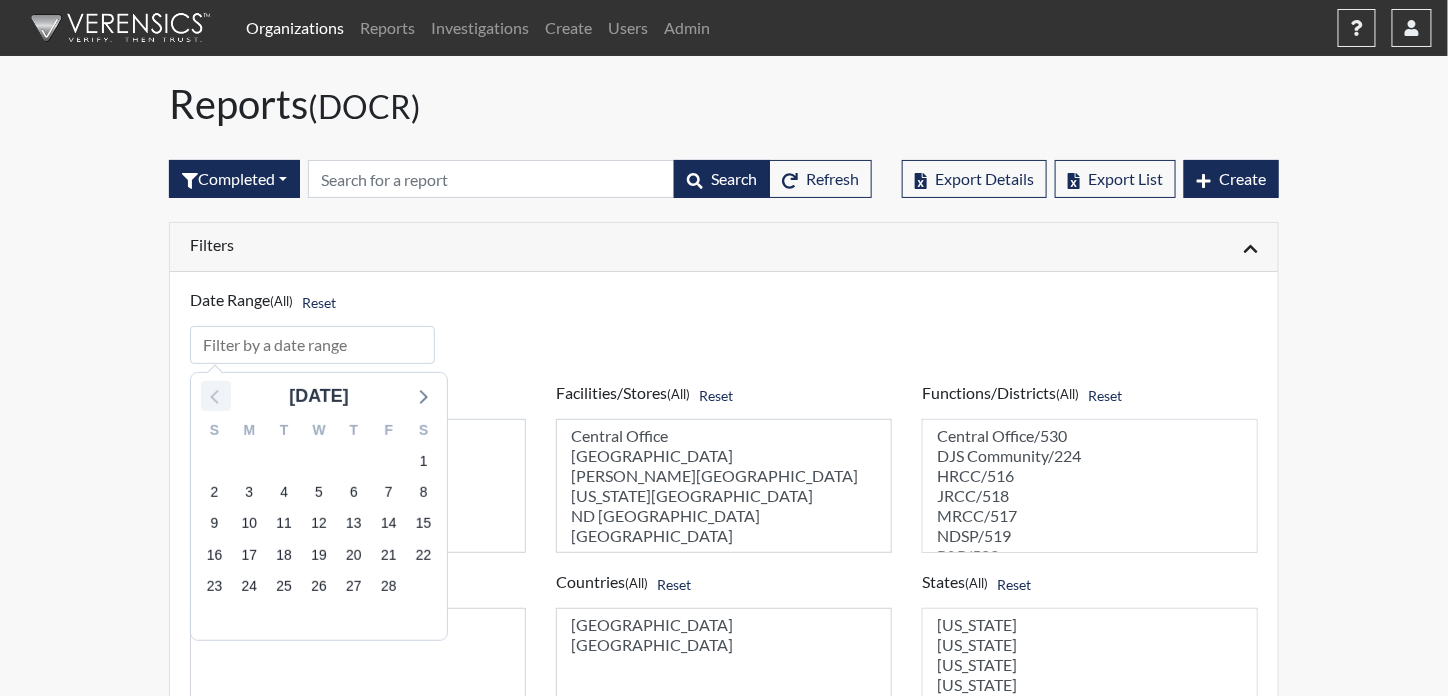 click 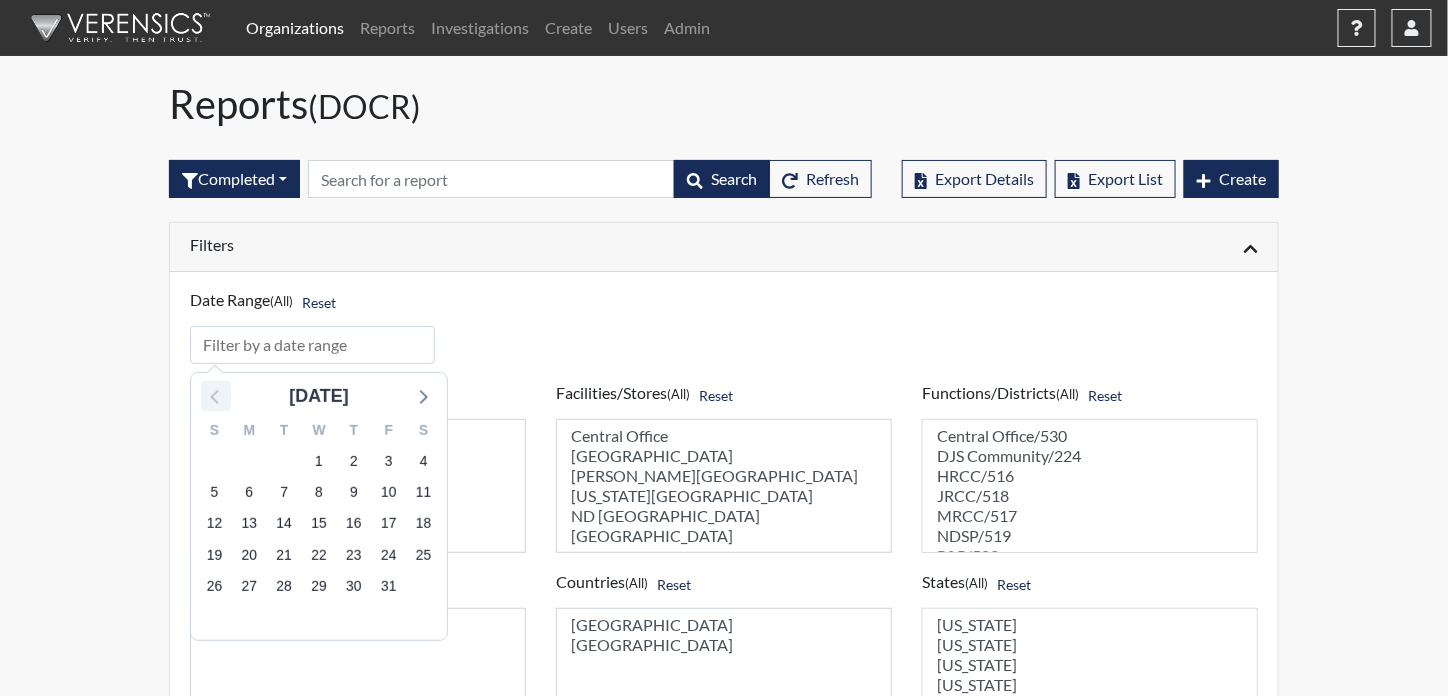 click 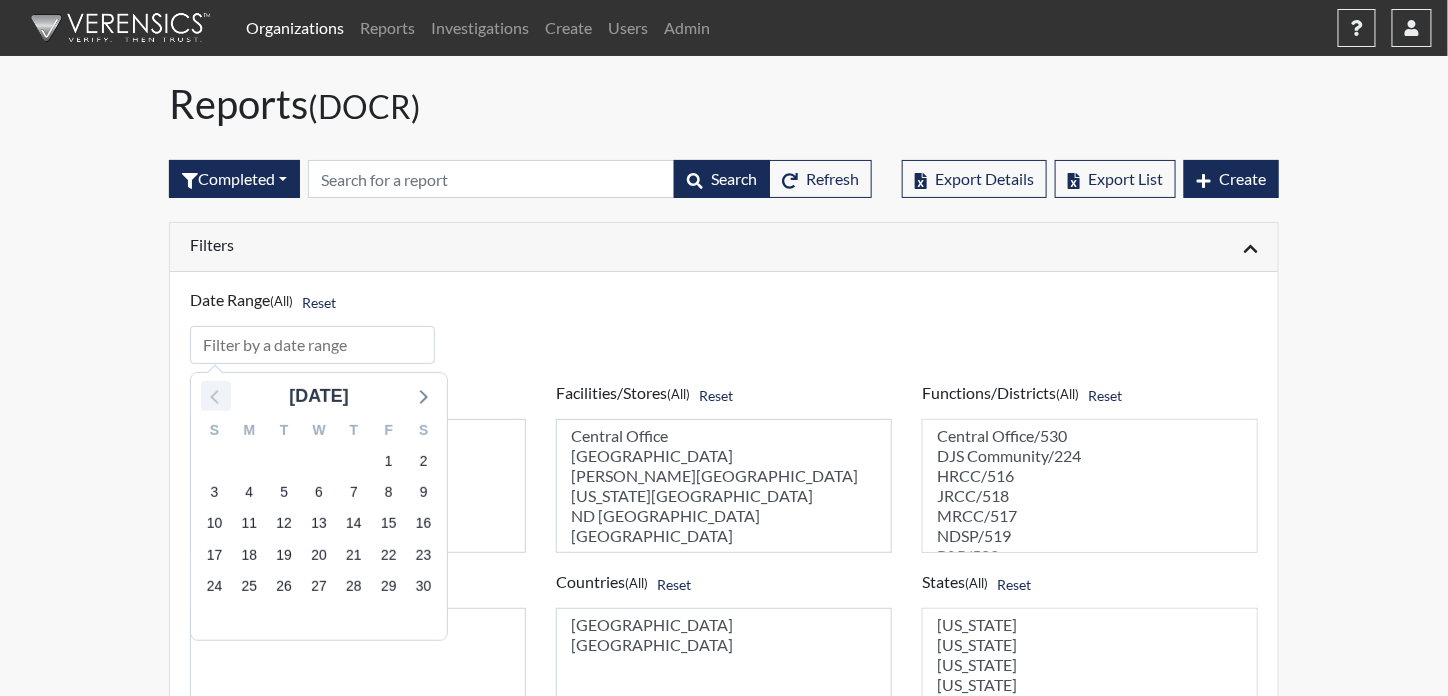 click 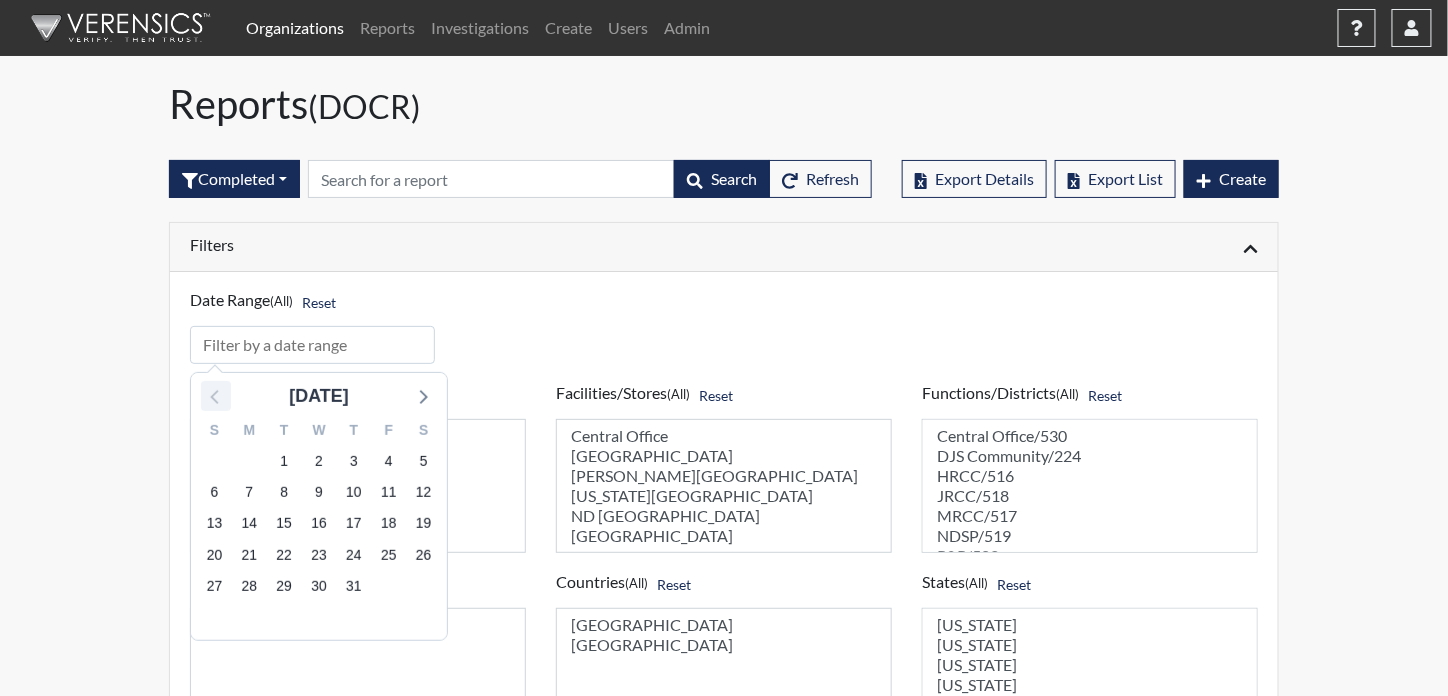 click 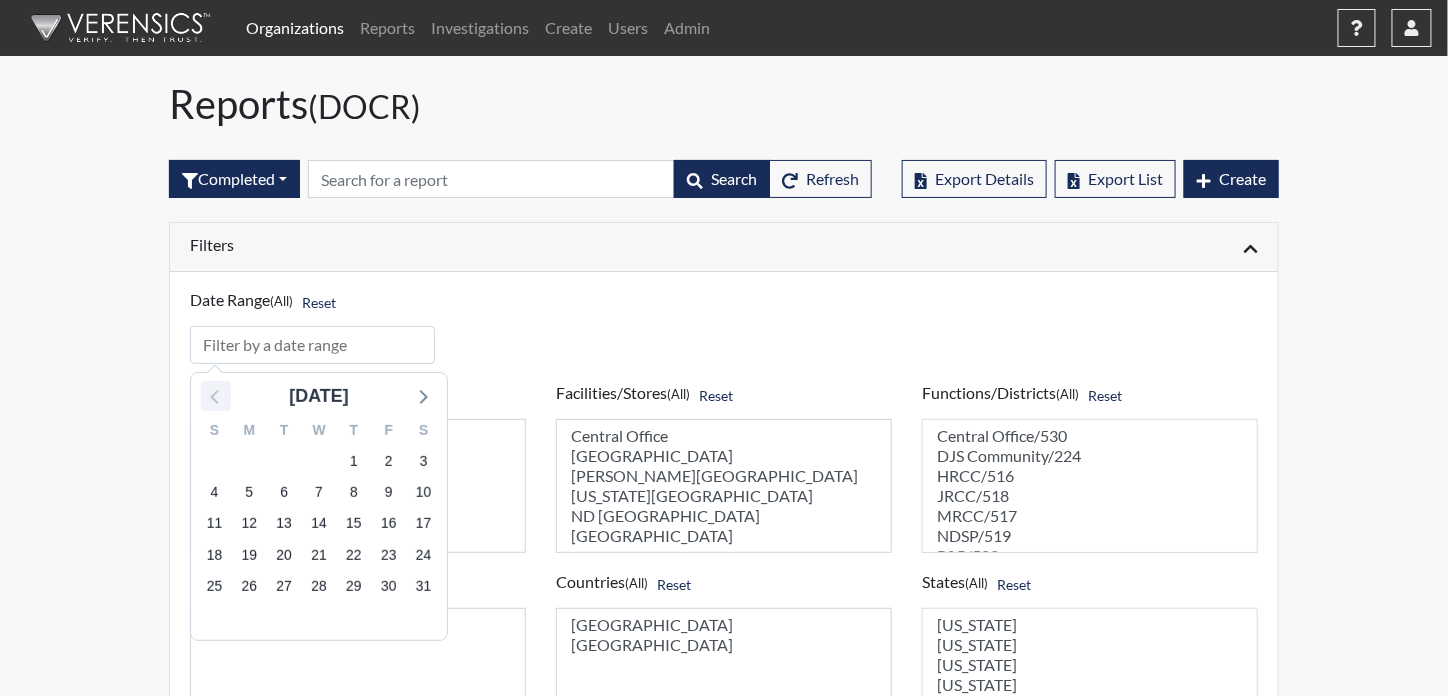 click 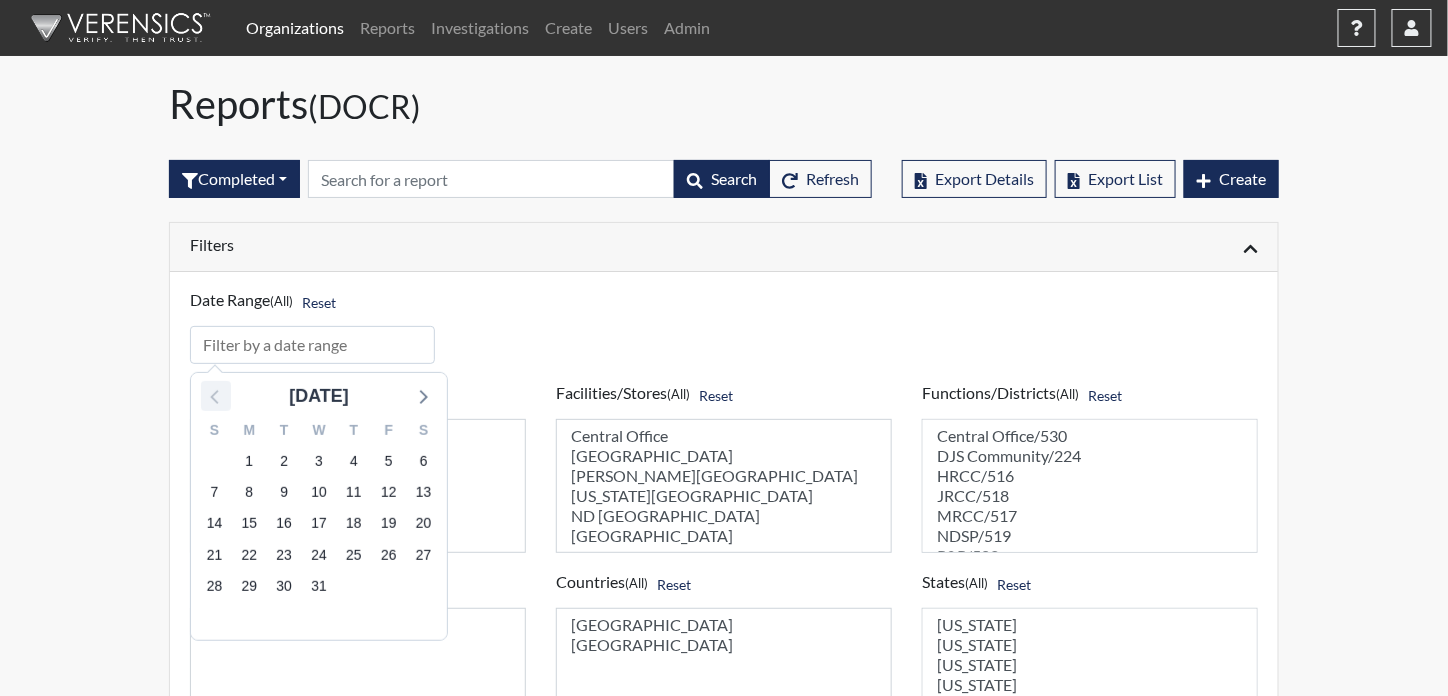 click 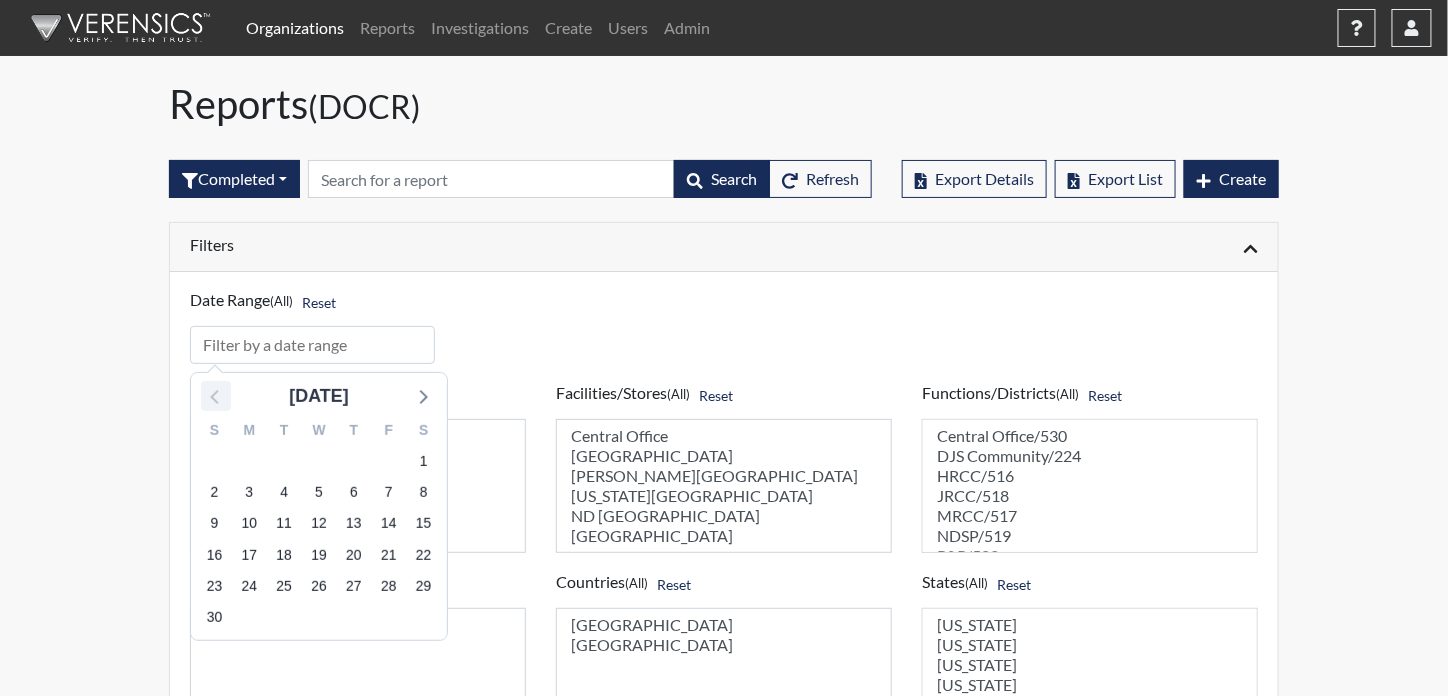 click 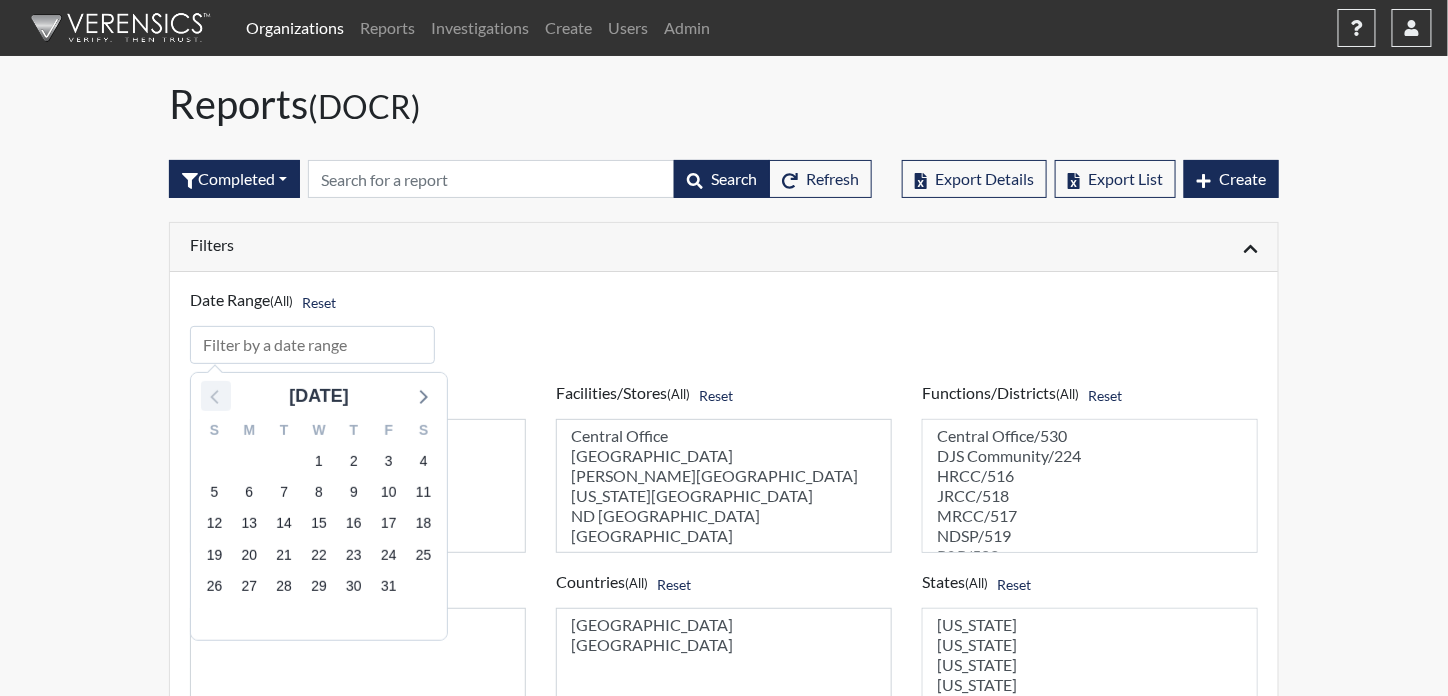 click 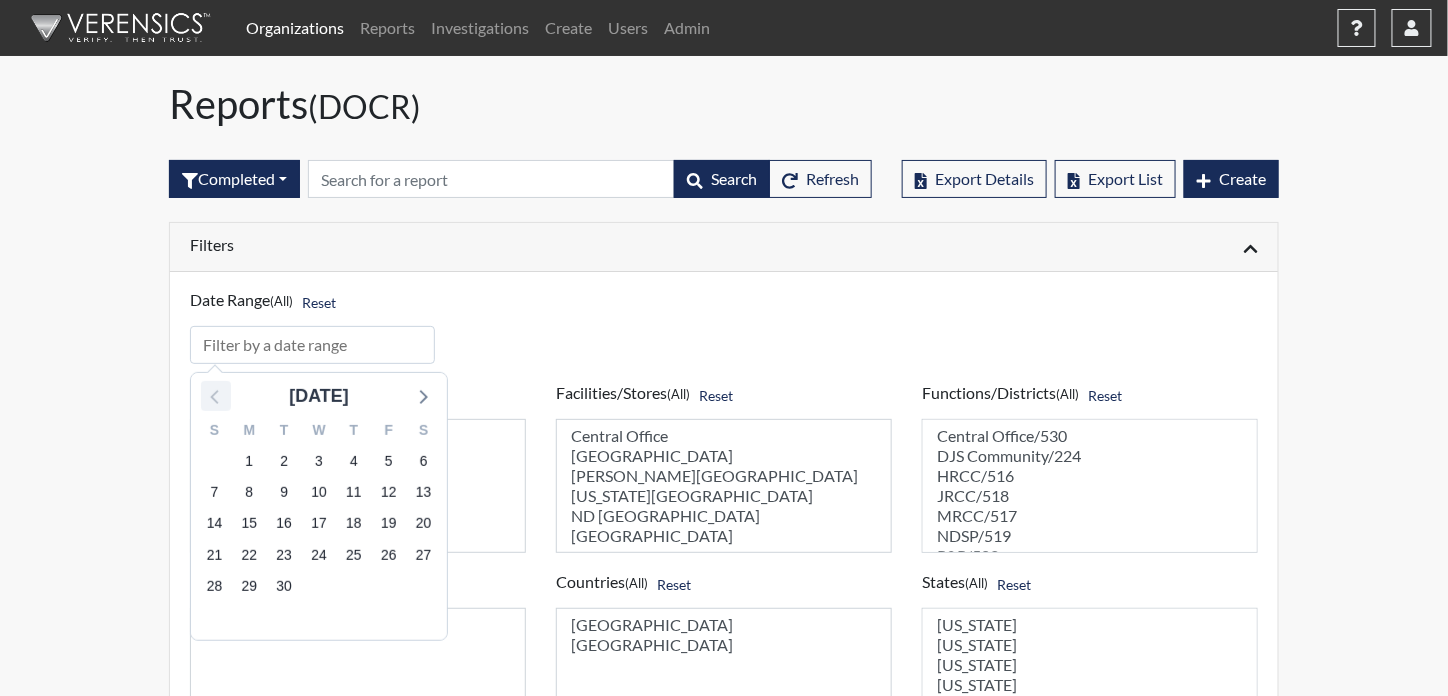 click 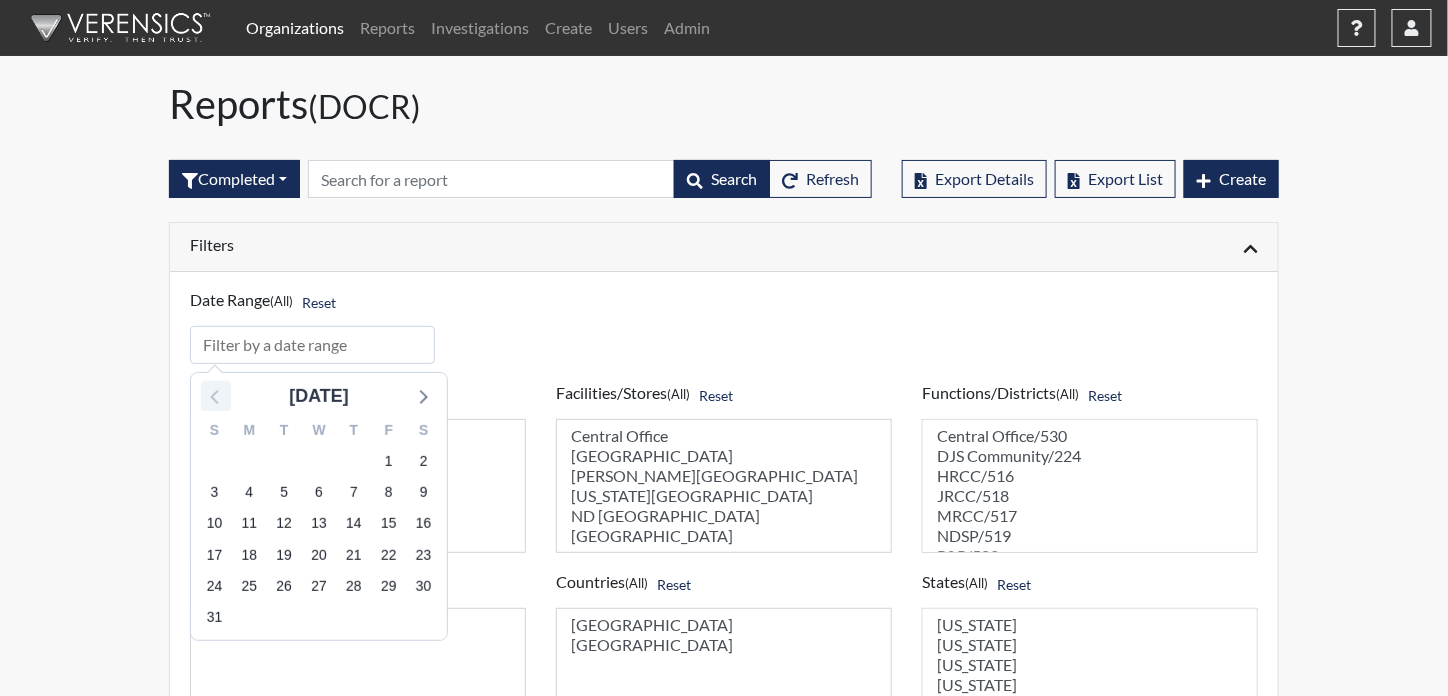 click 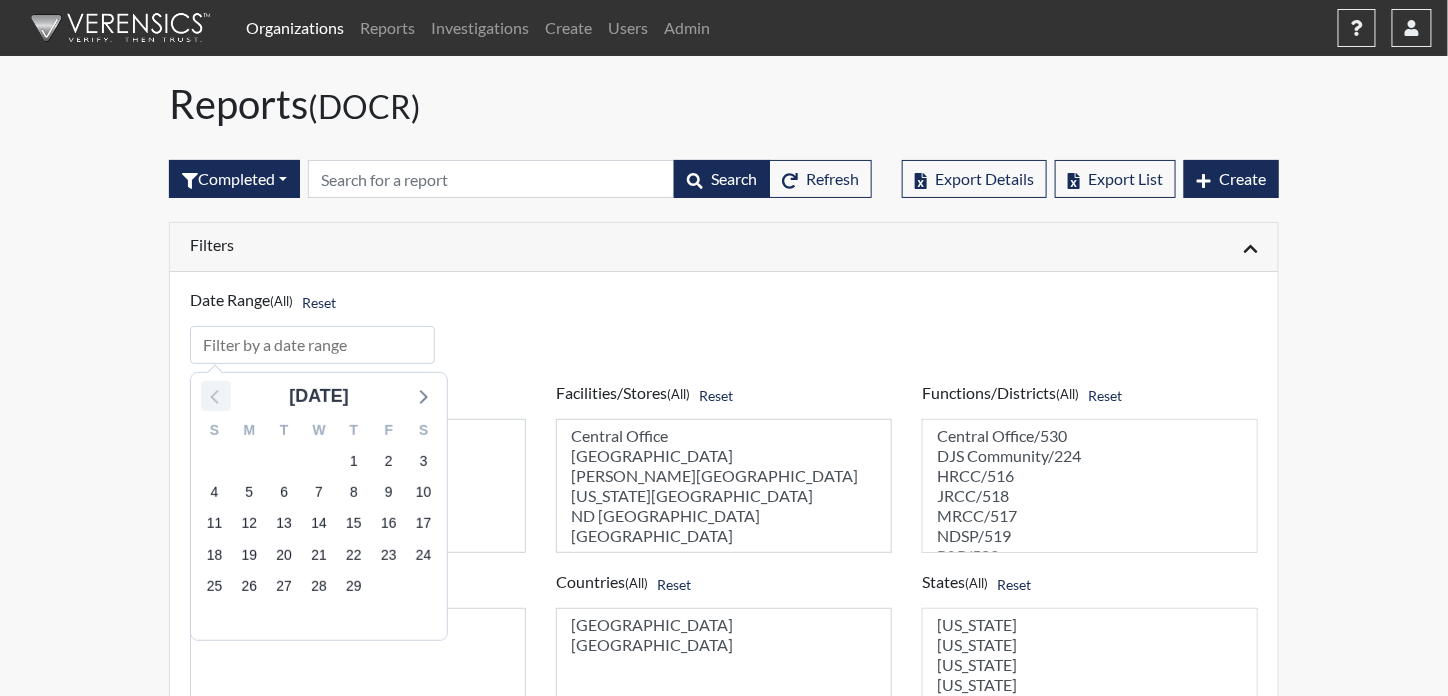 click 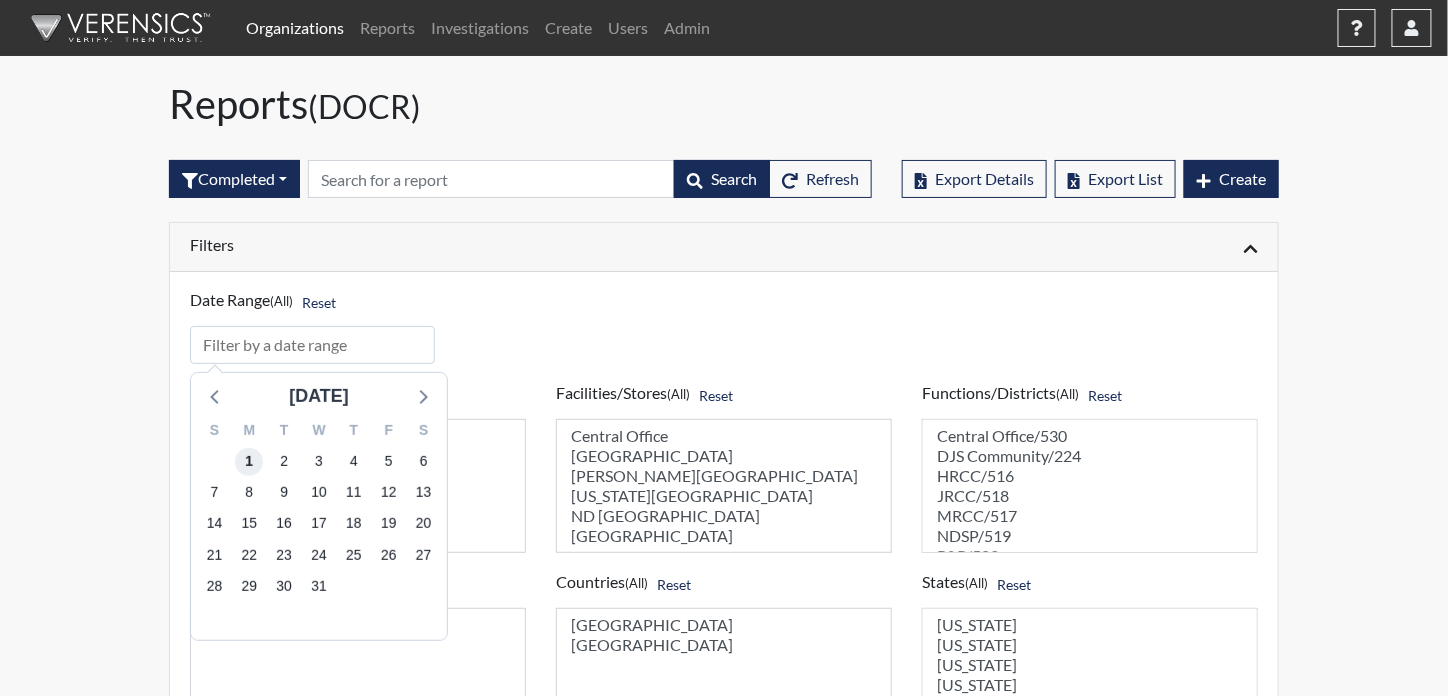 click on "1" at bounding box center (249, 462) 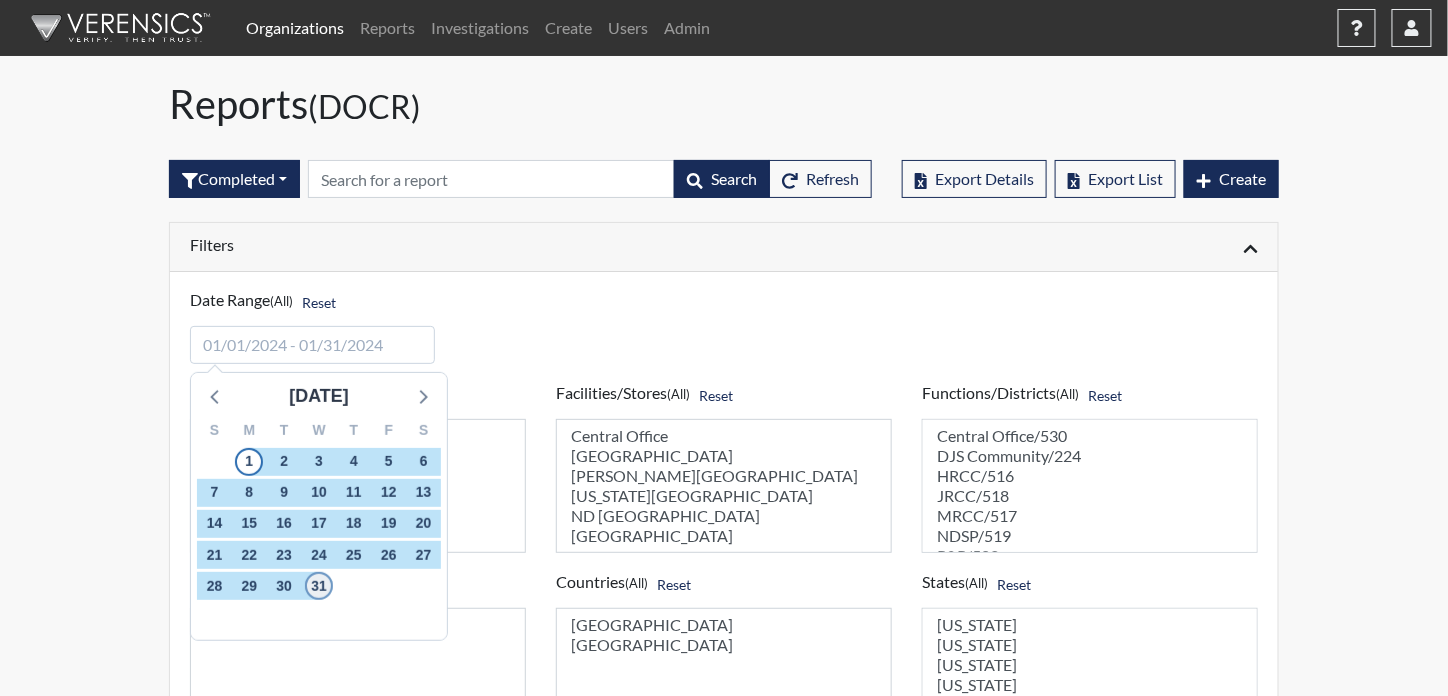 click on "31" at bounding box center [319, 586] 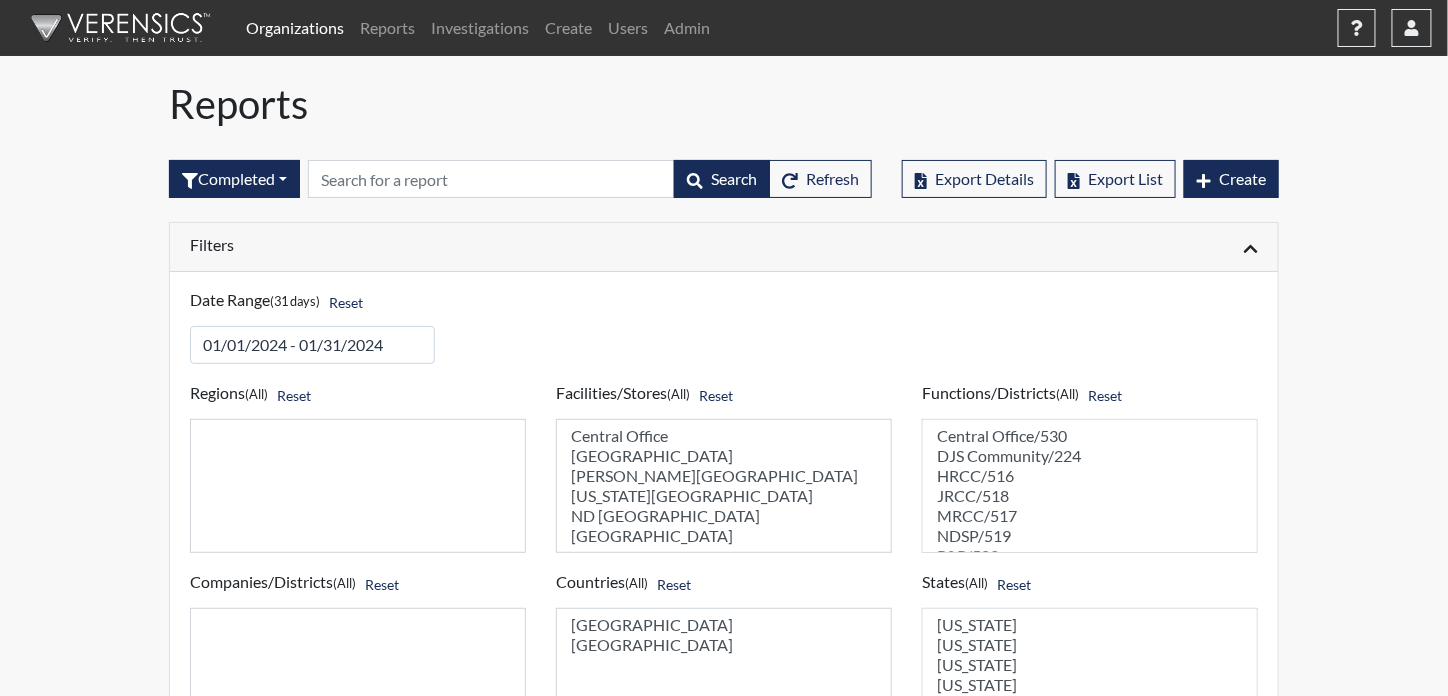 click on "Filters" at bounding box center [449, 244] 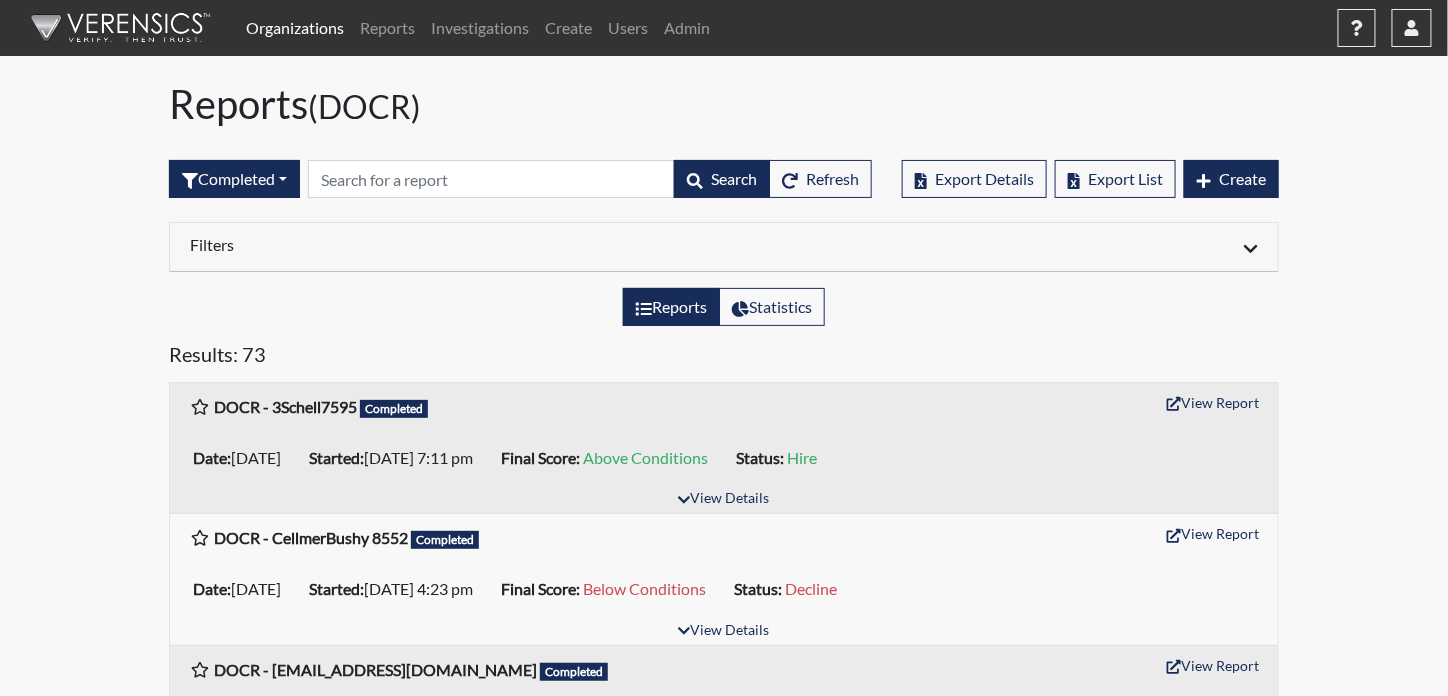 click on "Filters" at bounding box center (449, 244) 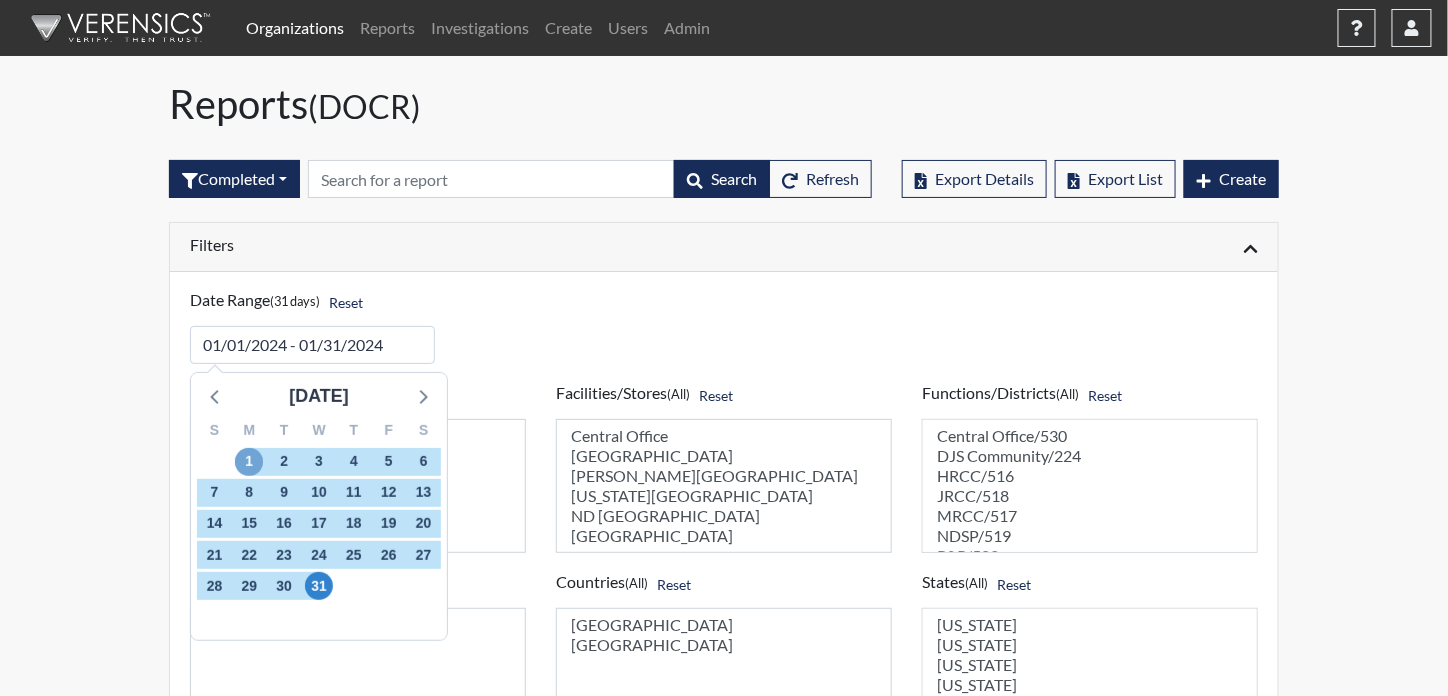 click on "1" at bounding box center (249, 462) 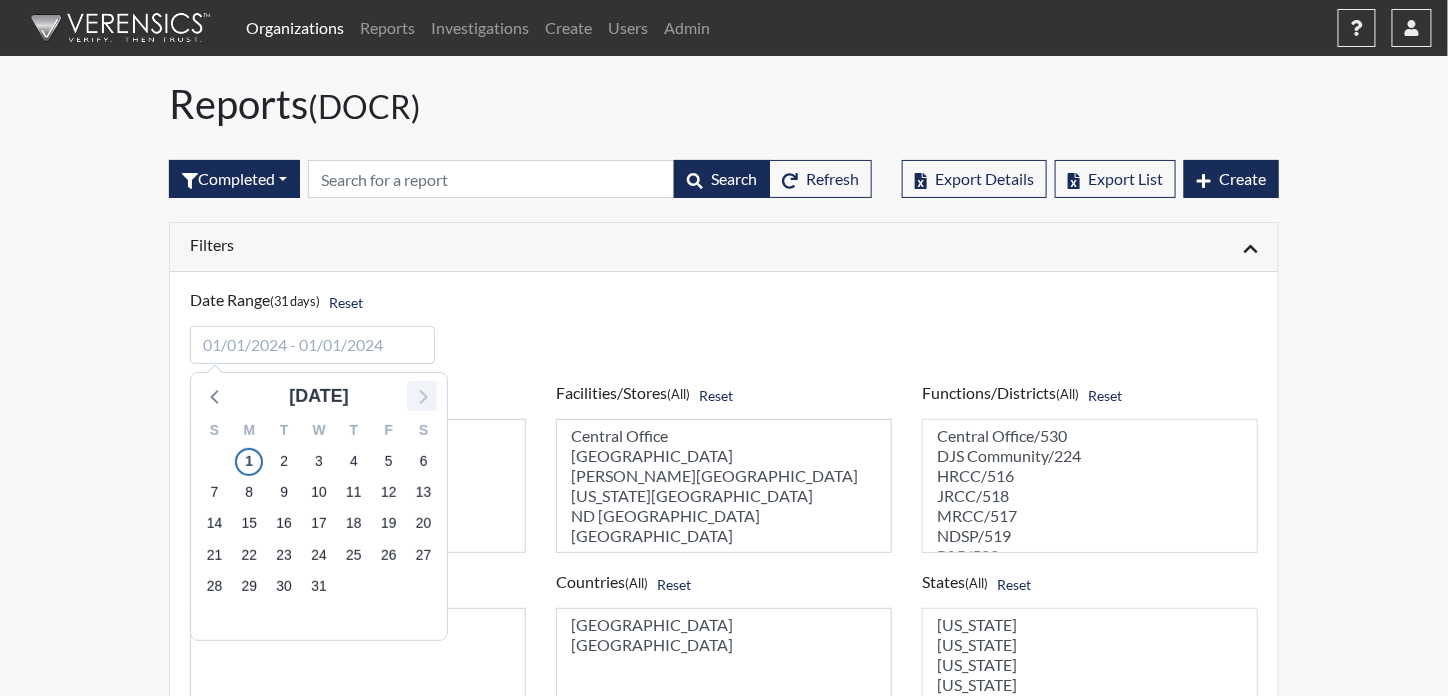 click 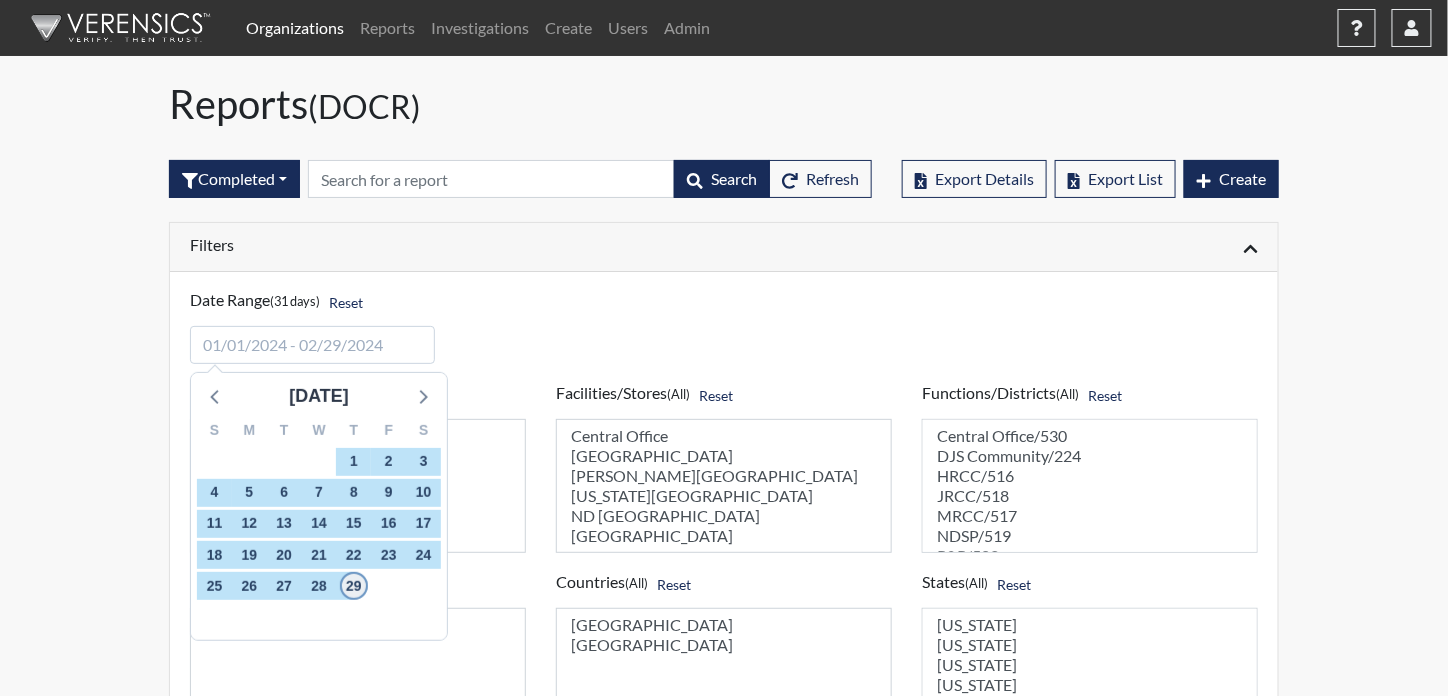 click on "29" at bounding box center (354, 586) 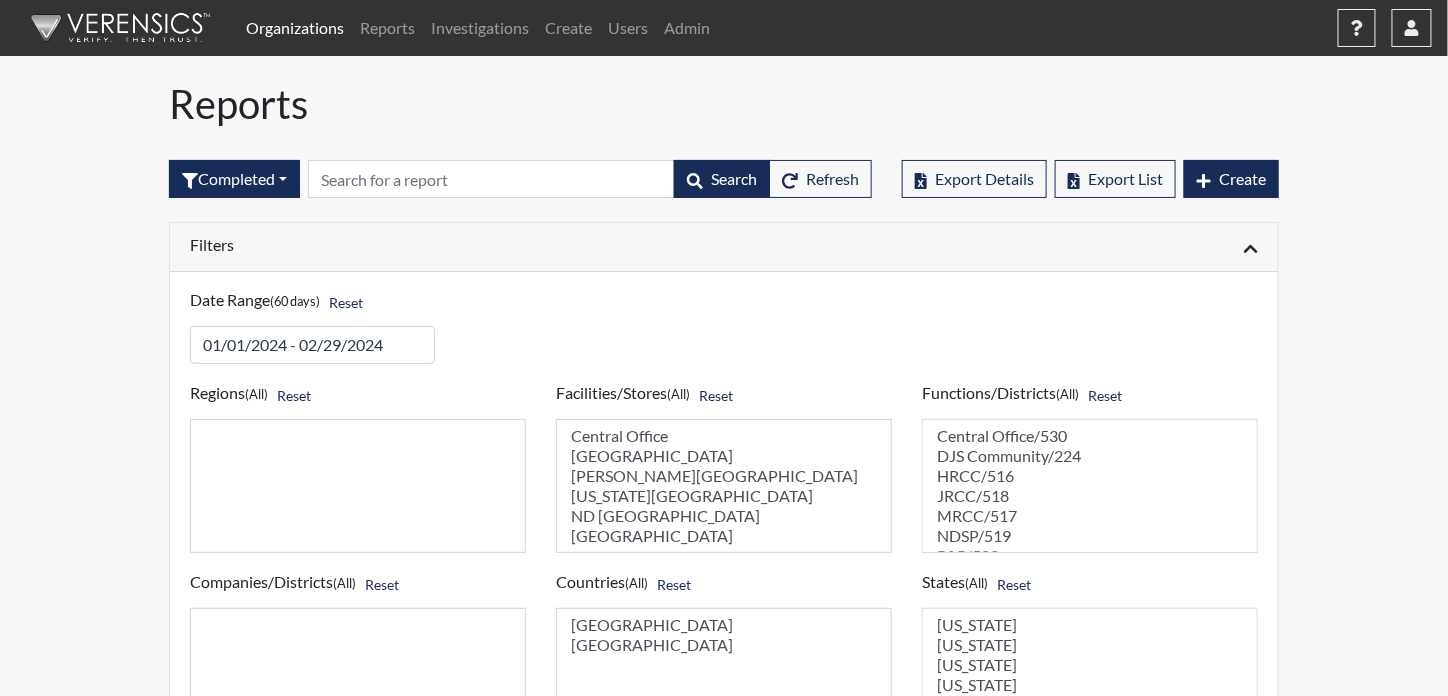 click on "Filters" at bounding box center (449, 244) 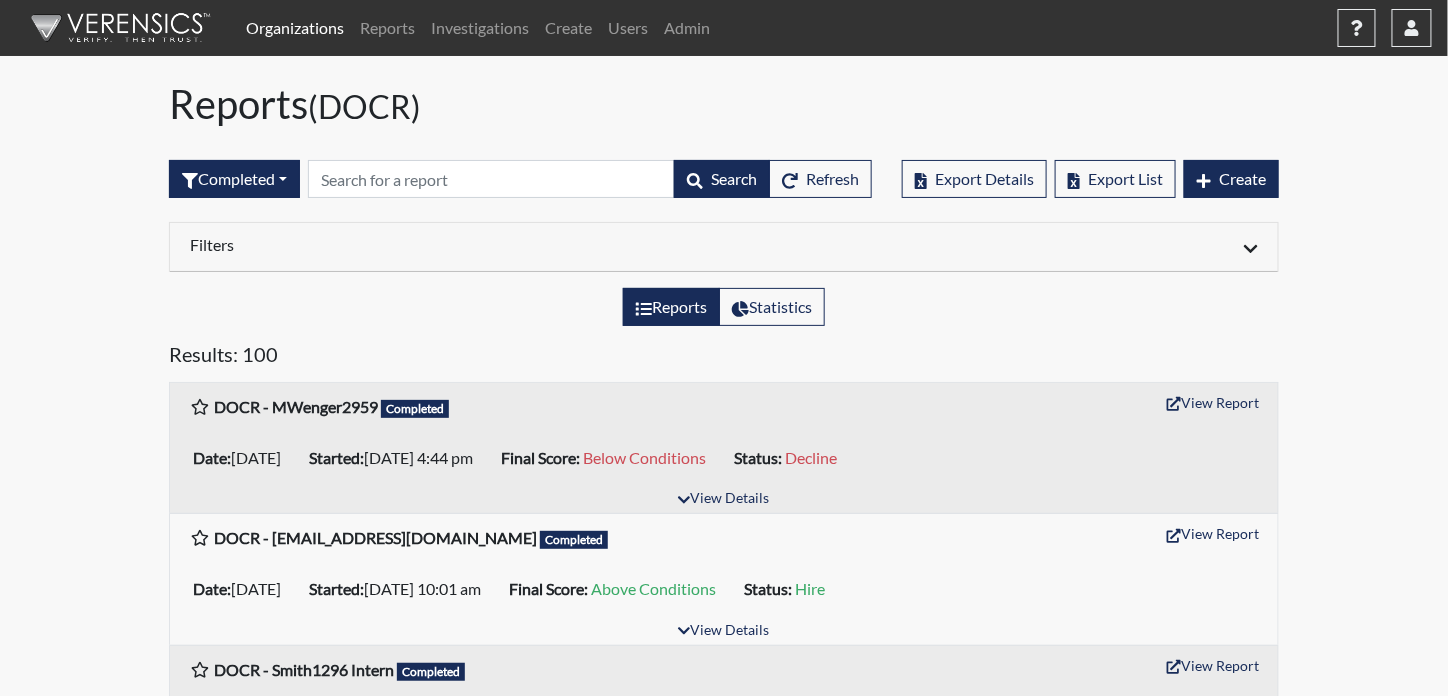 click on "Filters" at bounding box center [449, 244] 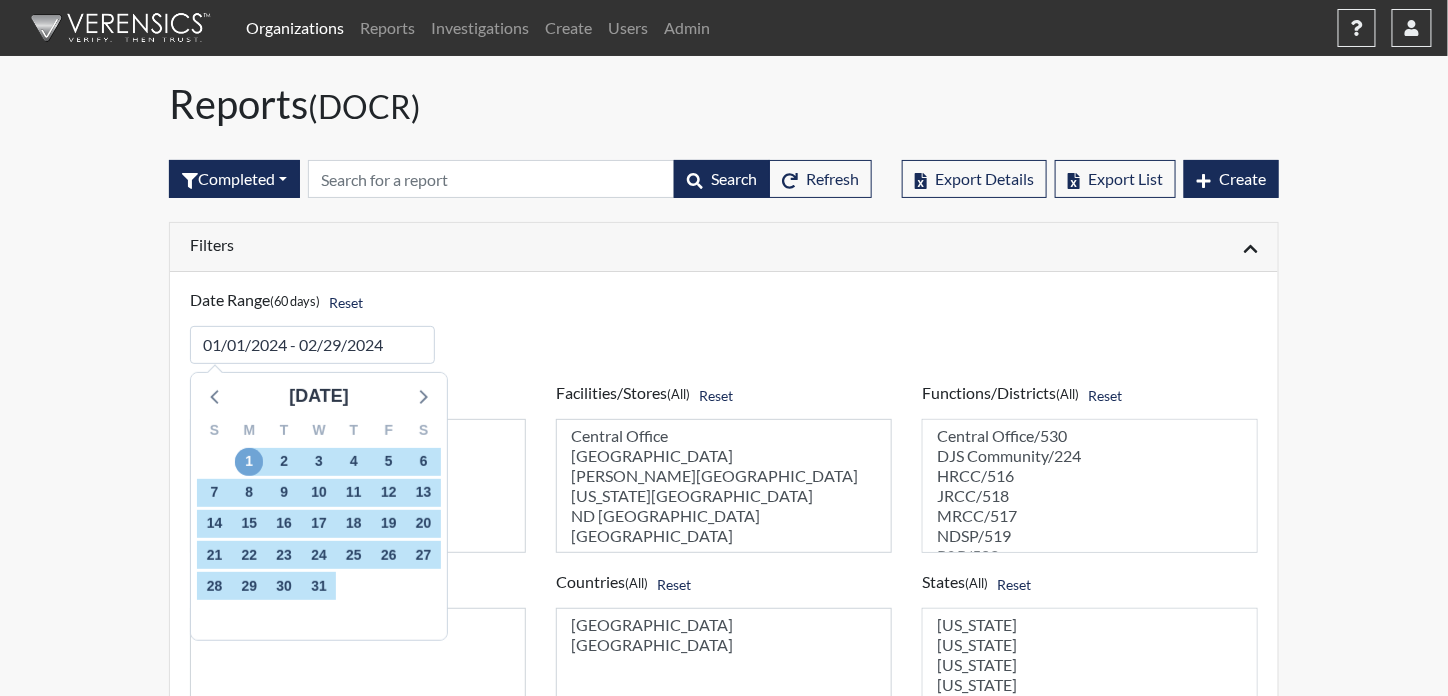 click on "1" at bounding box center (249, 462) 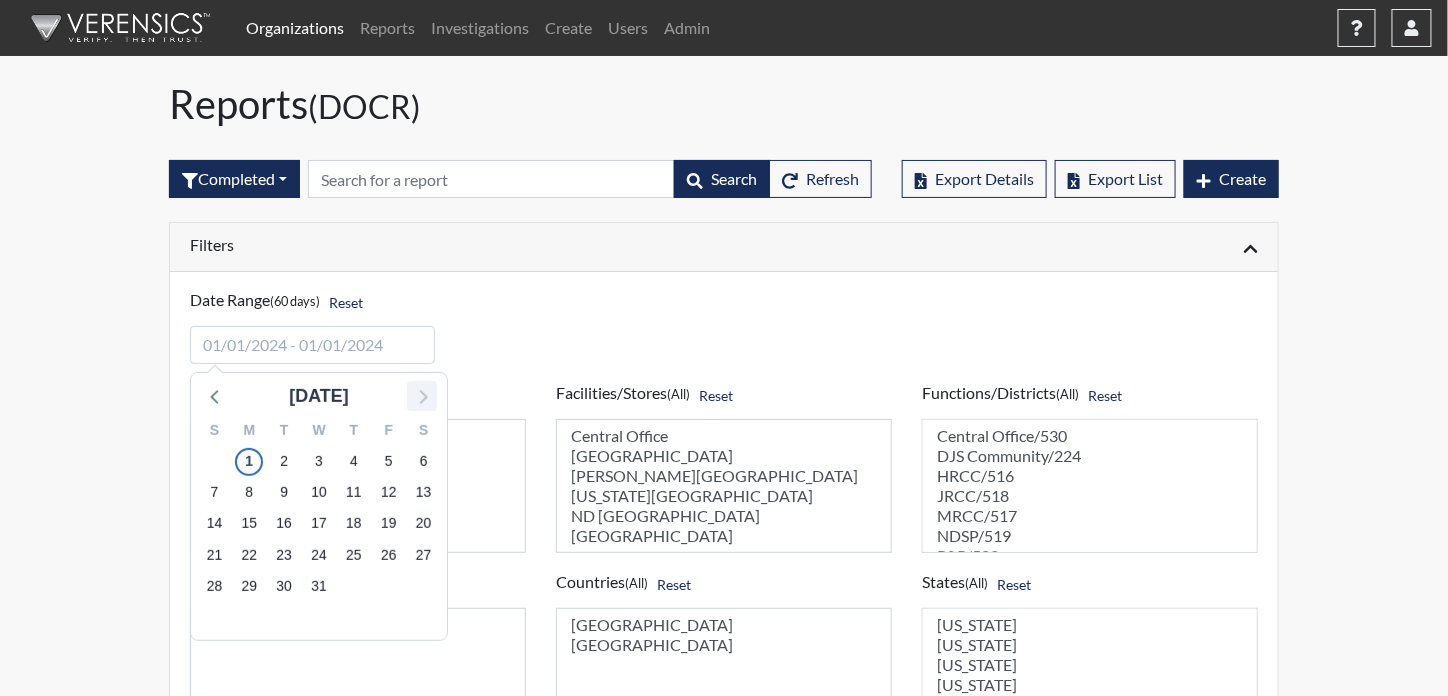 click 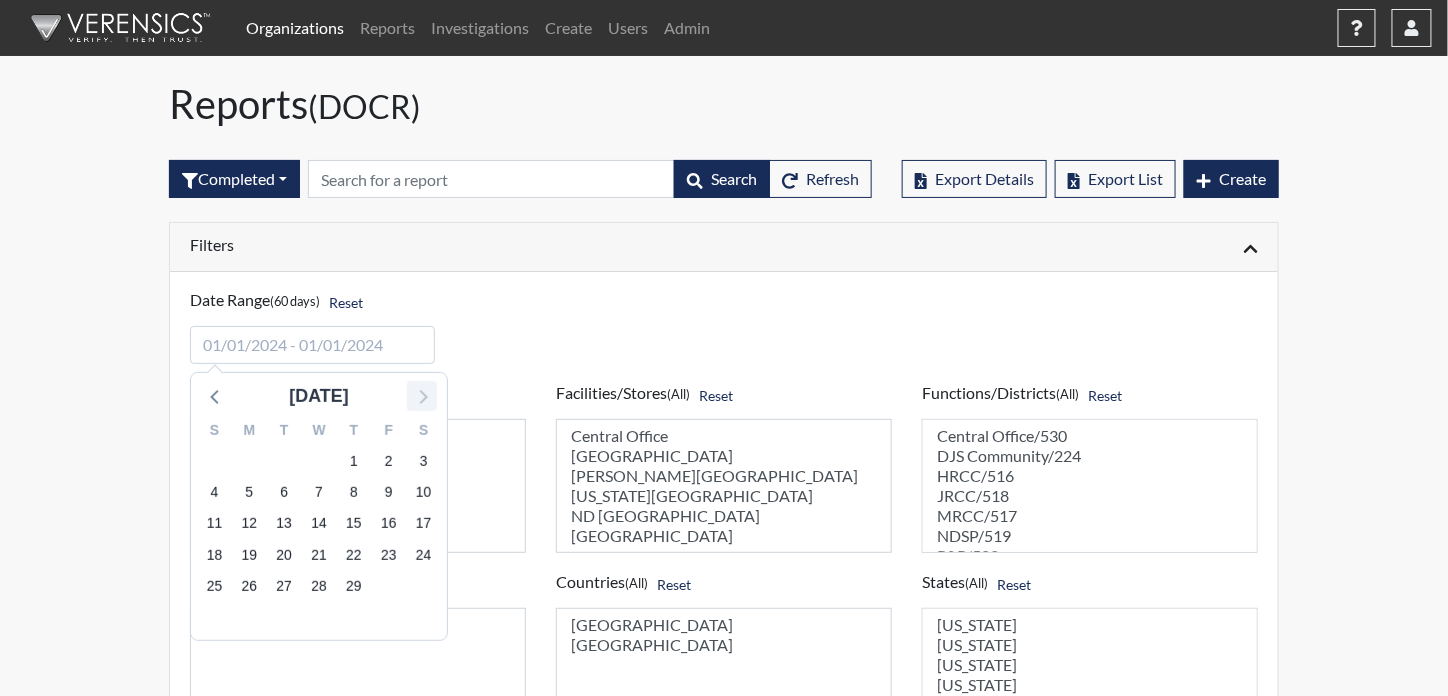 click 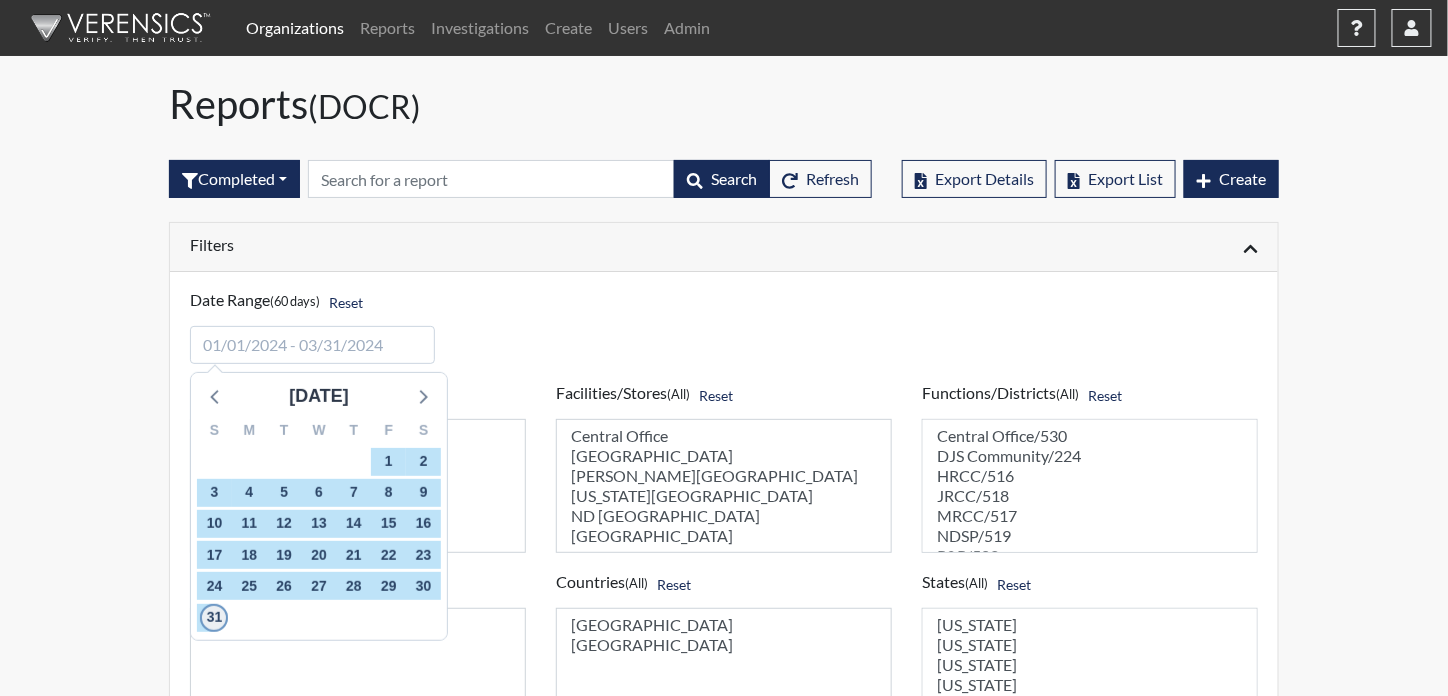 click on "31" at bounding box center [214, 618] 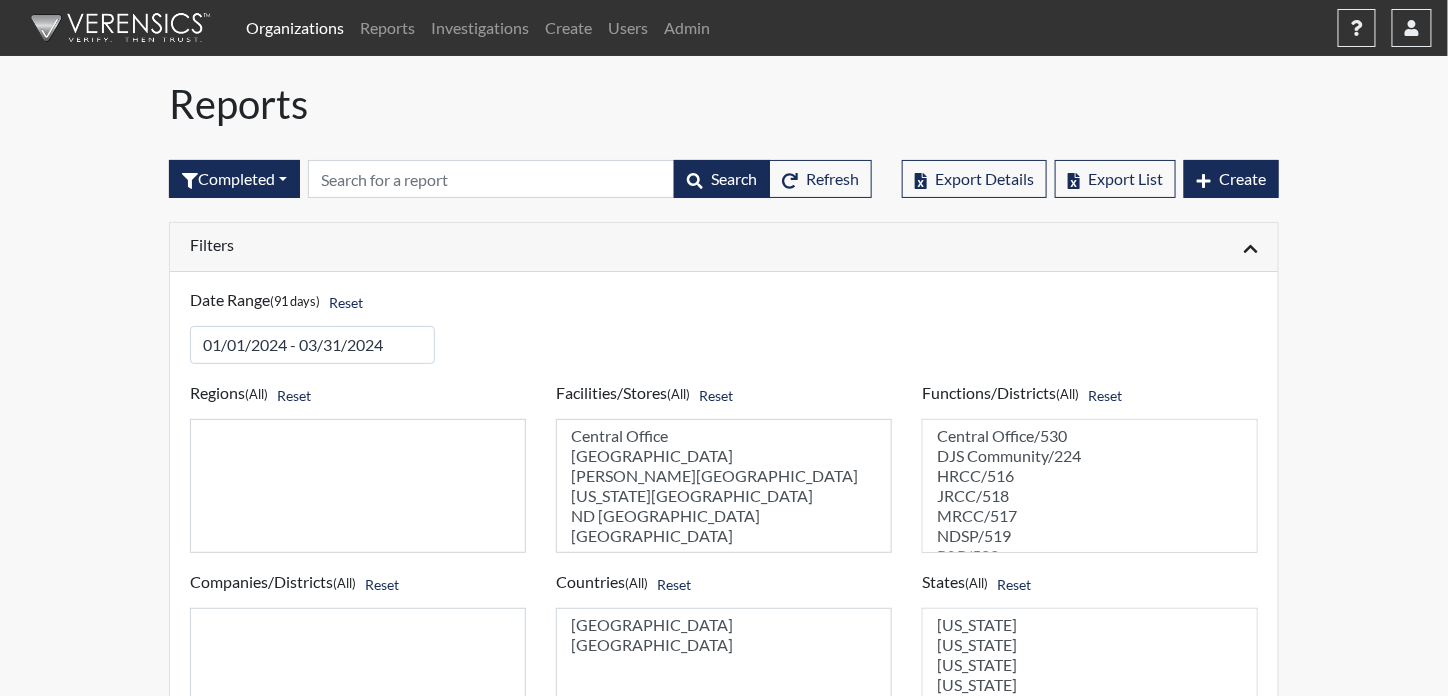 click on "Filters" at bounding box center [449, 244] 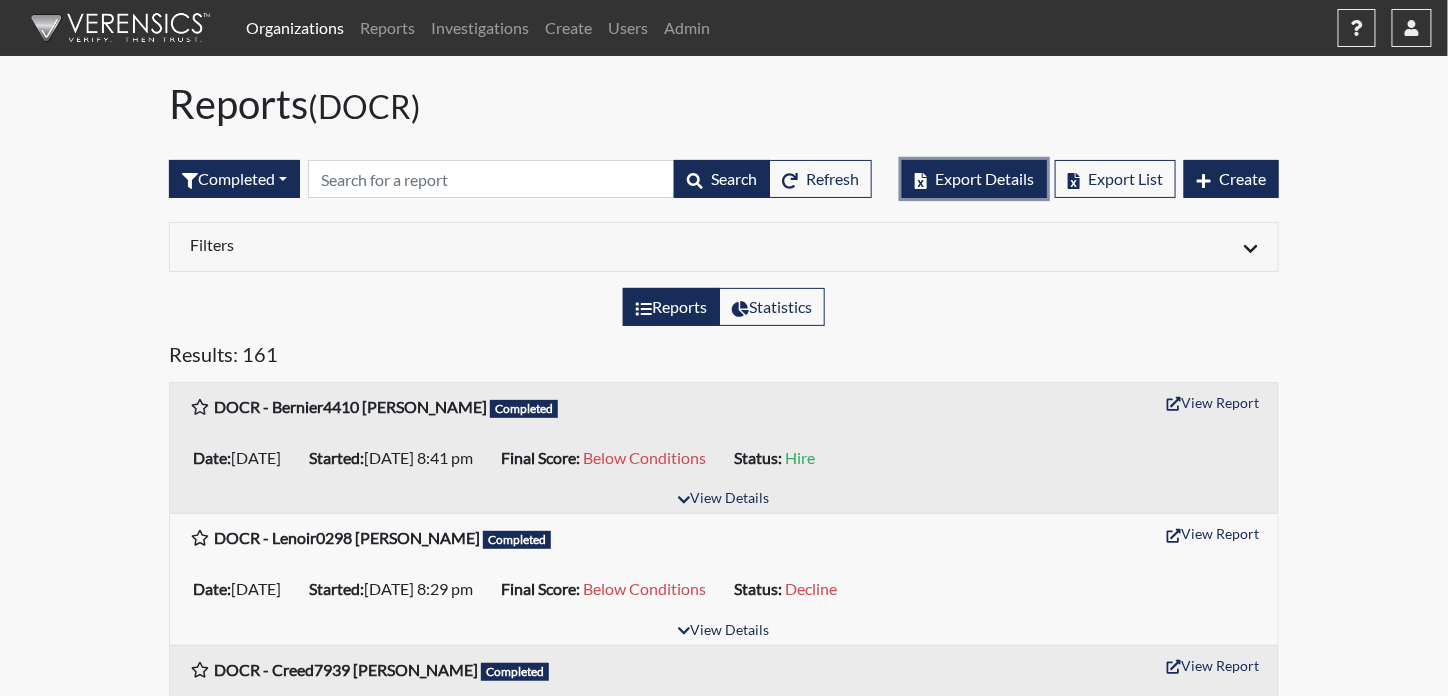 click on "Export Details" at bounding box center [984, 178] 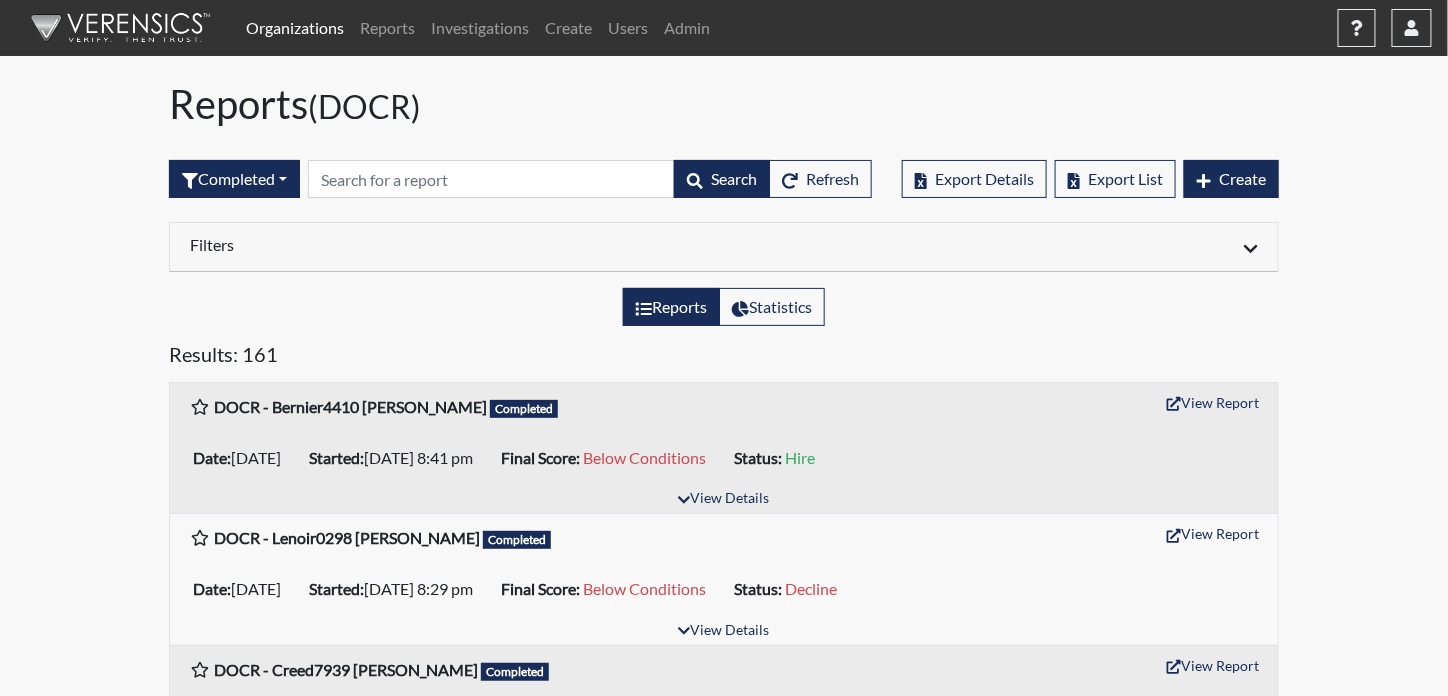 click on "Filters" at bounding box center (449, 244) 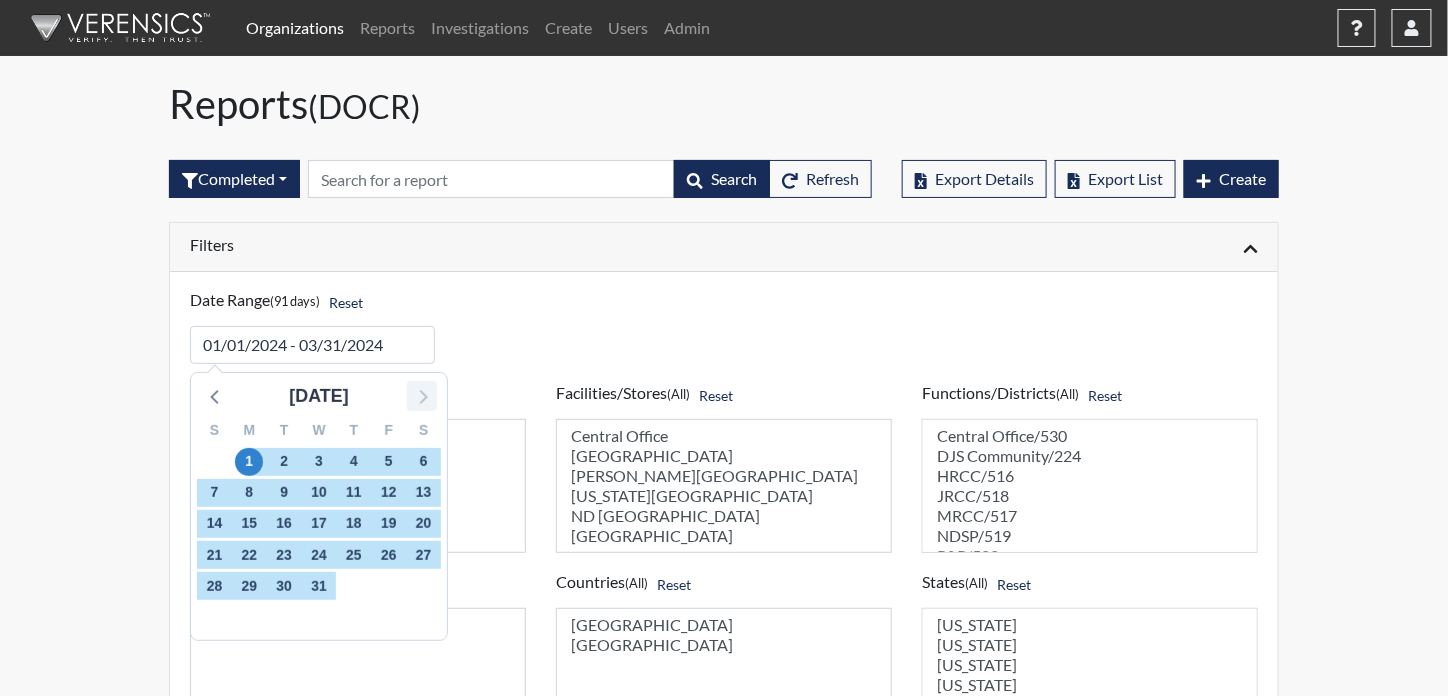 click 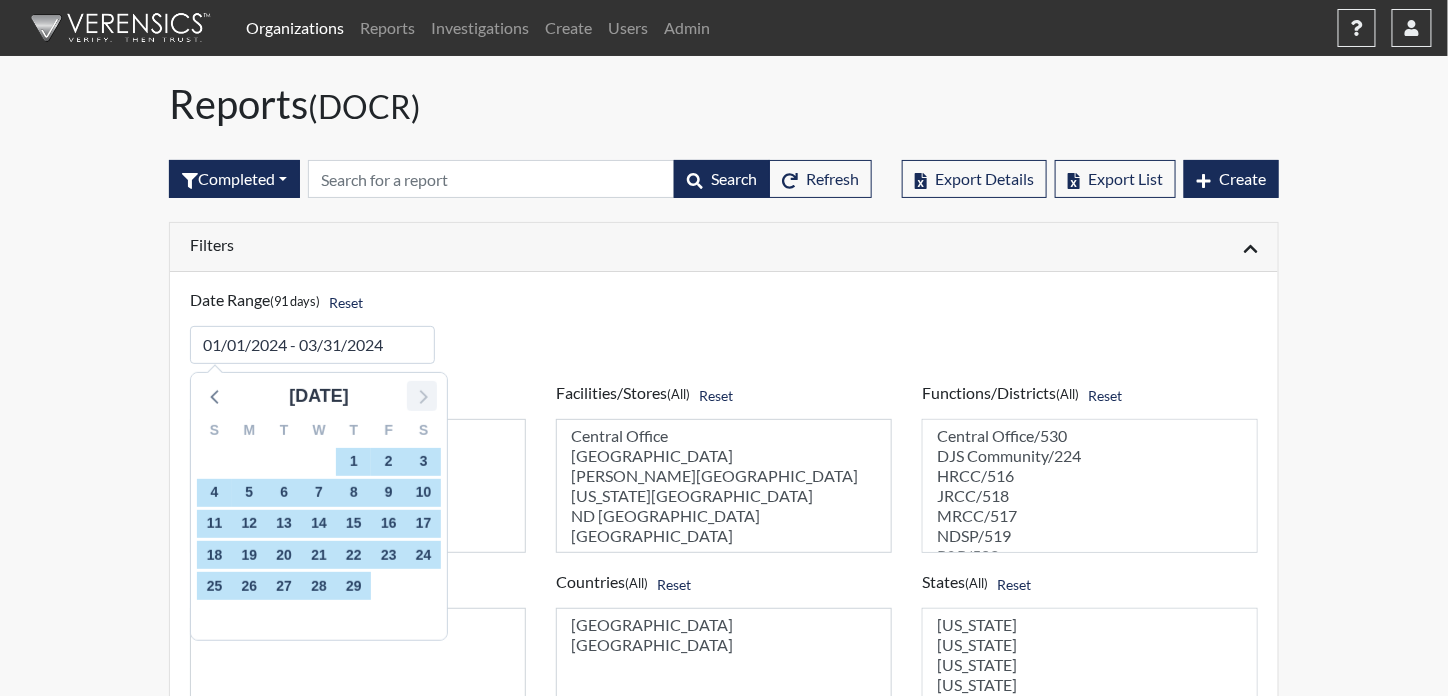 click 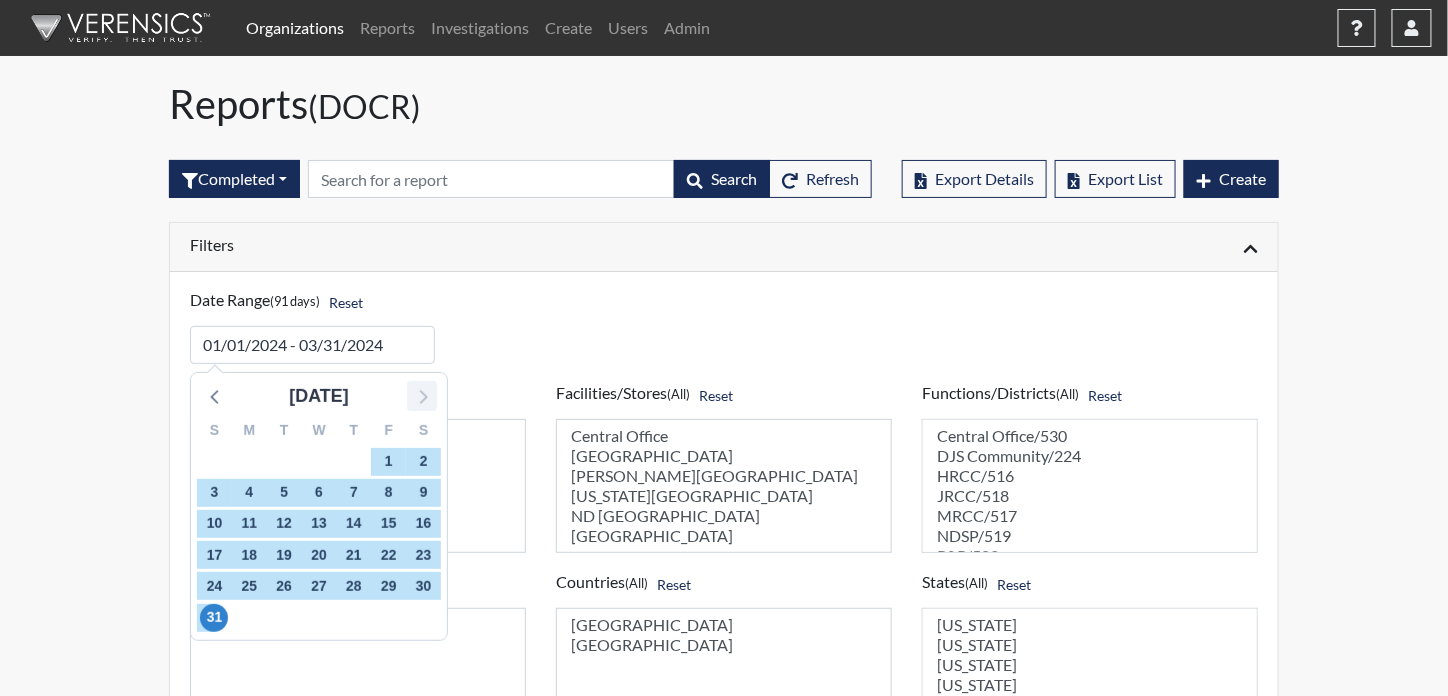 click 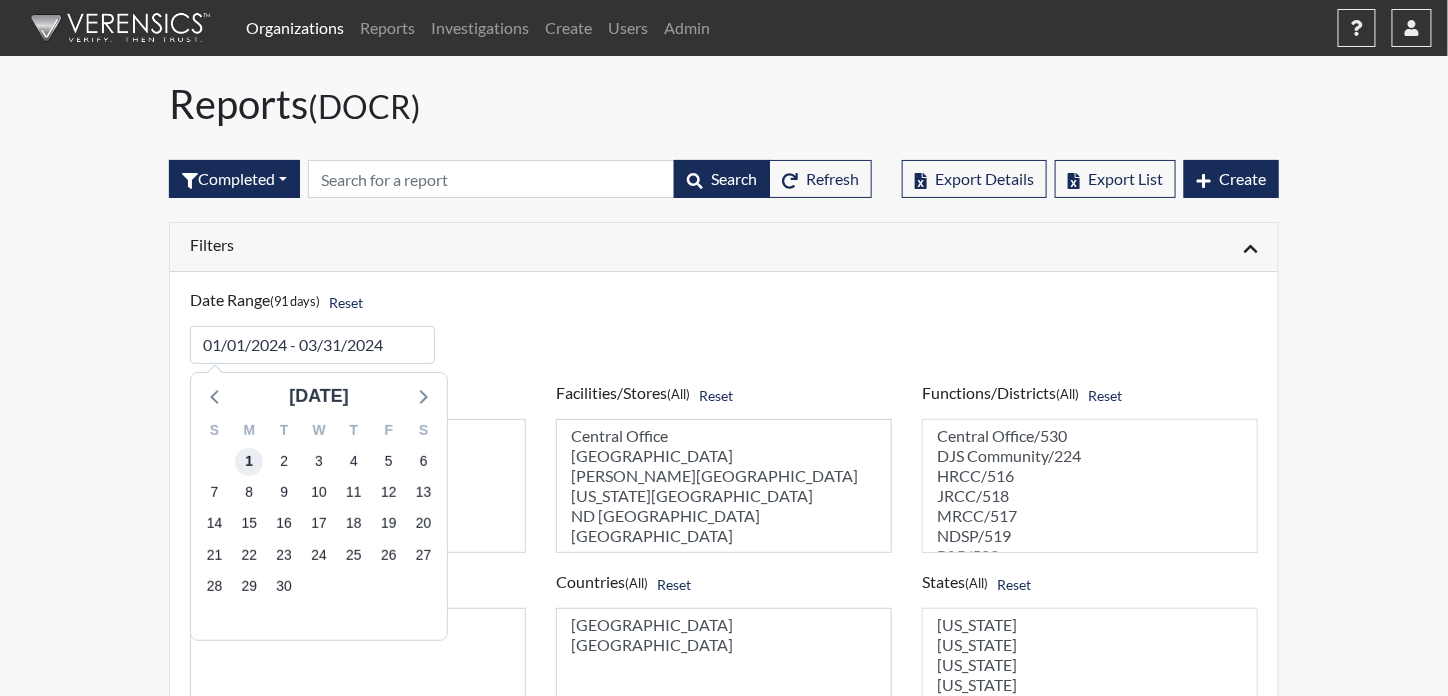 click on "1" at bounding box center (249, 462) 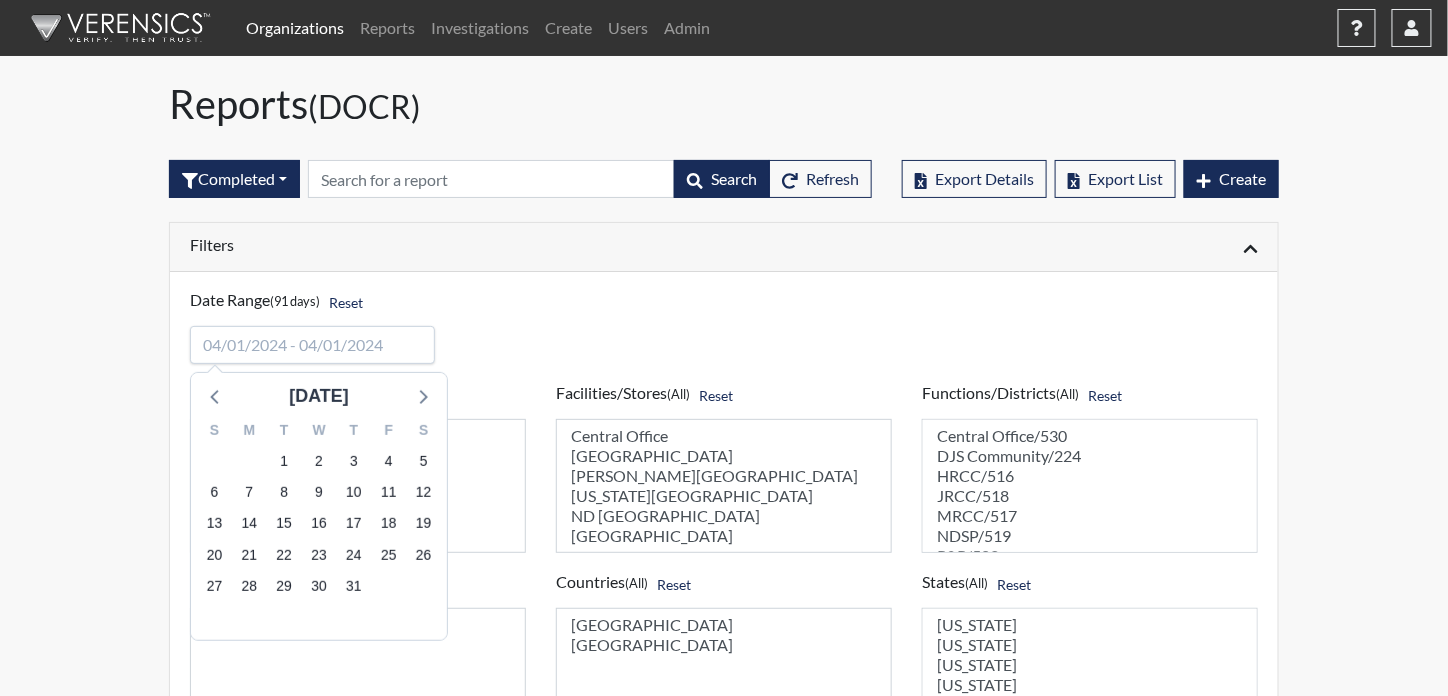 click at bounding box center (312, 345) 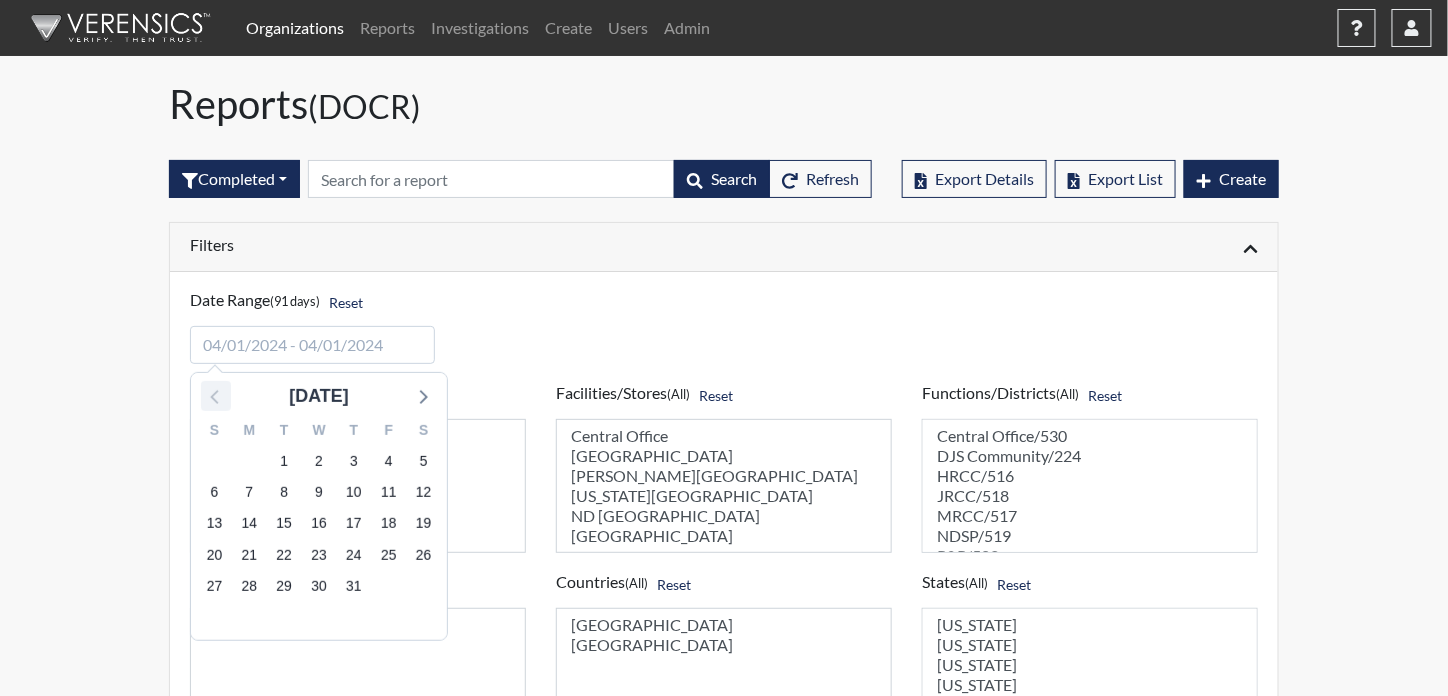 click 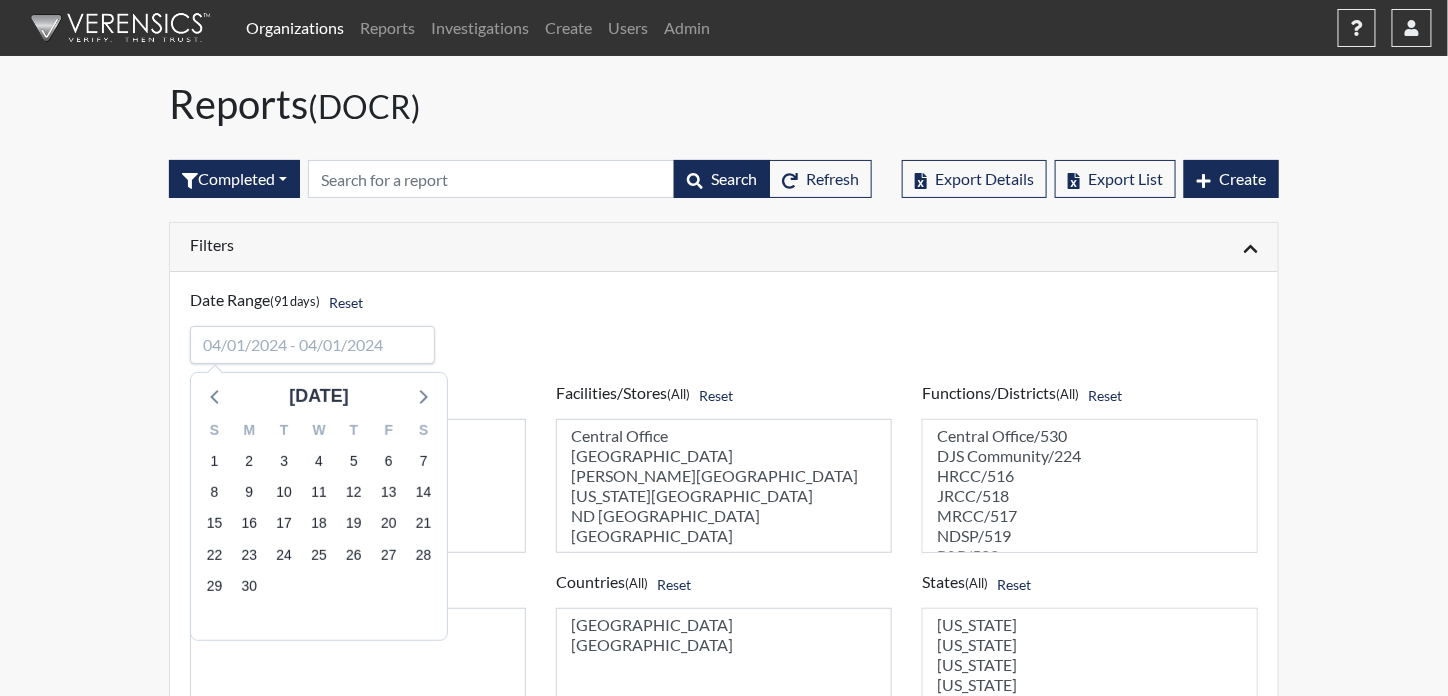 click at bounding box center (312, 345) 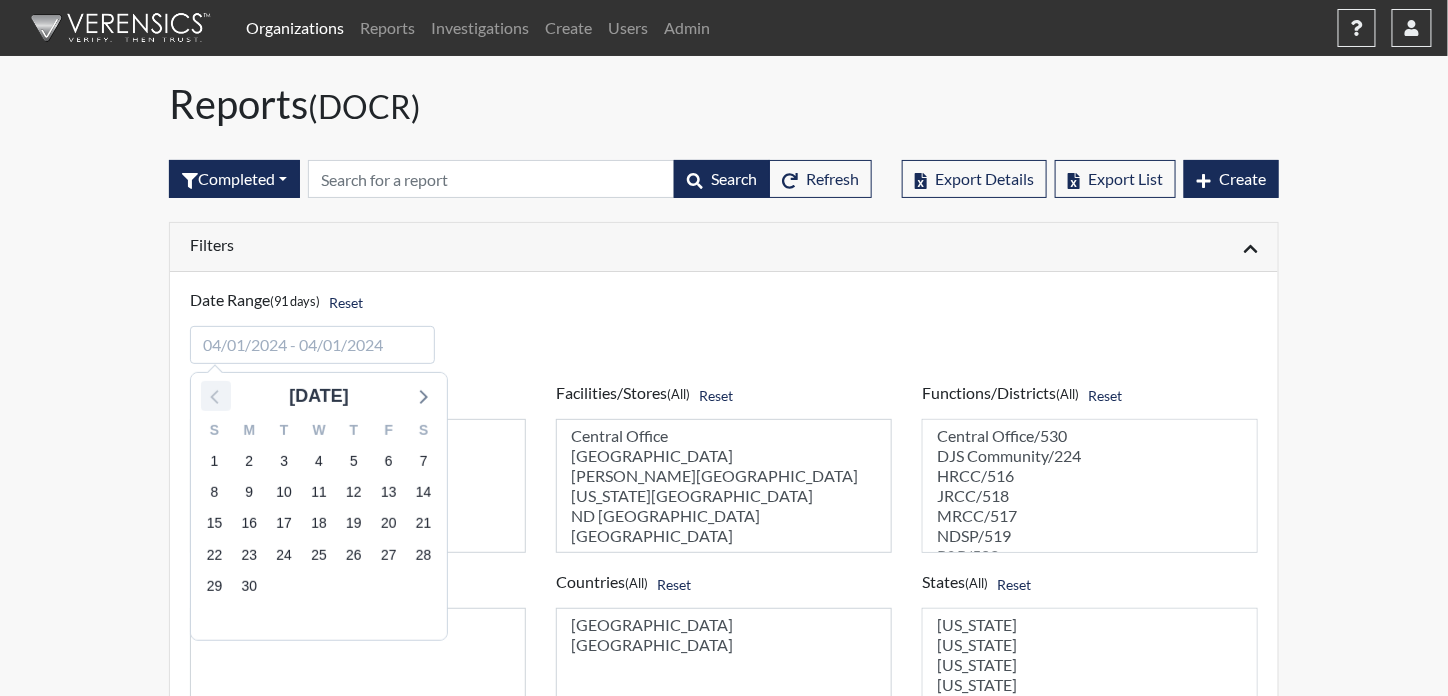 click 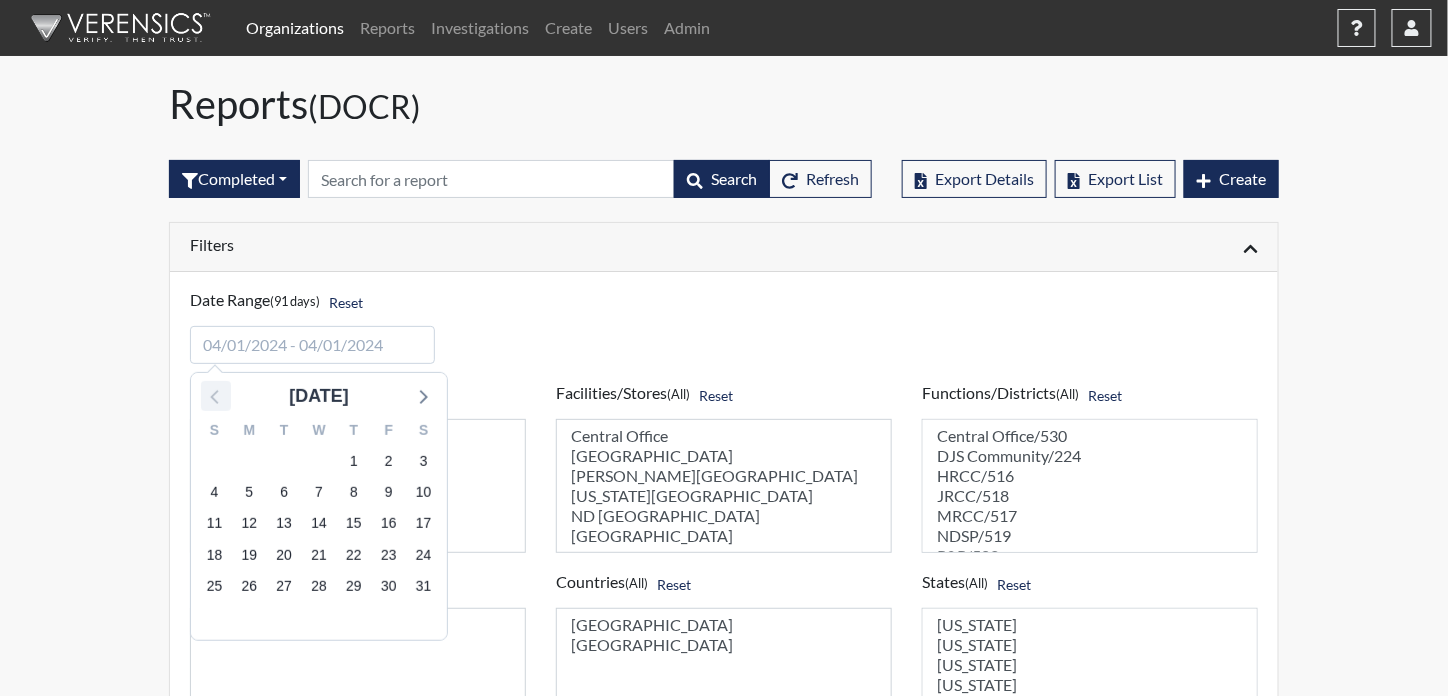 click 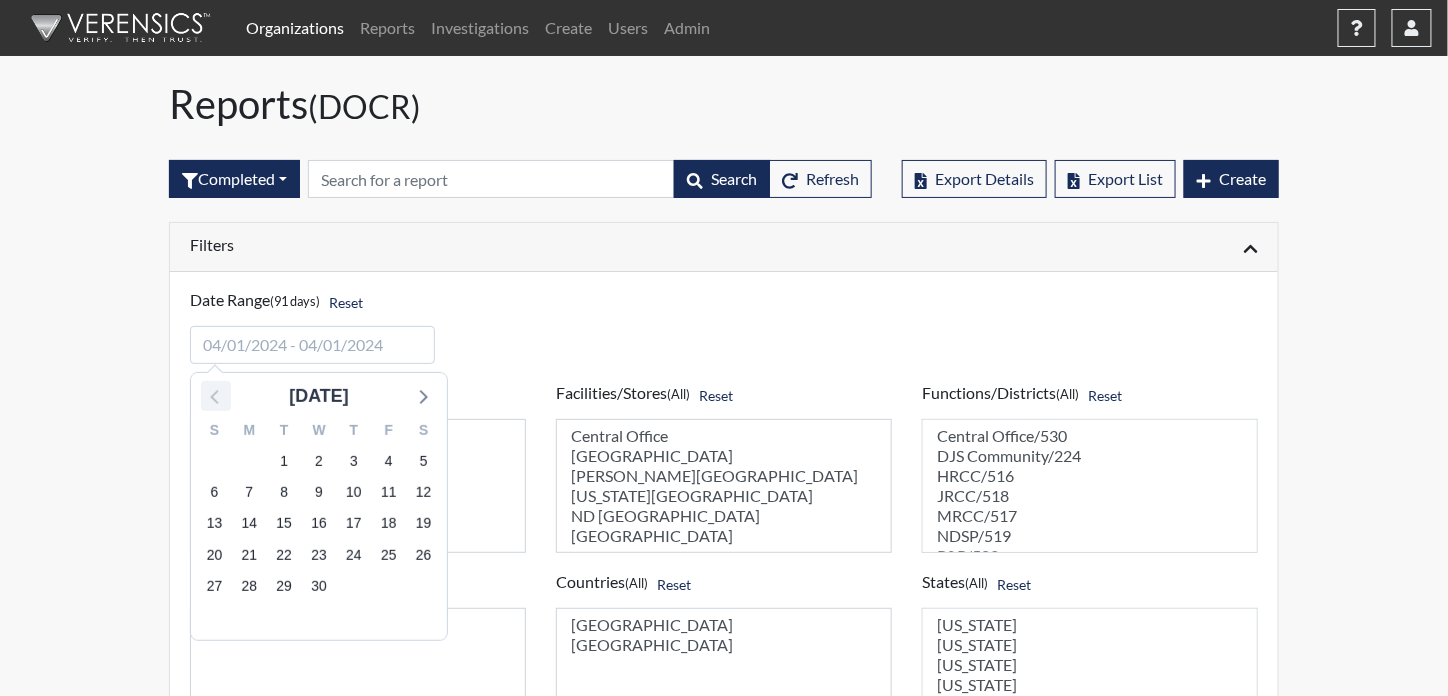 click 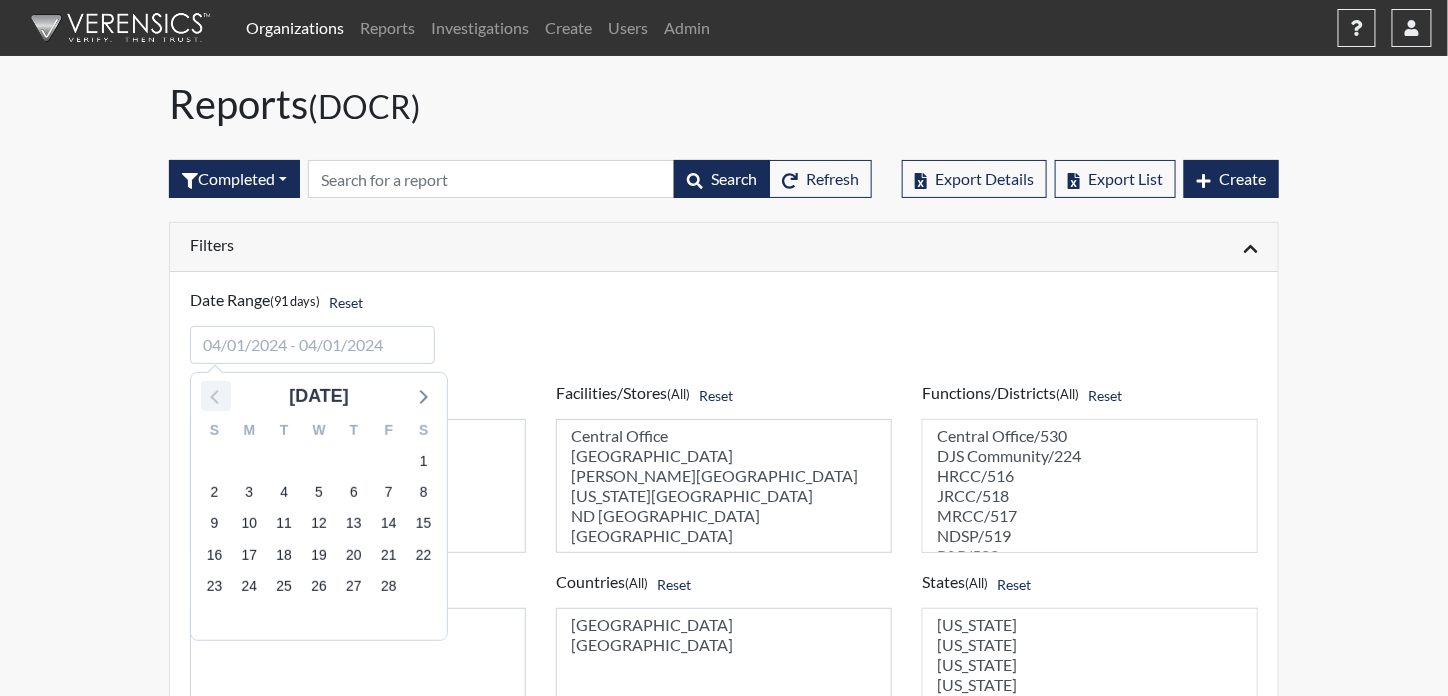 click 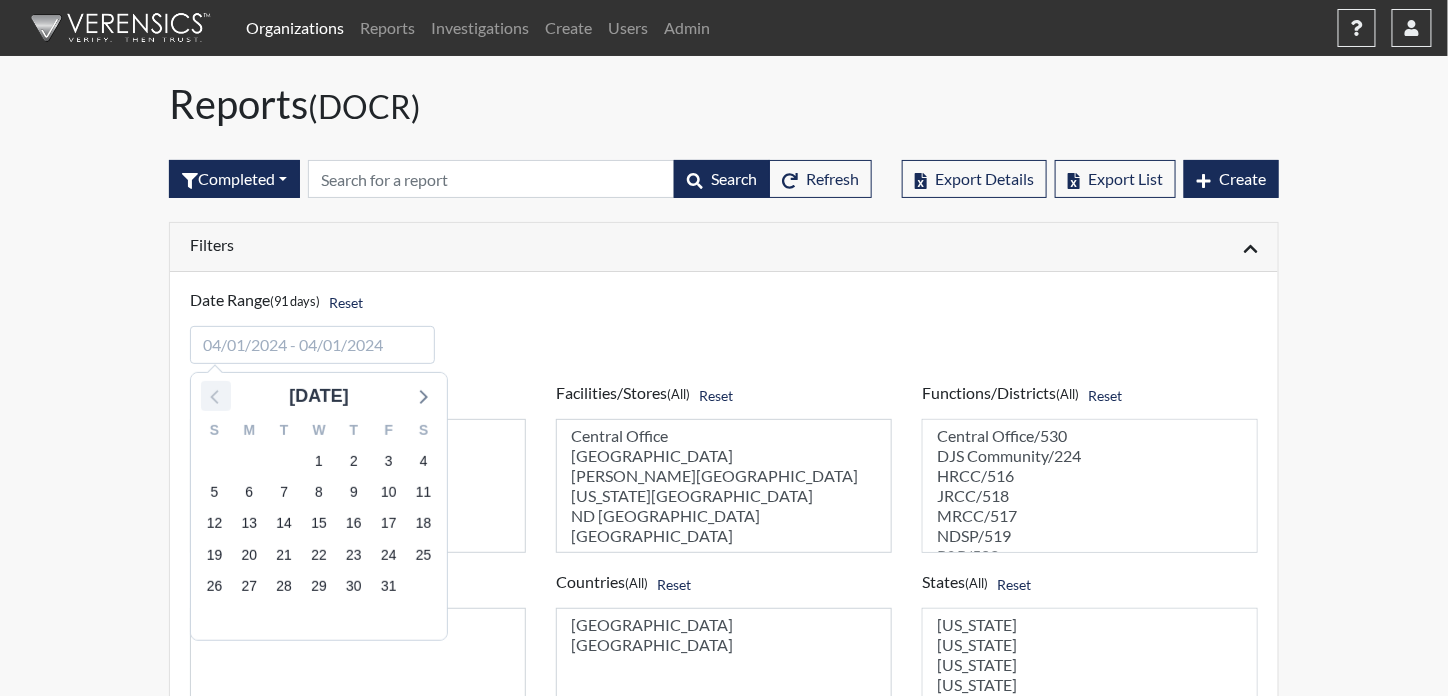 click 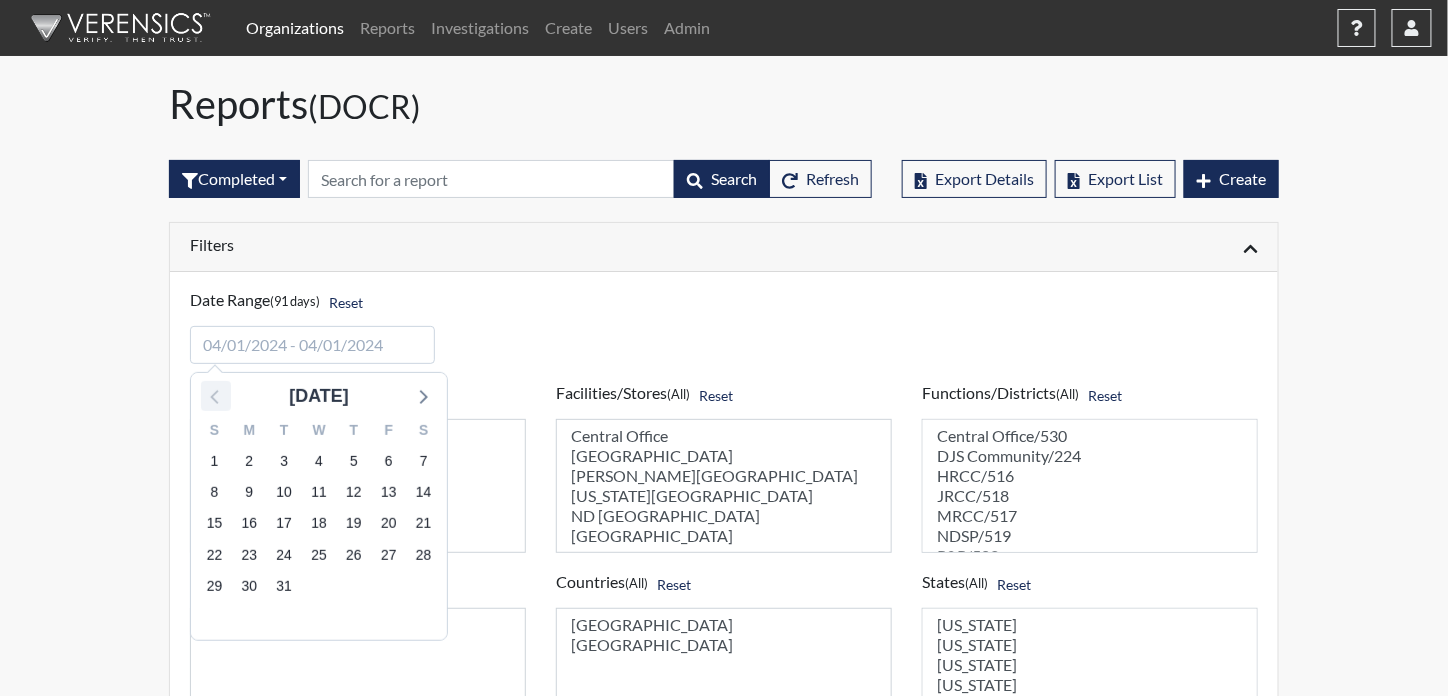 click 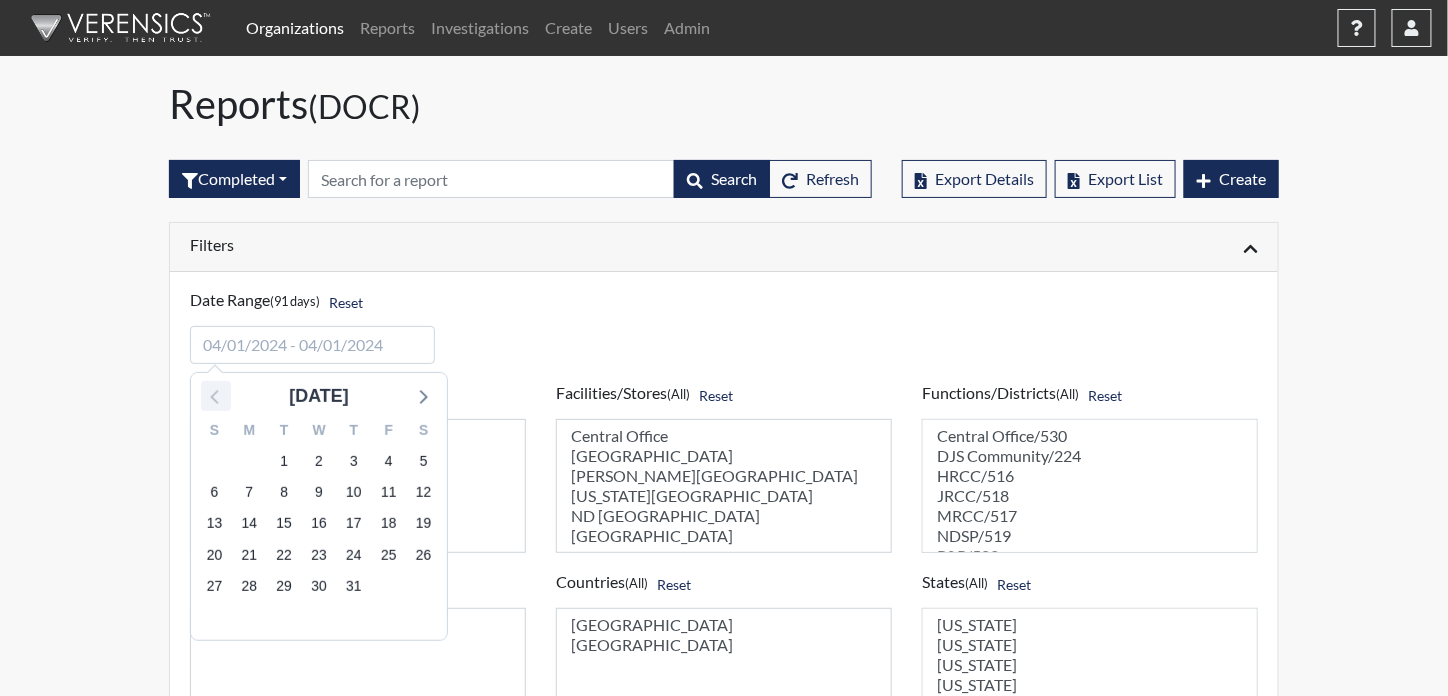 click 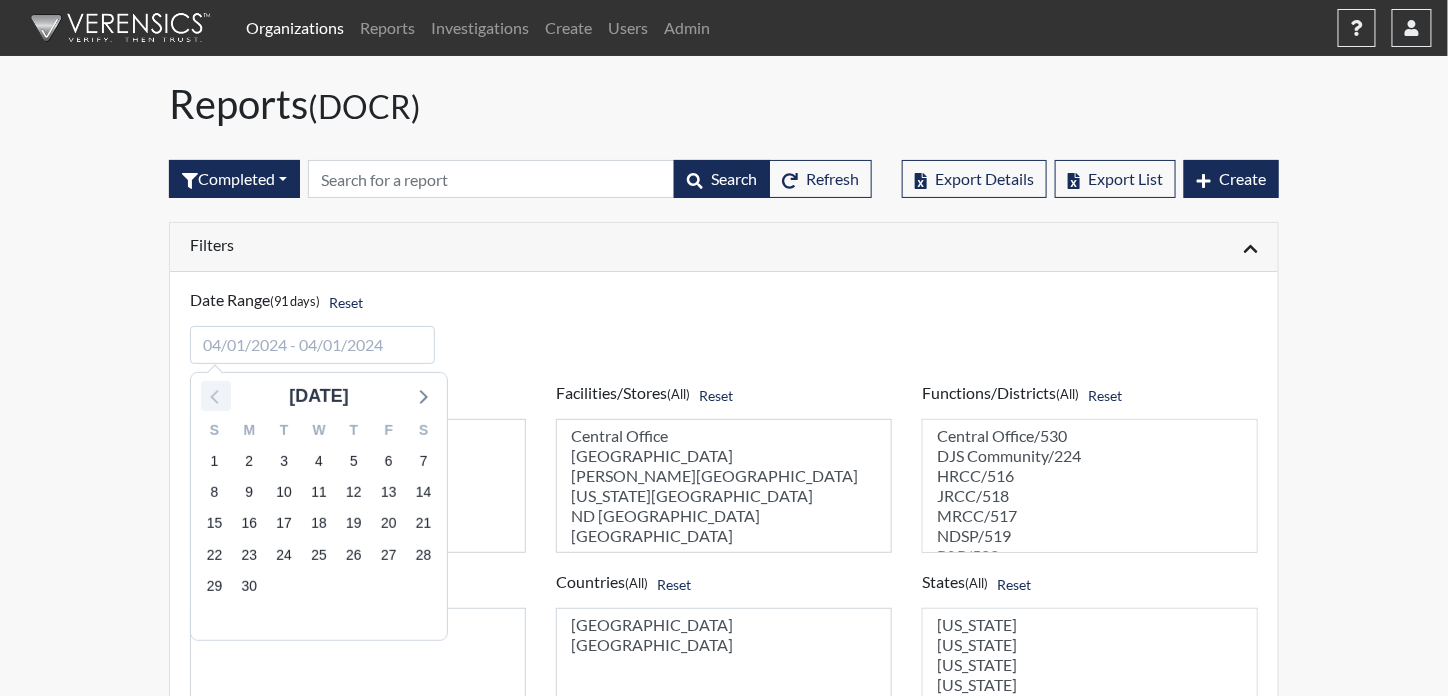 click 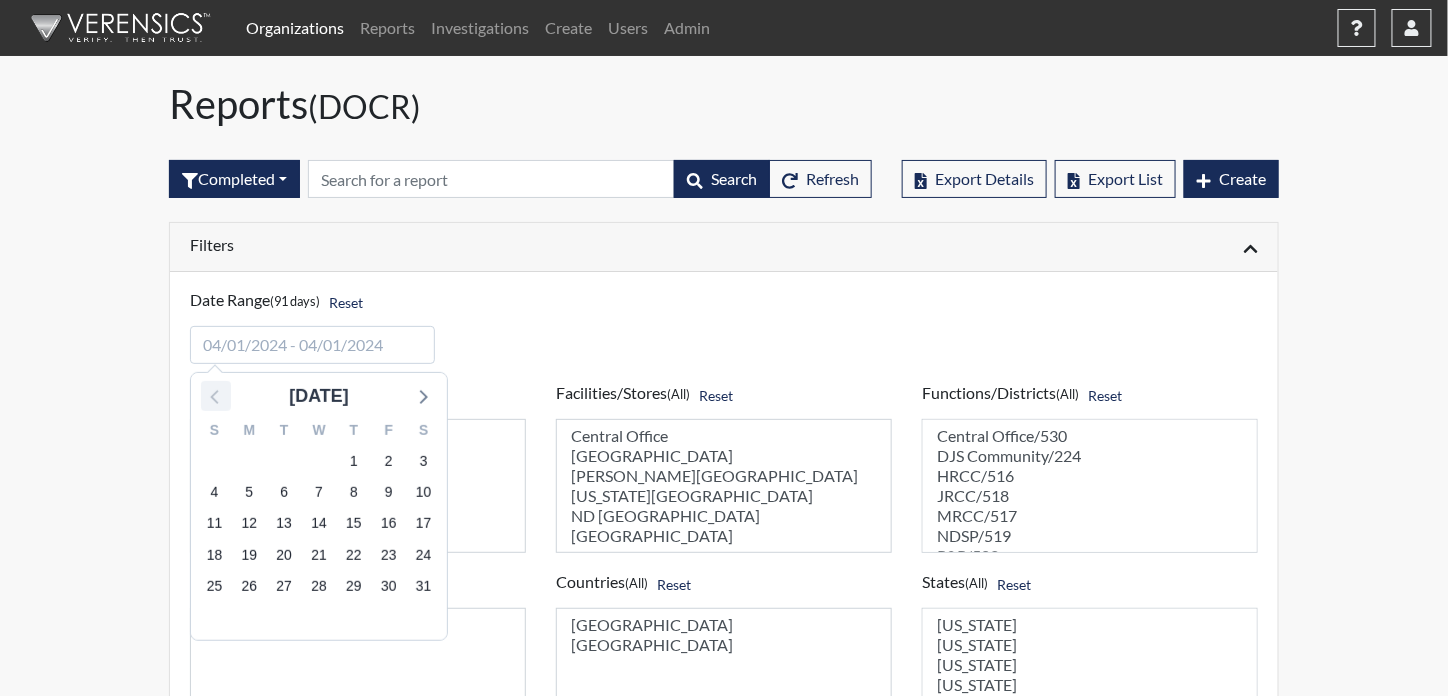click 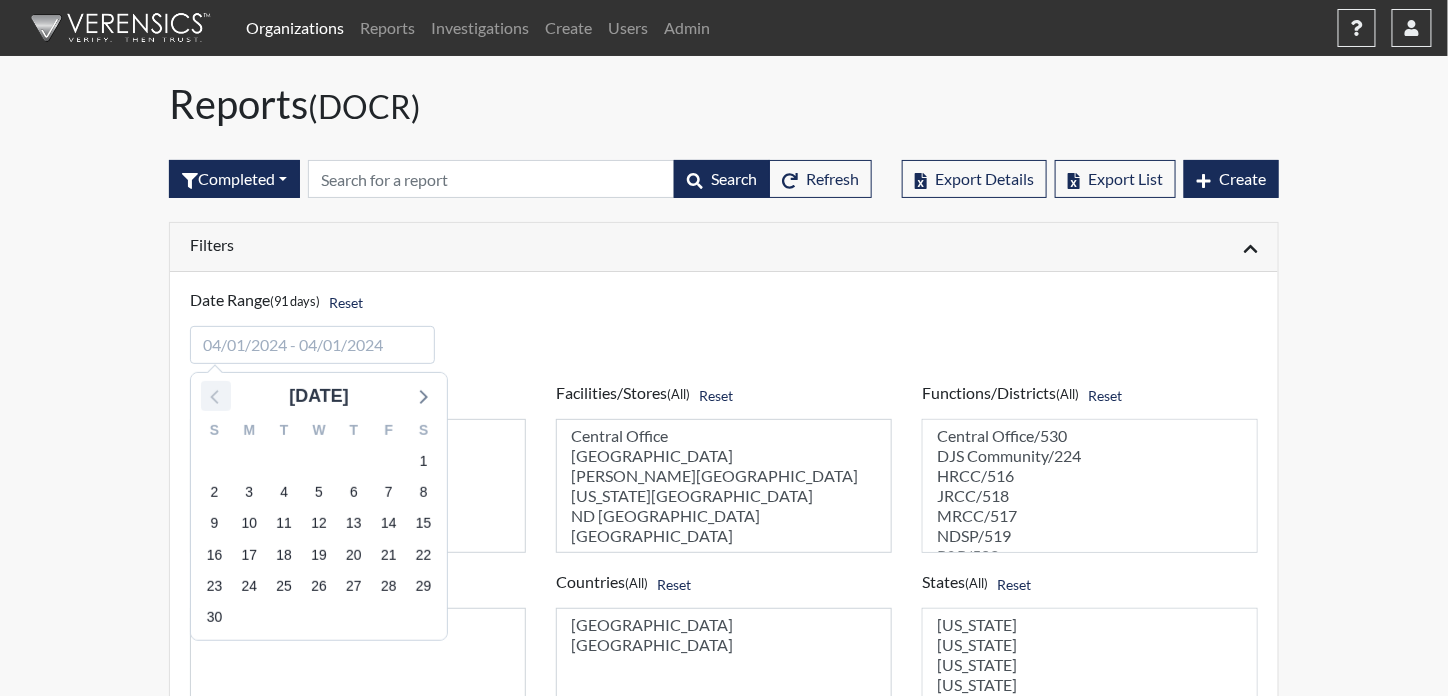 click 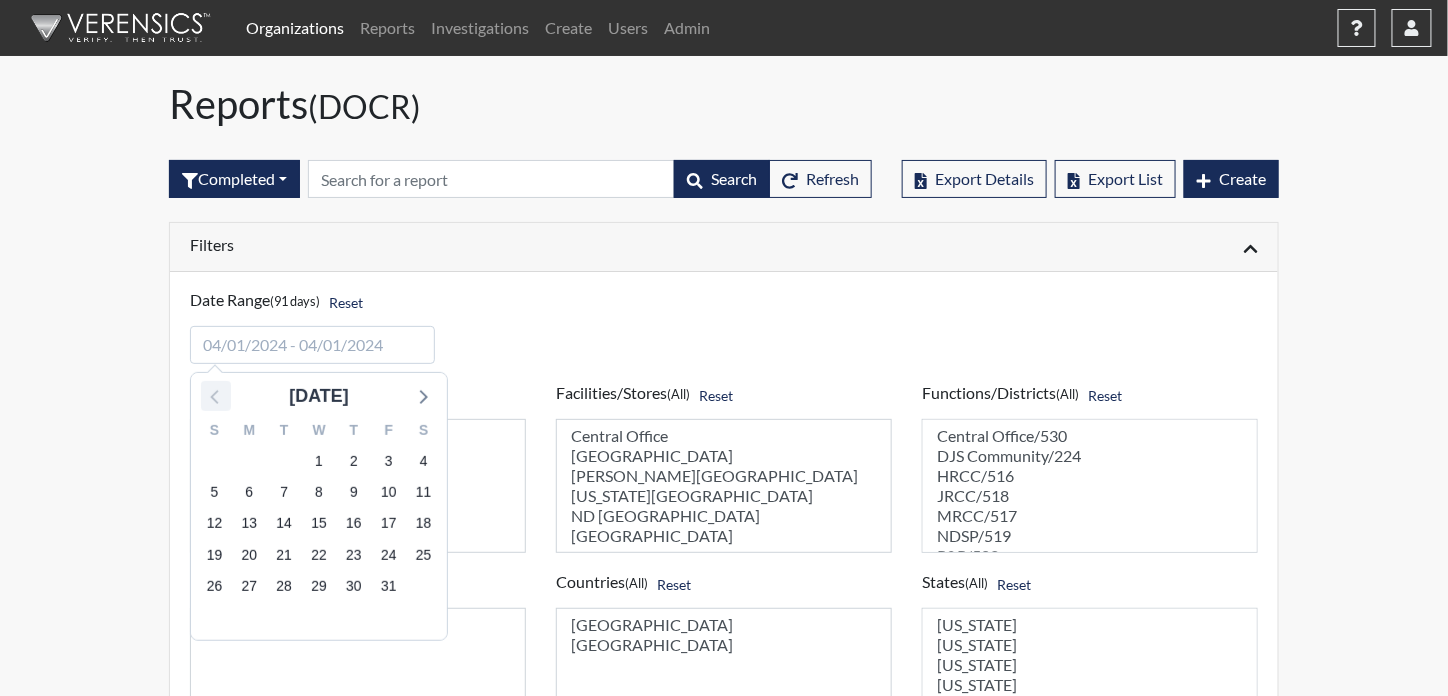 click 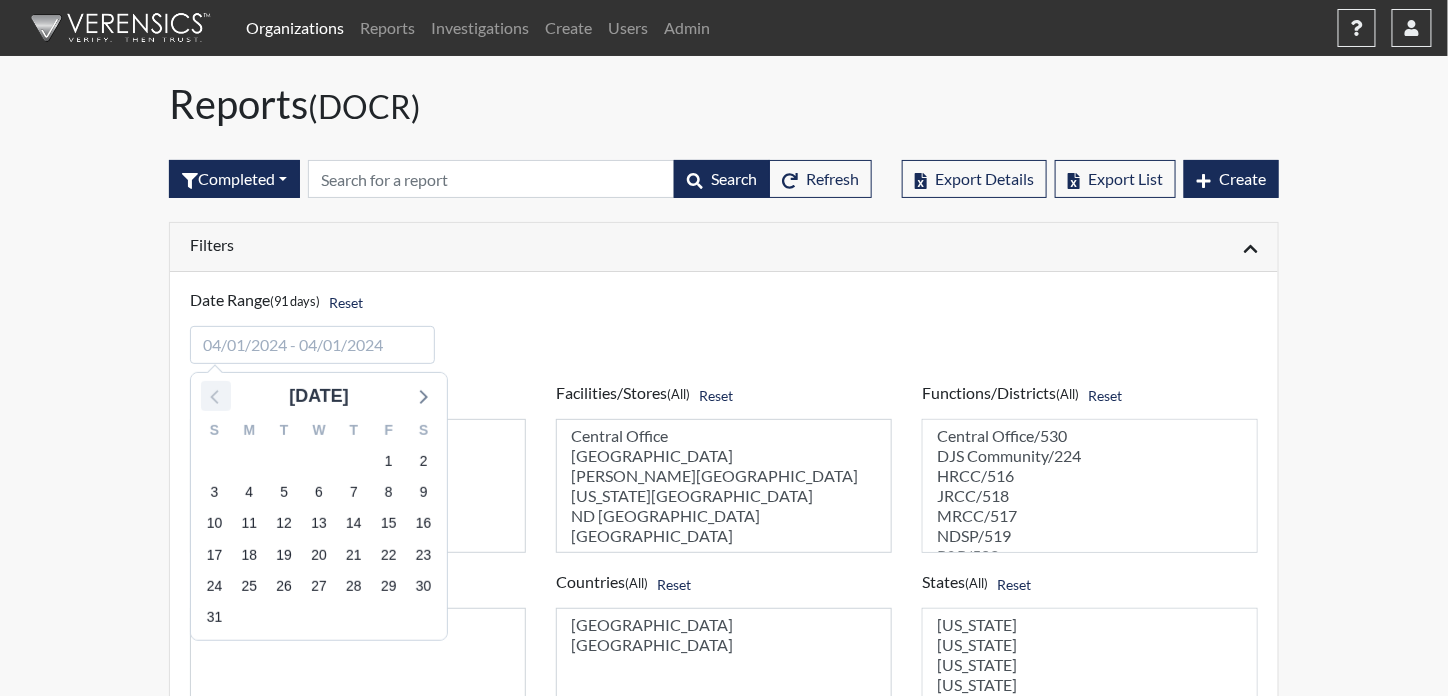 click 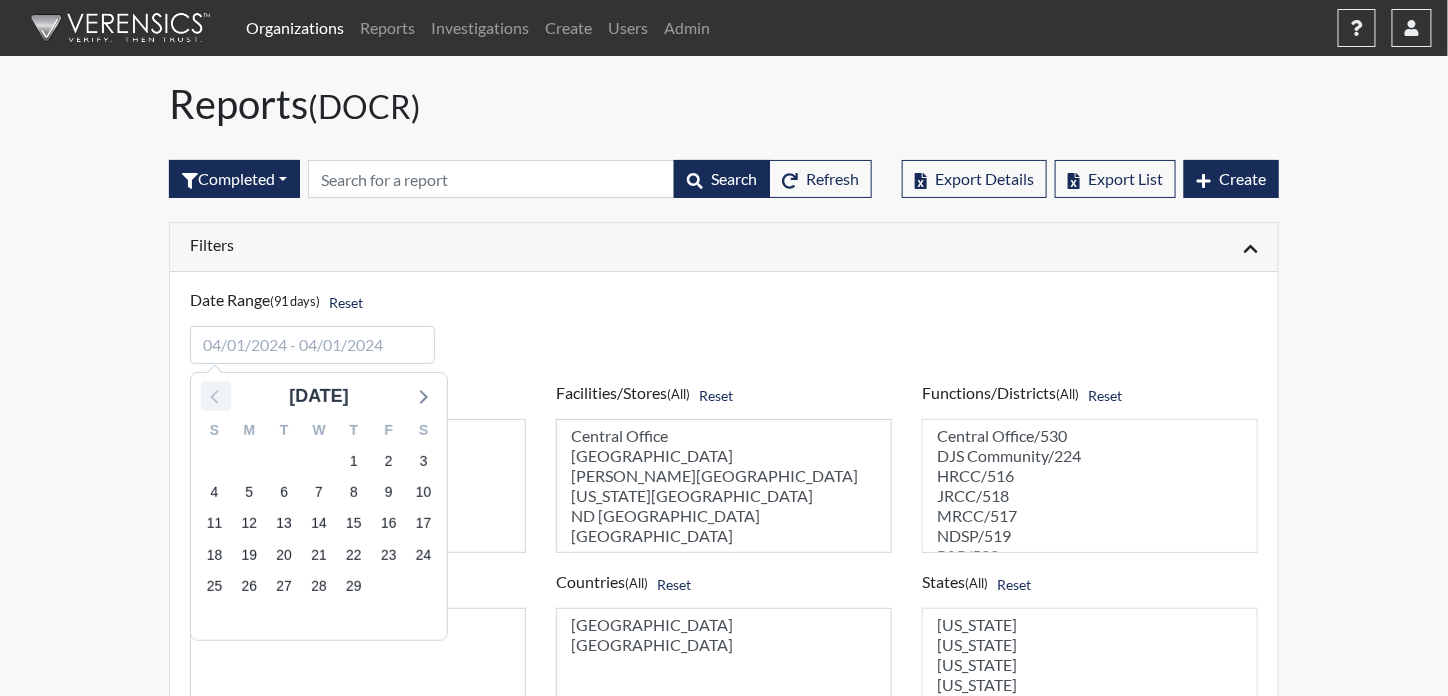 click 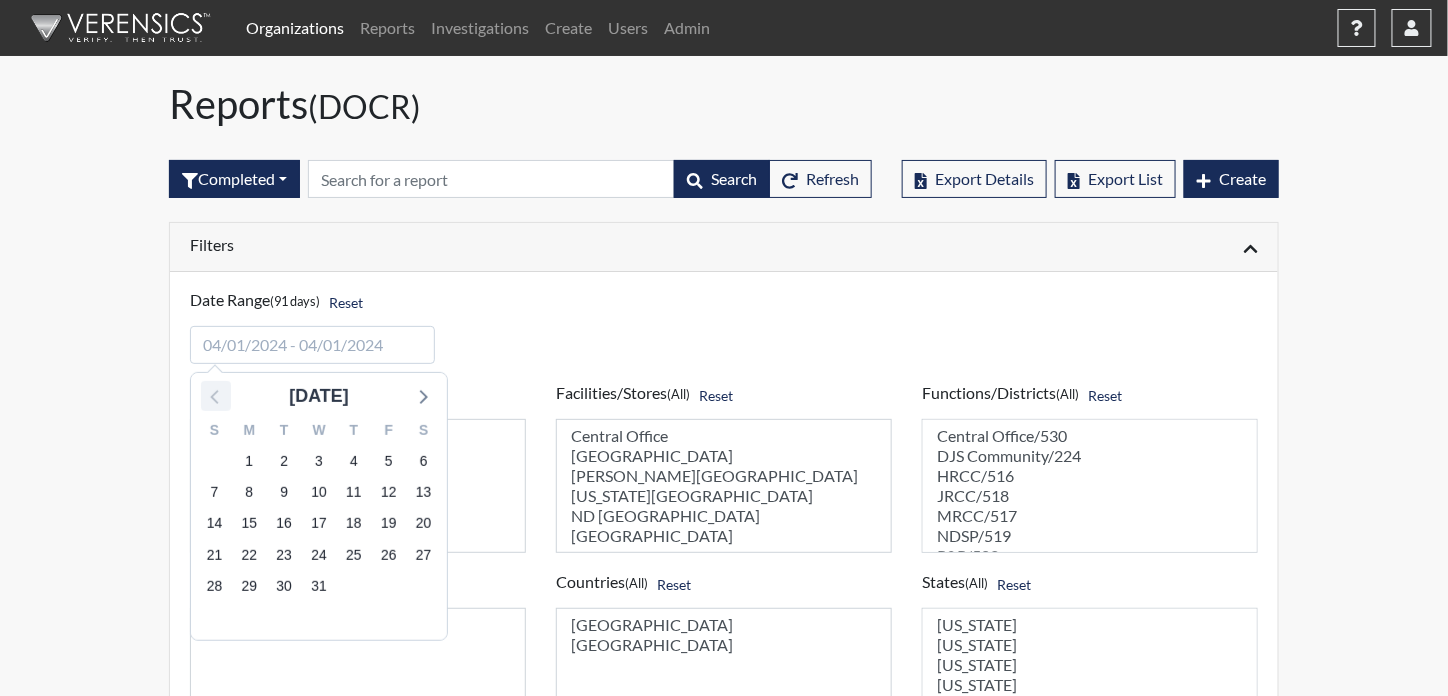 click 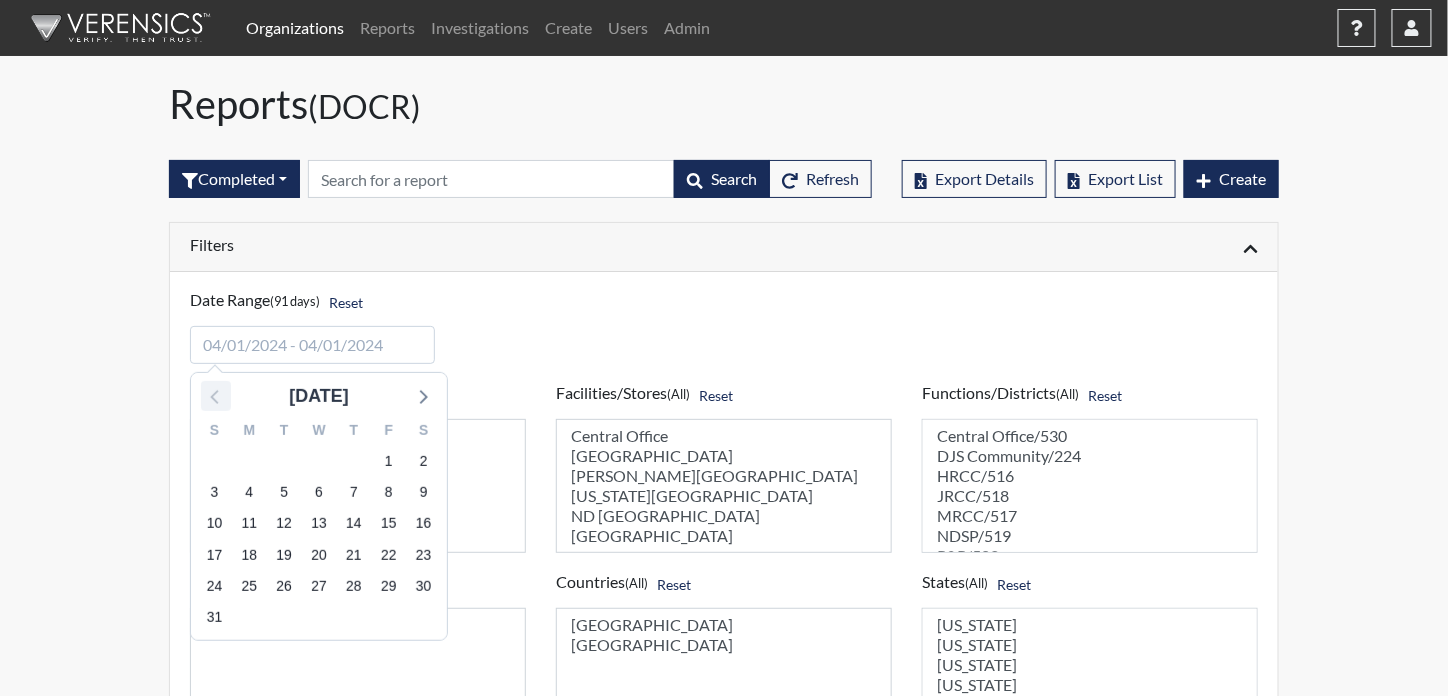 click 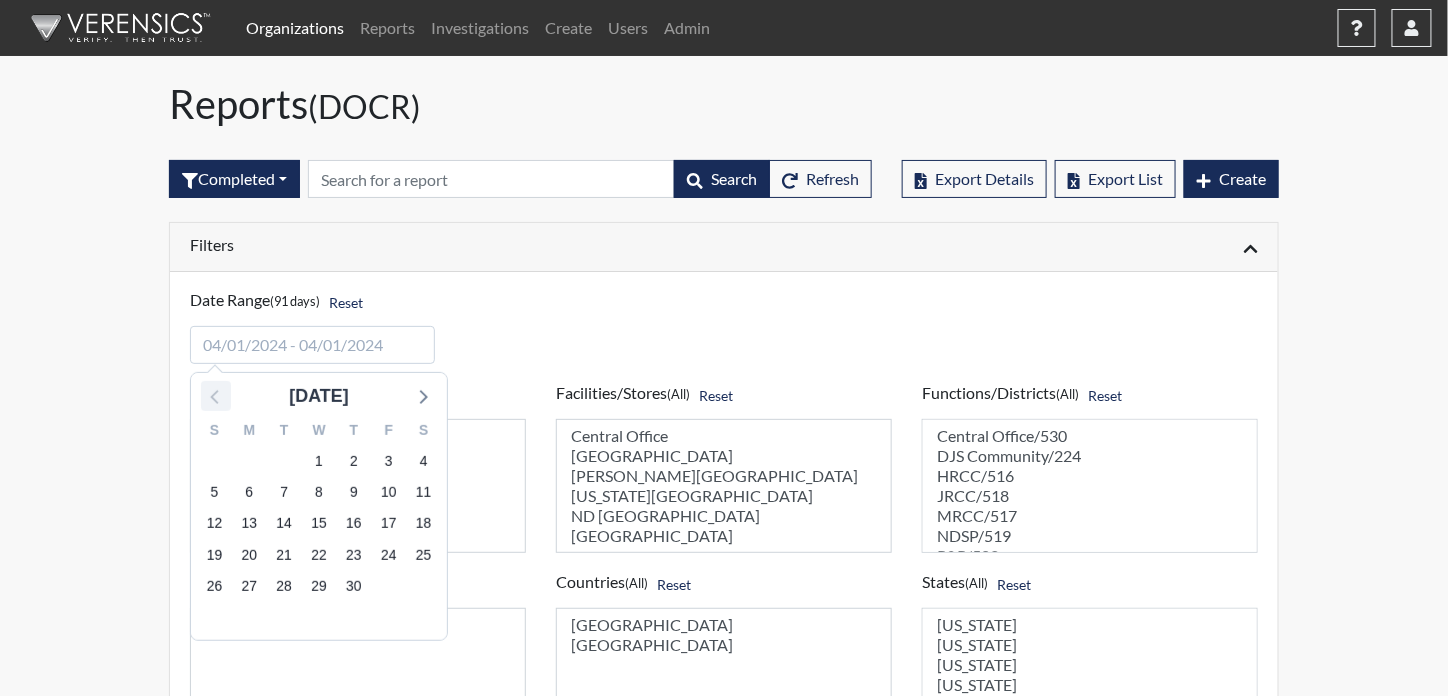 click 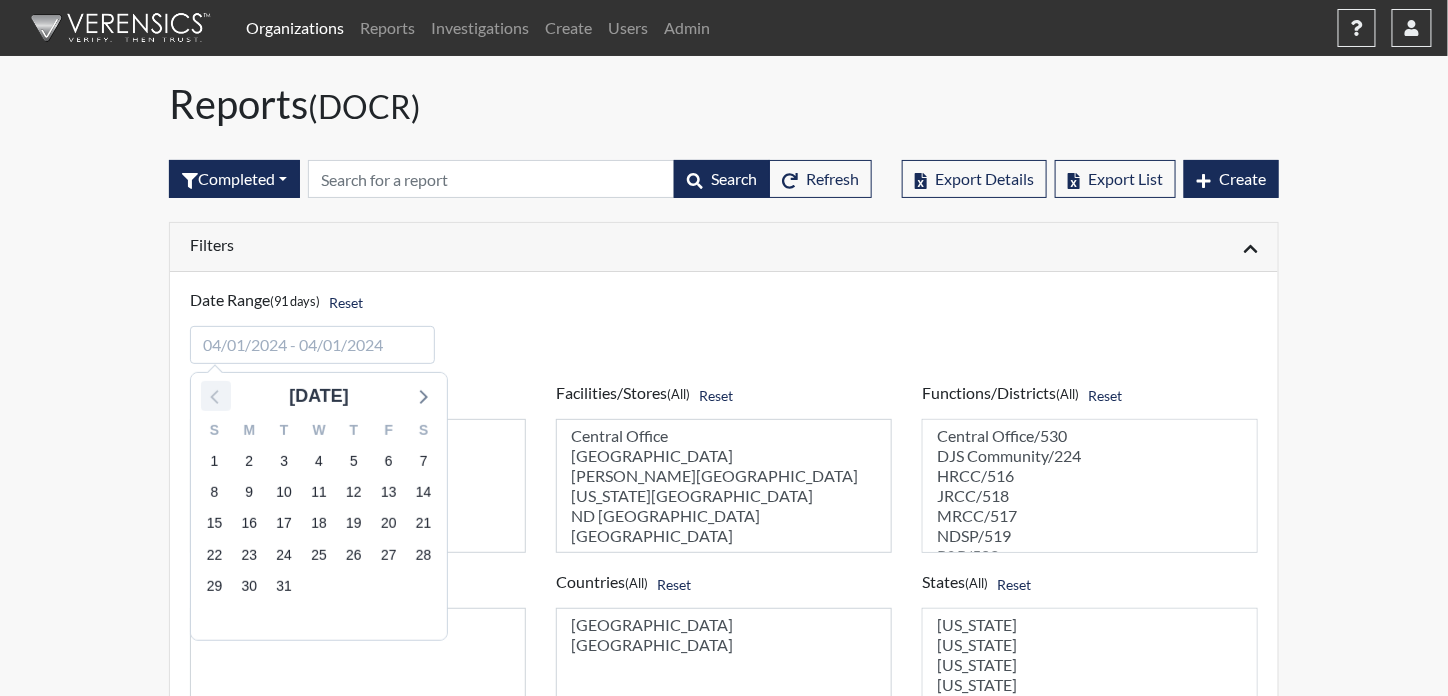 click 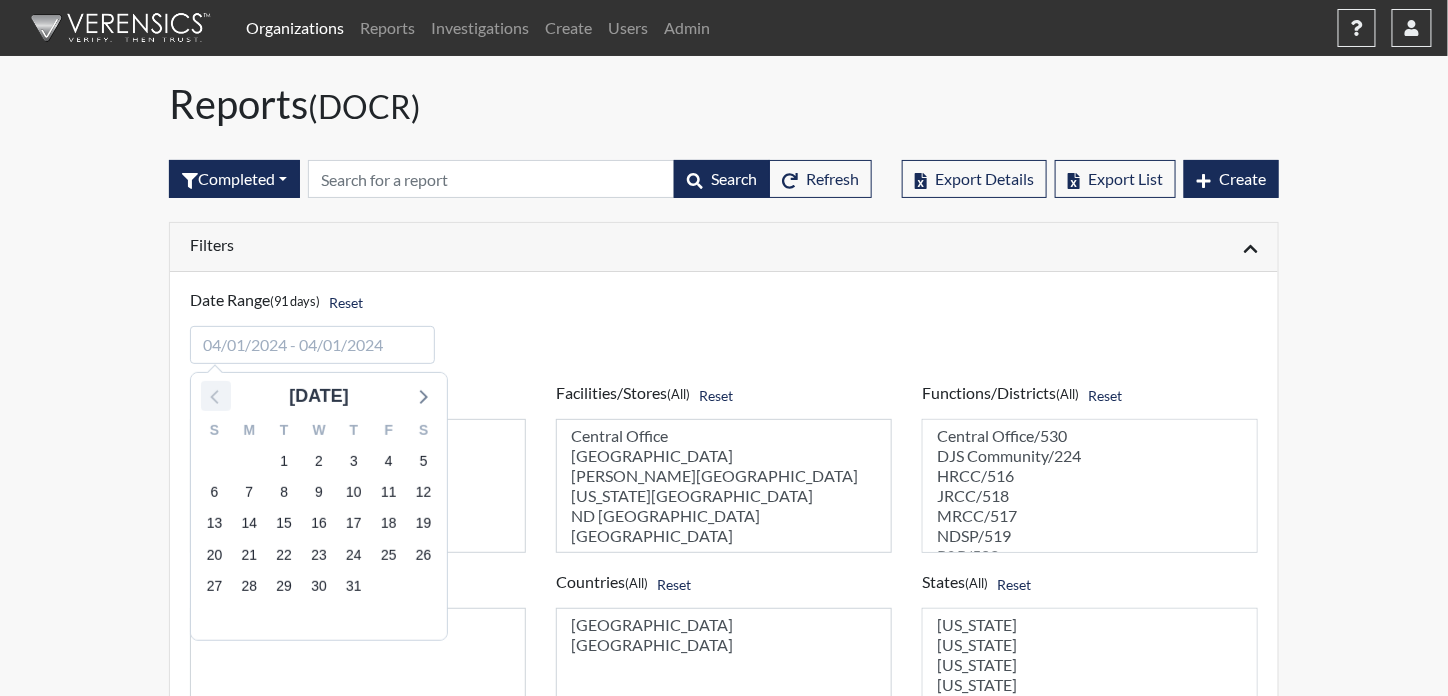 click 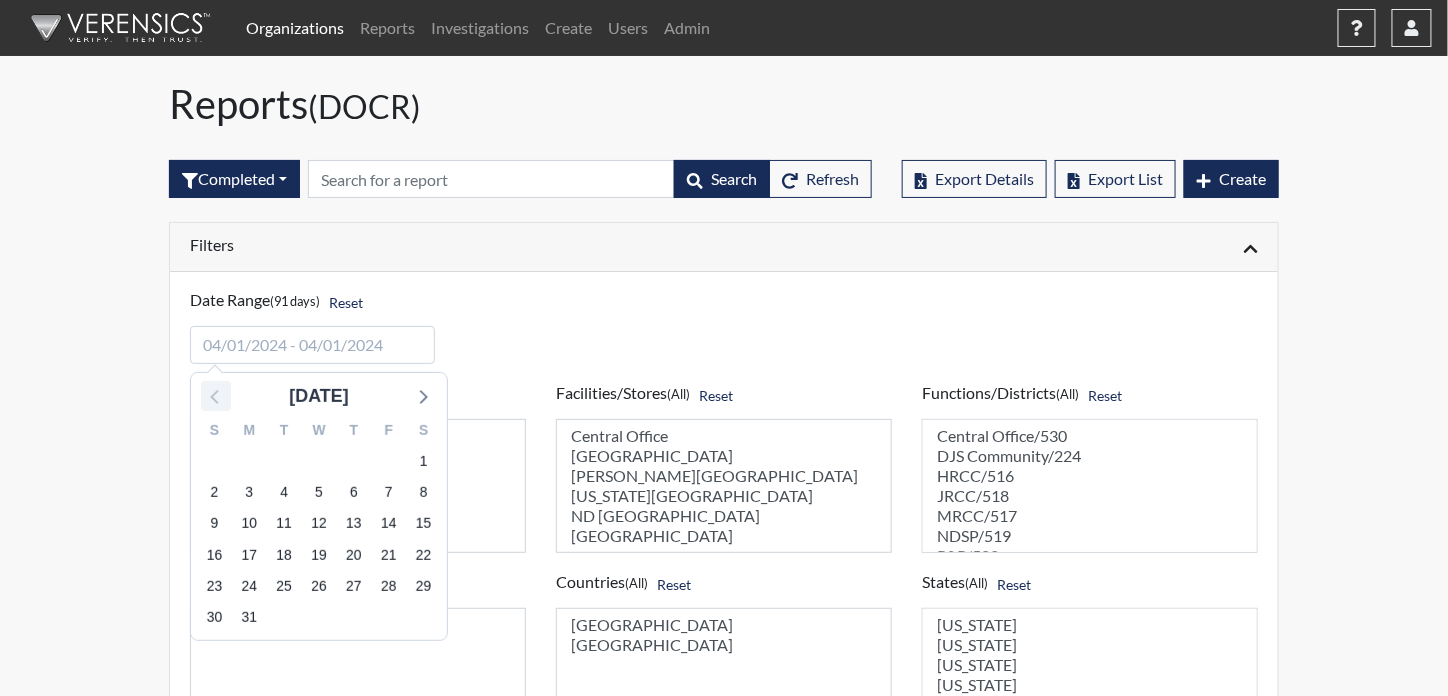 click 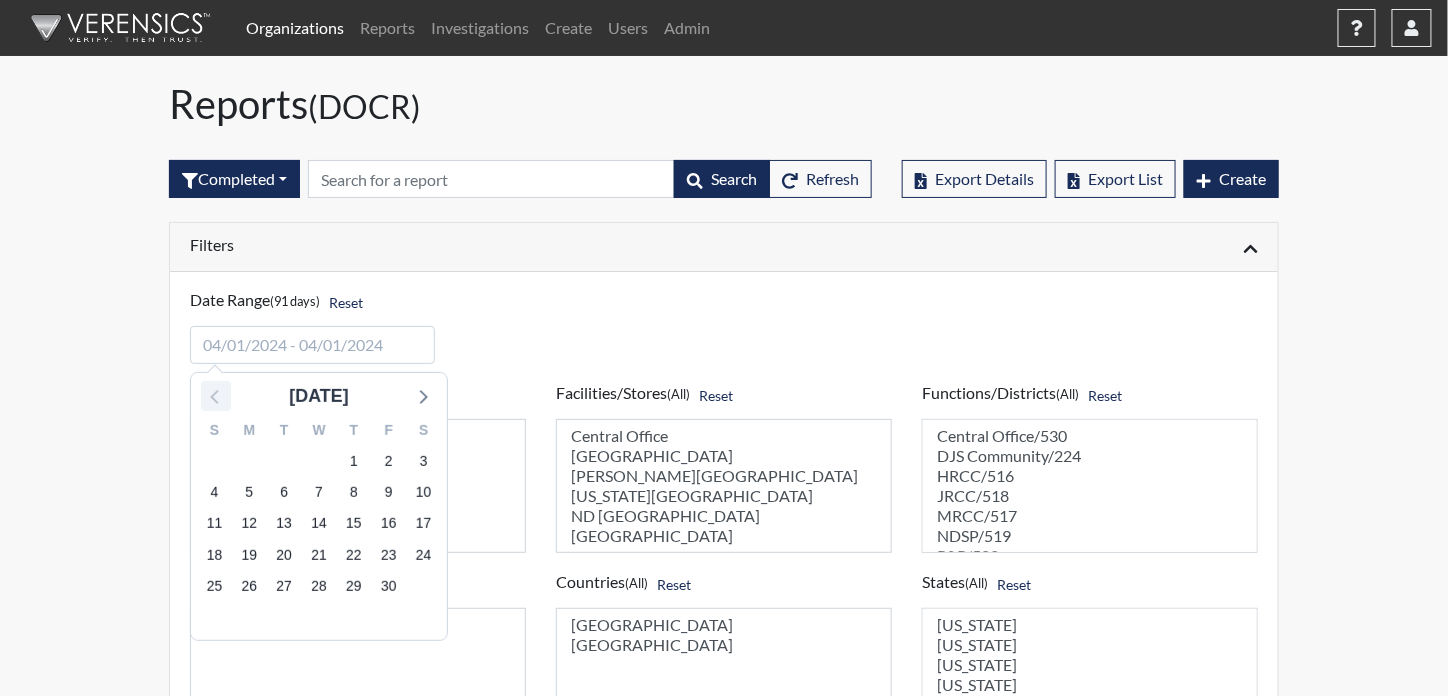 click 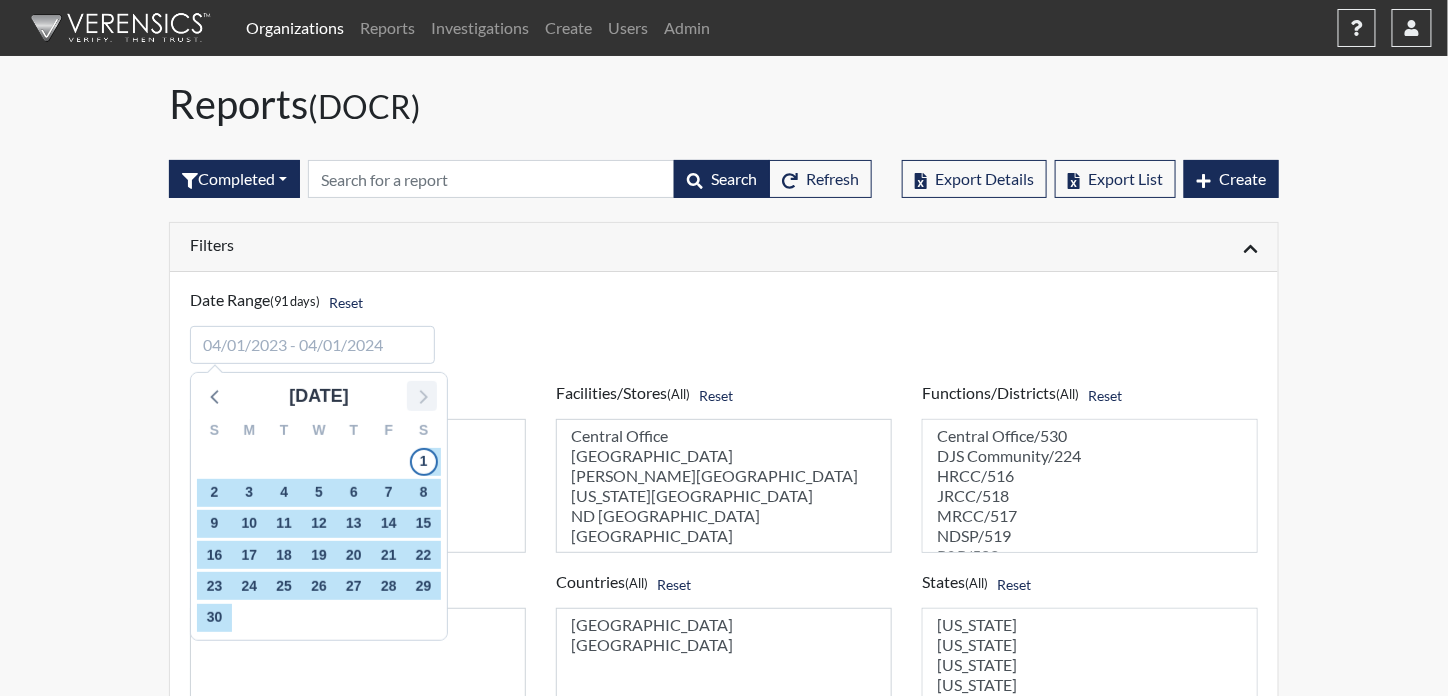 click 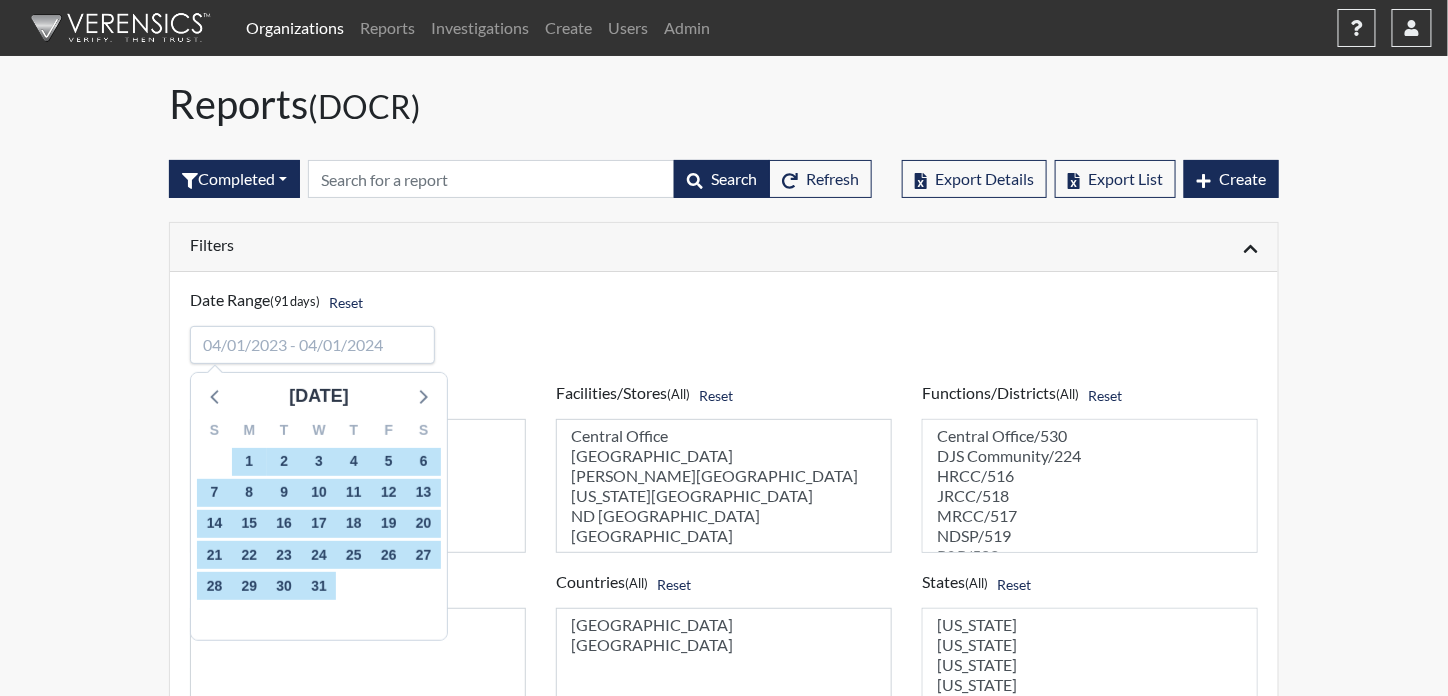 click at bounding box center (312, 345) 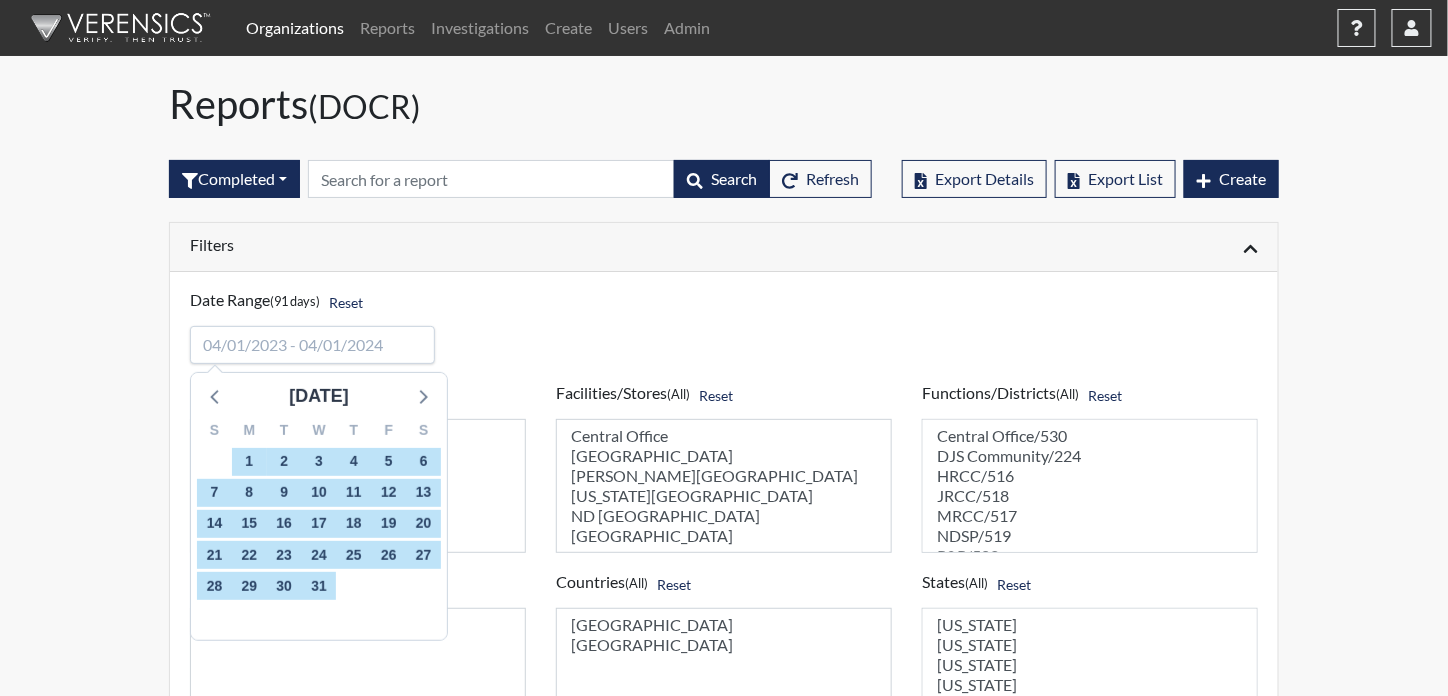 click at bounding box center [312, 345] 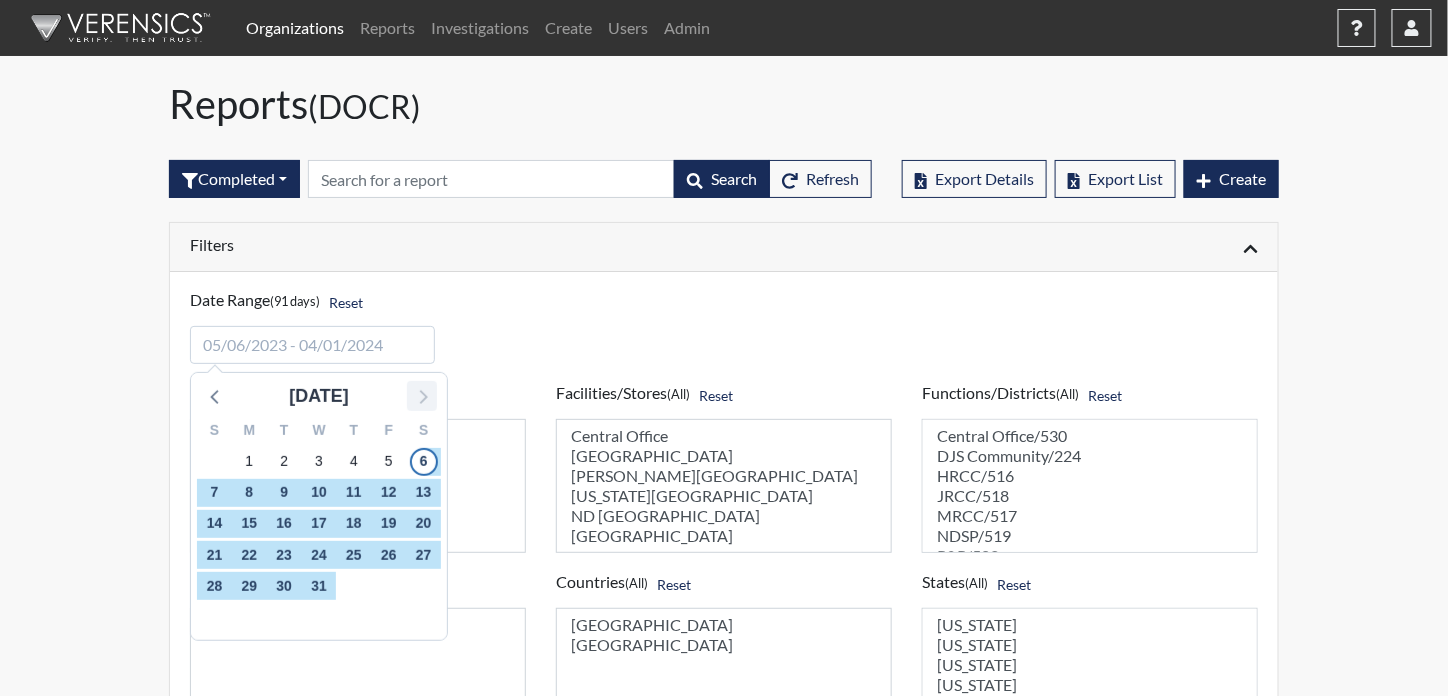click 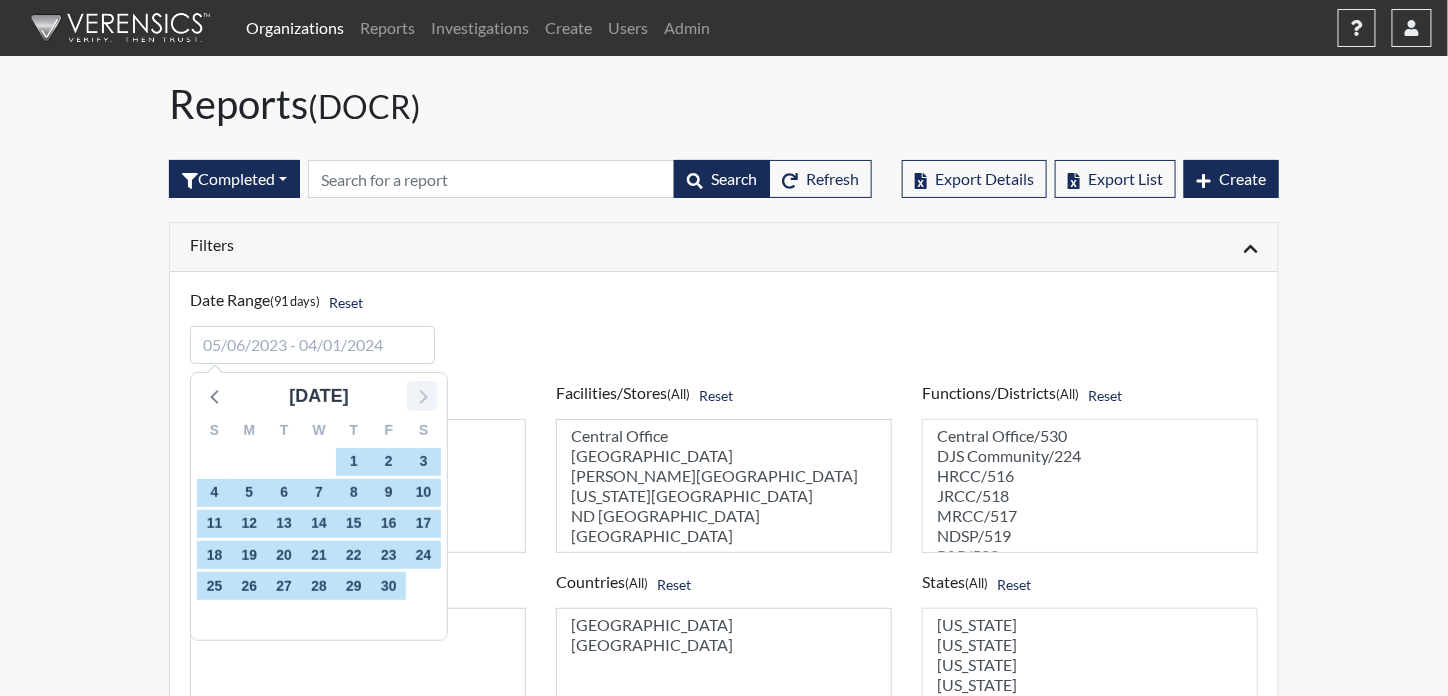 click 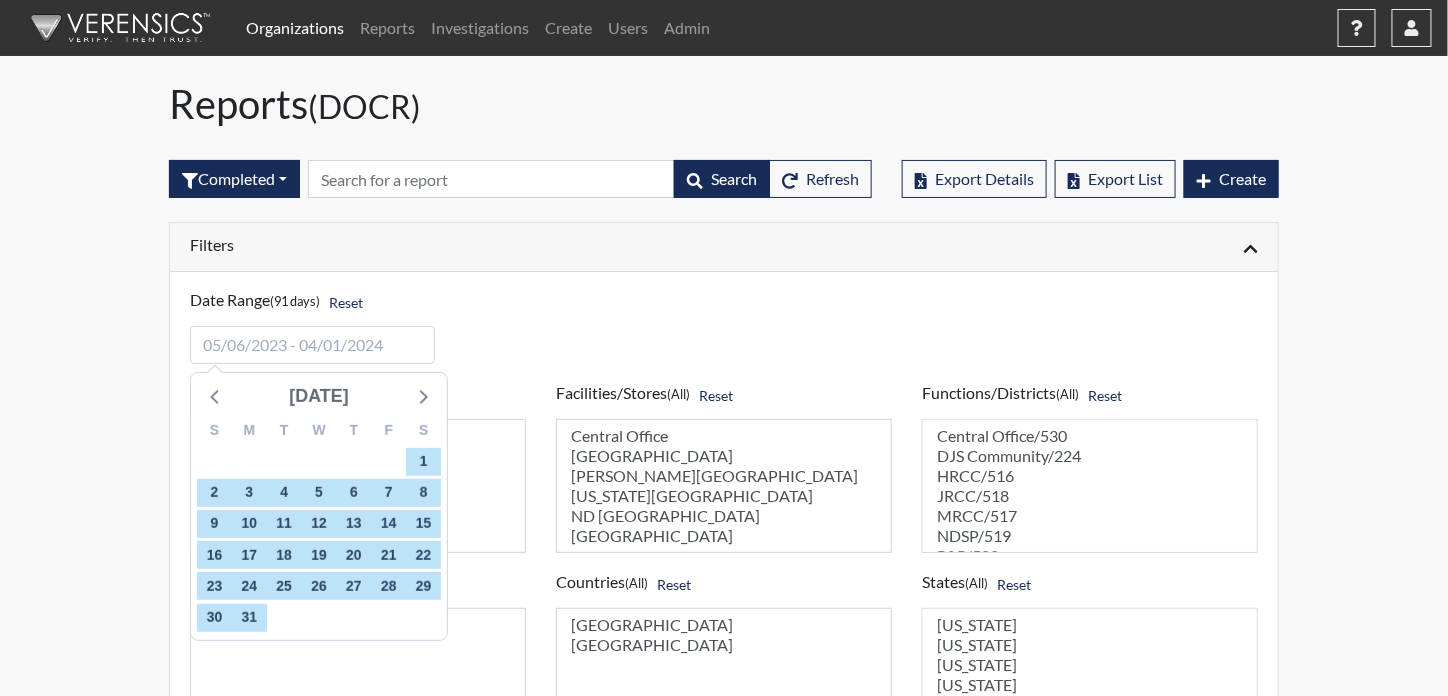 click on "[DATE]" at bounding box center (319, 396) 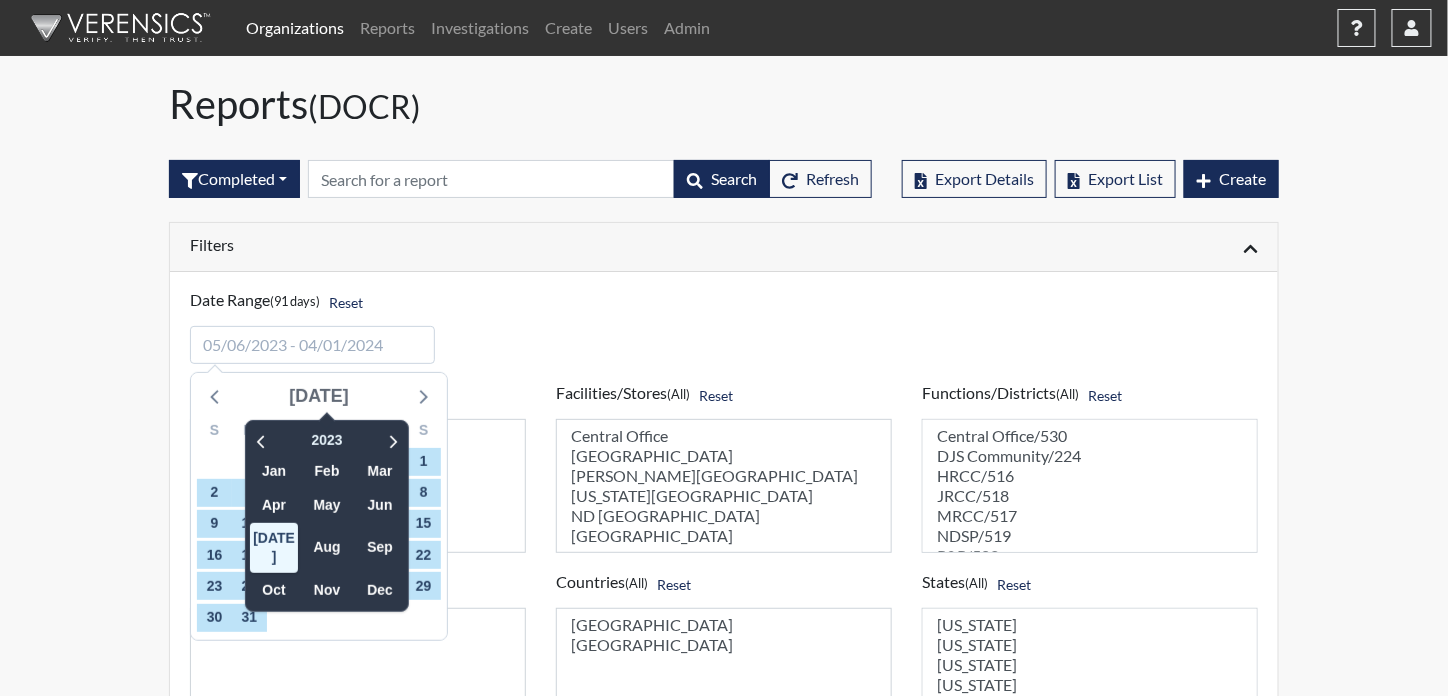 click on "[DATE]" at bounding box center (319, 396) 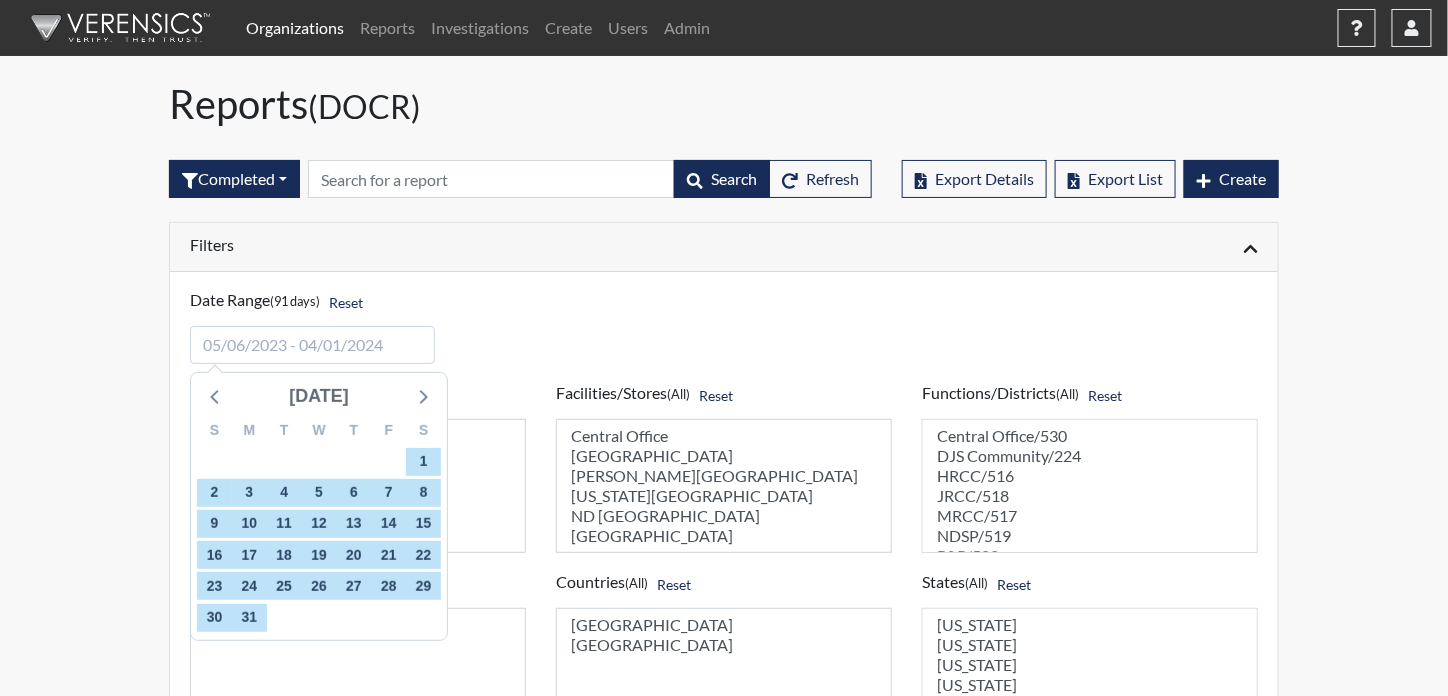 click on "[DATE]" at bounding box center [319, 396] 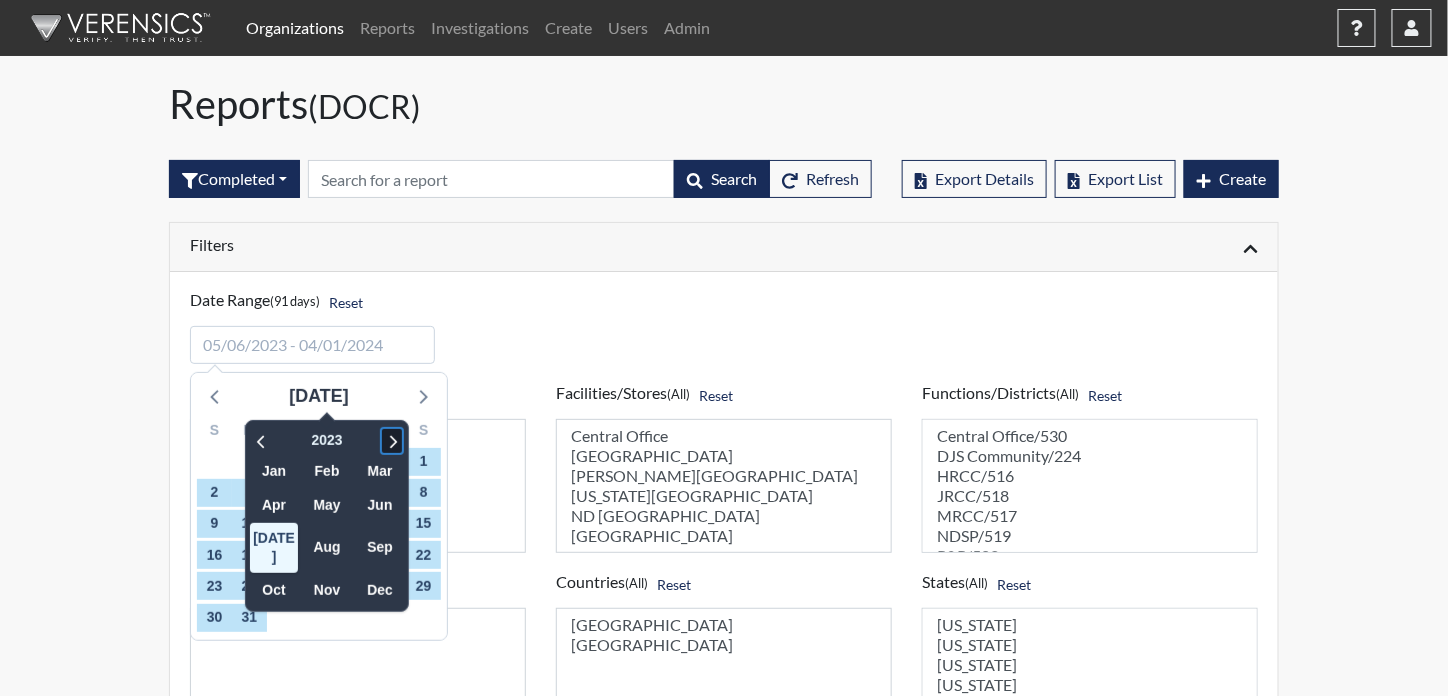 click 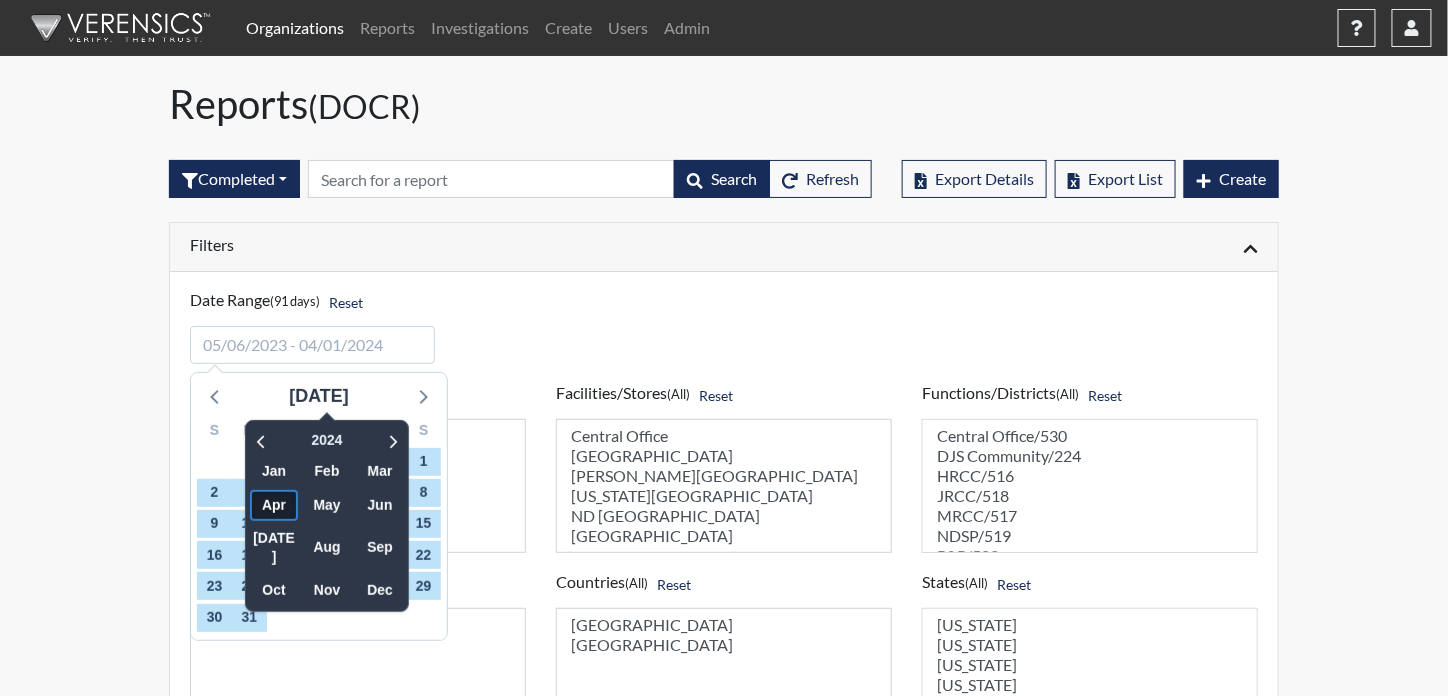 click on "Apr" at bounding box center [274, 505] 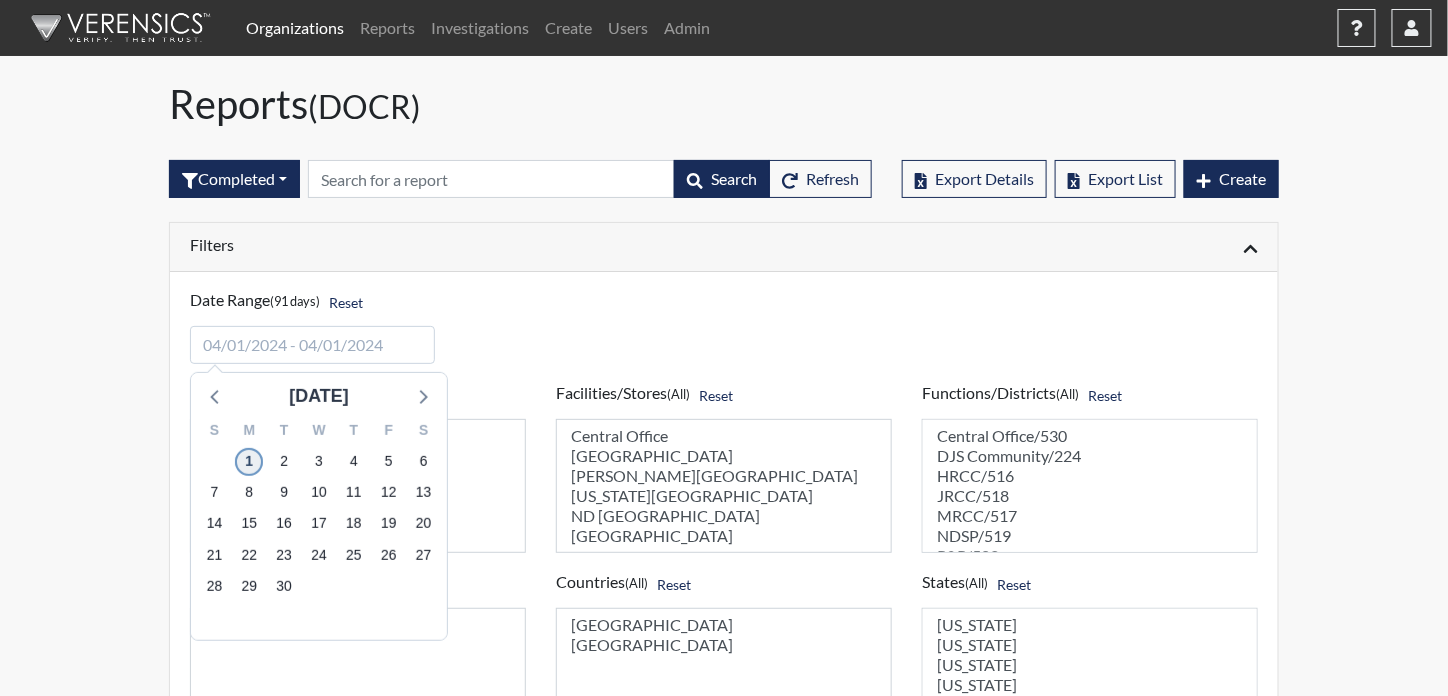 click on "1" at bounding box center (249, 462) 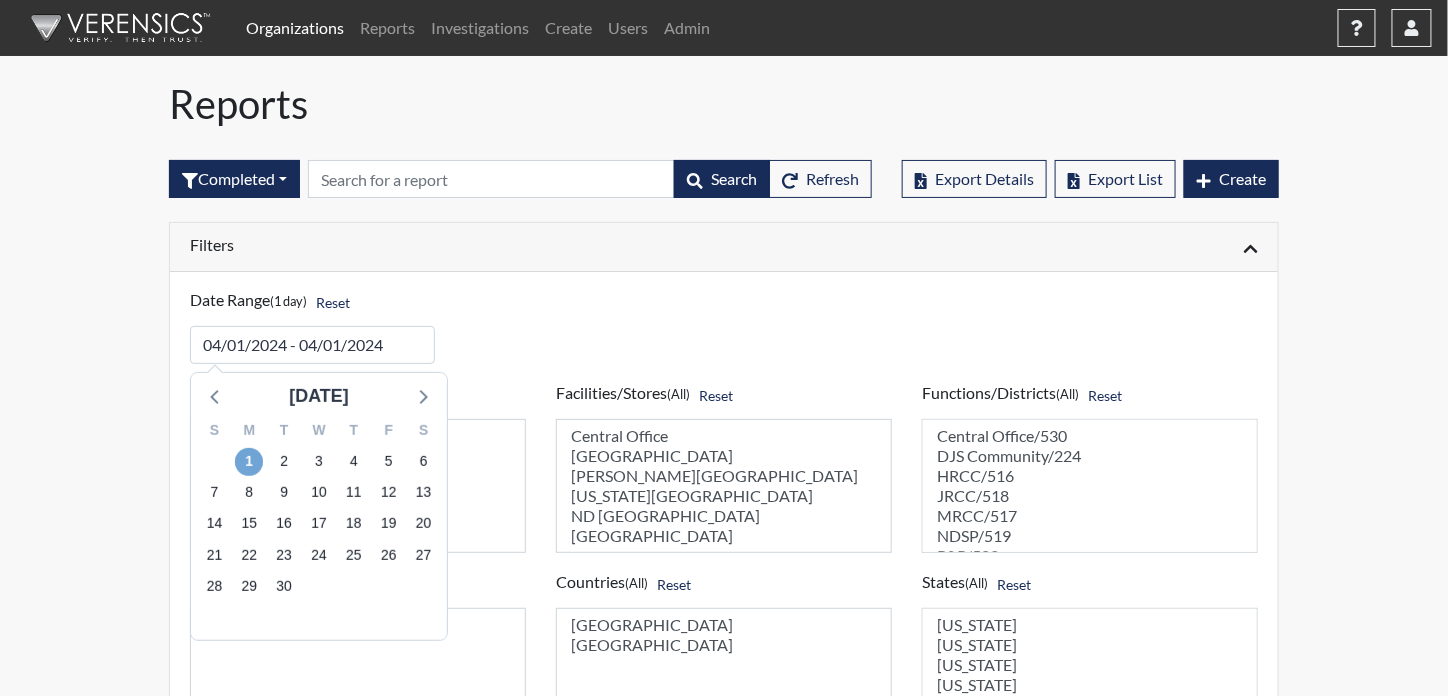 click on "1" at bounding box center [249, 462] 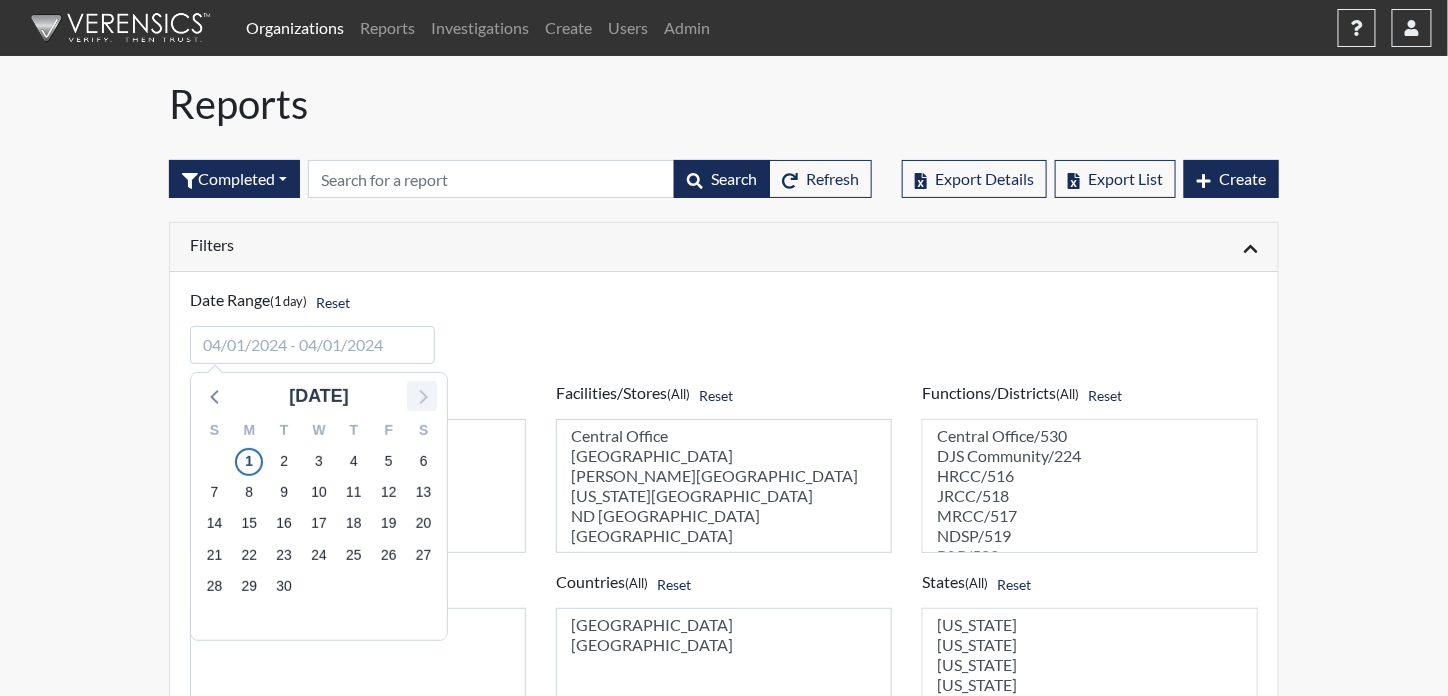 click 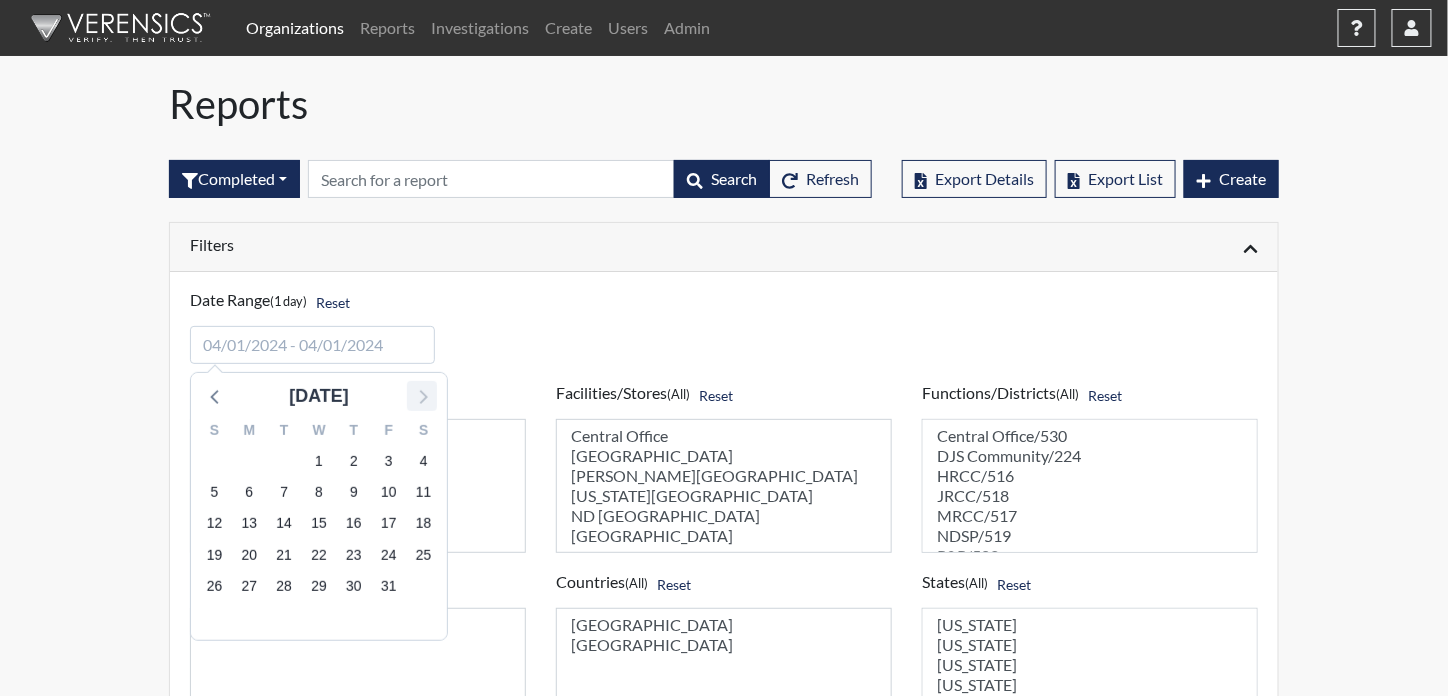 click 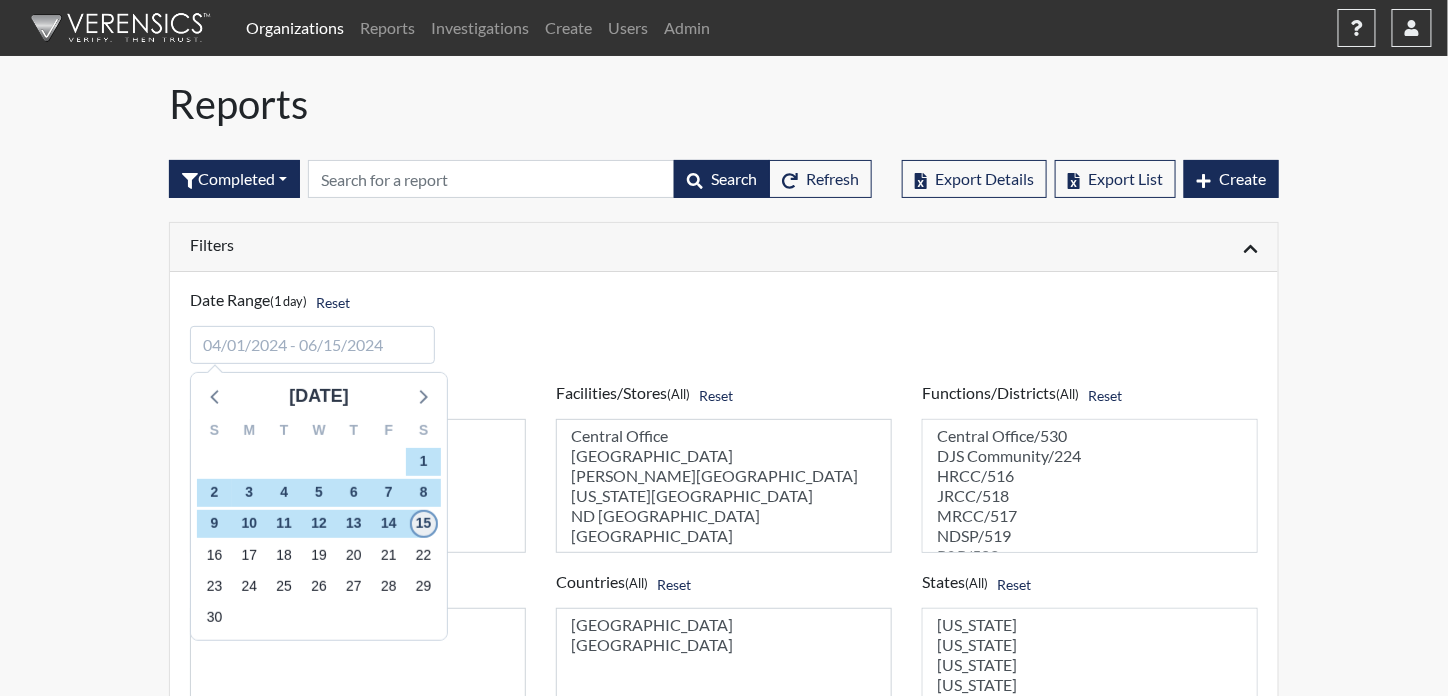 click on "15" at bounding box center [424, 524] 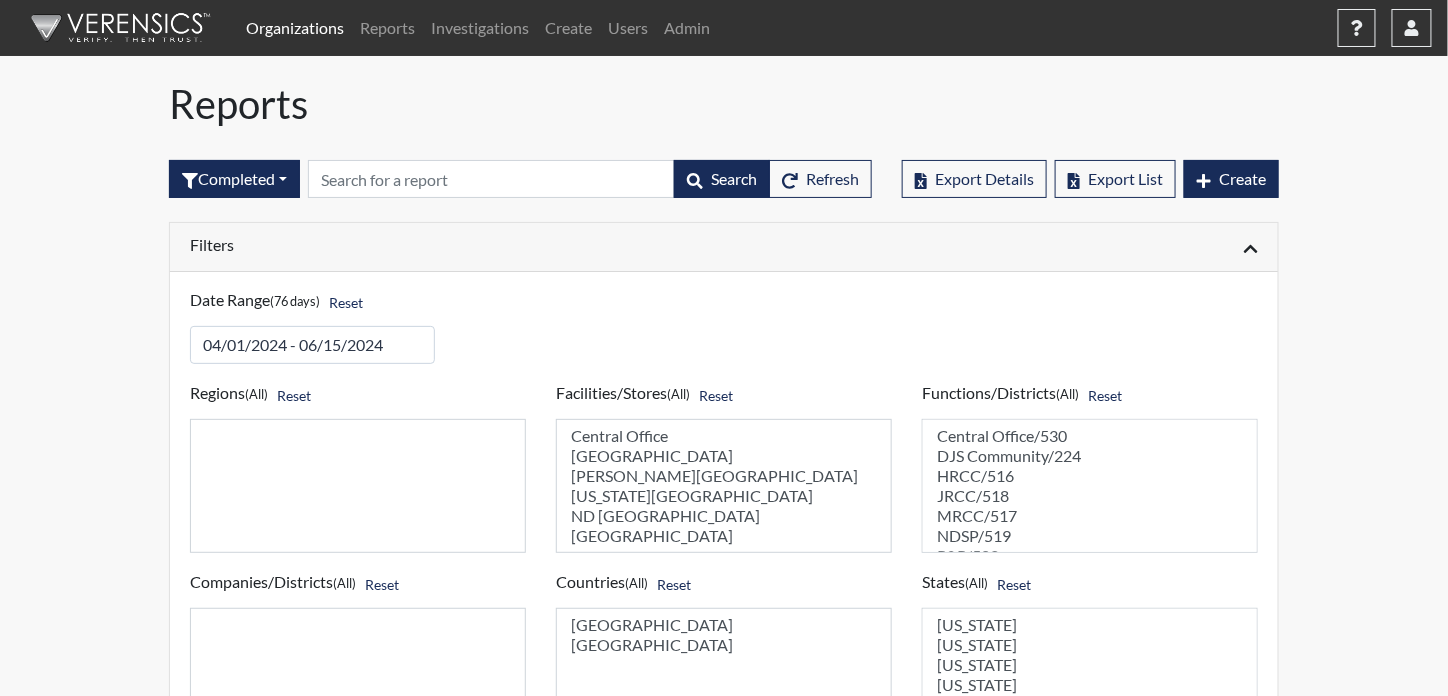 click on "Filters" at bounding box center (449, 244) 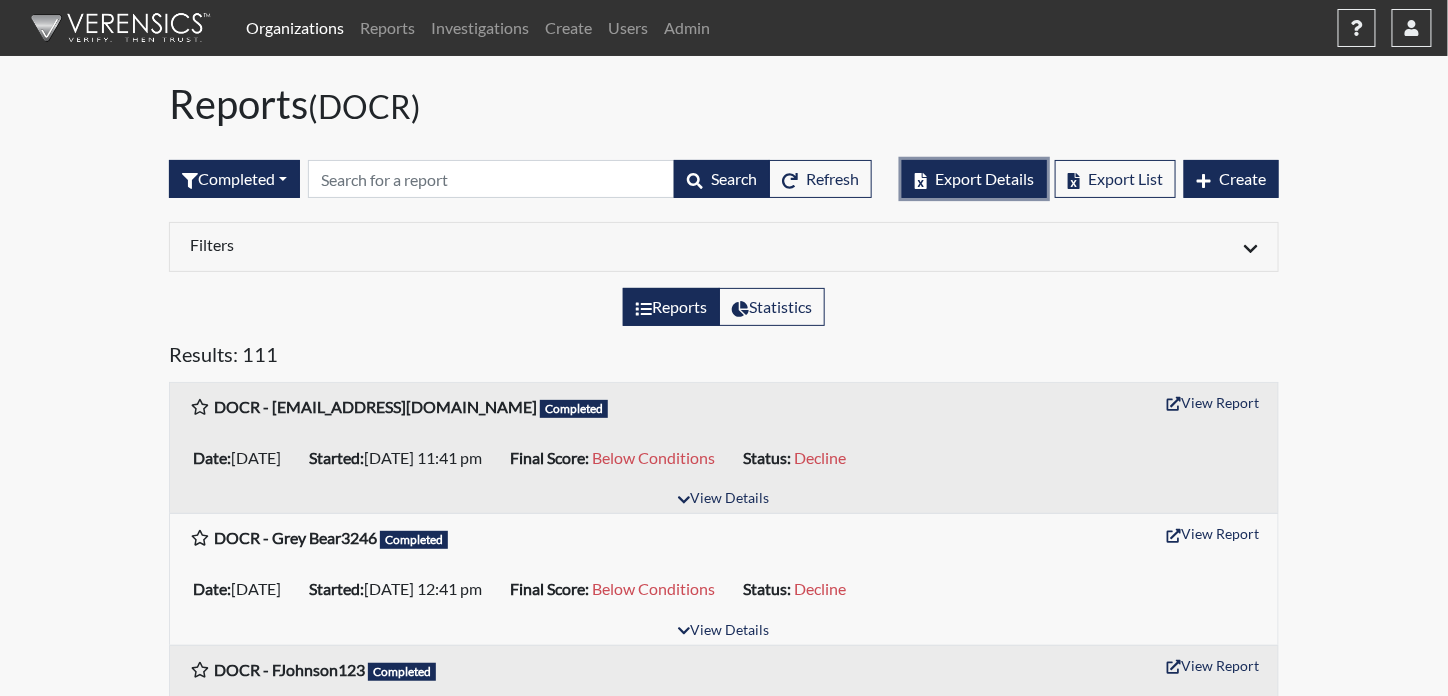click on "Export Details" at bounding box center [984, 178] 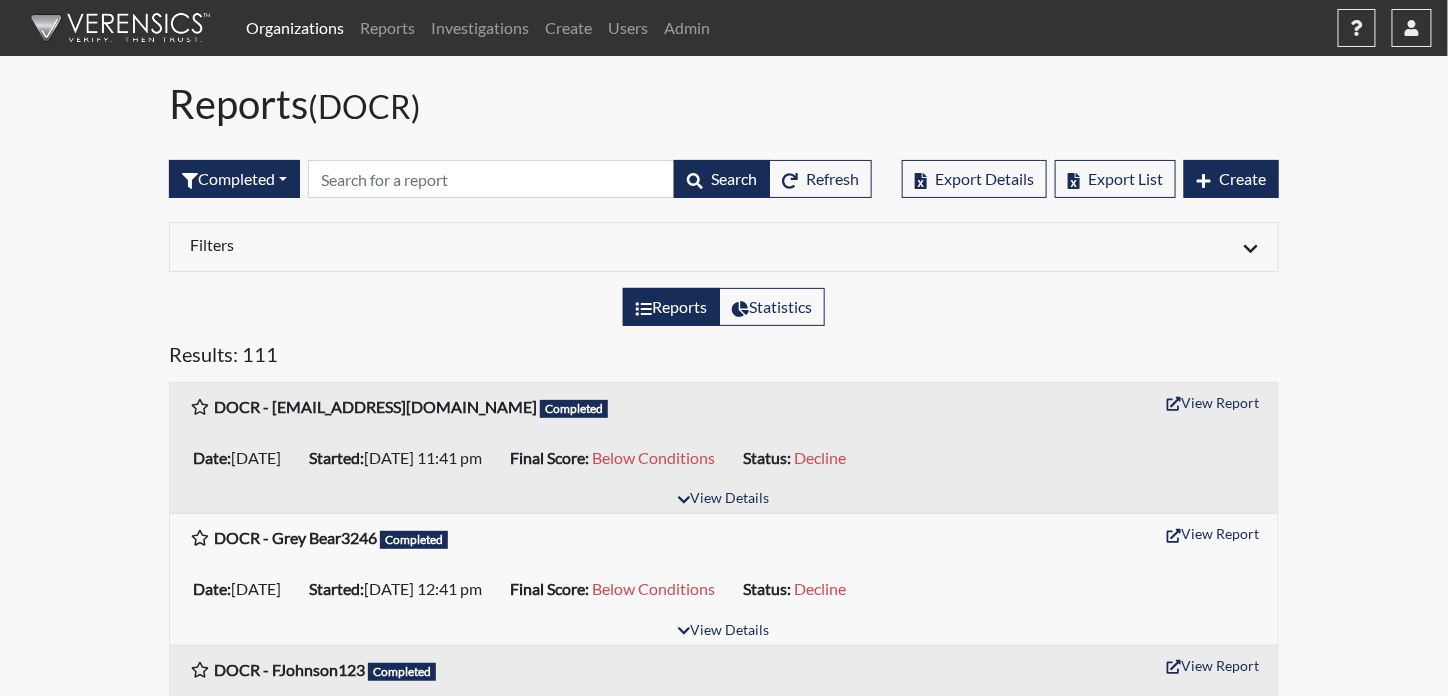 click on "Organizations" at bounding box center (295, 28) 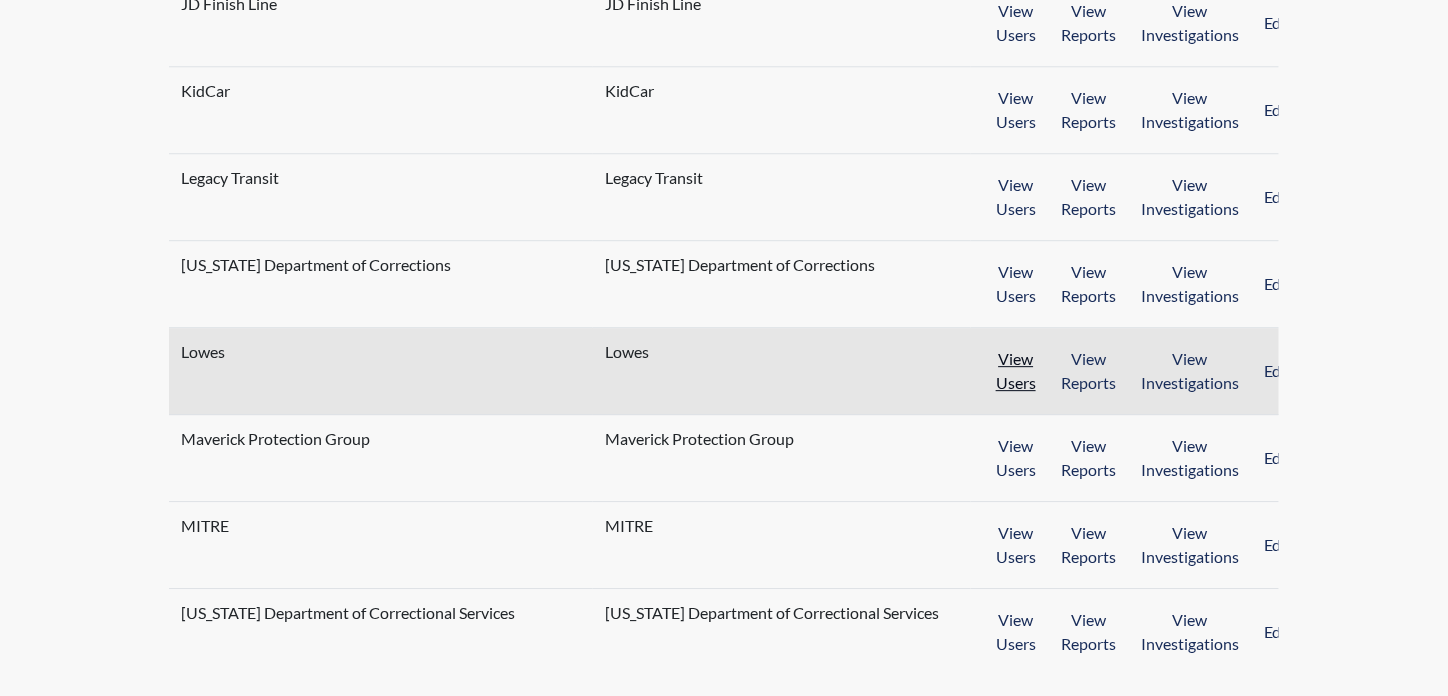 scroll, scrollTop: 1818, scrollLeft: 0, axis: vertical 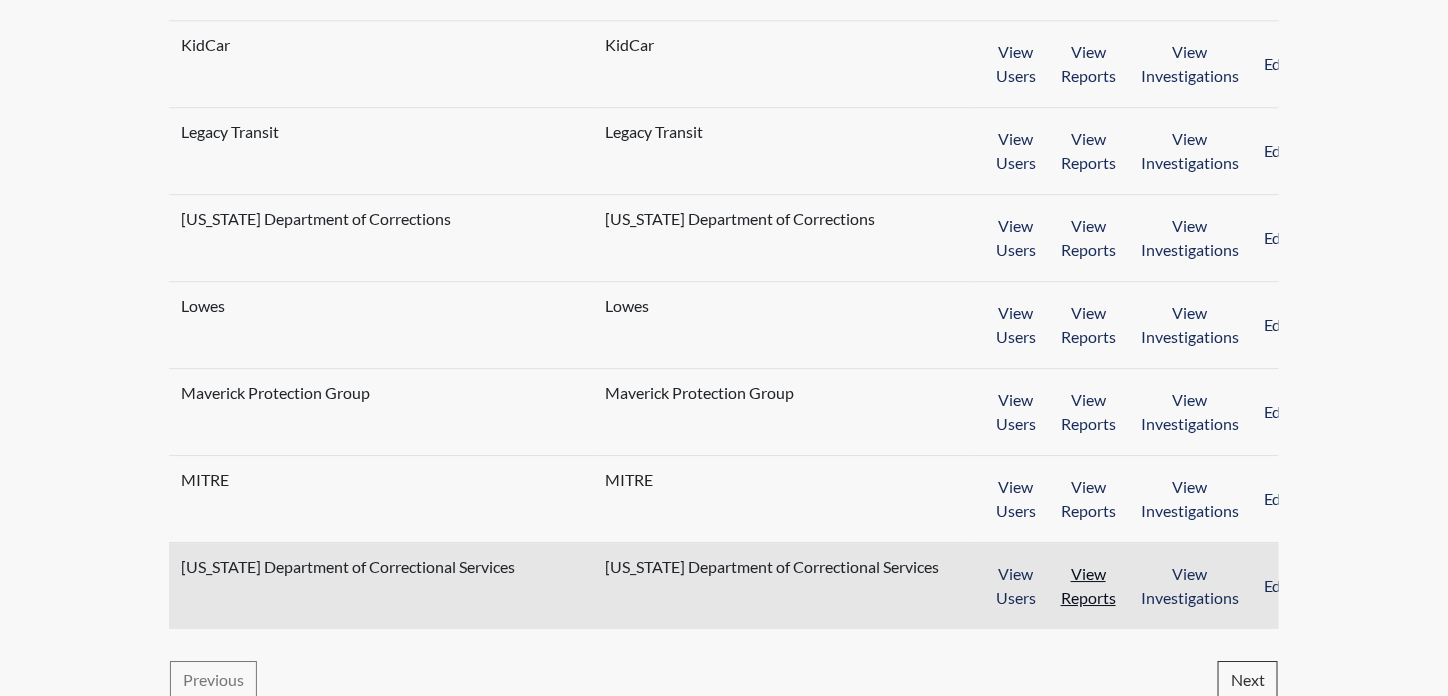 click on "View Reports" at bounding box center [1088, 586] 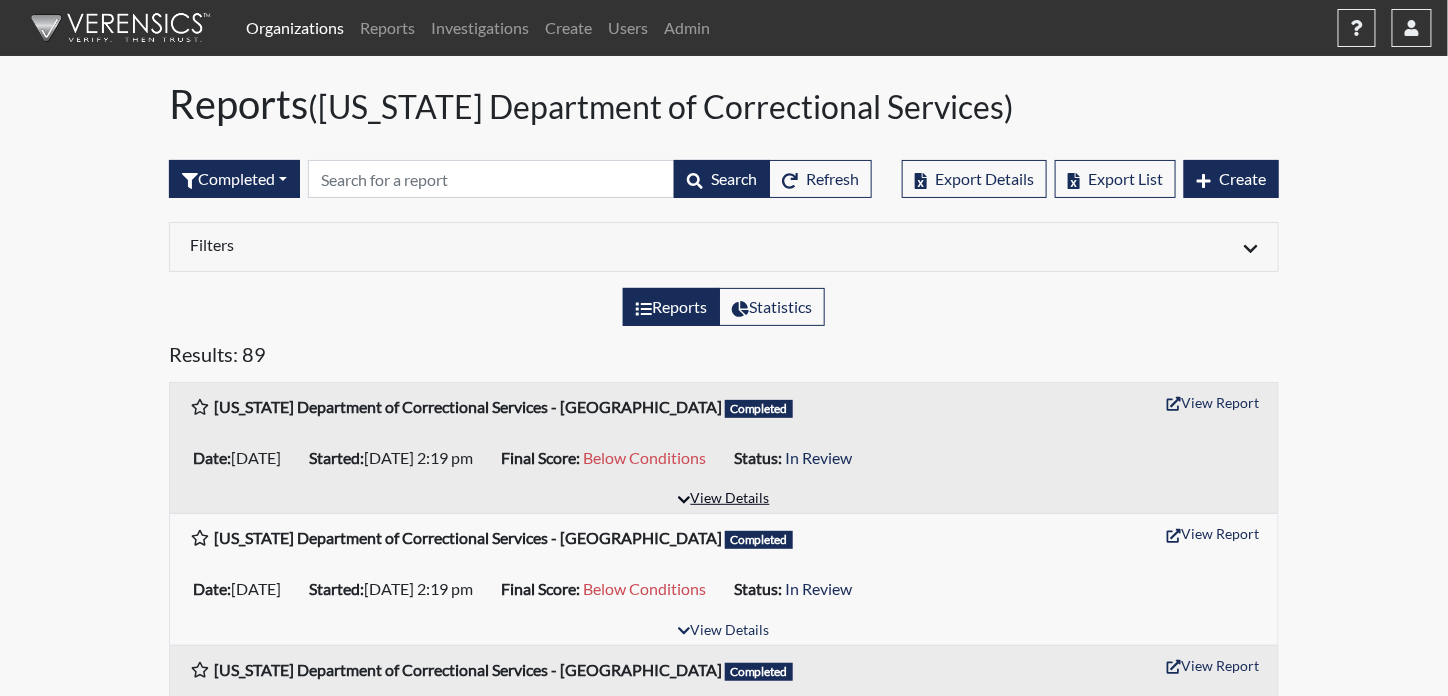 click on "View Details" at bounding box center [723, 499] 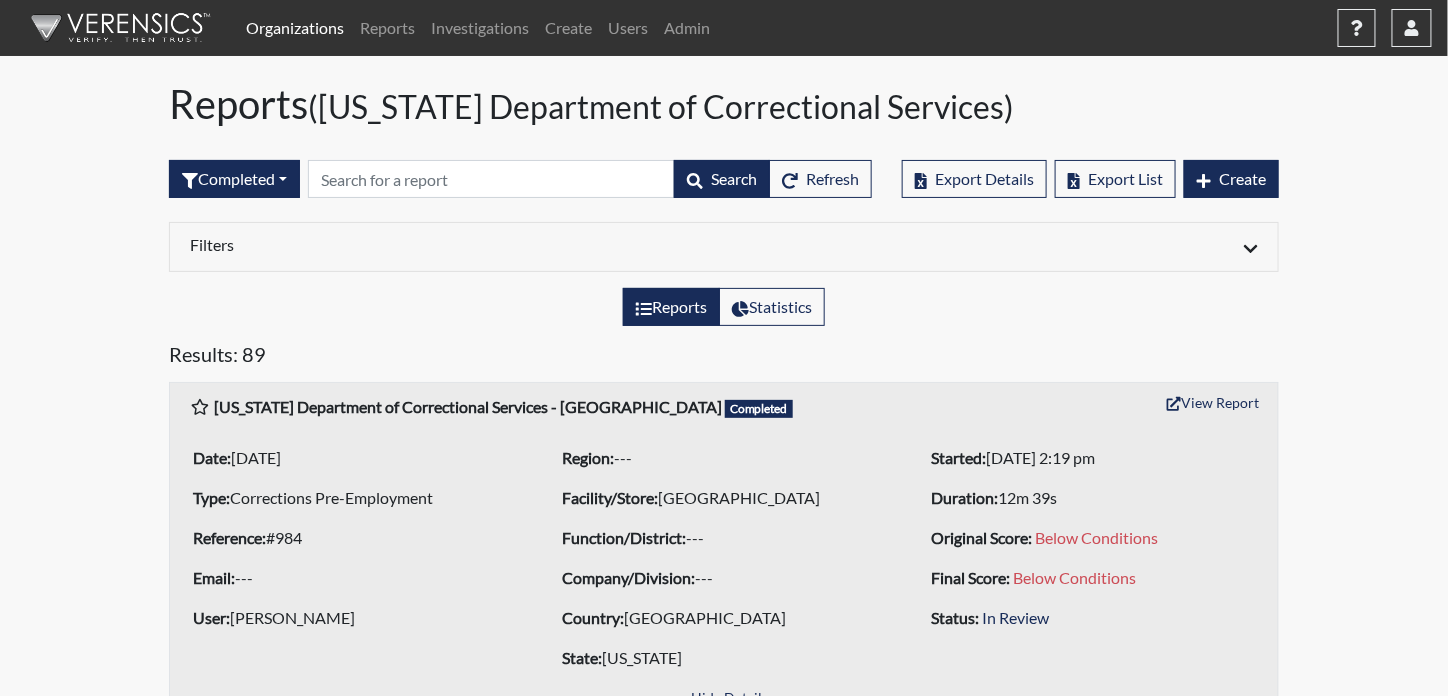 click on "Organizations" at bounding box center [295, 28] 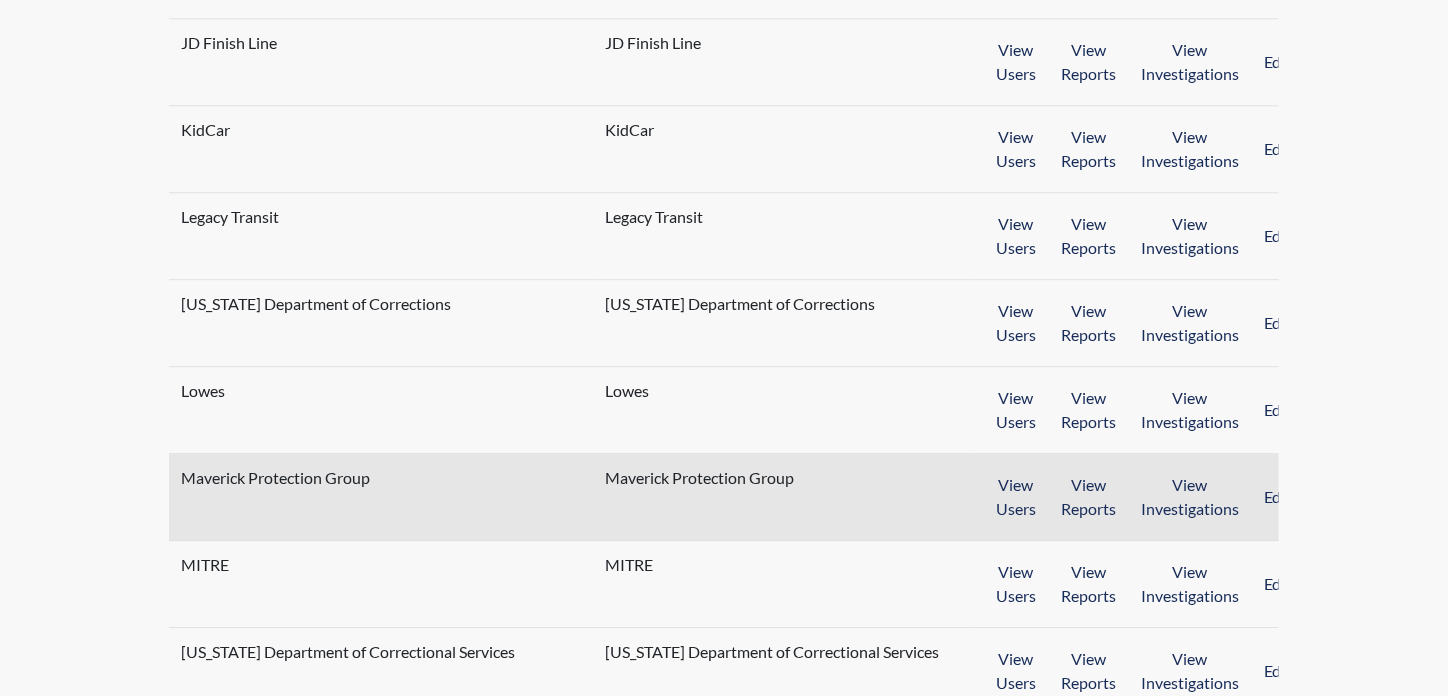 scroll, scrollTop: 1818, scrollLeft: 0, axis: vertical 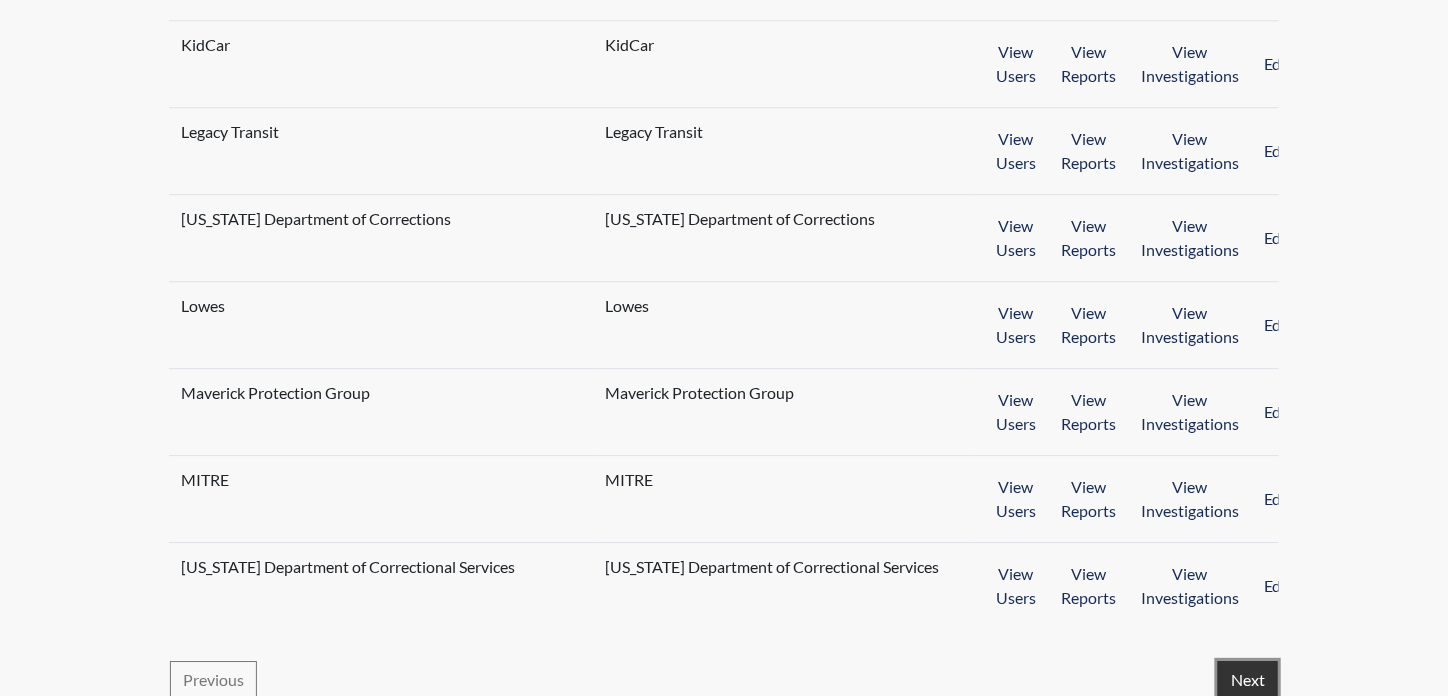 click on "Next" at bounding box center (1248, 680) 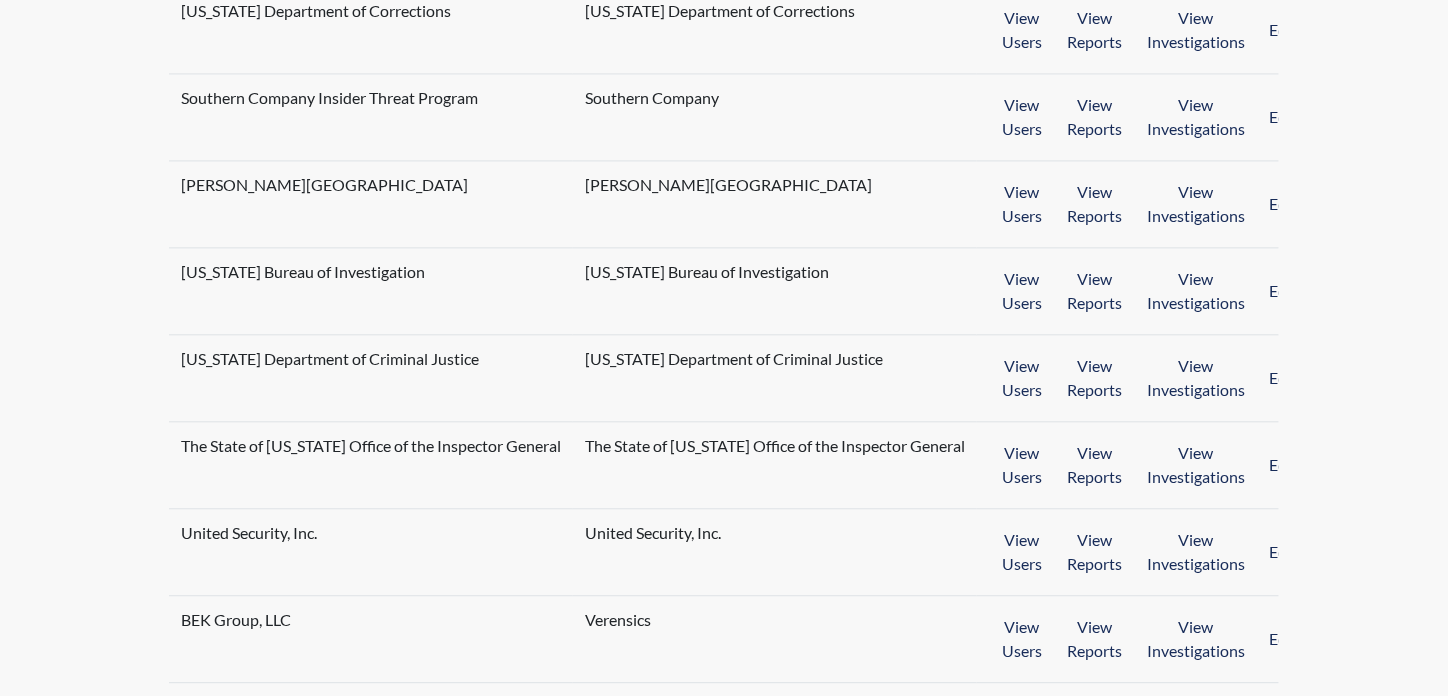 scroll, scrollTop: 1147, scrollLeft: 0, axis: vertical 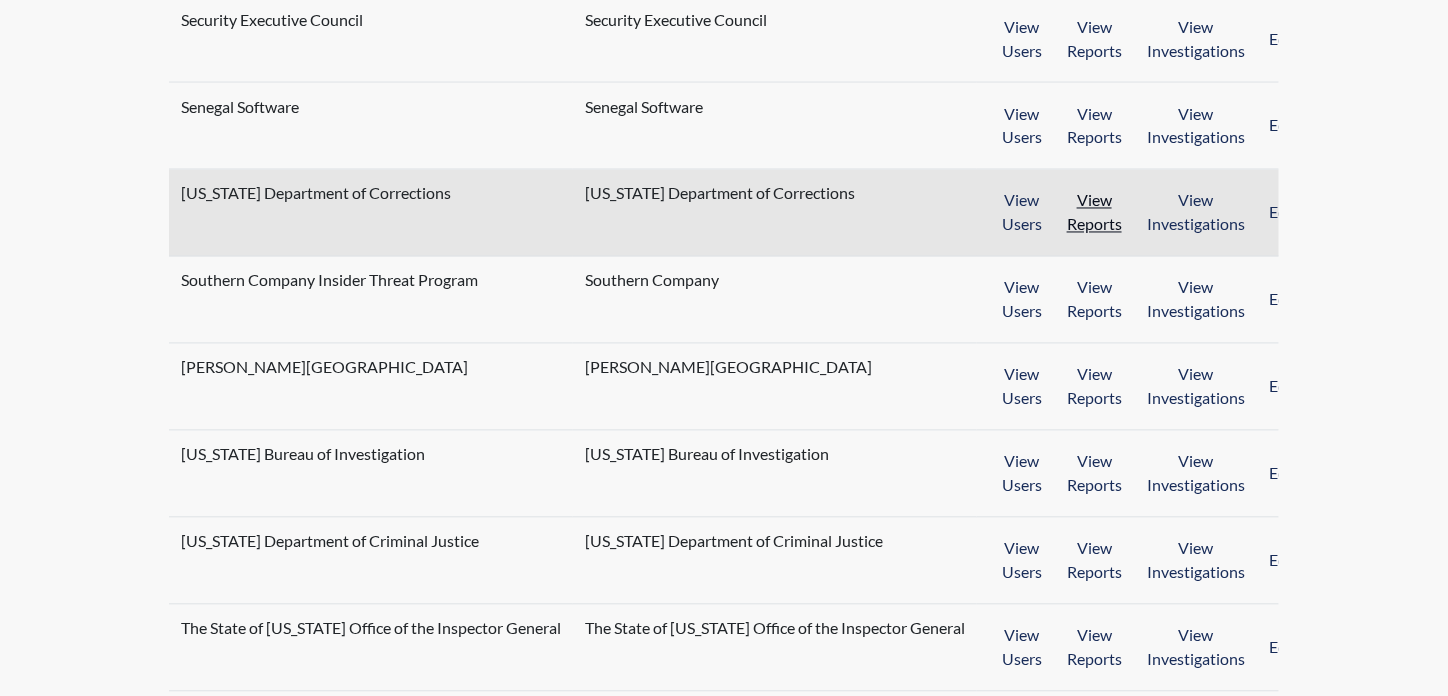 click on "View Reports" at bounding box center [1094, 213] 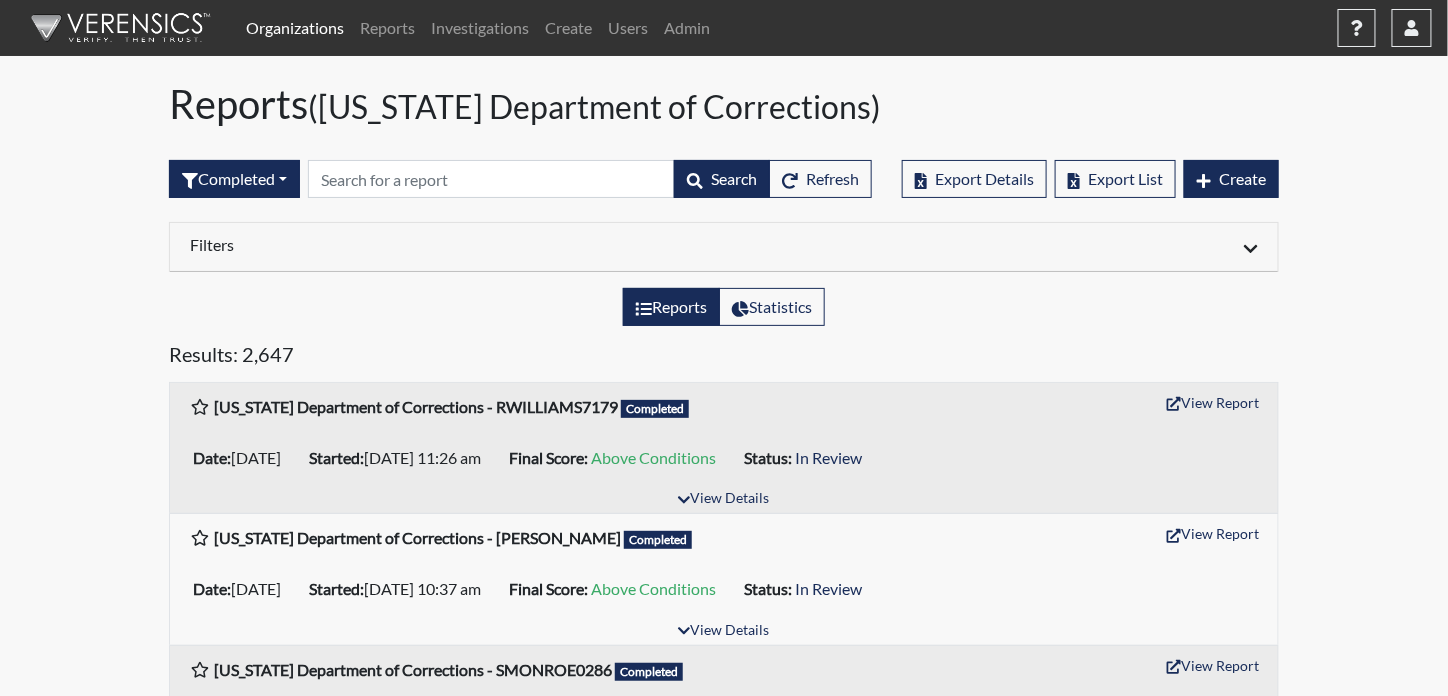 click on "Filters" at bounding box center (449, 244) 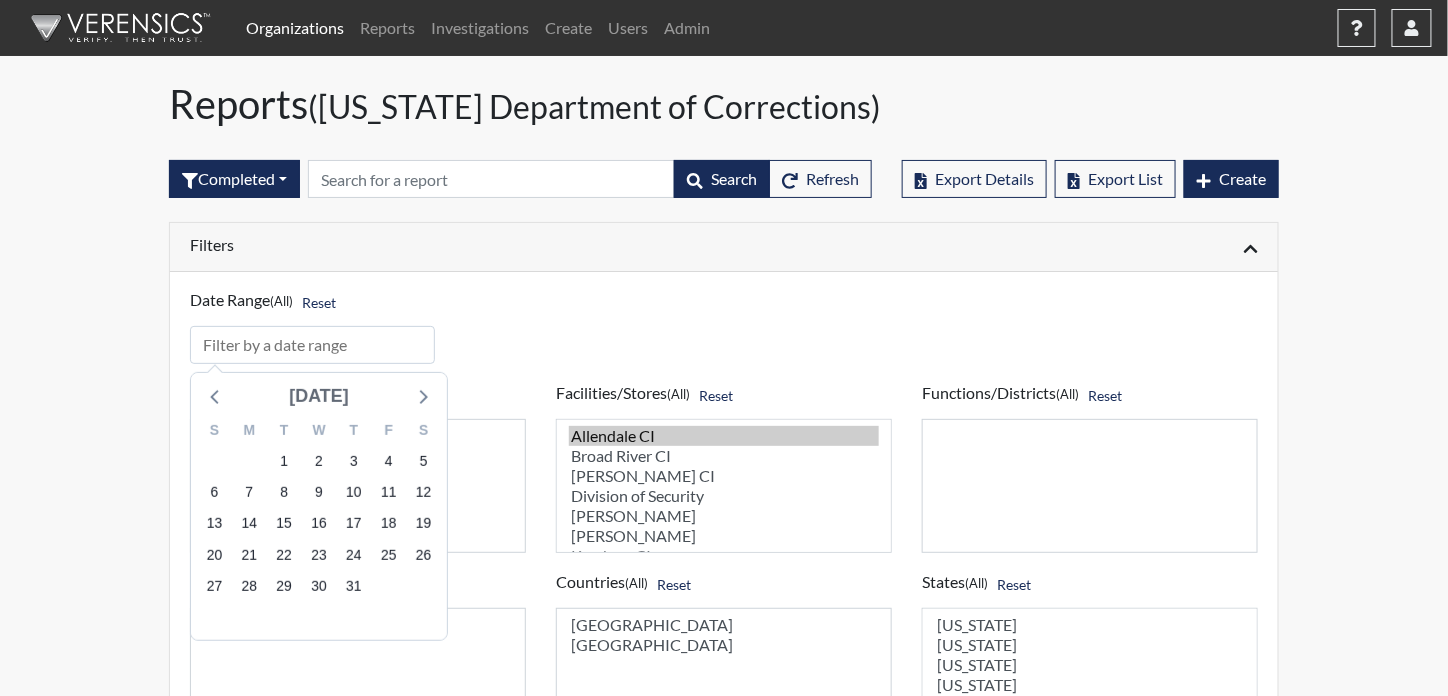 click on "[DATE]" at bounding box center (319, 396) 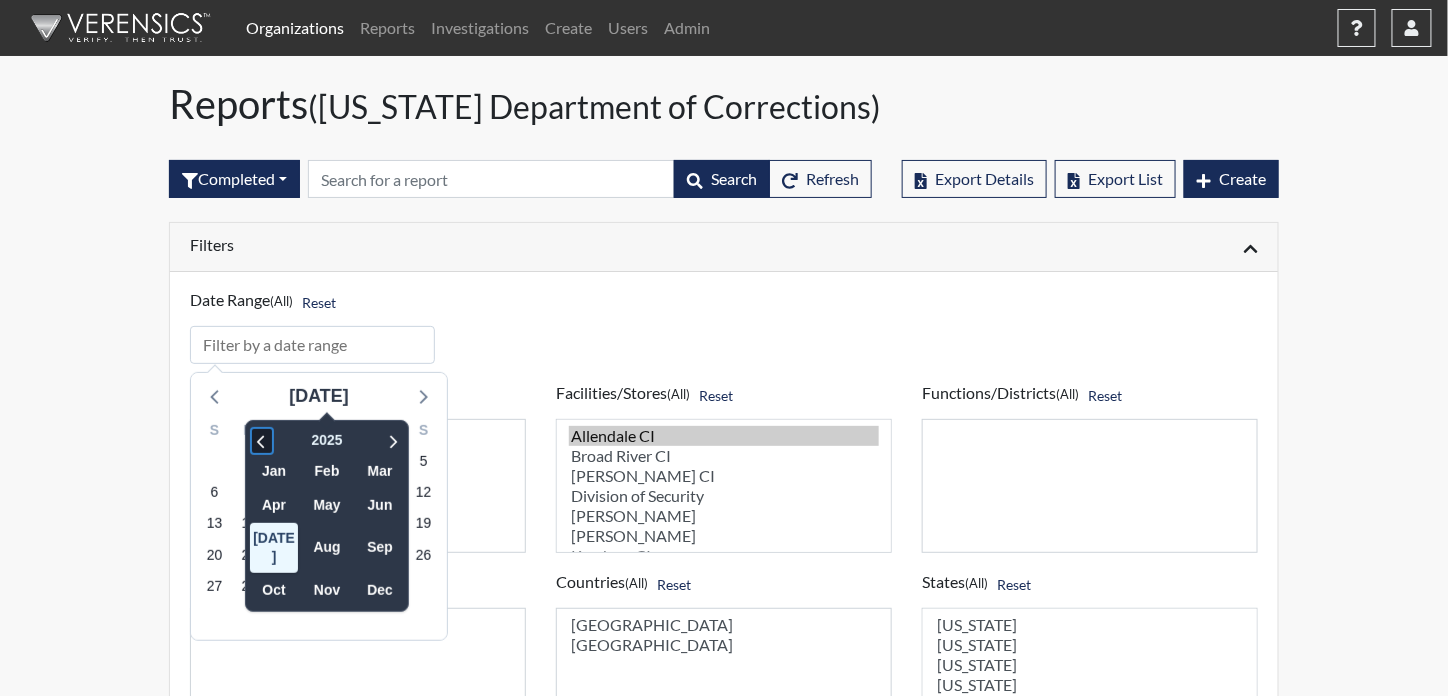 click 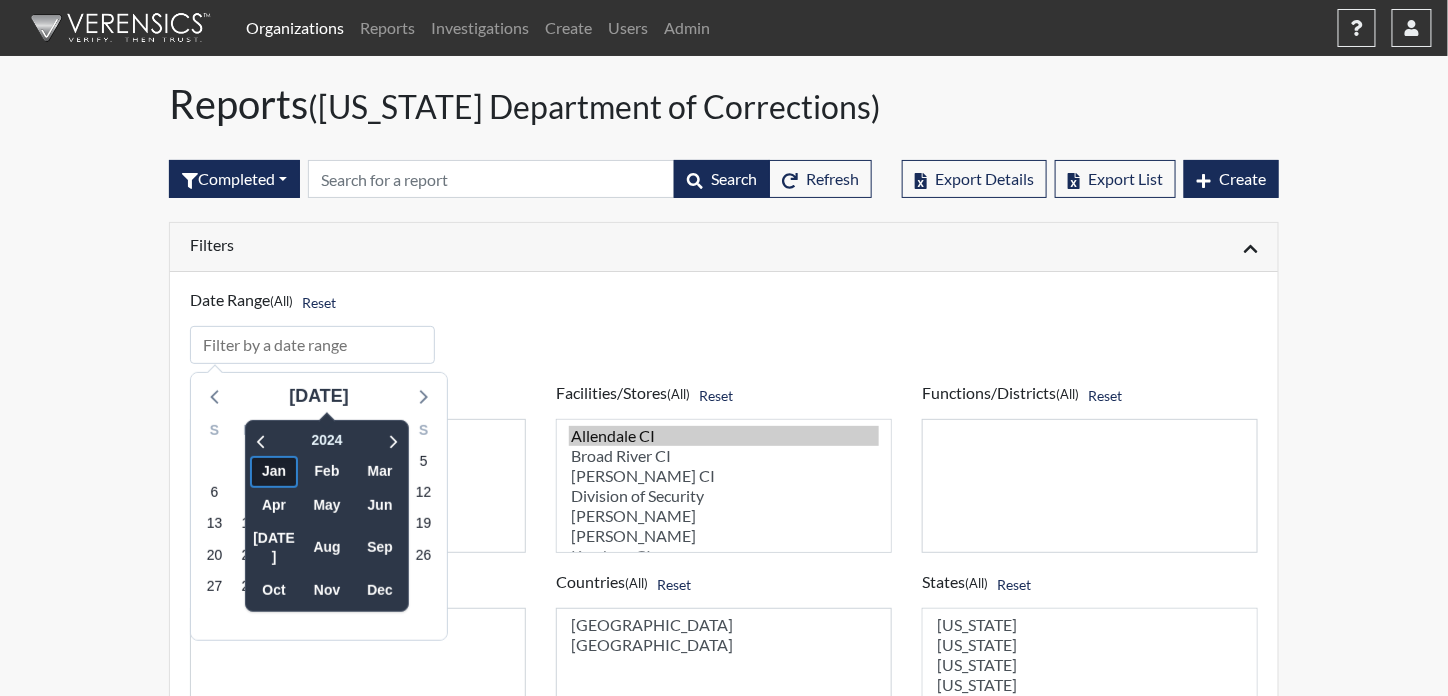 click on "Jan" at bounding box center [274, 471] 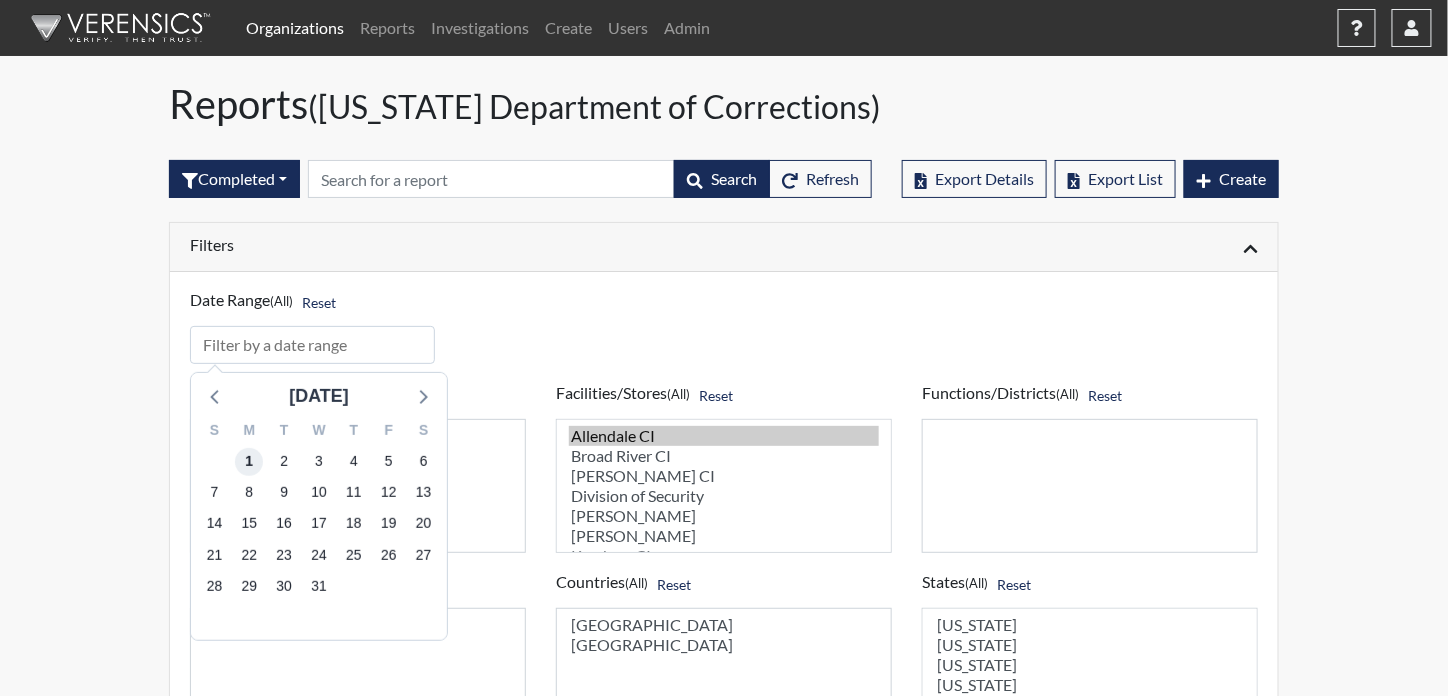 click on "1" at bounding box center [249, 462] 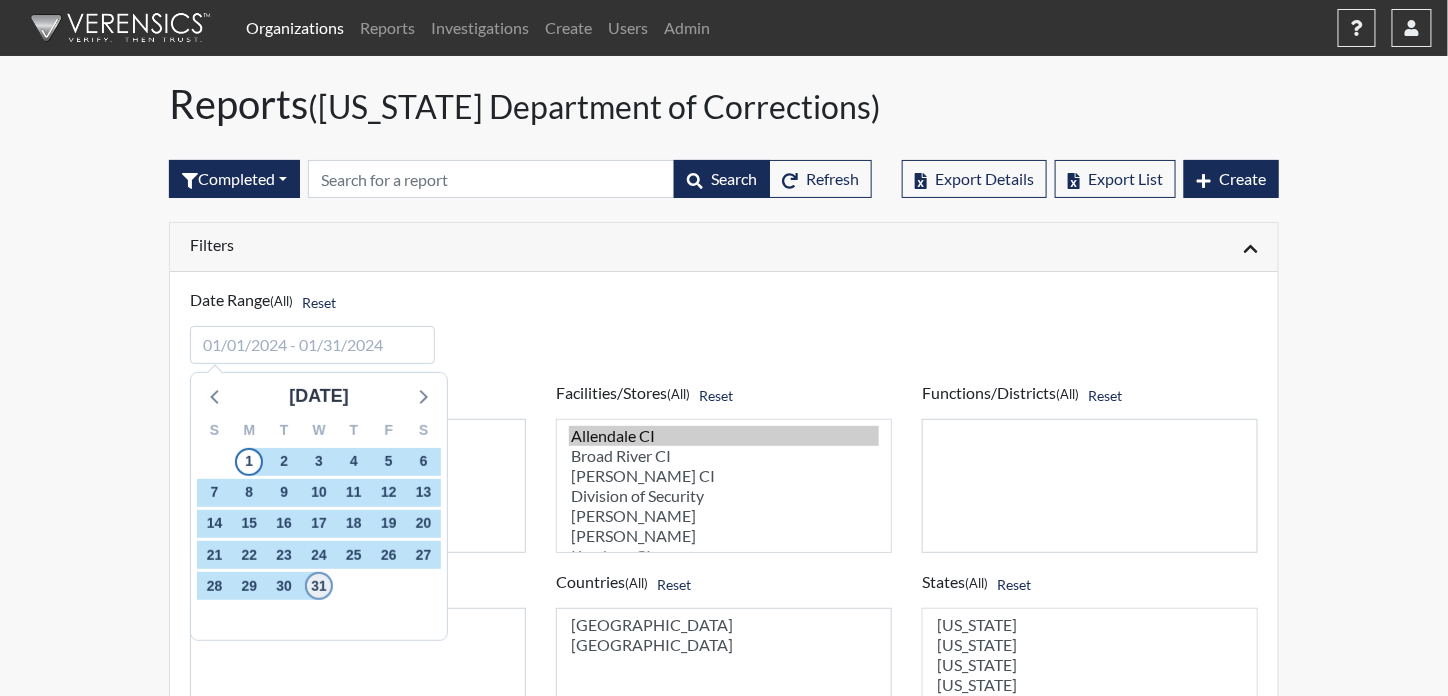 click on "31" at bounding box center (319, 586) 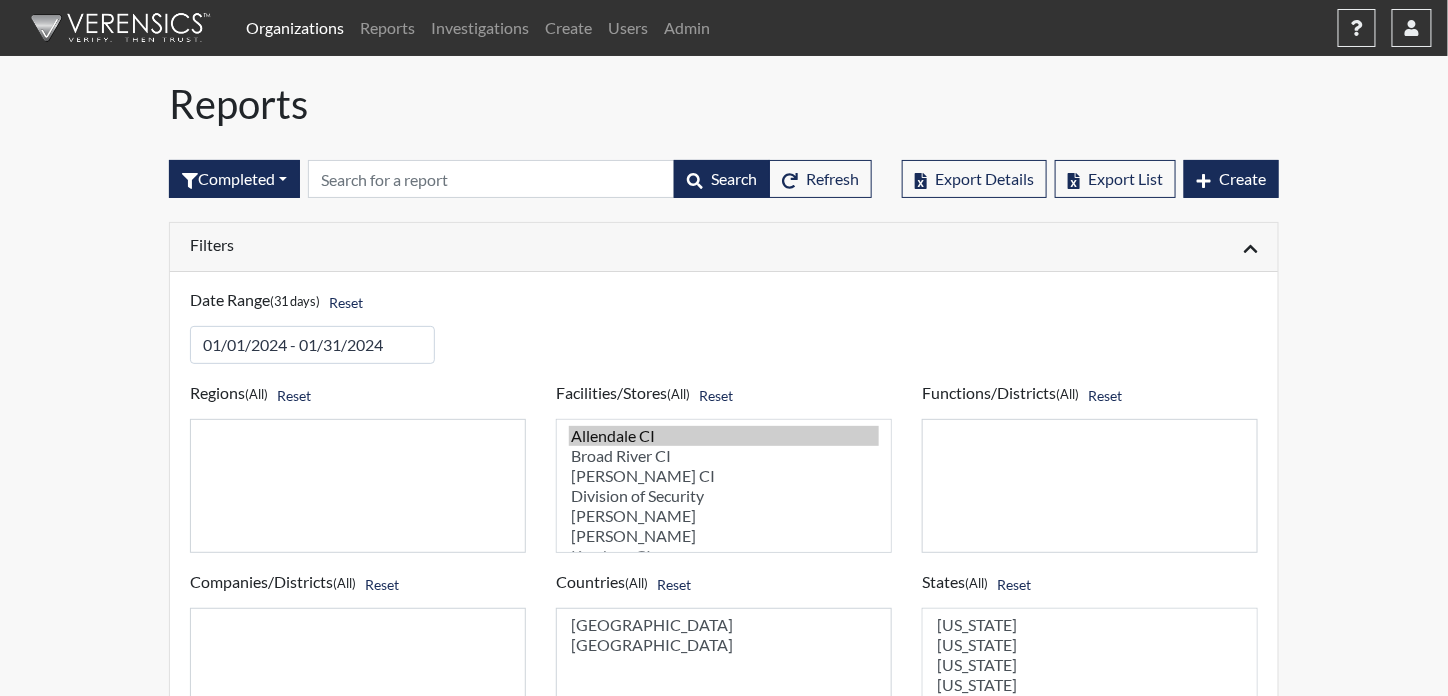 click on "Filters" at bounding box center [449, 244] 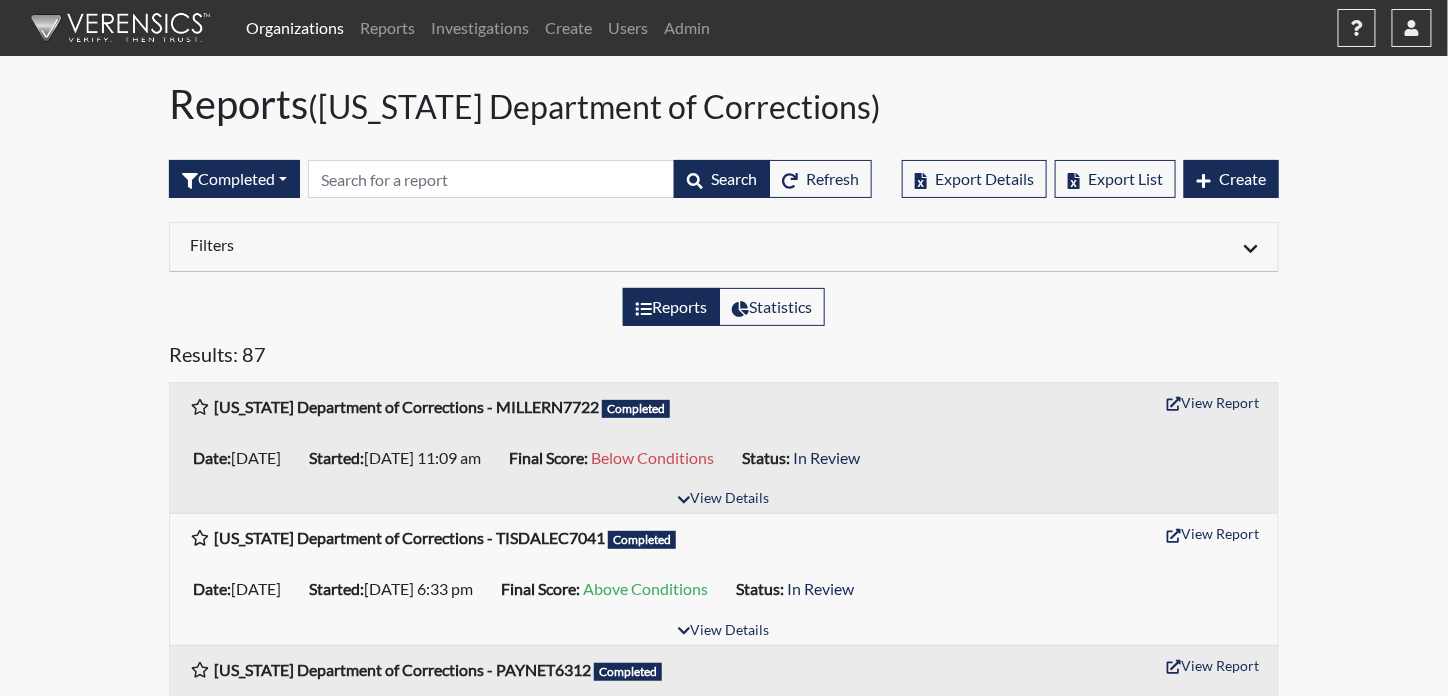 click on "Filters" at bounding box center [449, 244] 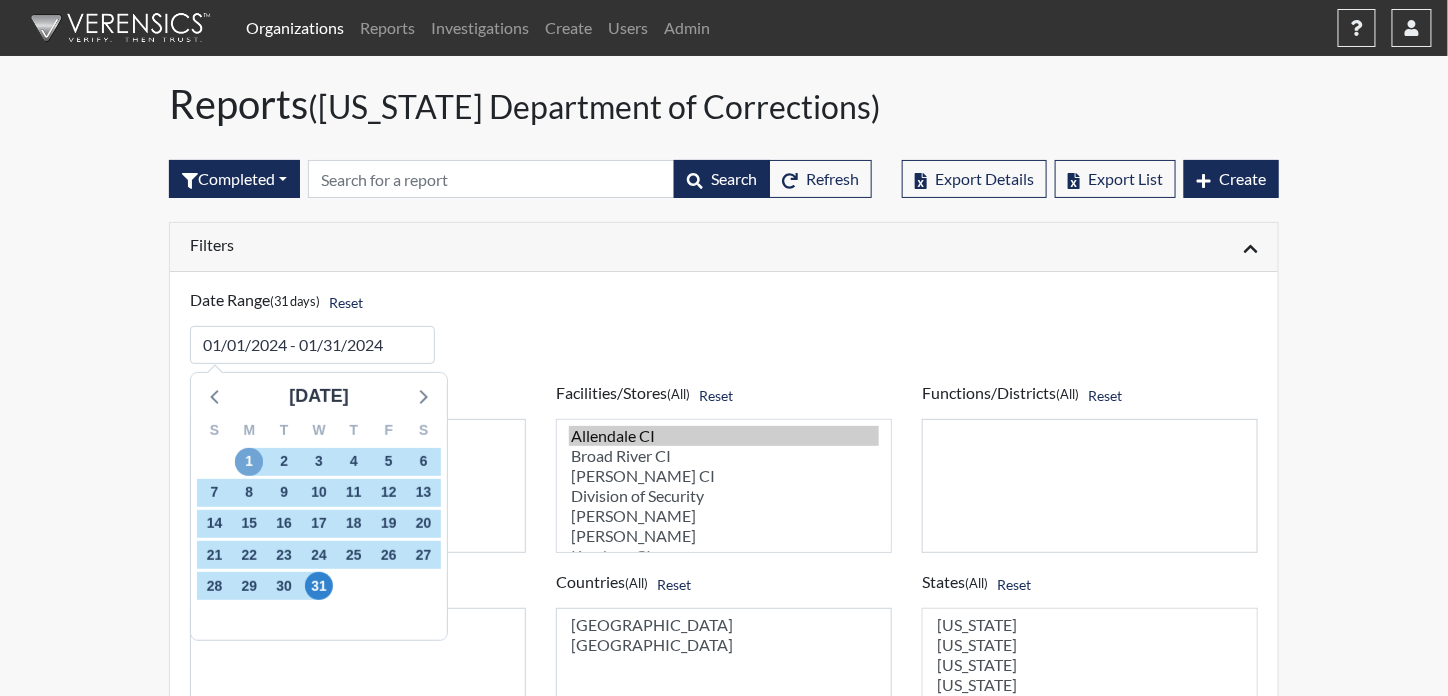 click on "1" at bounding box center (249, 462) 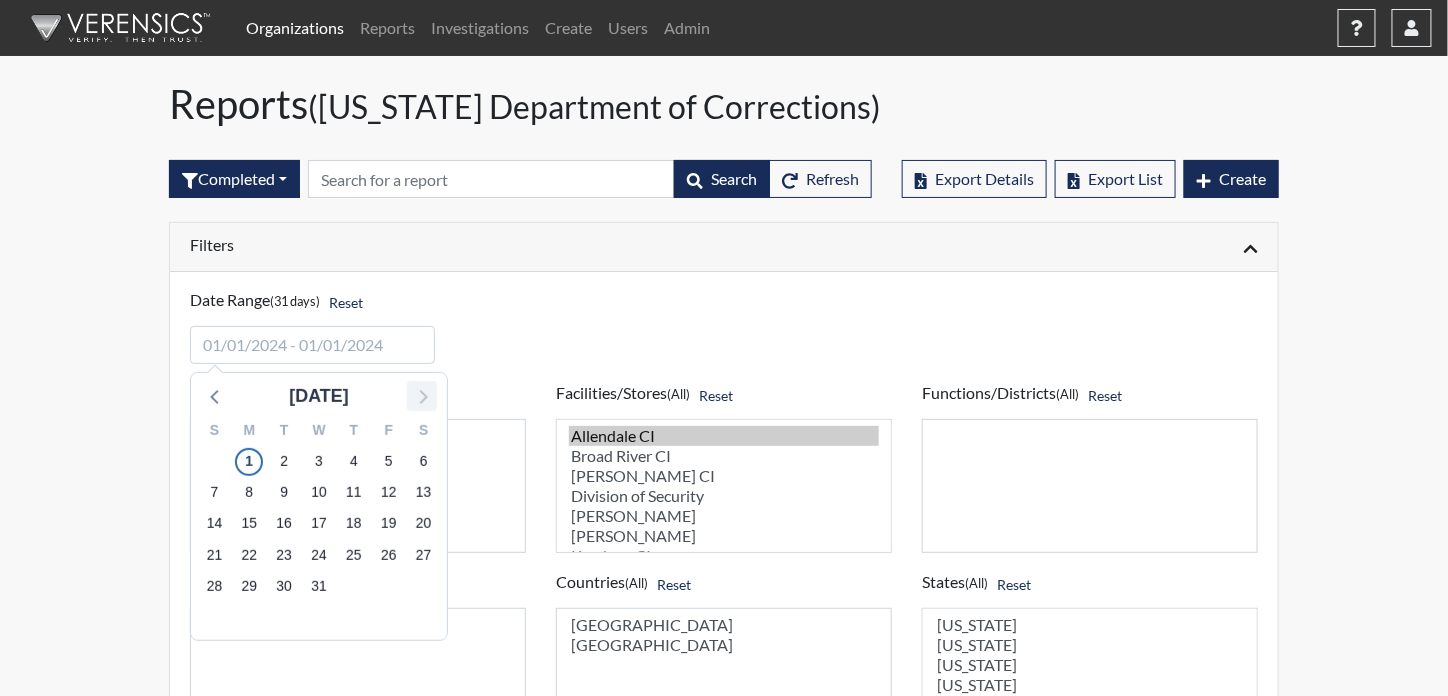 click 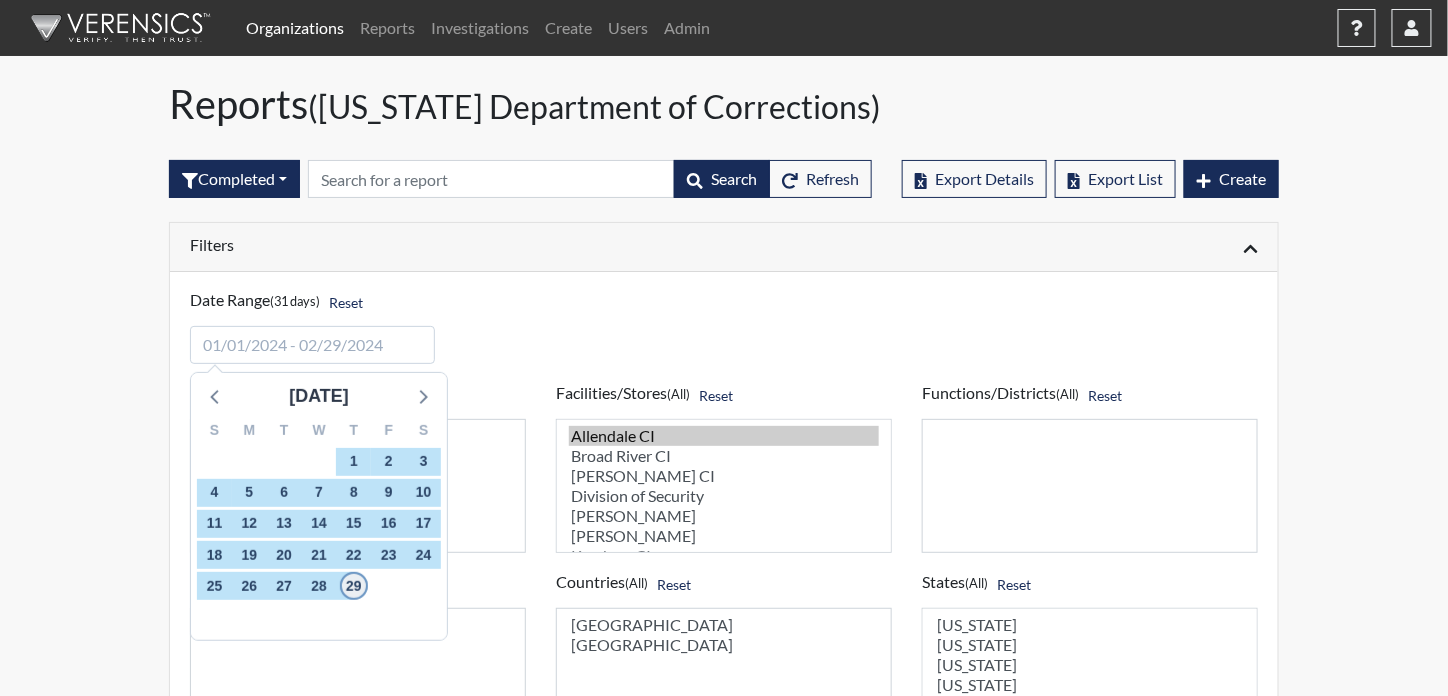click on "29" at bounding box center [354, 586] 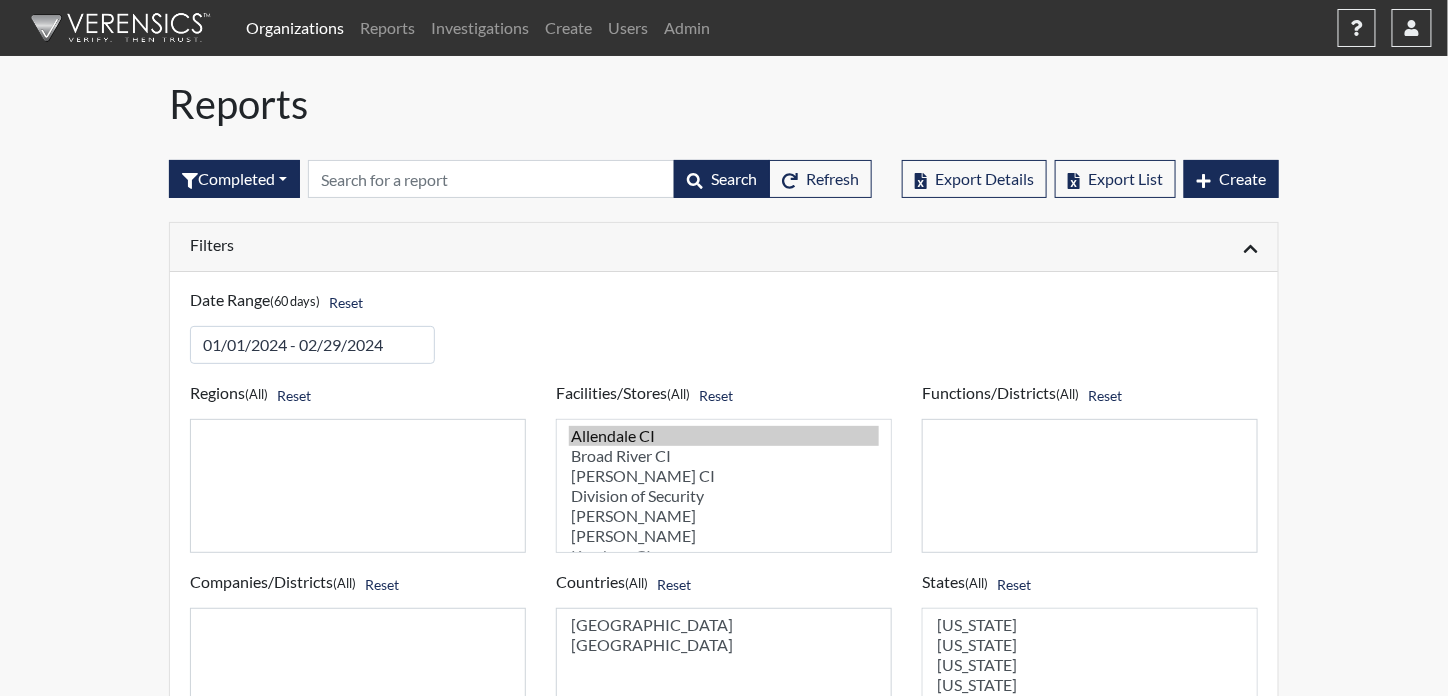 click on "Filters" at bounding box center [449, 244] 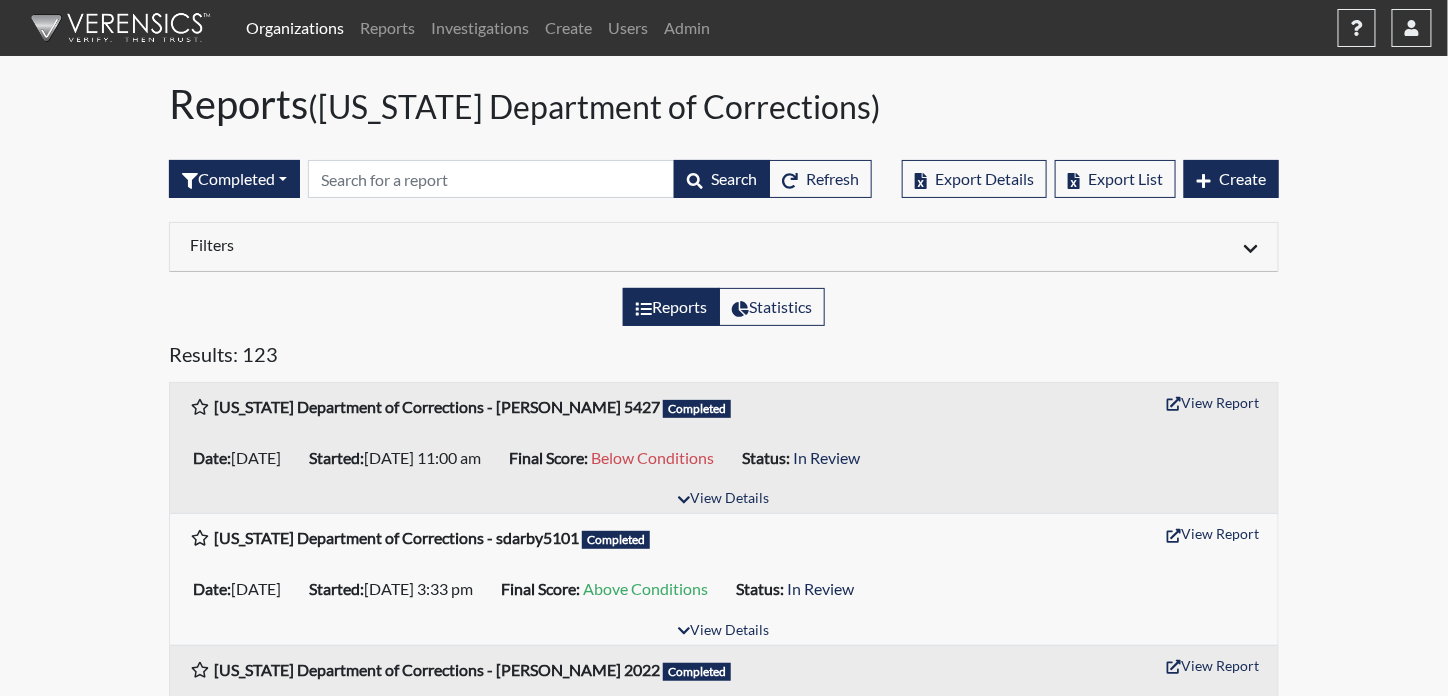 click on "Filters" at bounding box center (449, 244) 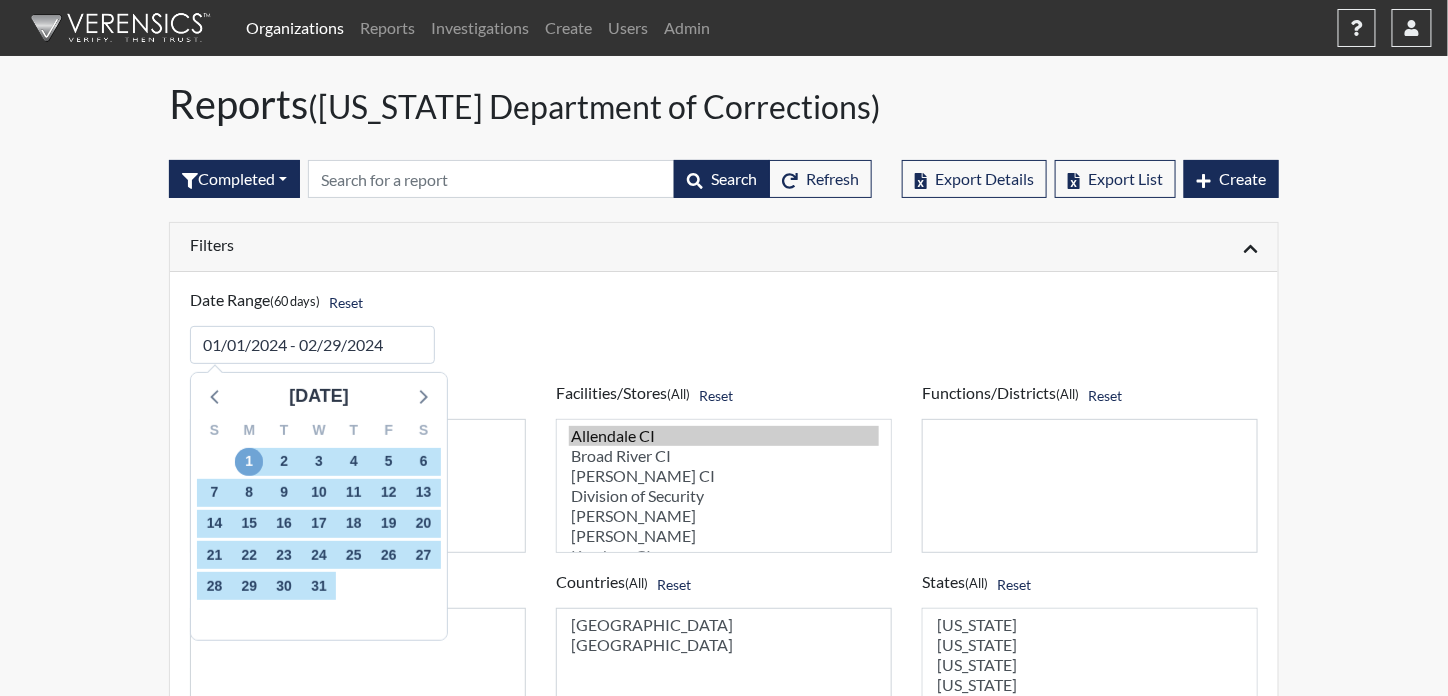 click on "1" at bounding box center [249, 462] 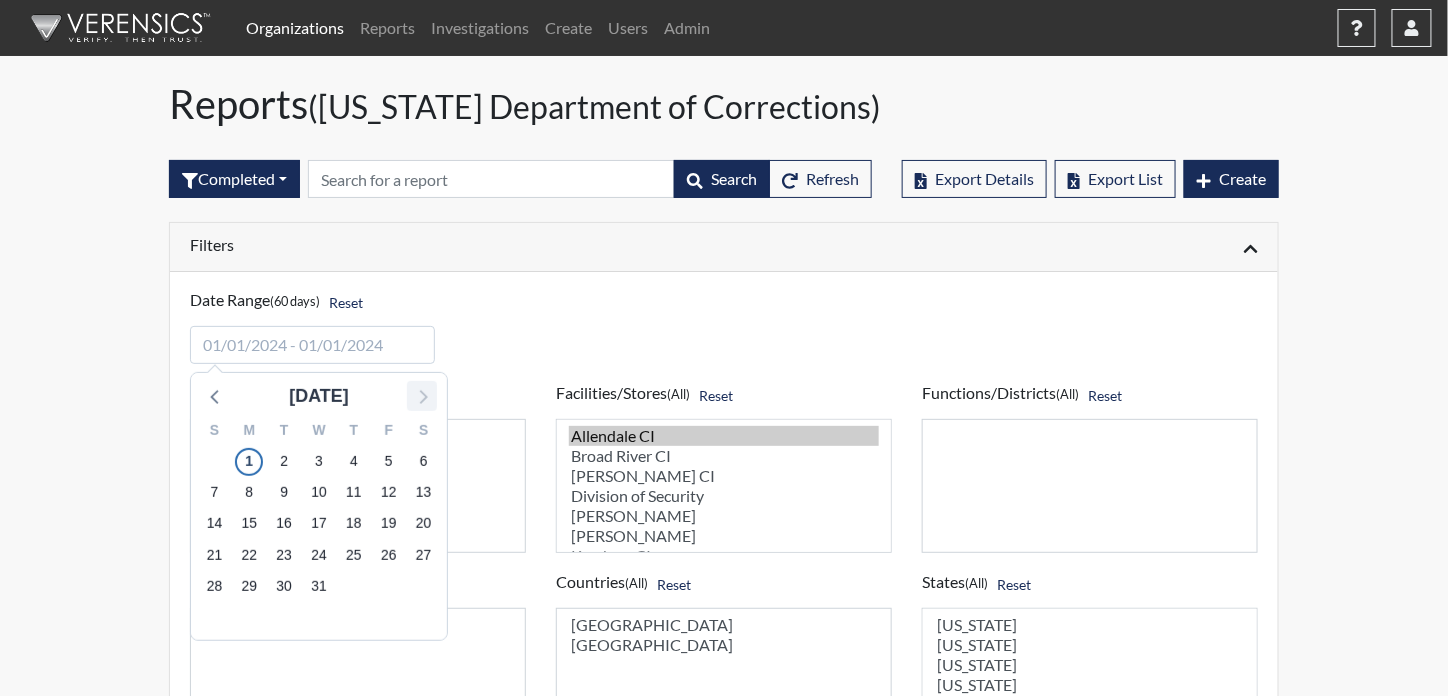 click 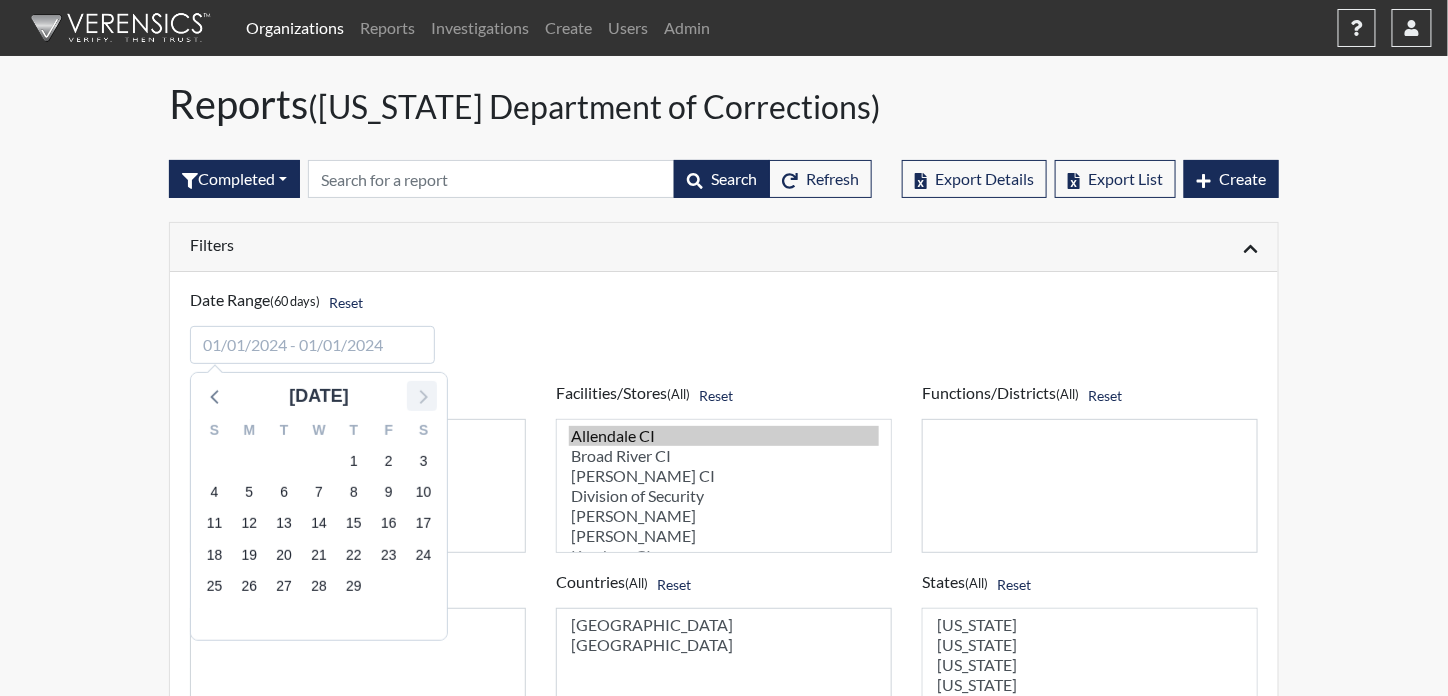 click 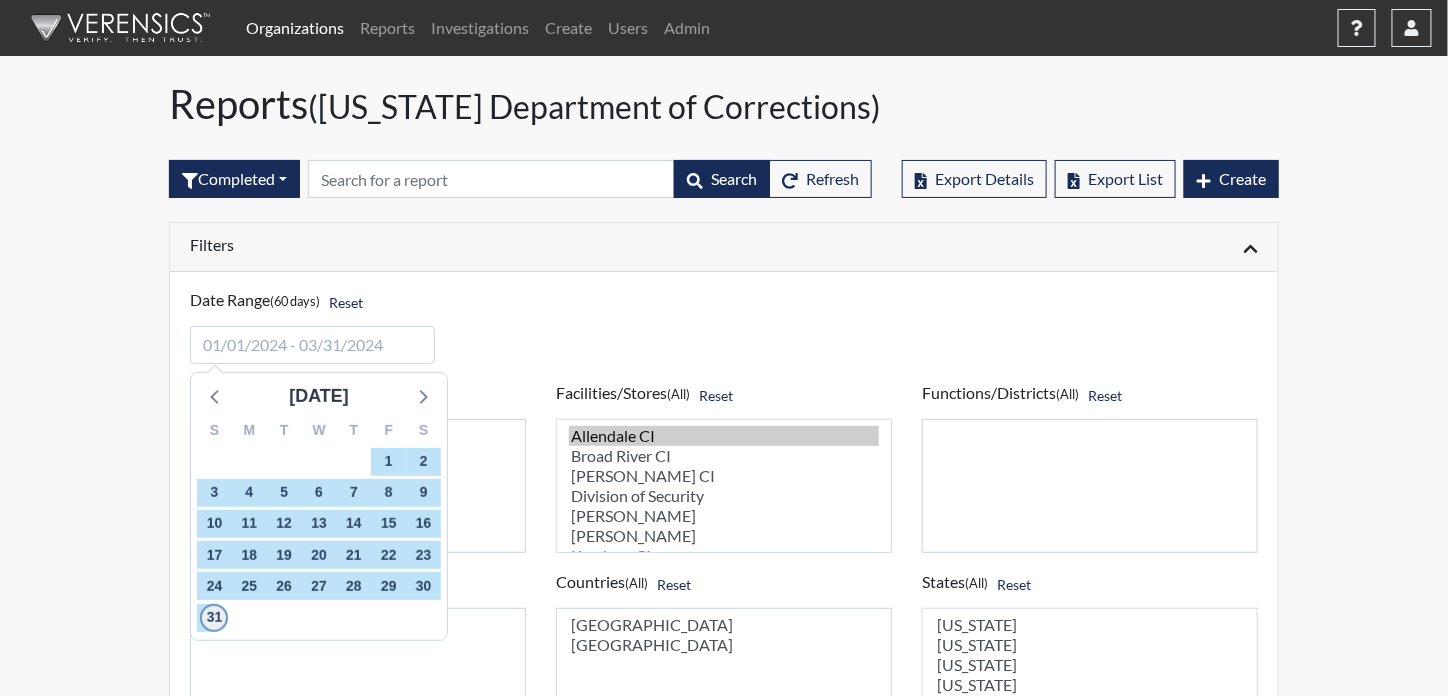 click on "31" at bounding box center (214, 618) 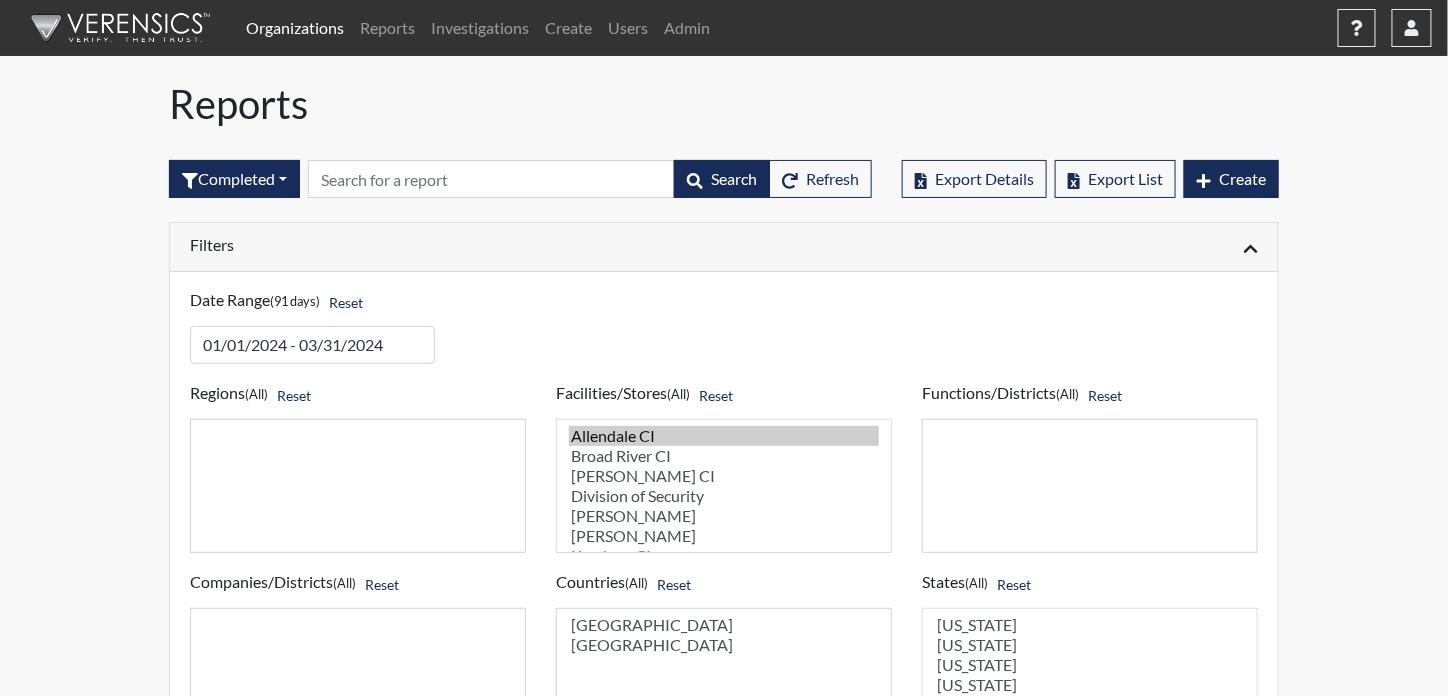 click on "Filters" at bounding box center (449, 244) 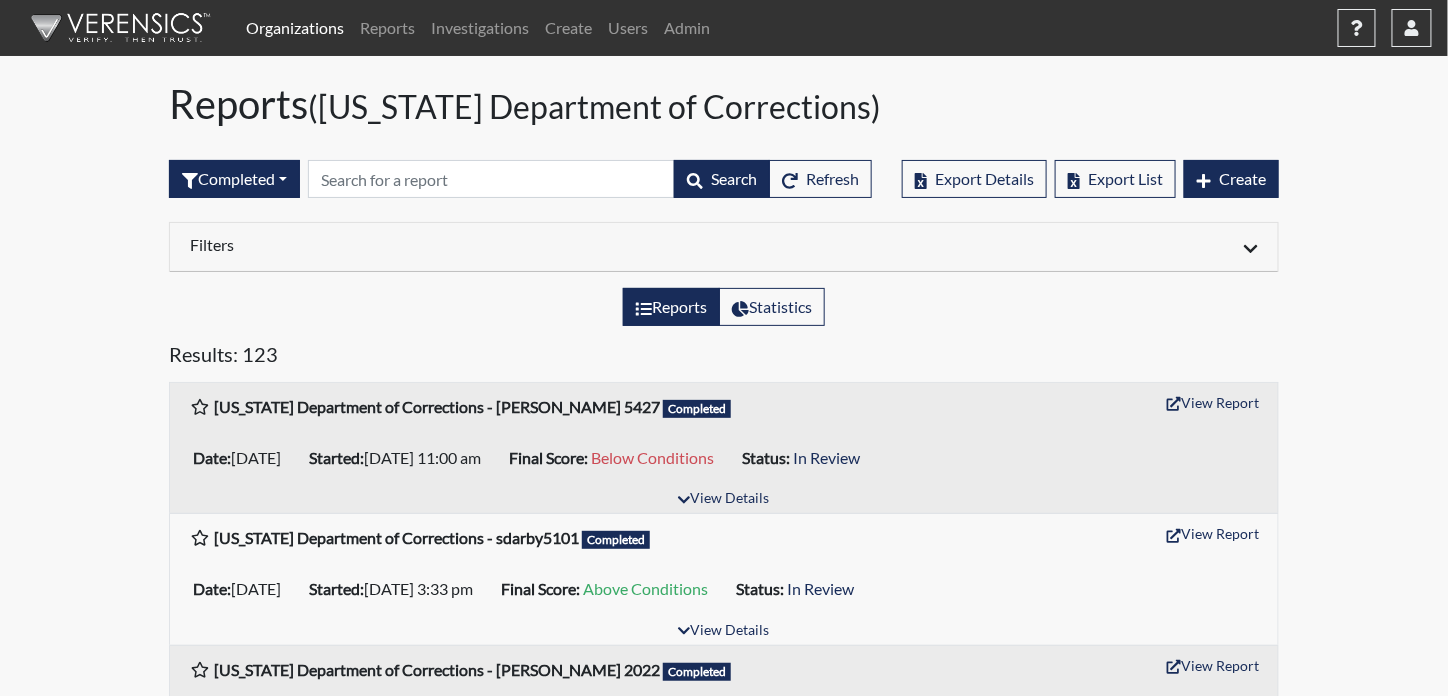 click on "Filters" at bounding box center [449, 244] 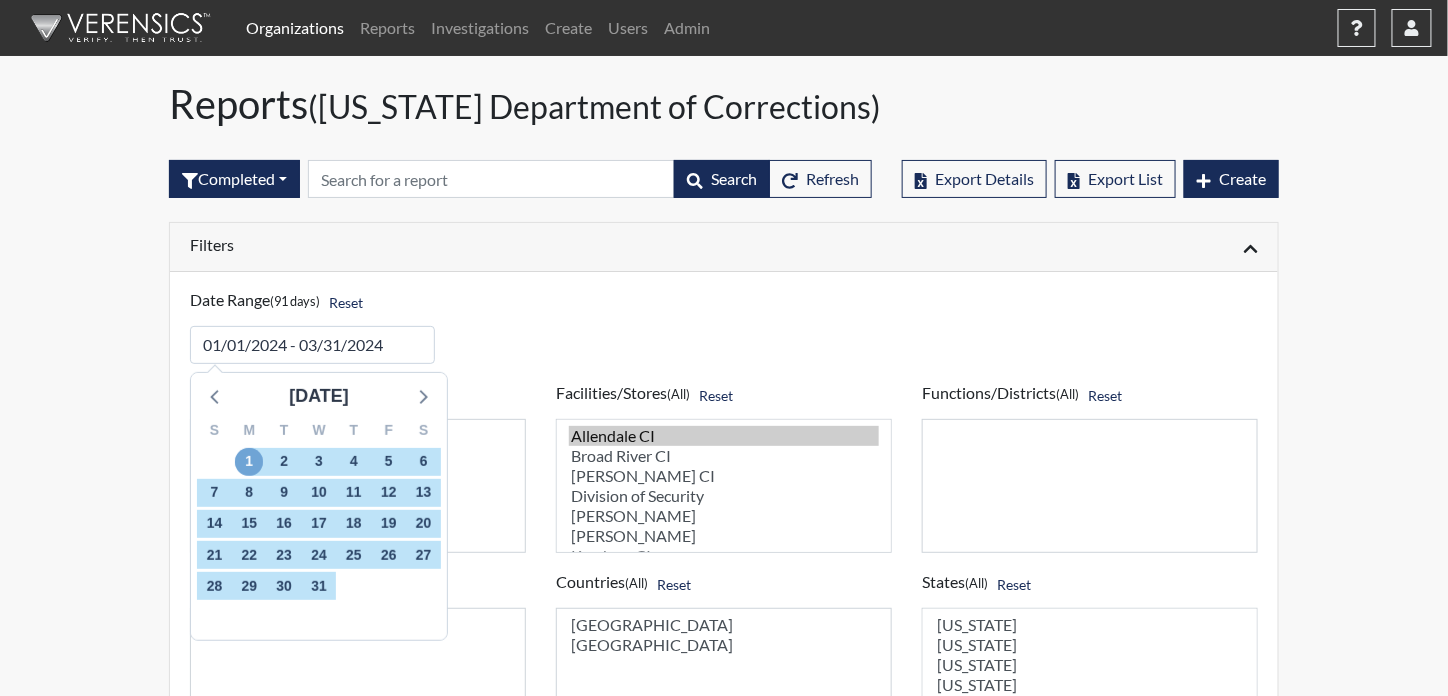 click on "1" at bounding box center [249, 462] 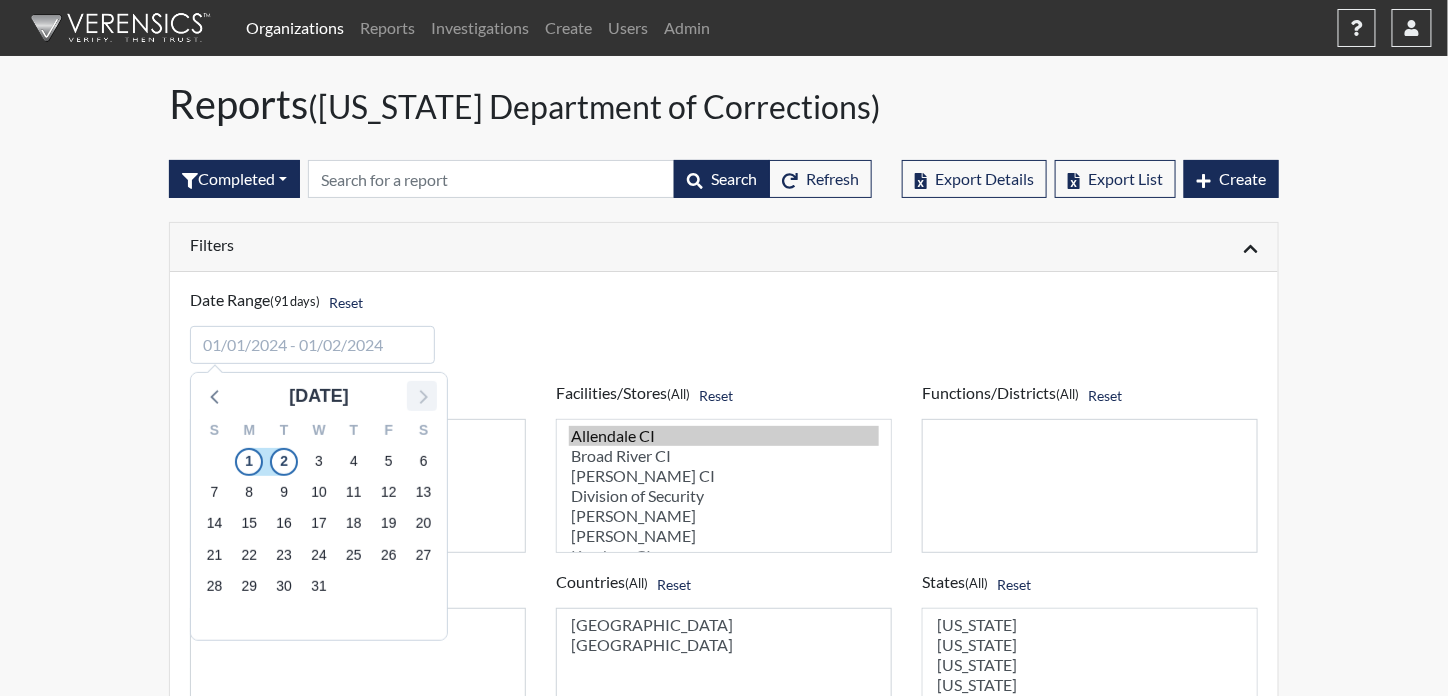 click 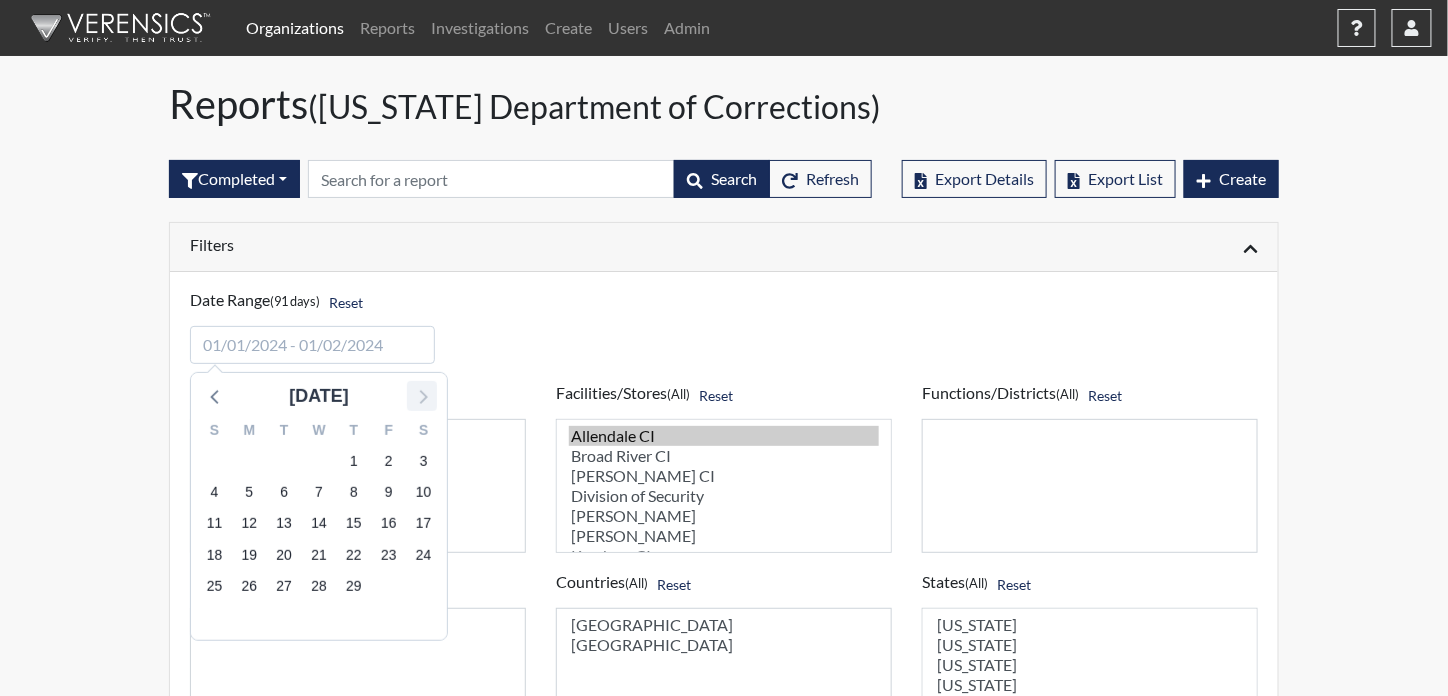 click 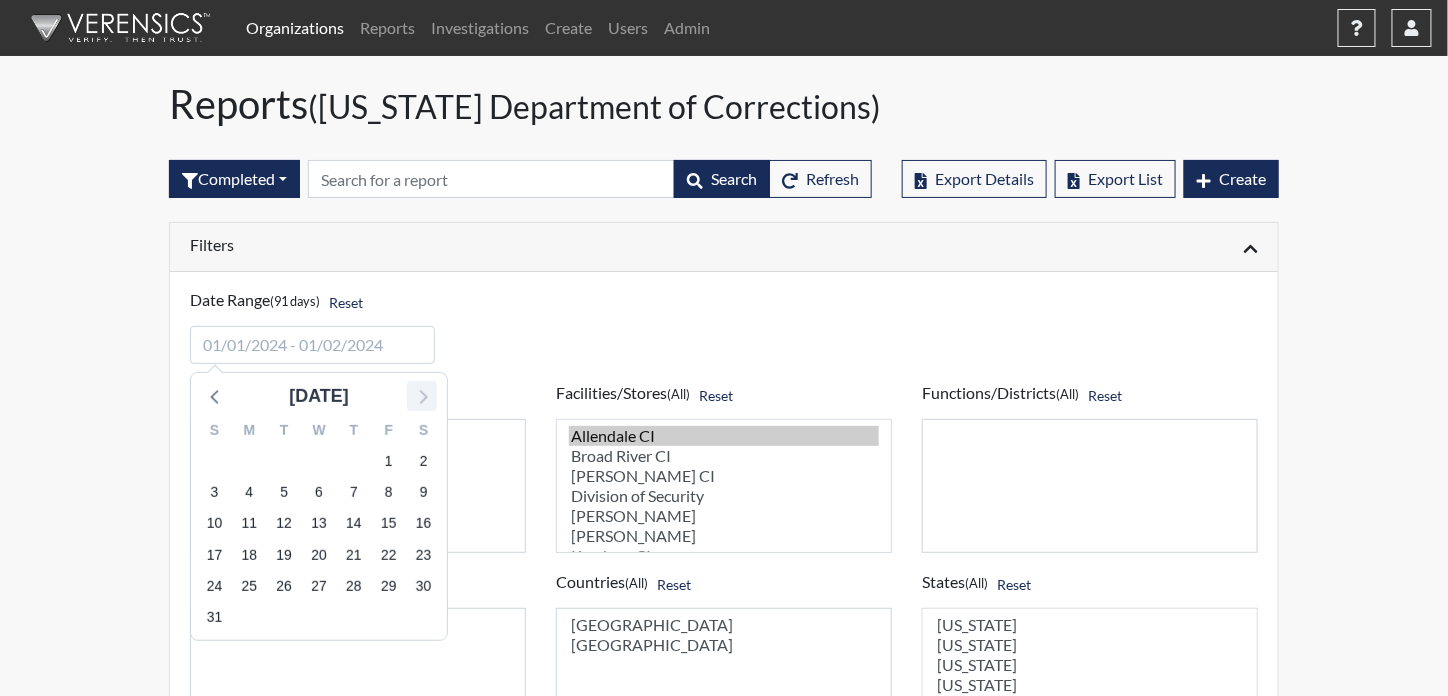 click 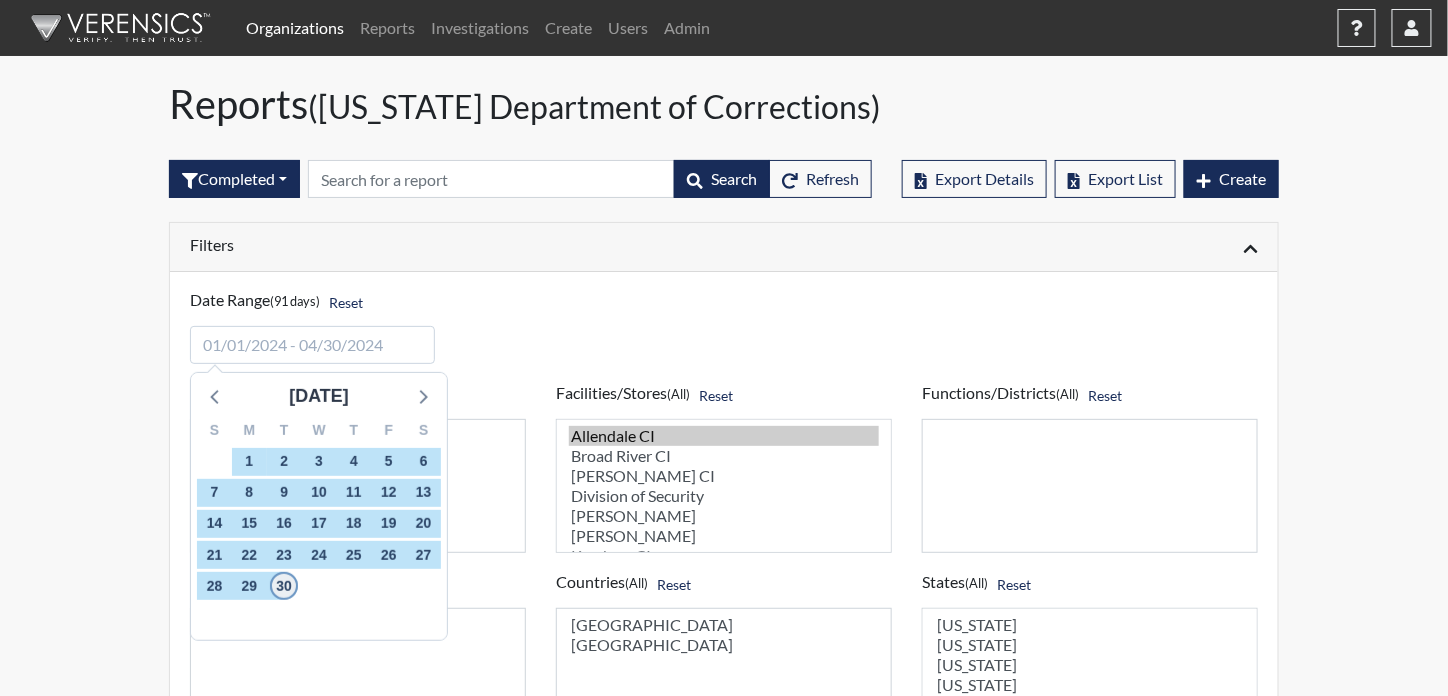 click on "30" at bounding box center [284, 586] 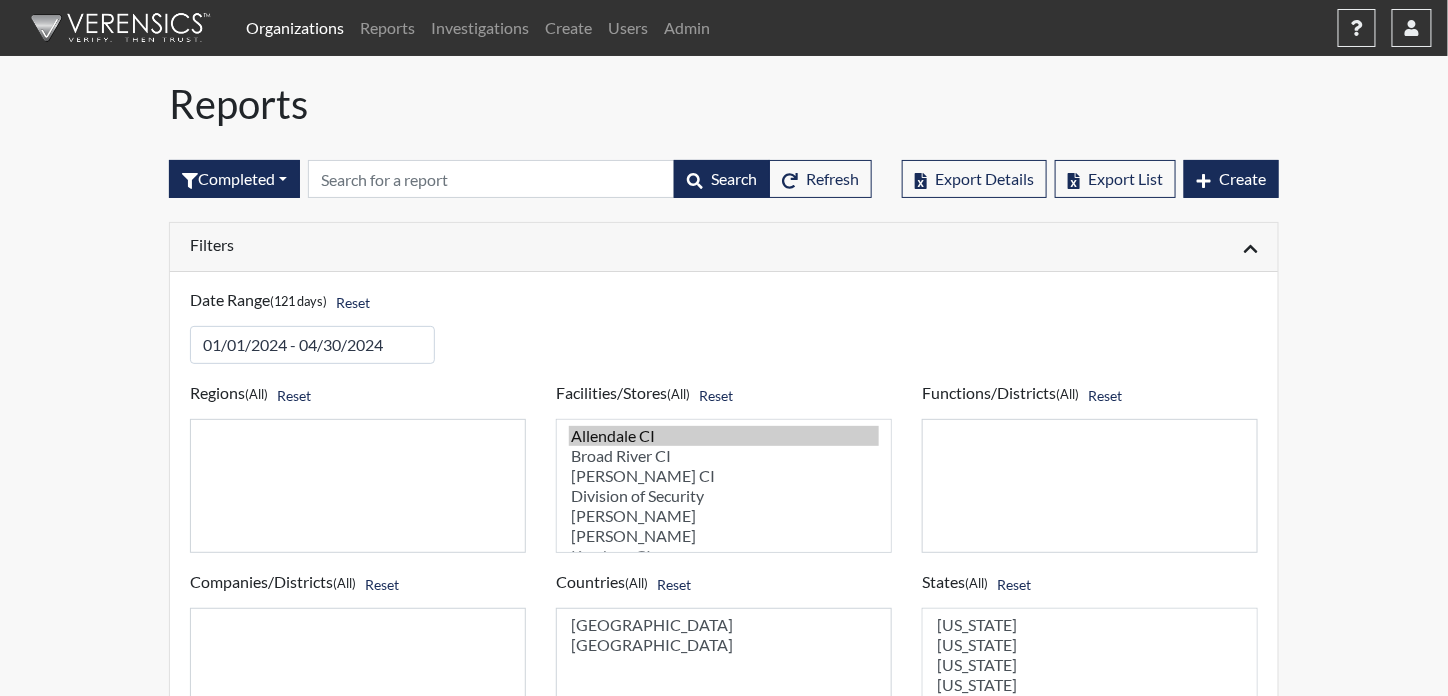 click on "Filters" at bounding box center (449, 244) 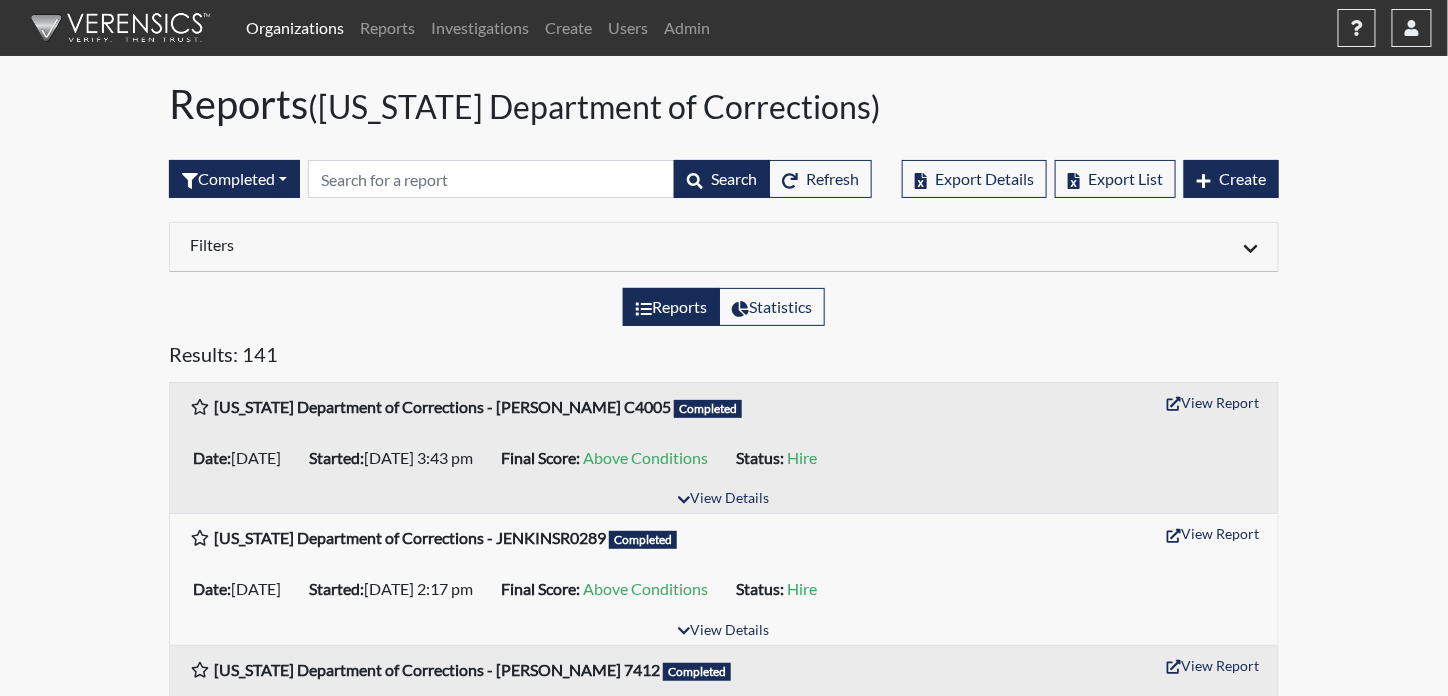 click on "Filters" at bounding box center (449, 244) 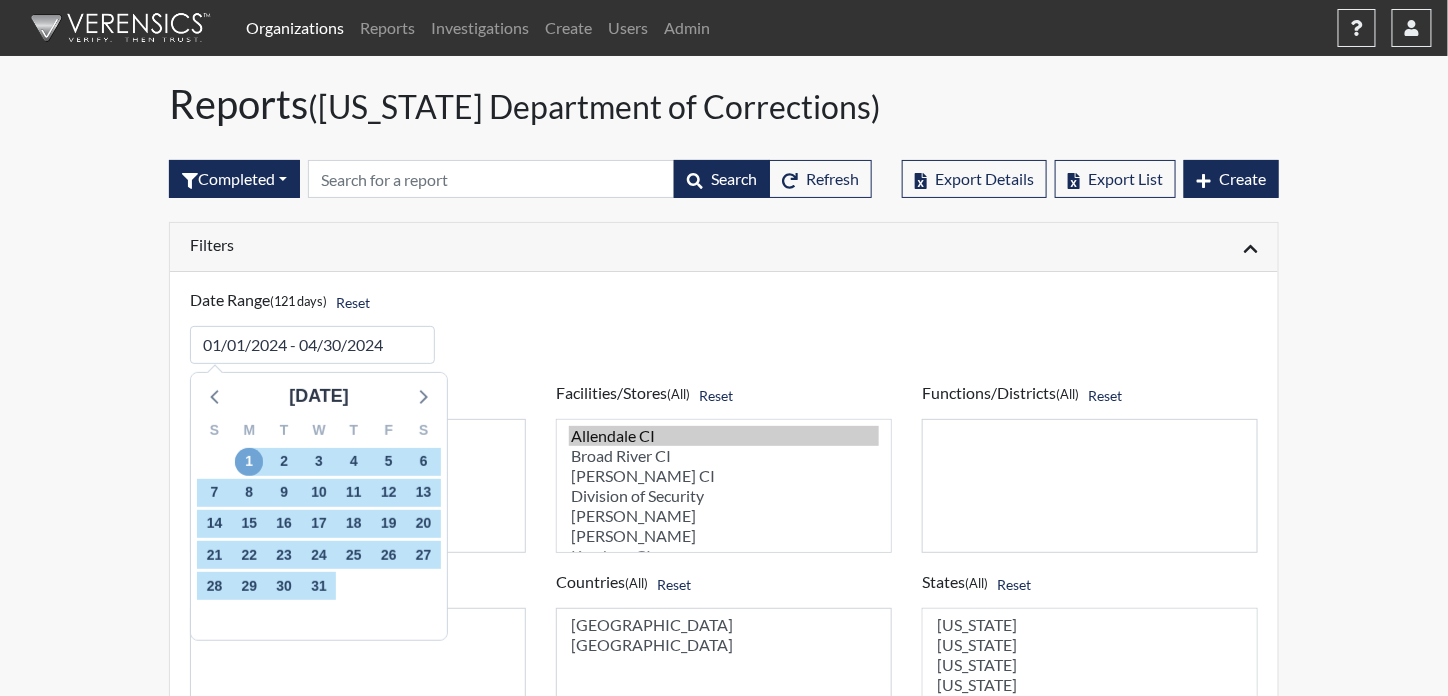click on "1" at bounding box center [249, 462] 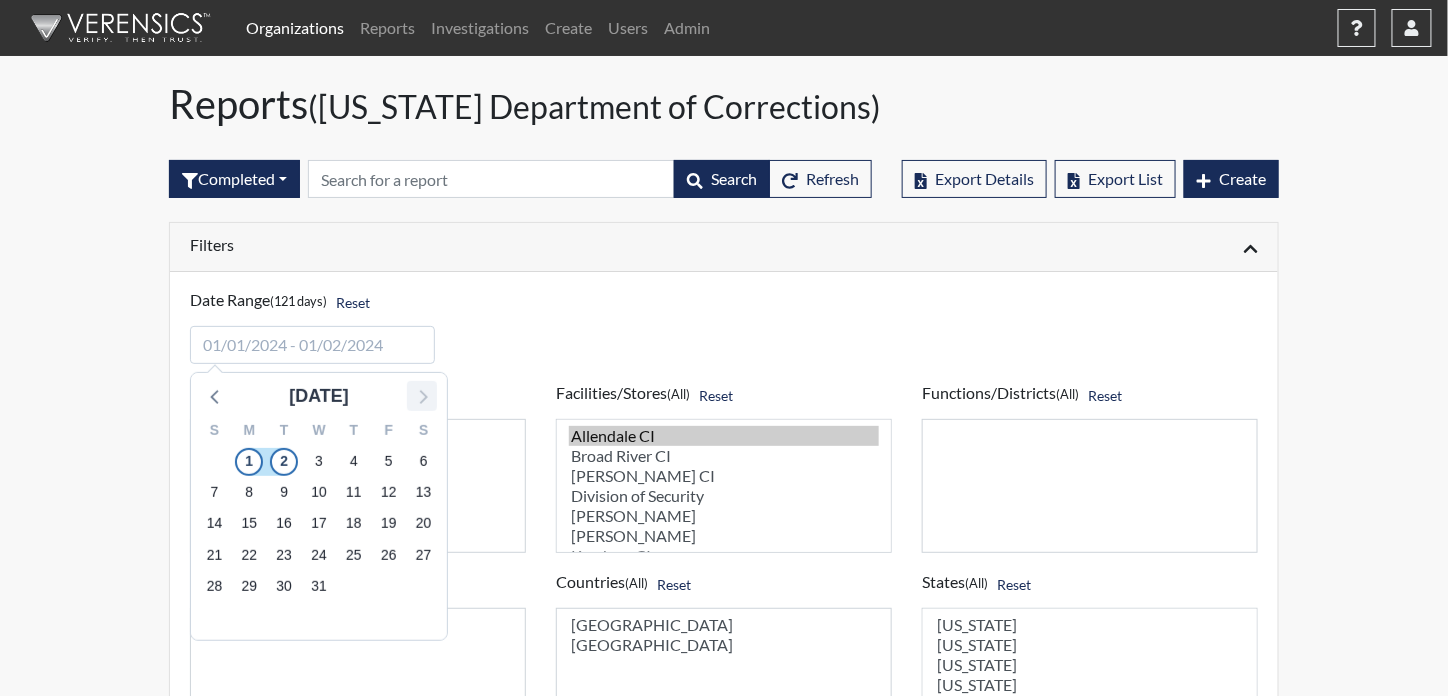 click 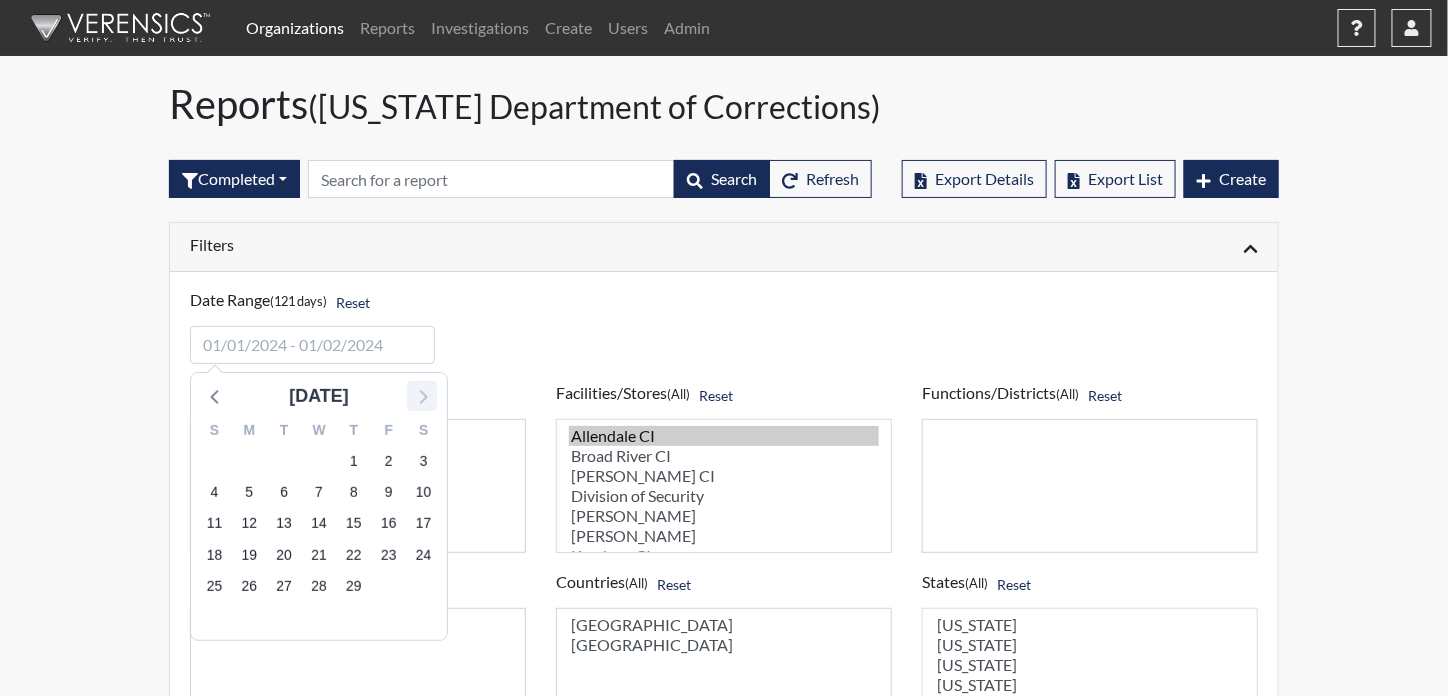 click 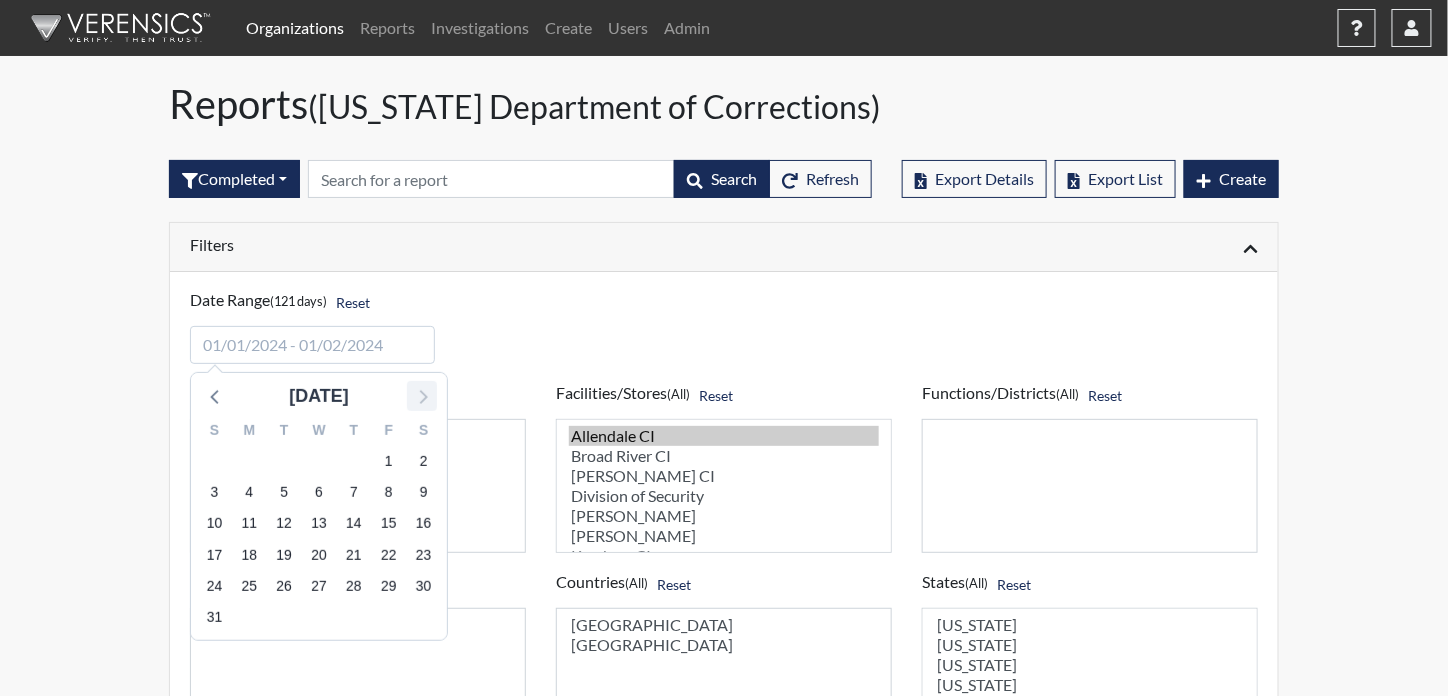 click 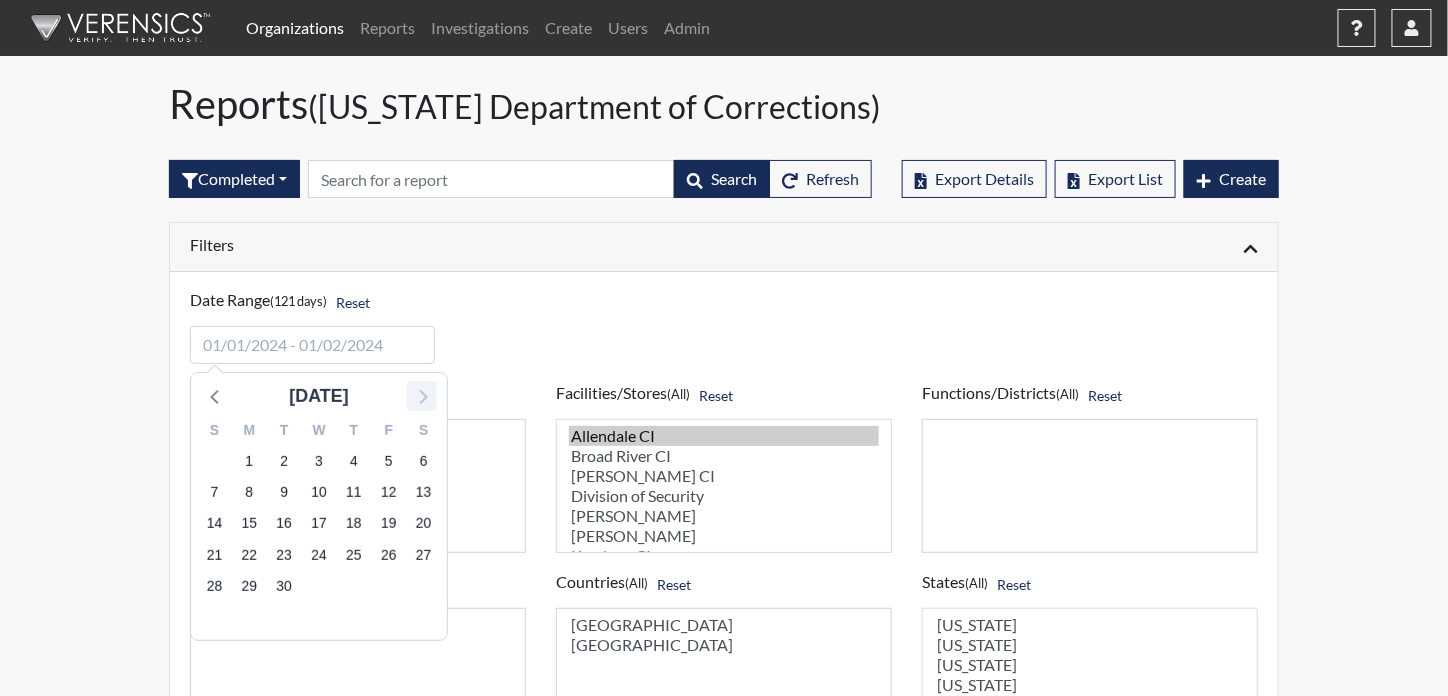 click 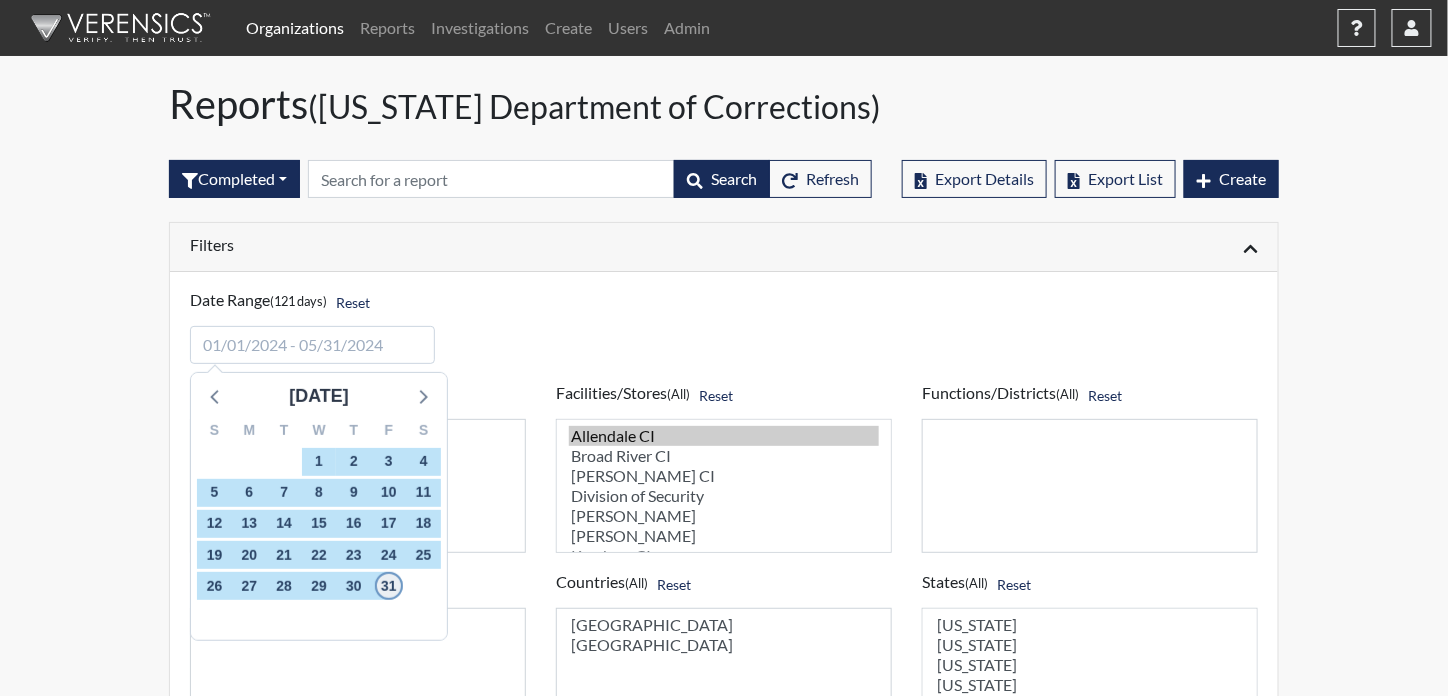 click on "31" at bounding box center [389, 586] 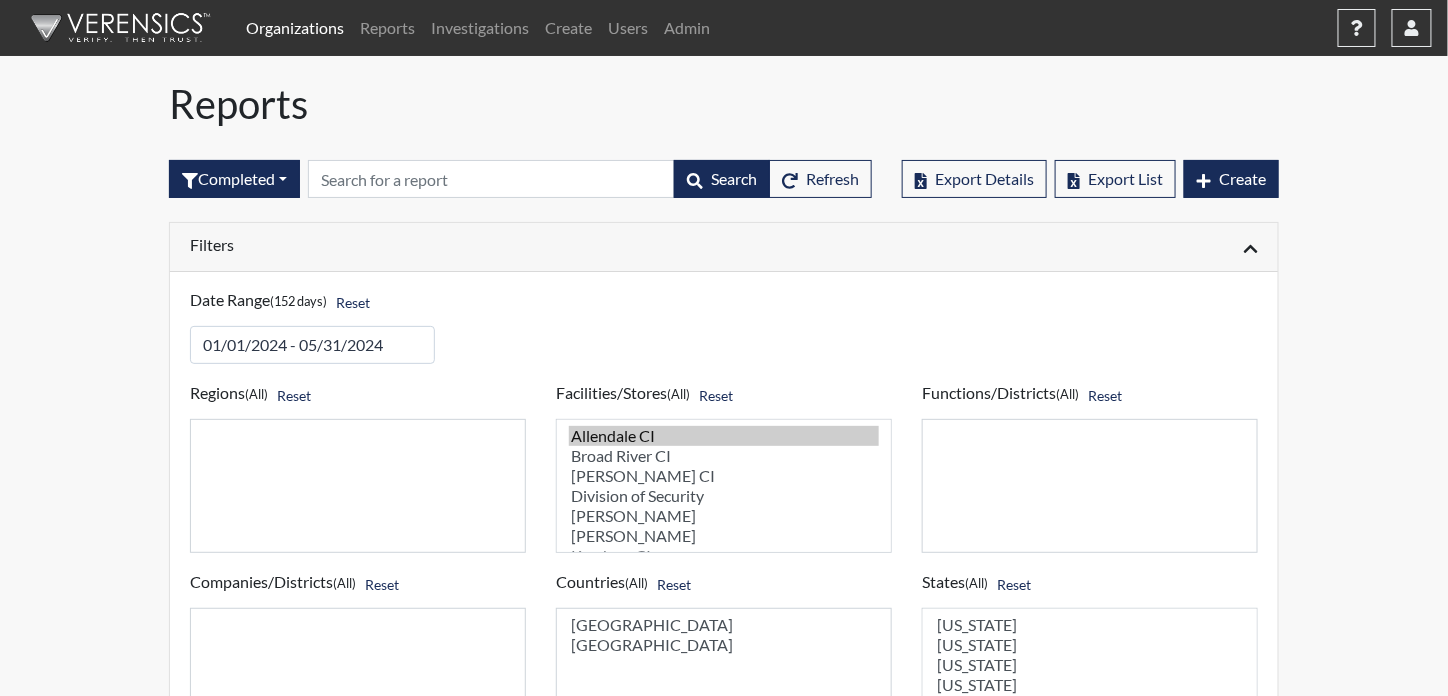 click on "Filters" at bounding box center (449, 247) 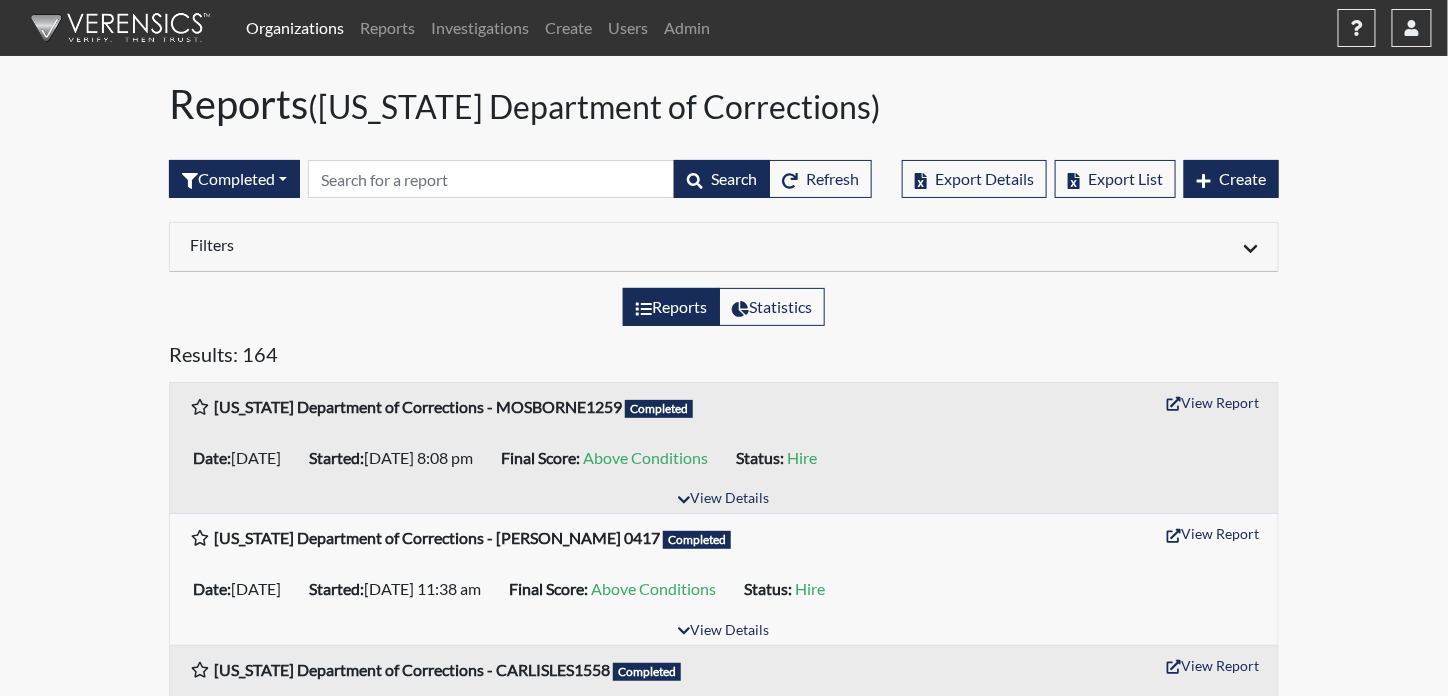 click on "Filters" at bounding box center [449, 244] 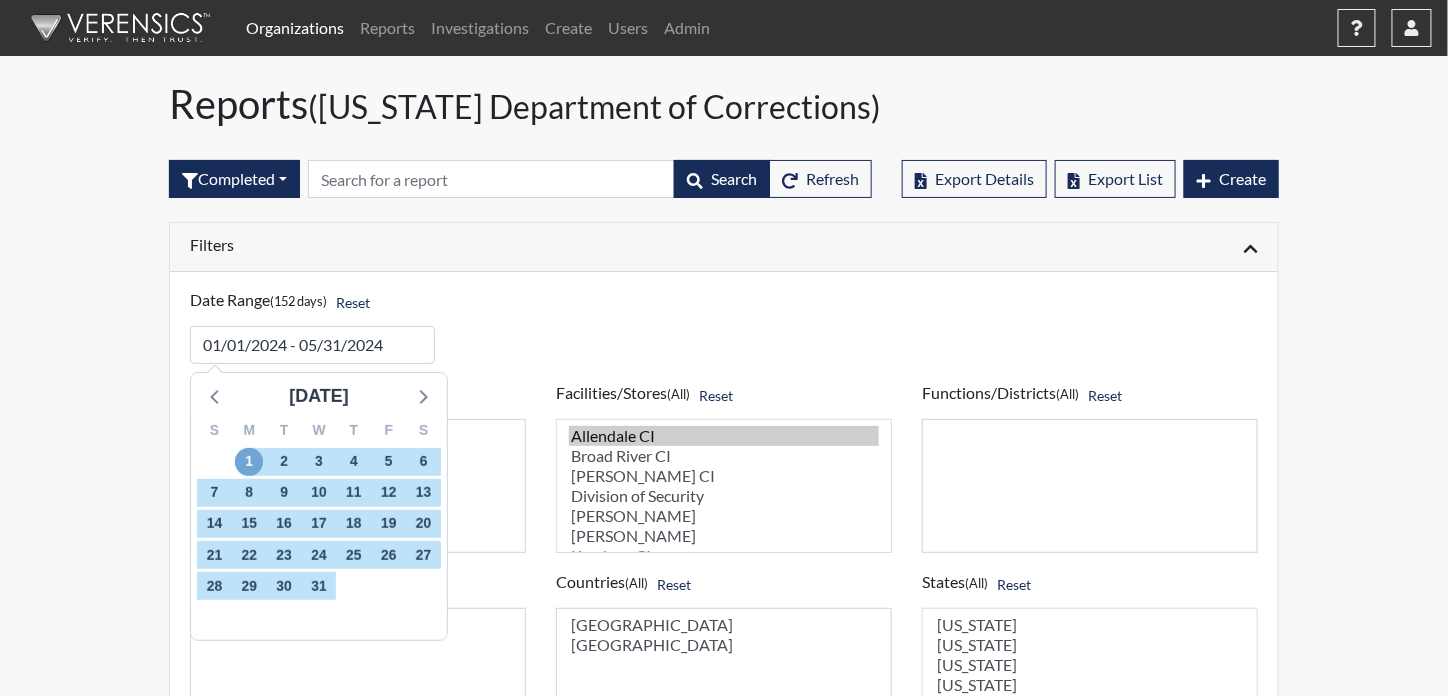 click on "1" at bounding box center (249, 462) 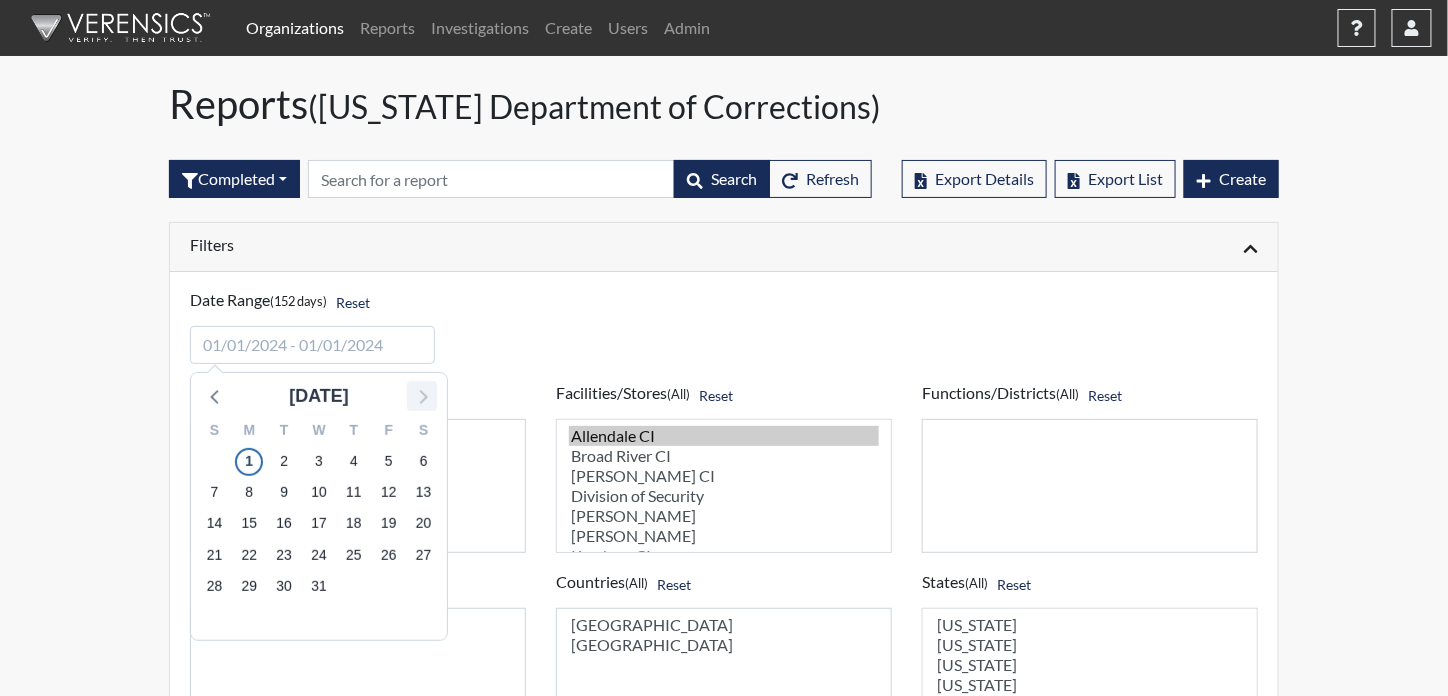 click 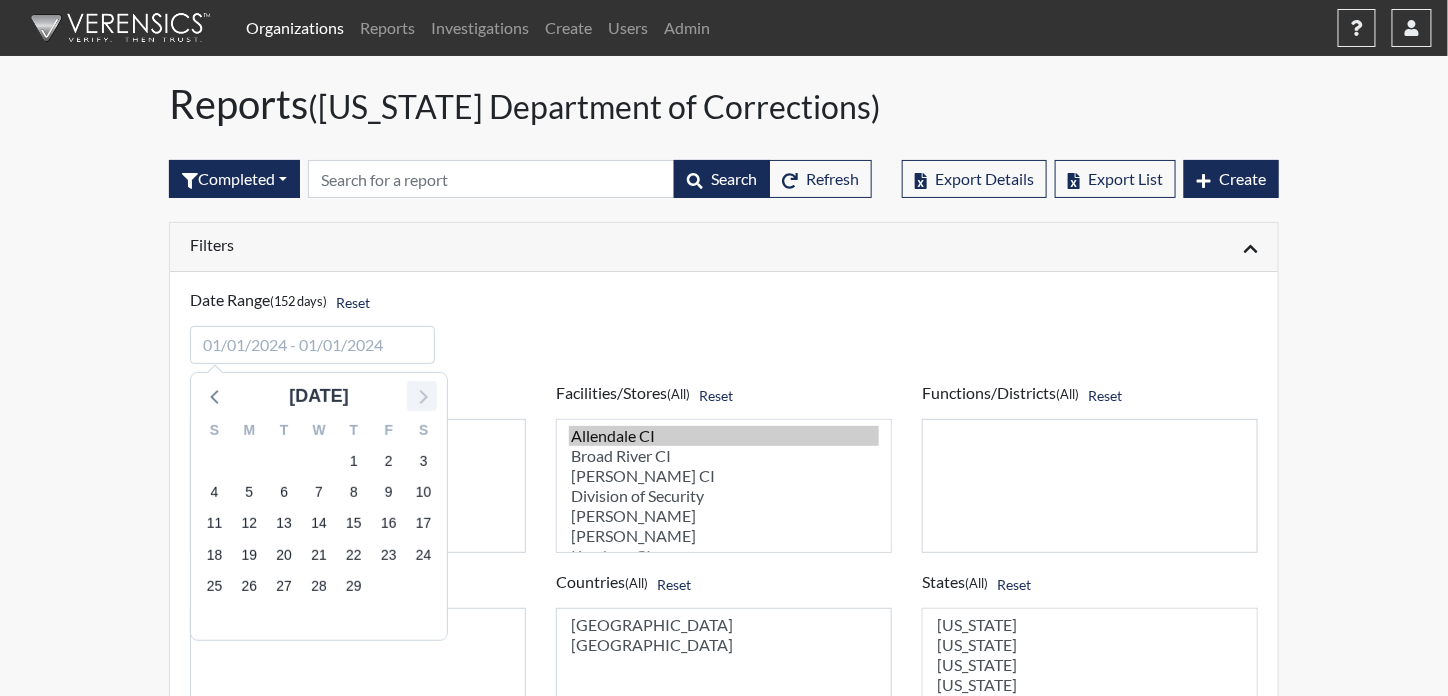 click 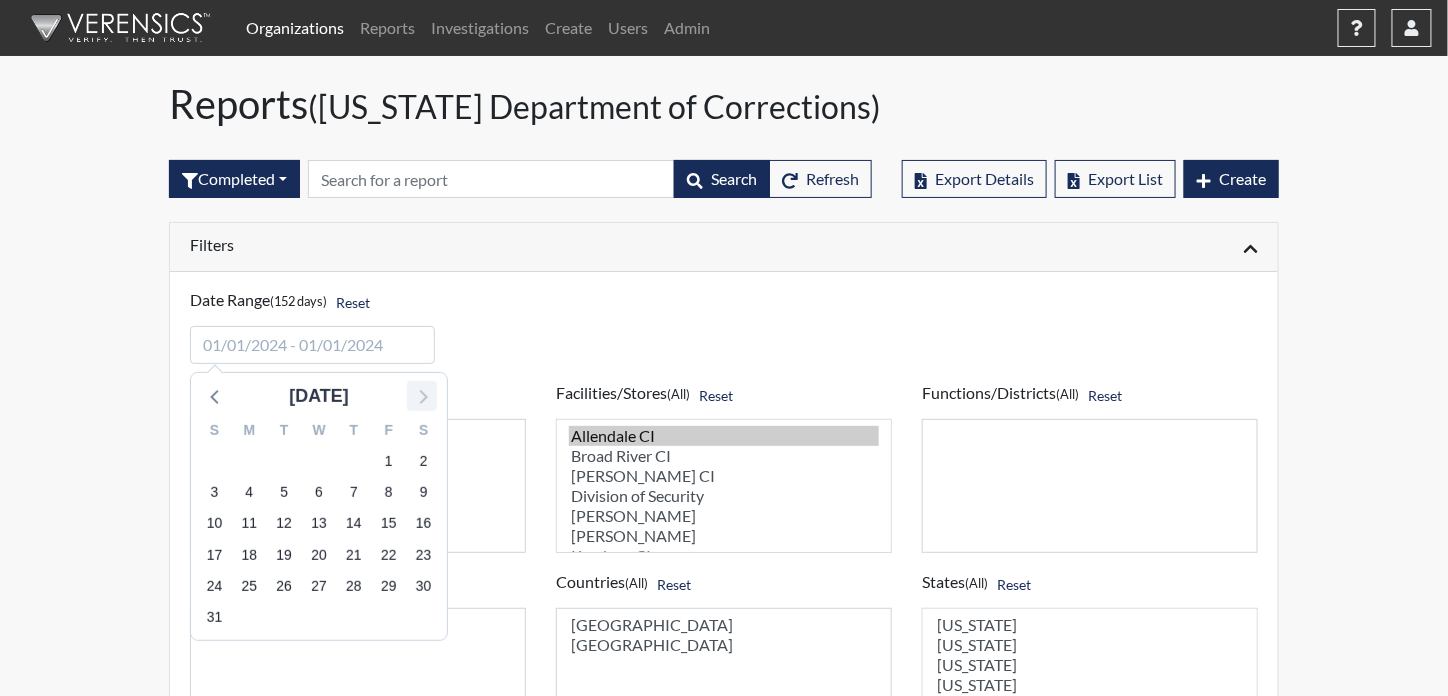 click 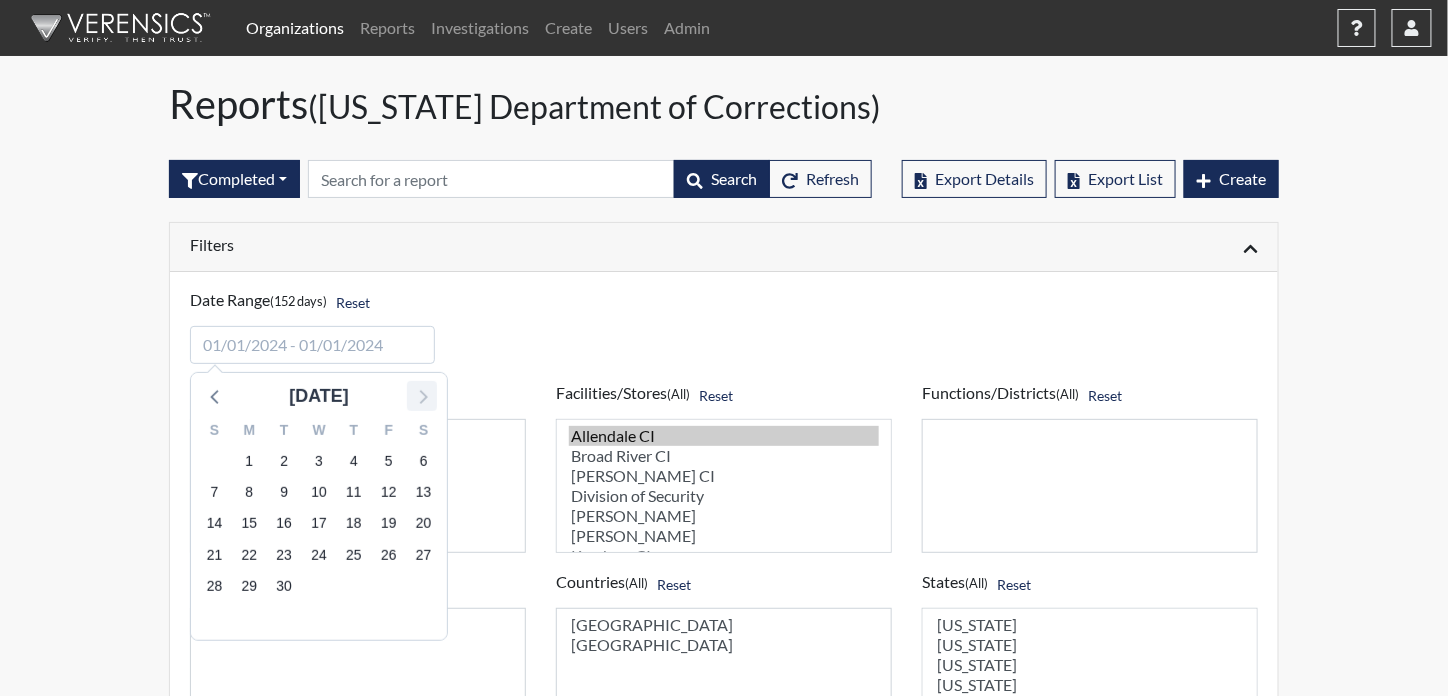 click 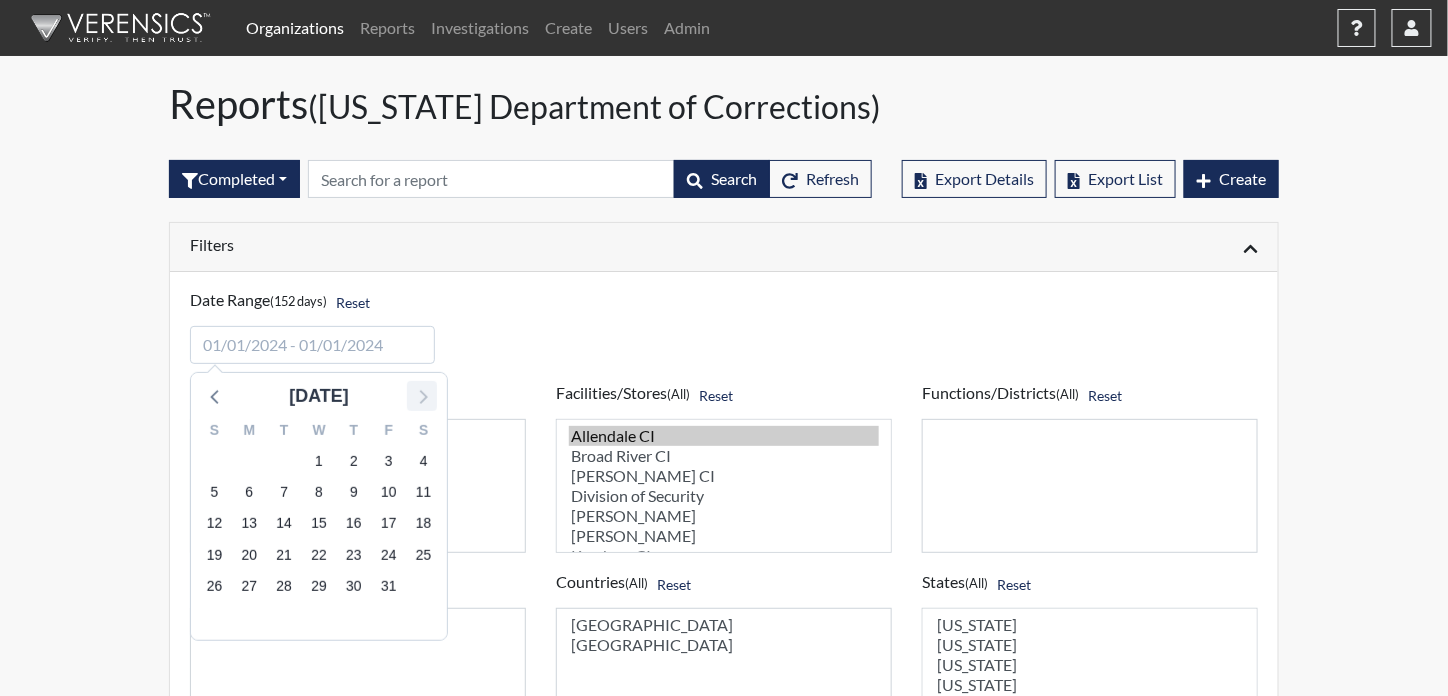 click 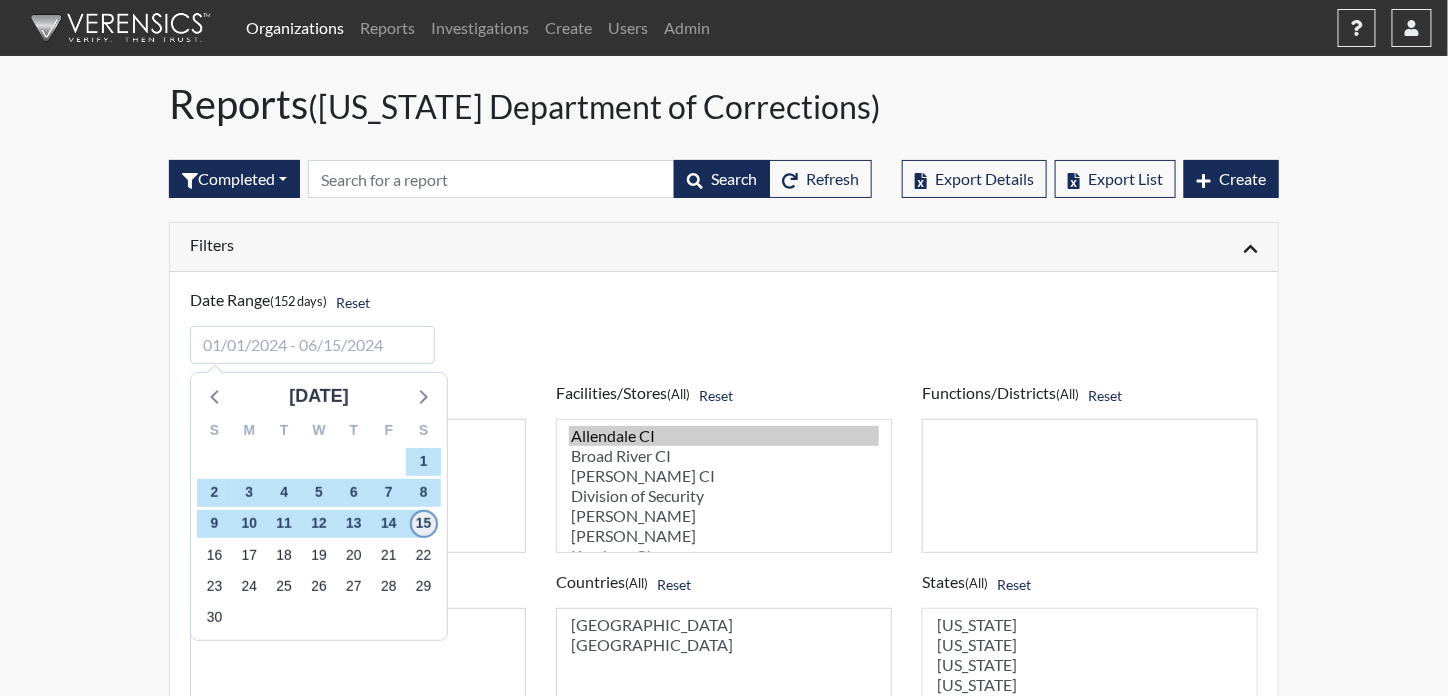 click on "15" at bounding box center [424, 524] 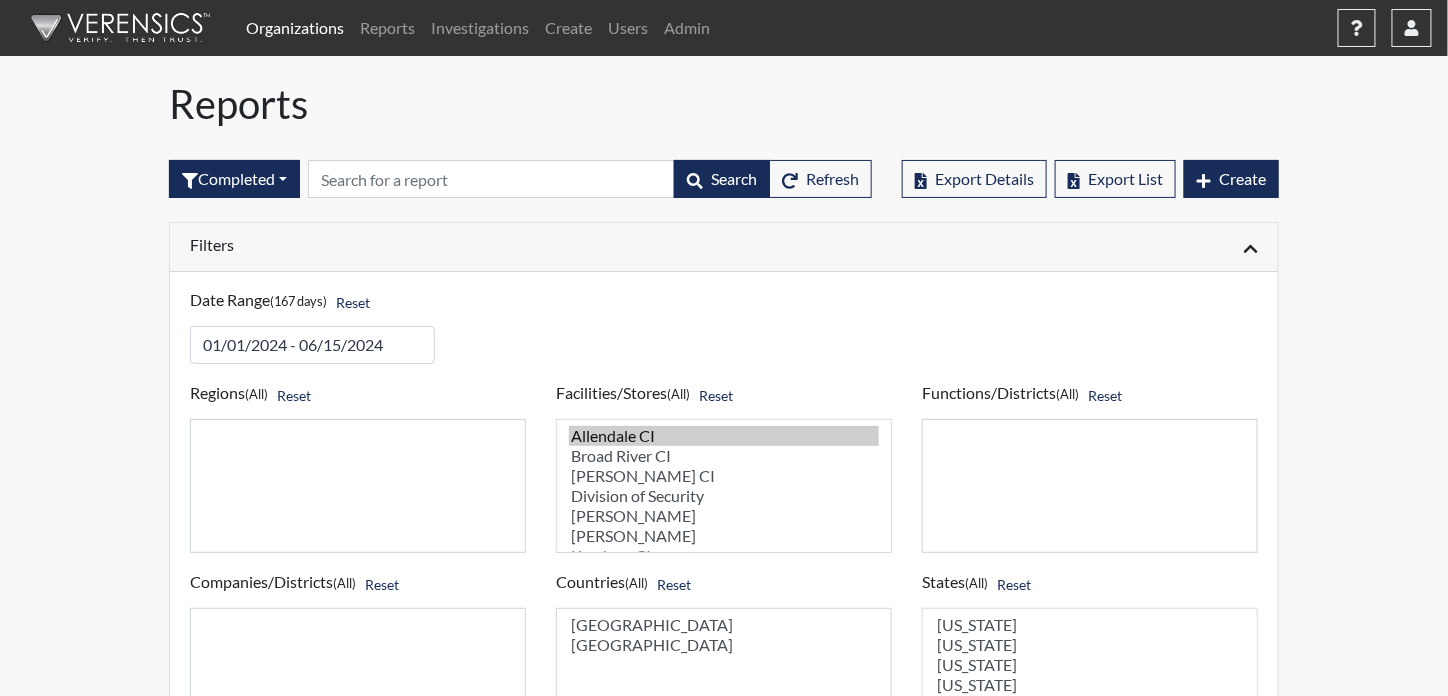 click on "Filters" at bounding box center (449, 244) 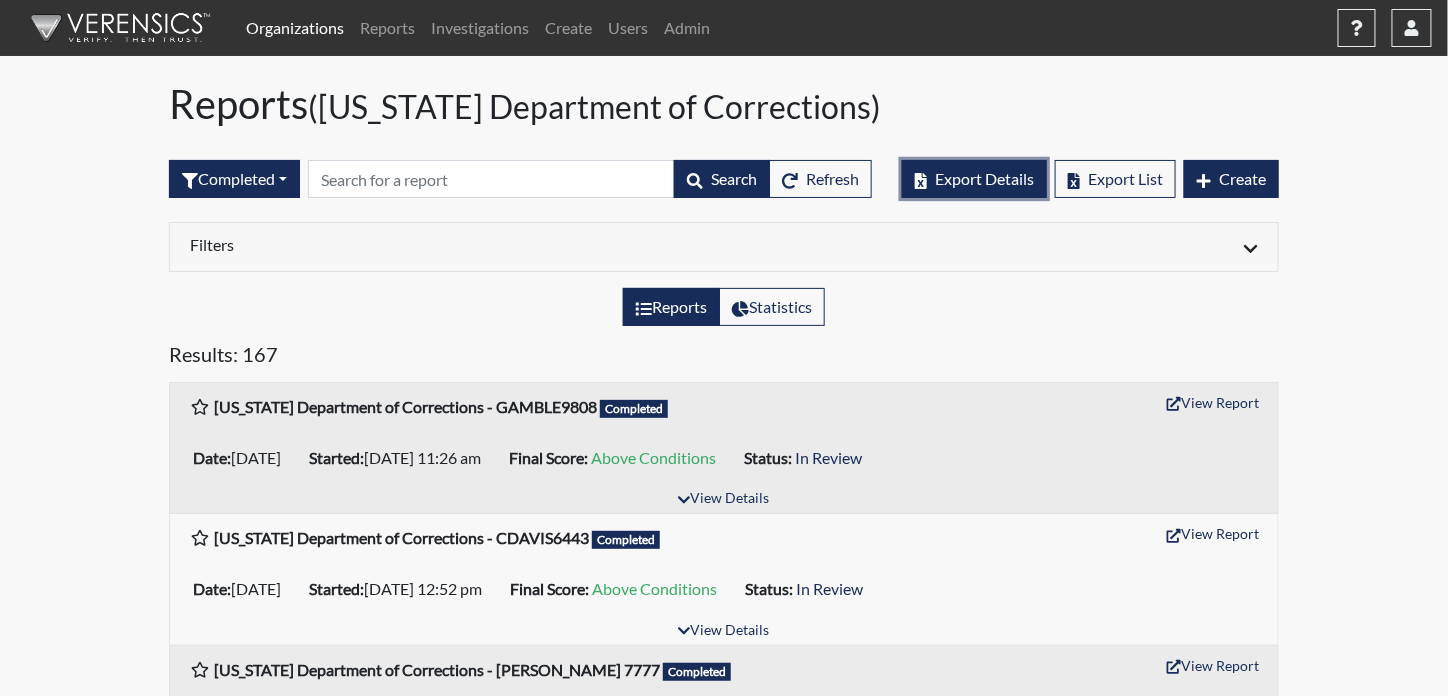 click on "Export Details" at bounding box center [984, 178] 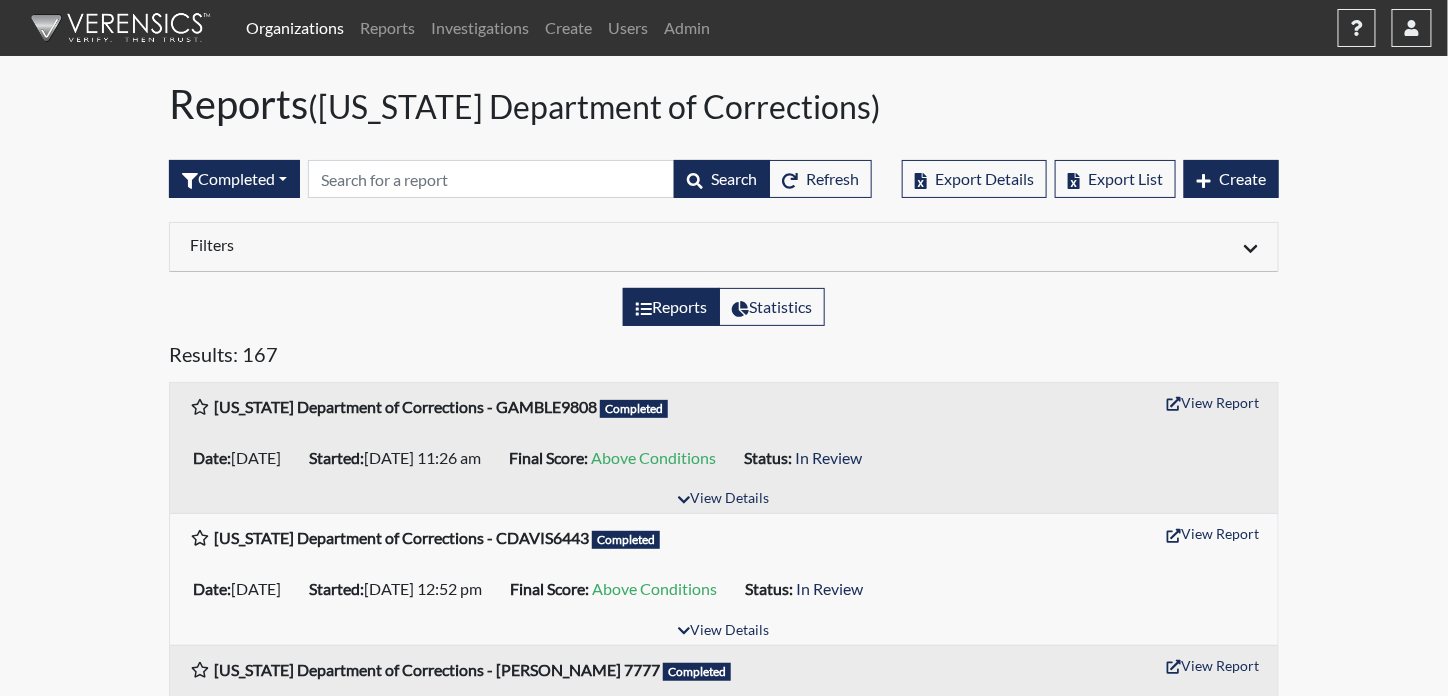 click on "Filters" at bounding box center [449, 244] 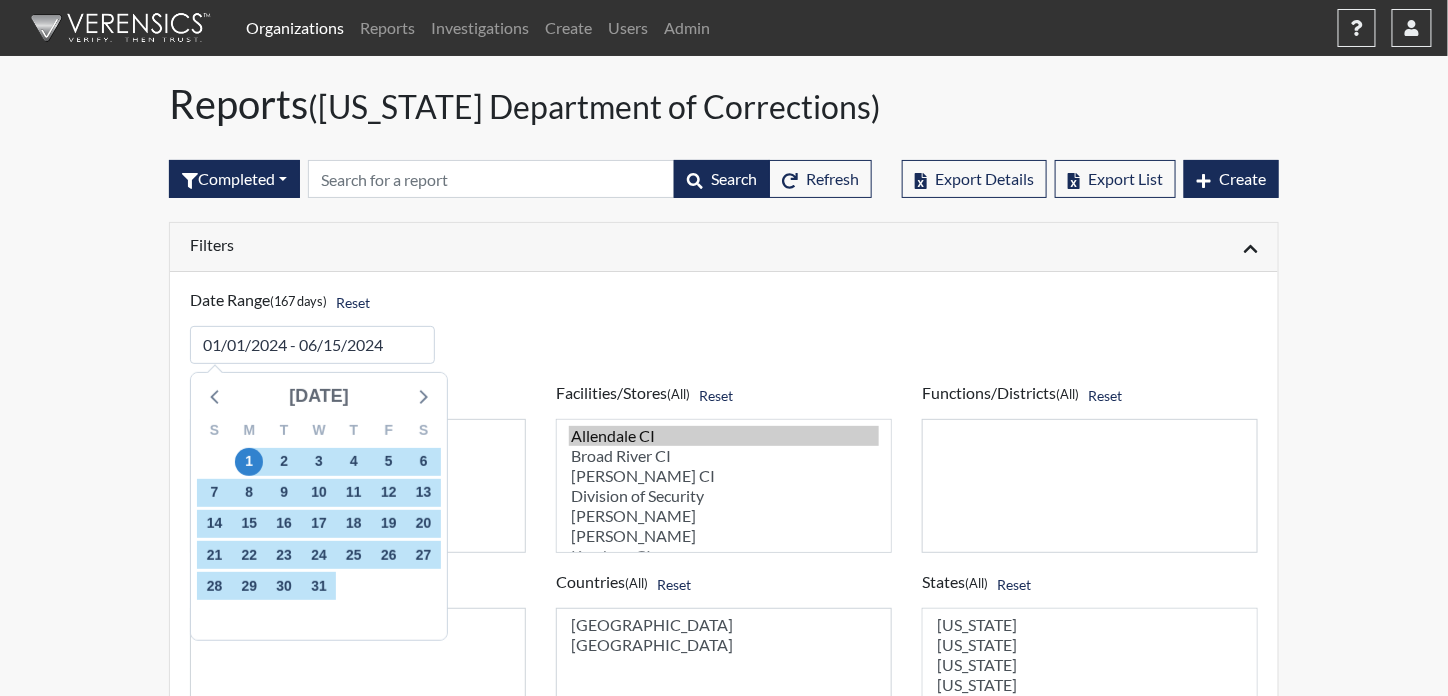click on "[DATE]" at bounding box center (319, 396) 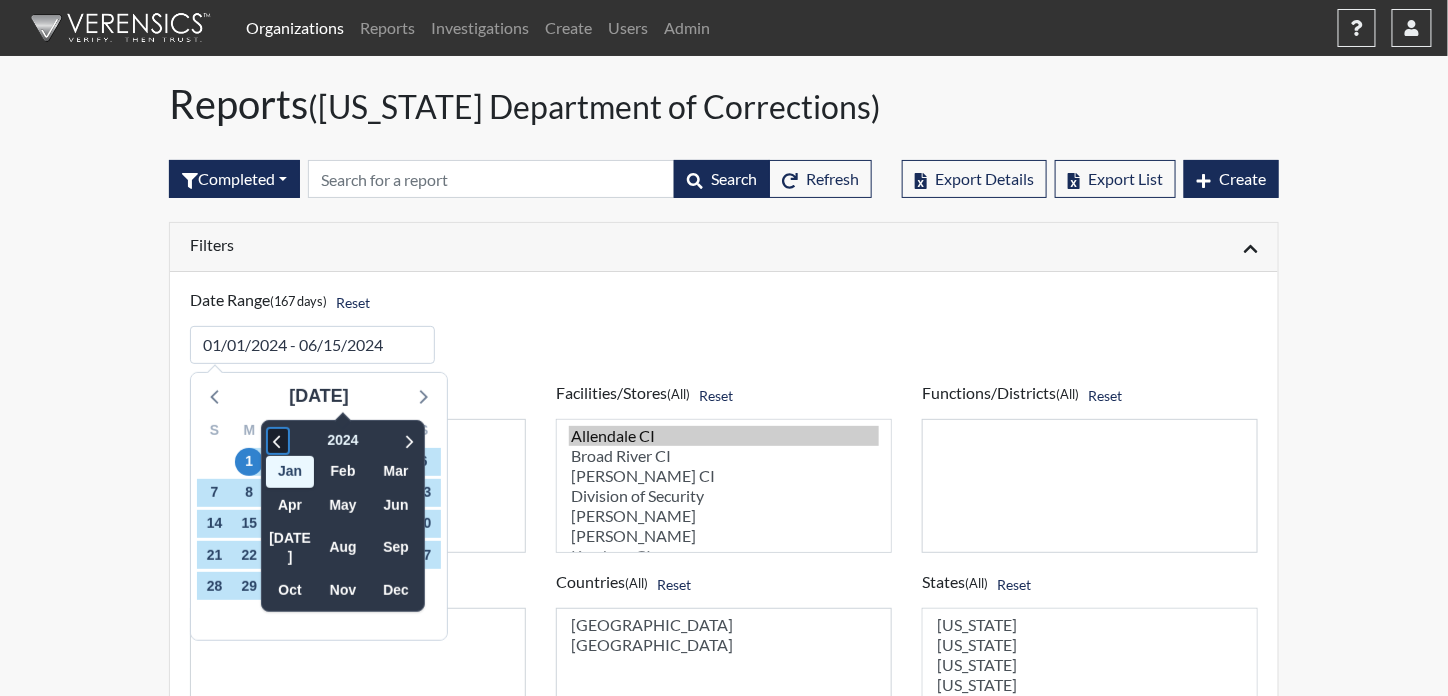 click 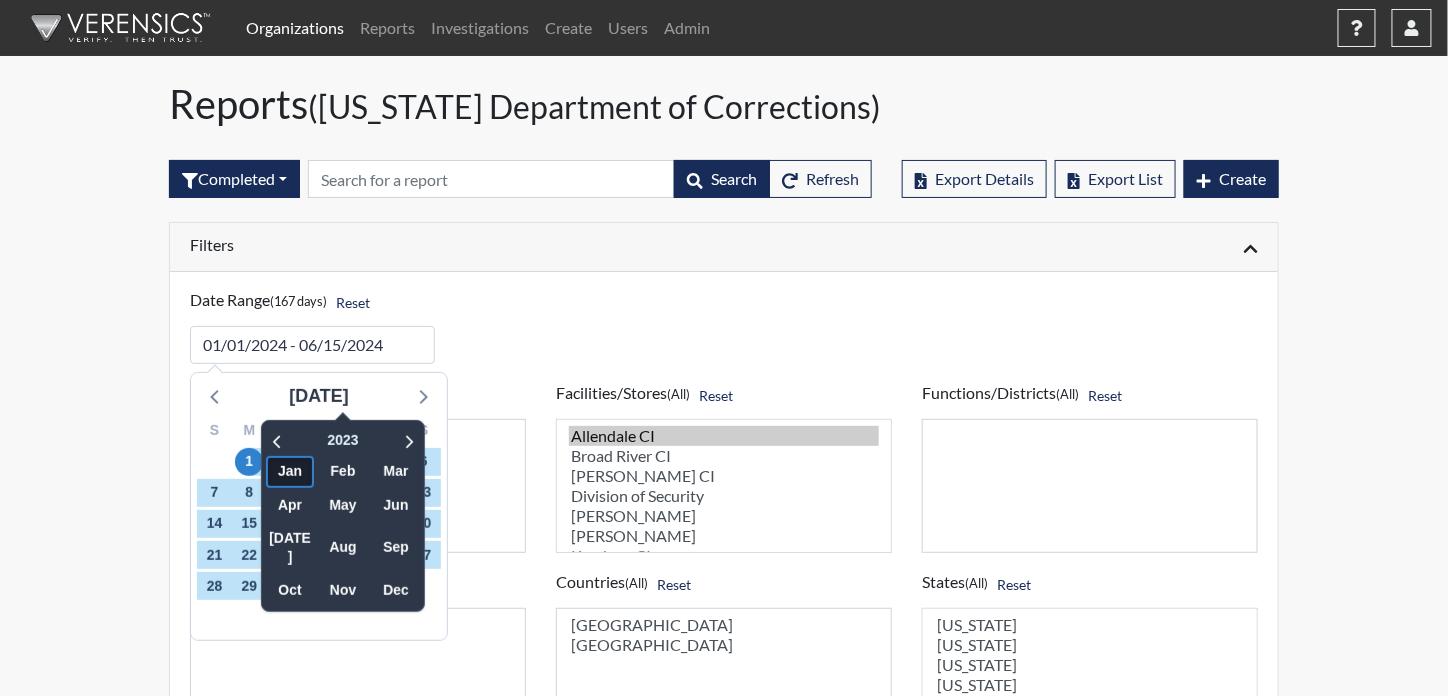 click on "Jan" at bounding box center [290, 471] 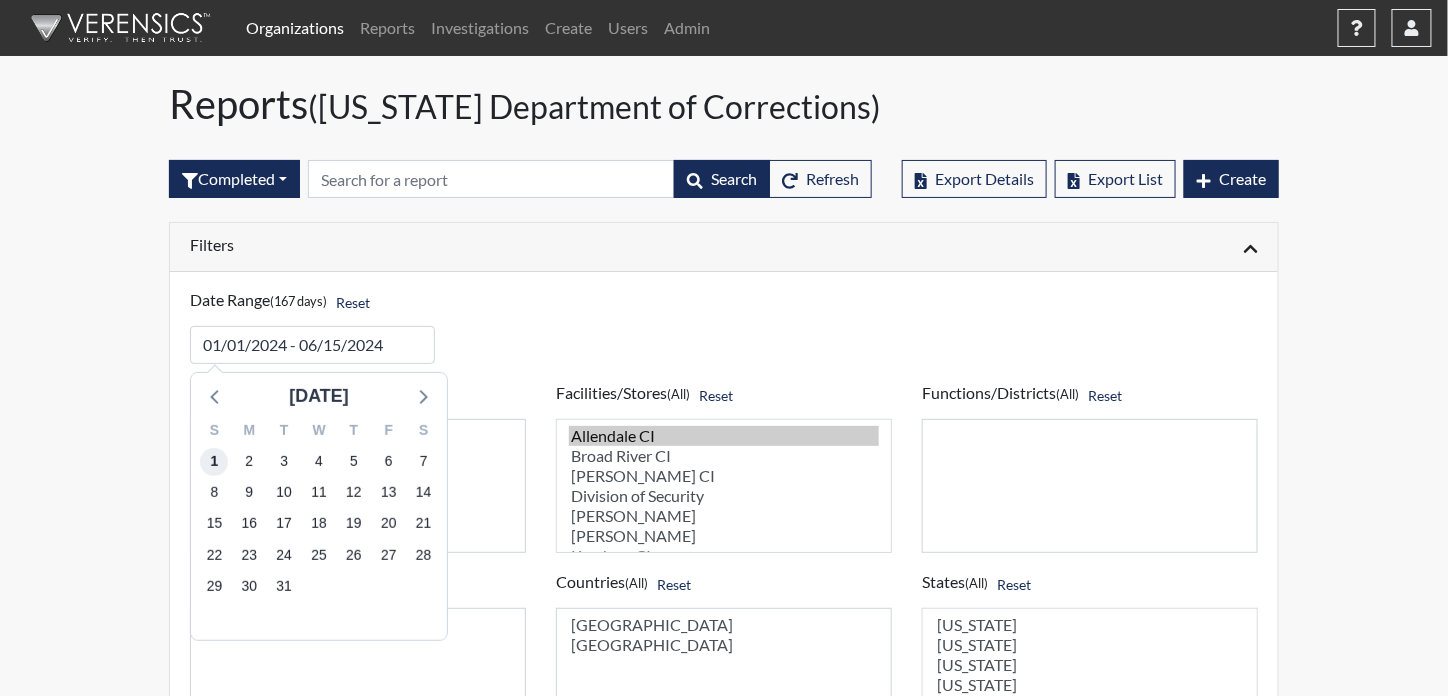 click on "1" at bounding box center (214, 462) 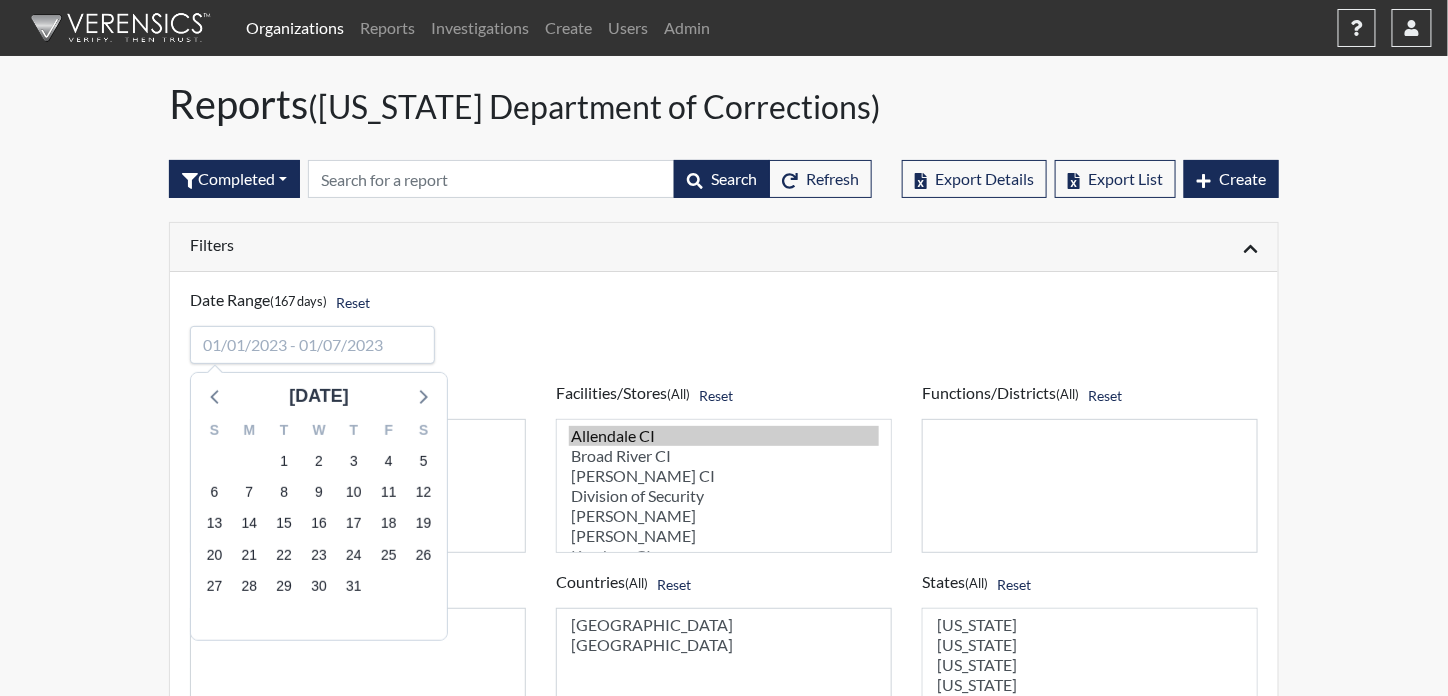 click at bounding box center [312, 345] 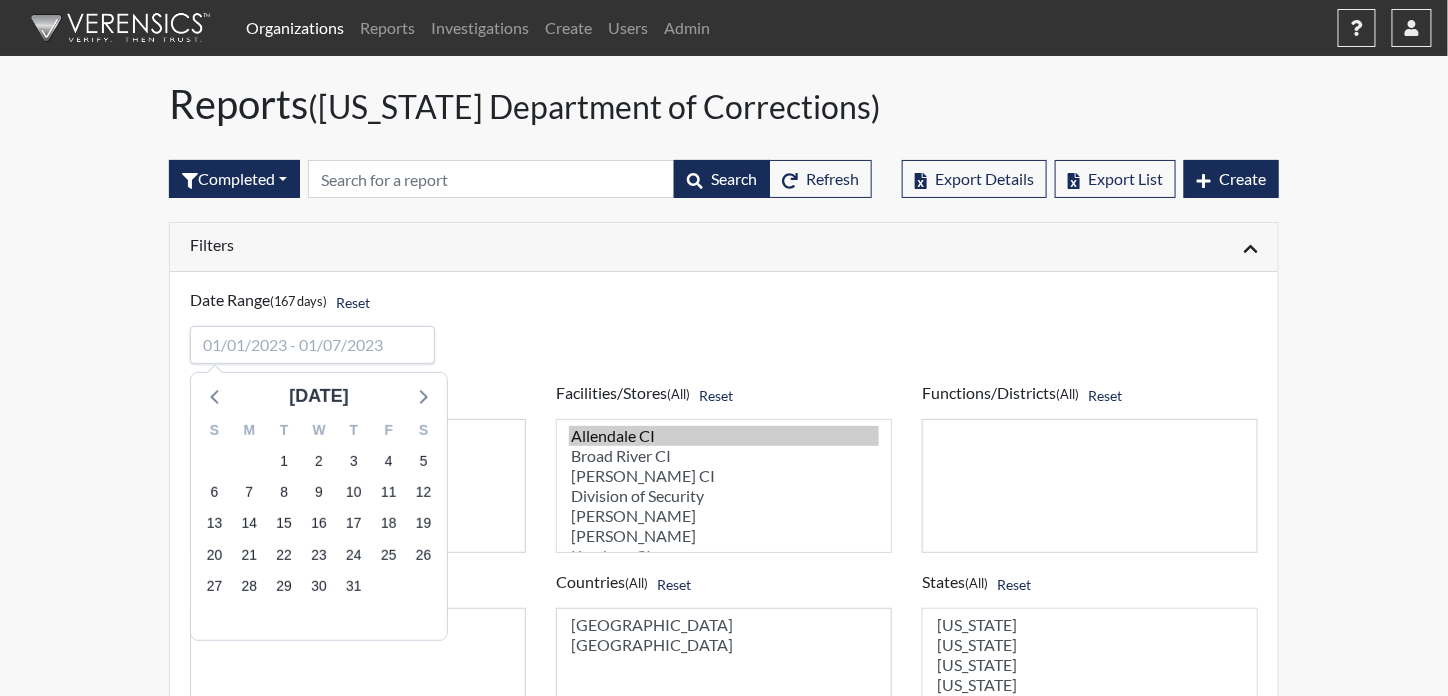 click at bounding box center (312, 345) 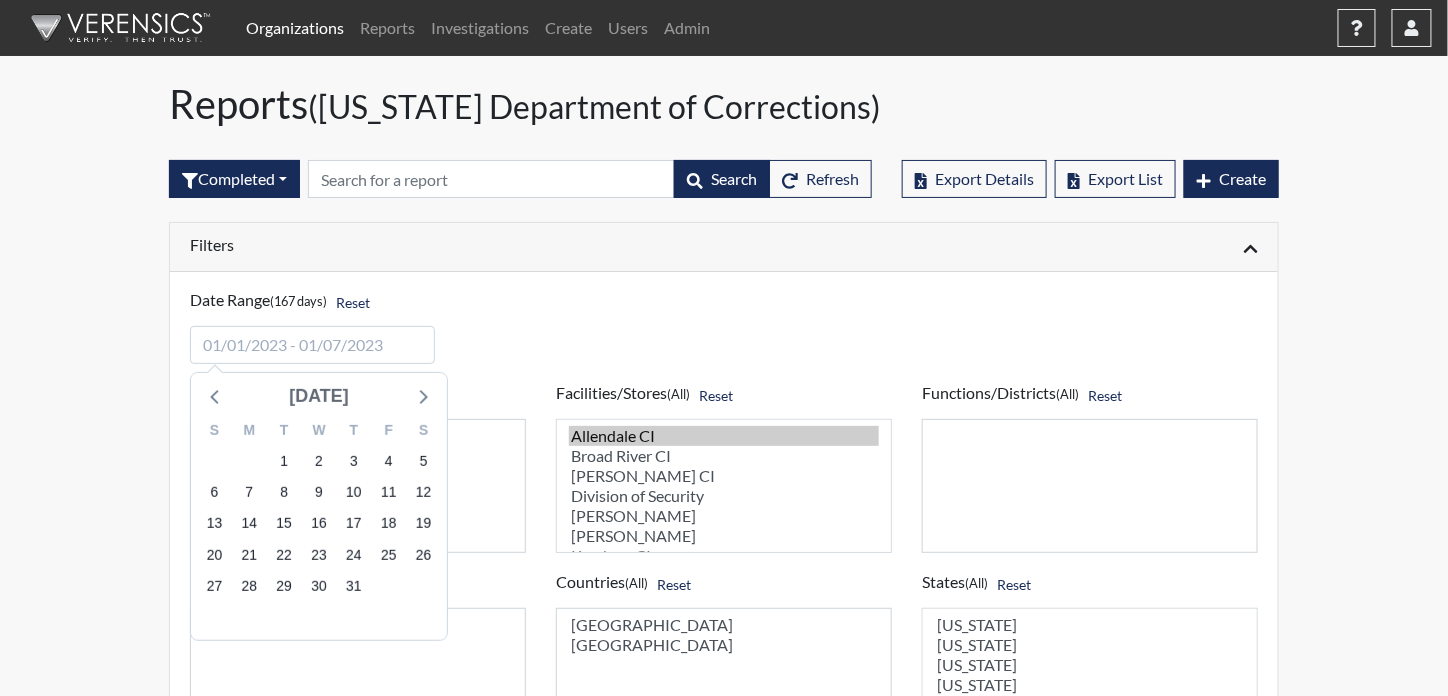click on "[DATE]" at bounding box center (319, 396) 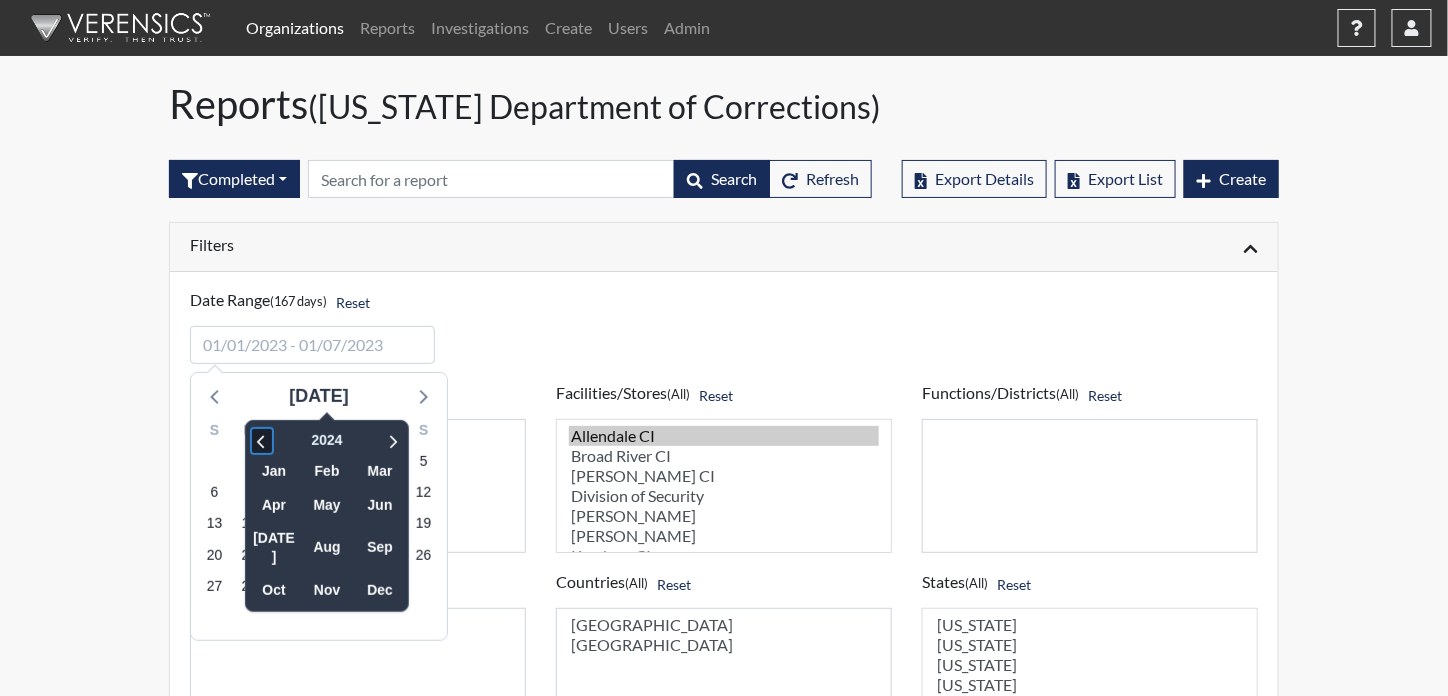 click 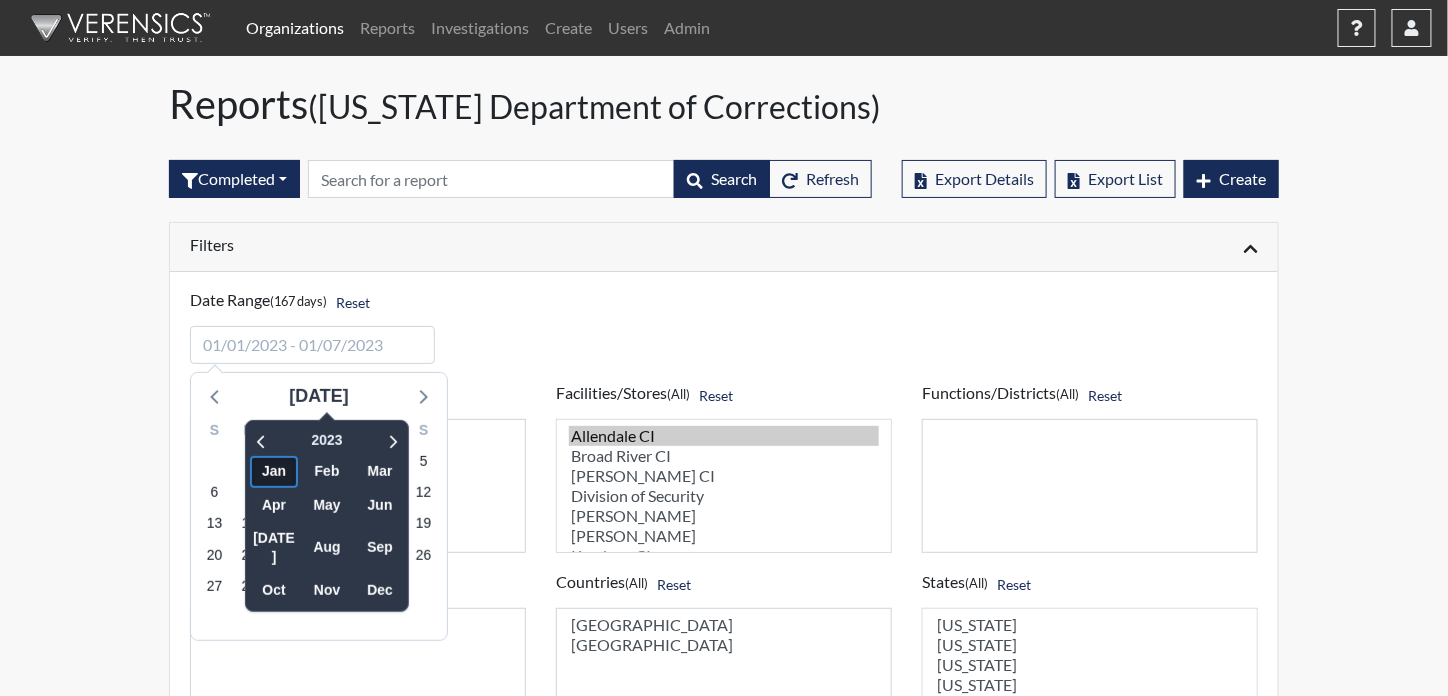 click on "Jan" at bounding box center (274, 471) 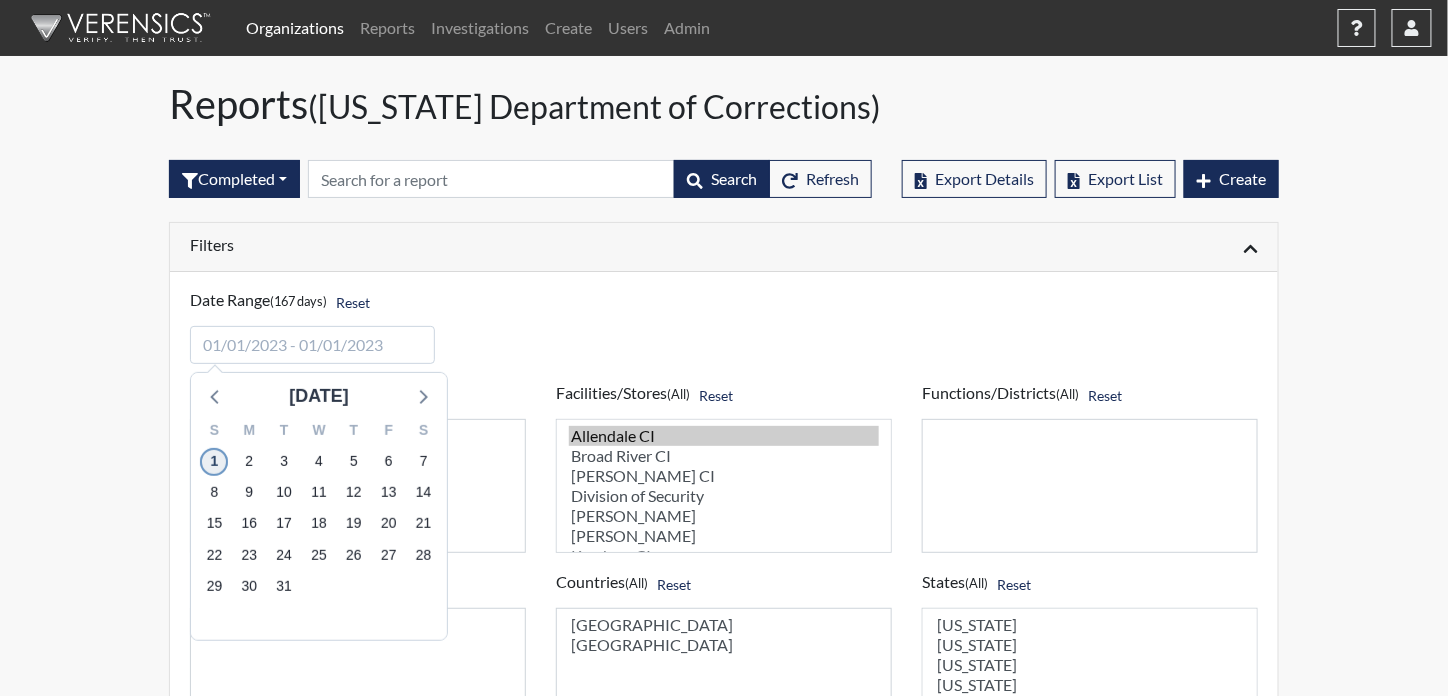 click on "1" at bounding box center (214, 462) 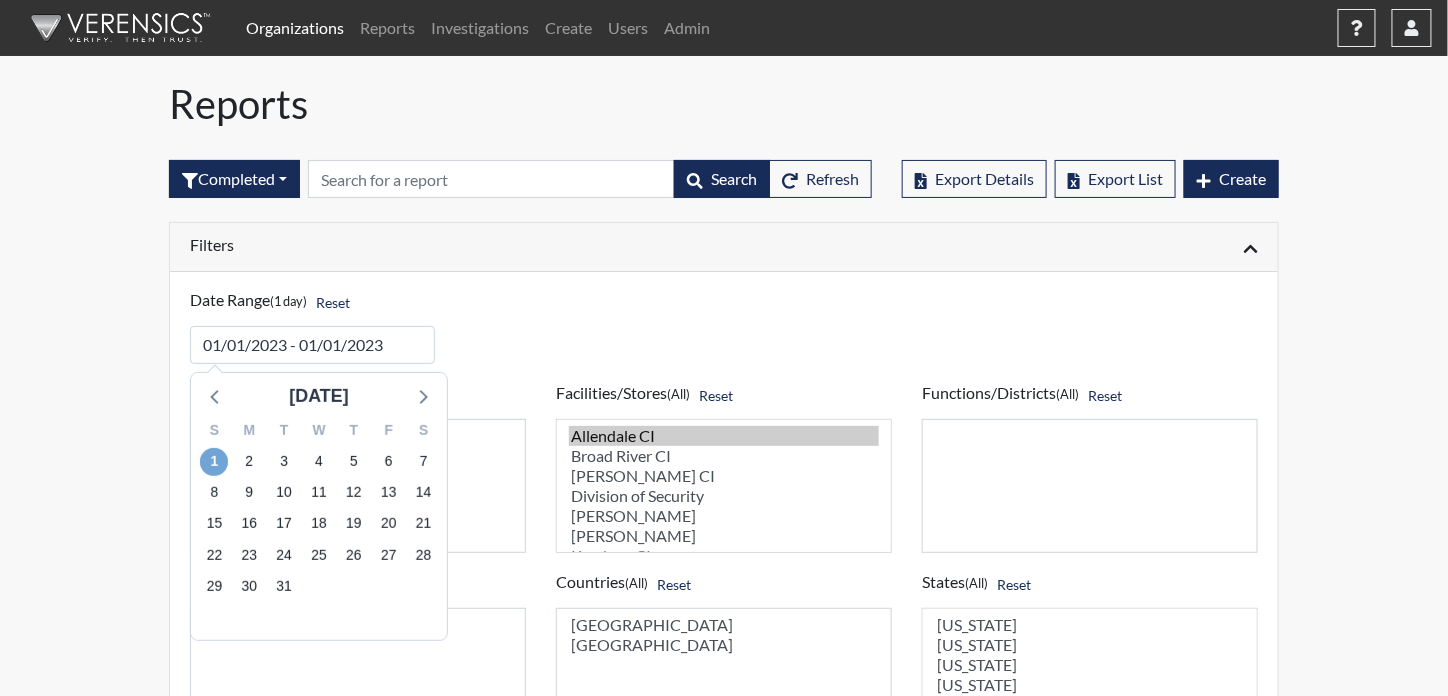 click on "1" at bounding box center (214, 462) 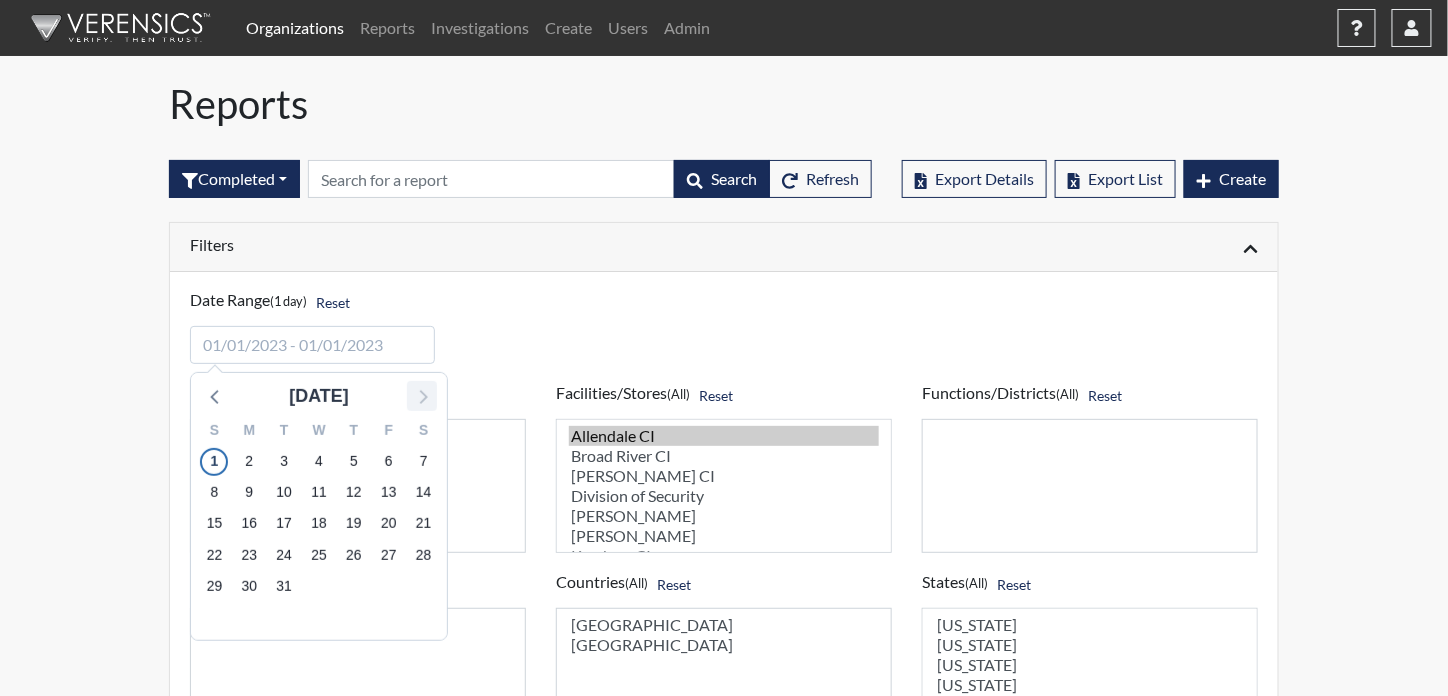 click 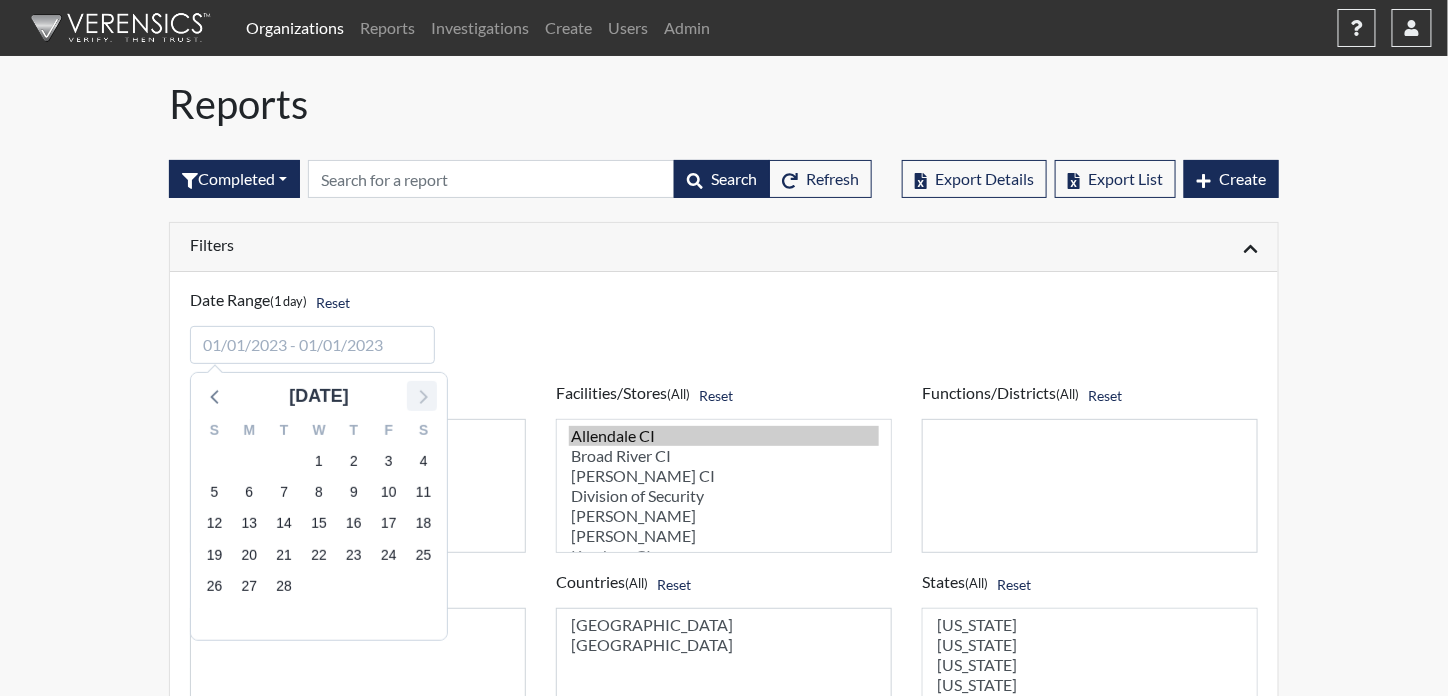 click 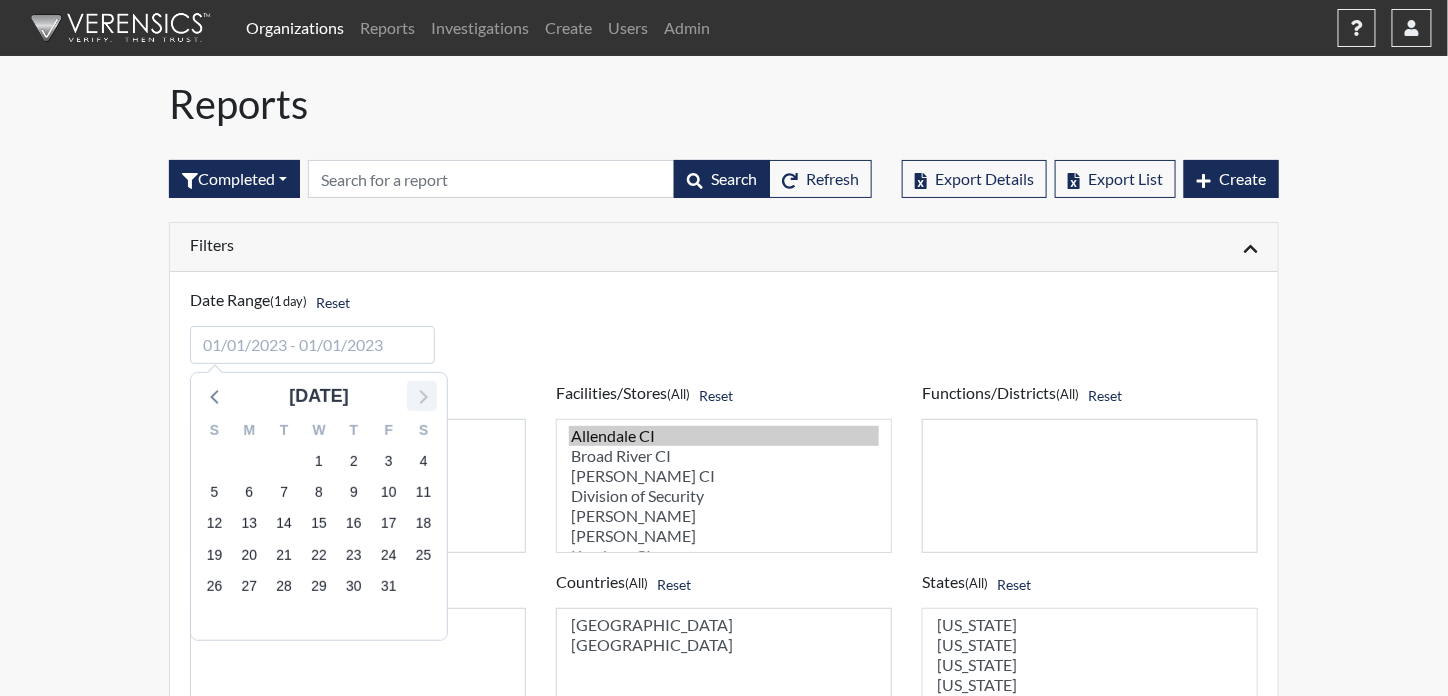 click 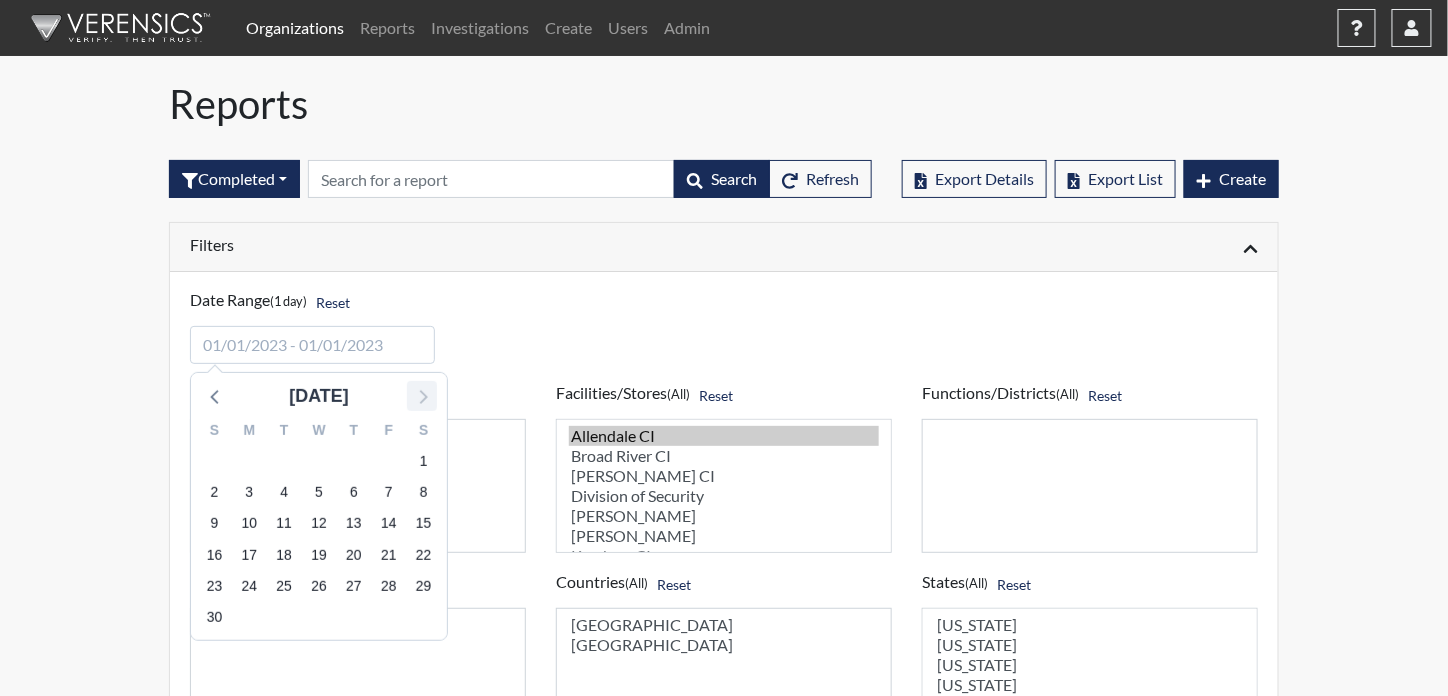 click 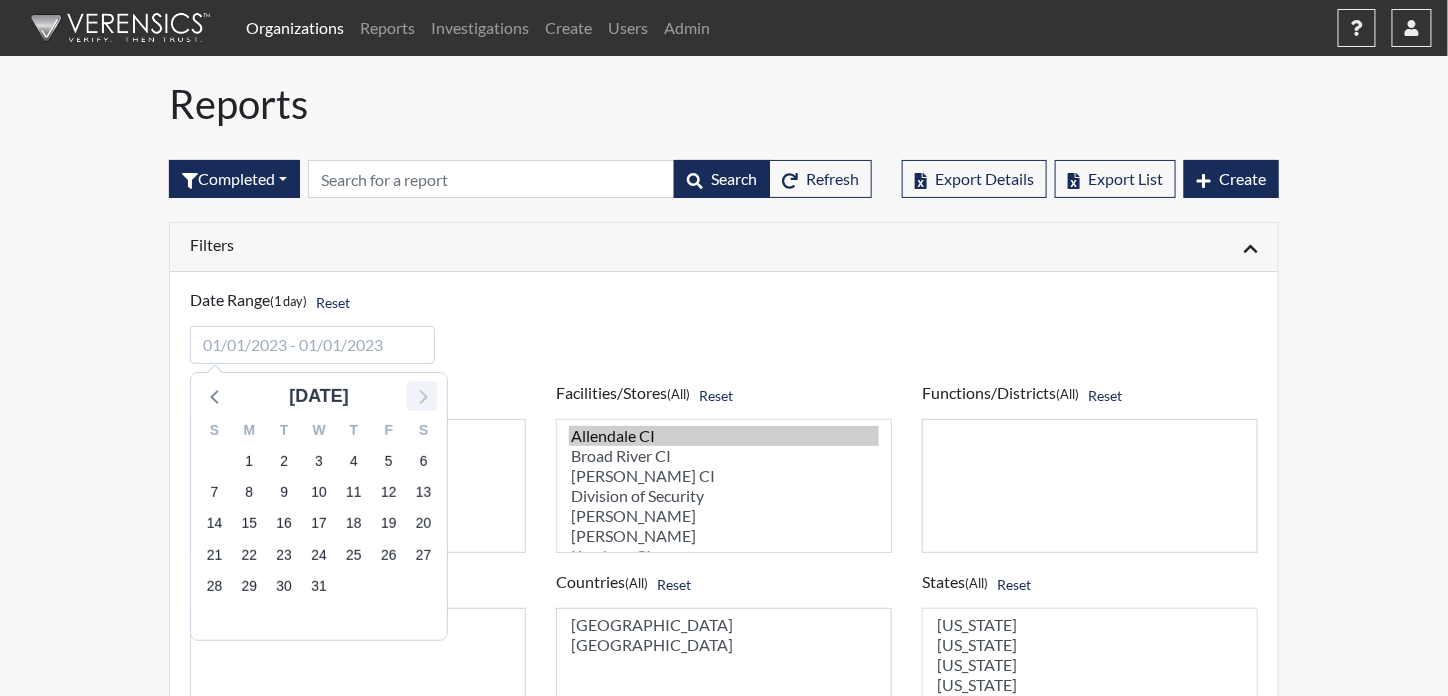 click 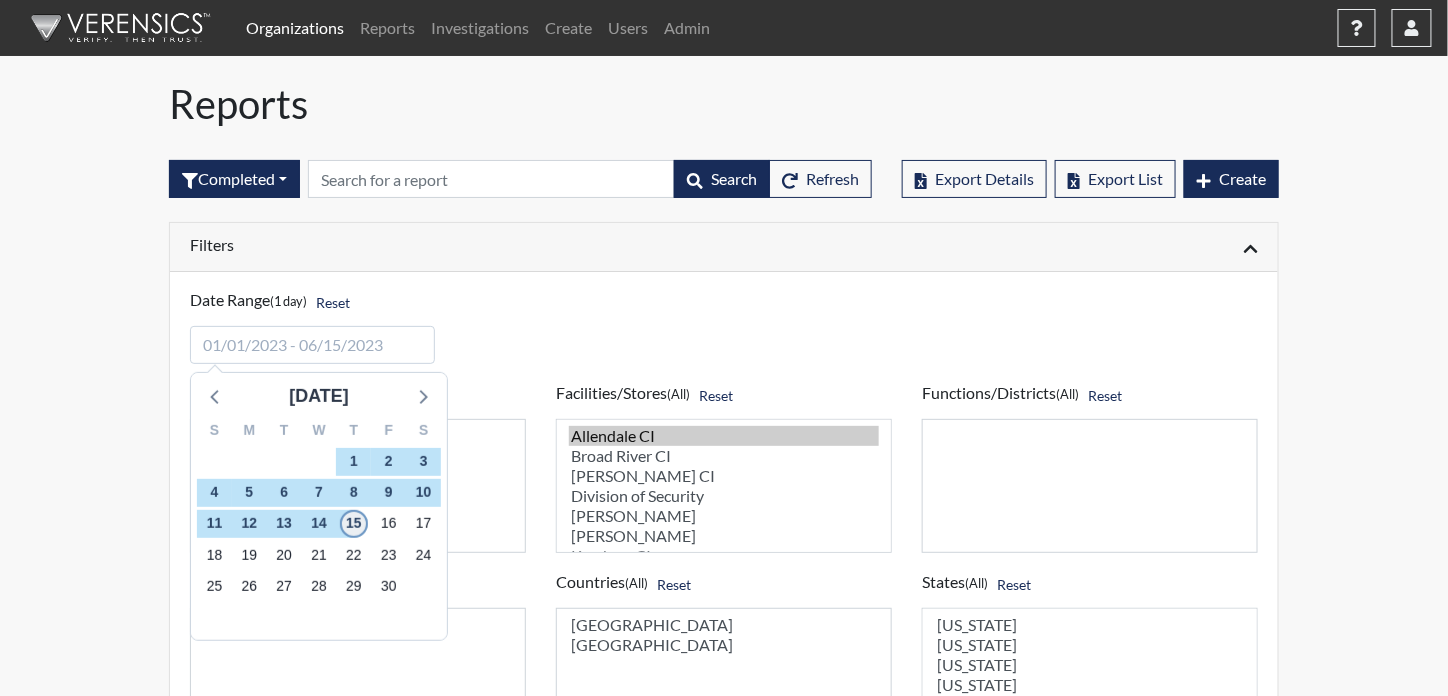 click on "15" at bounding box center [354, 524] 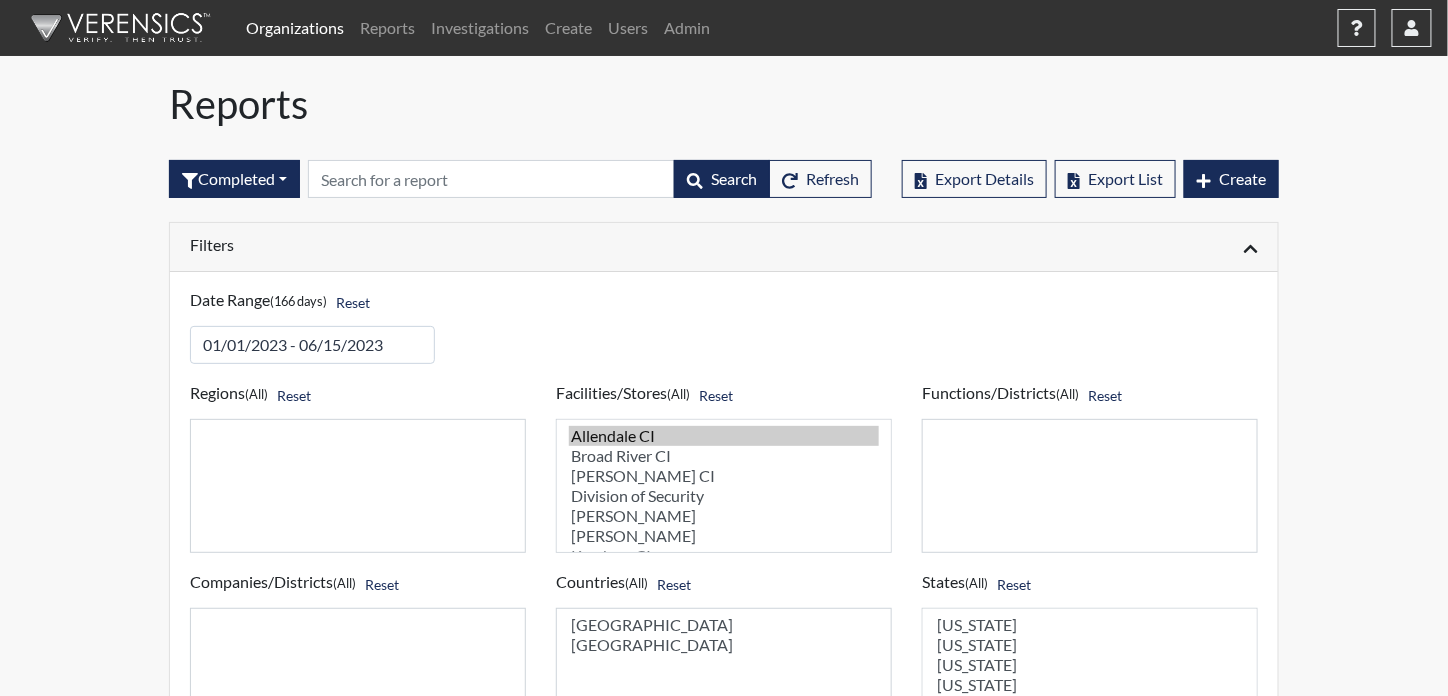 click on "Filters" at bounding box center [724, 247] 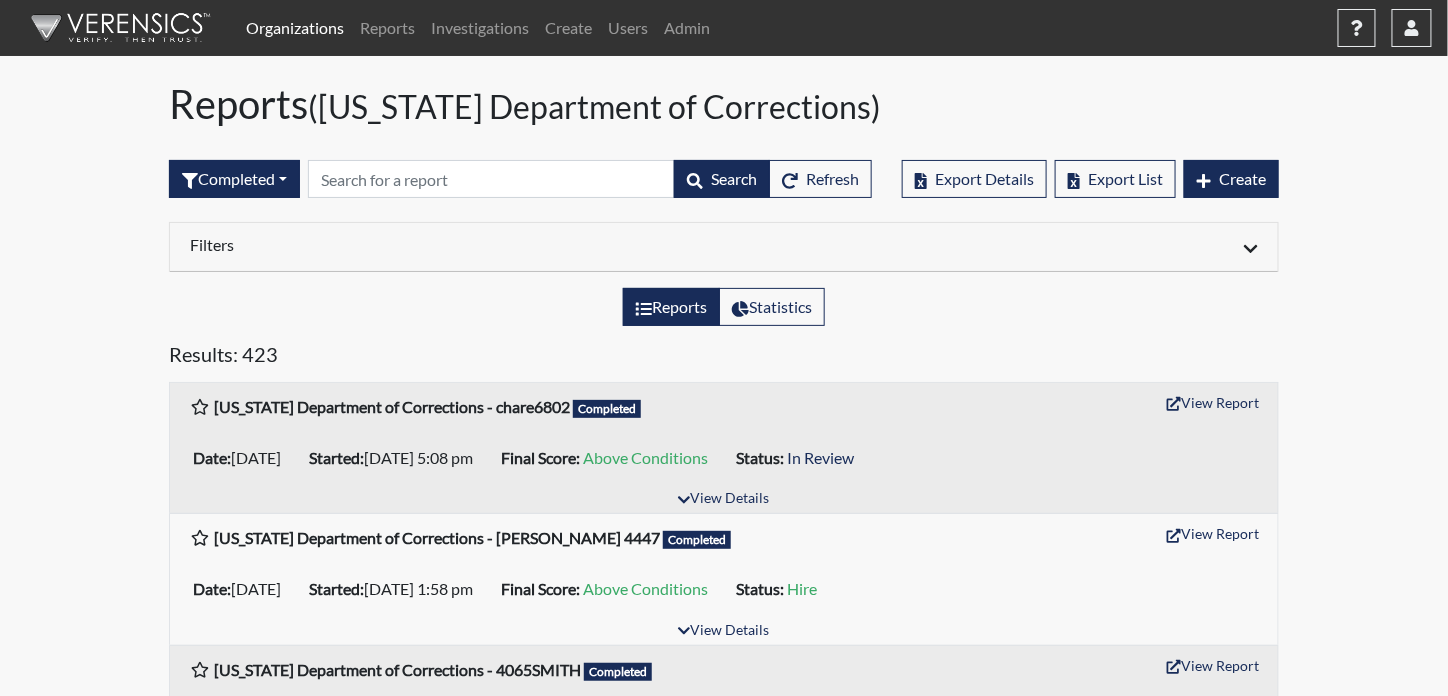 click on "Filters" at bounding box center [449, 244] 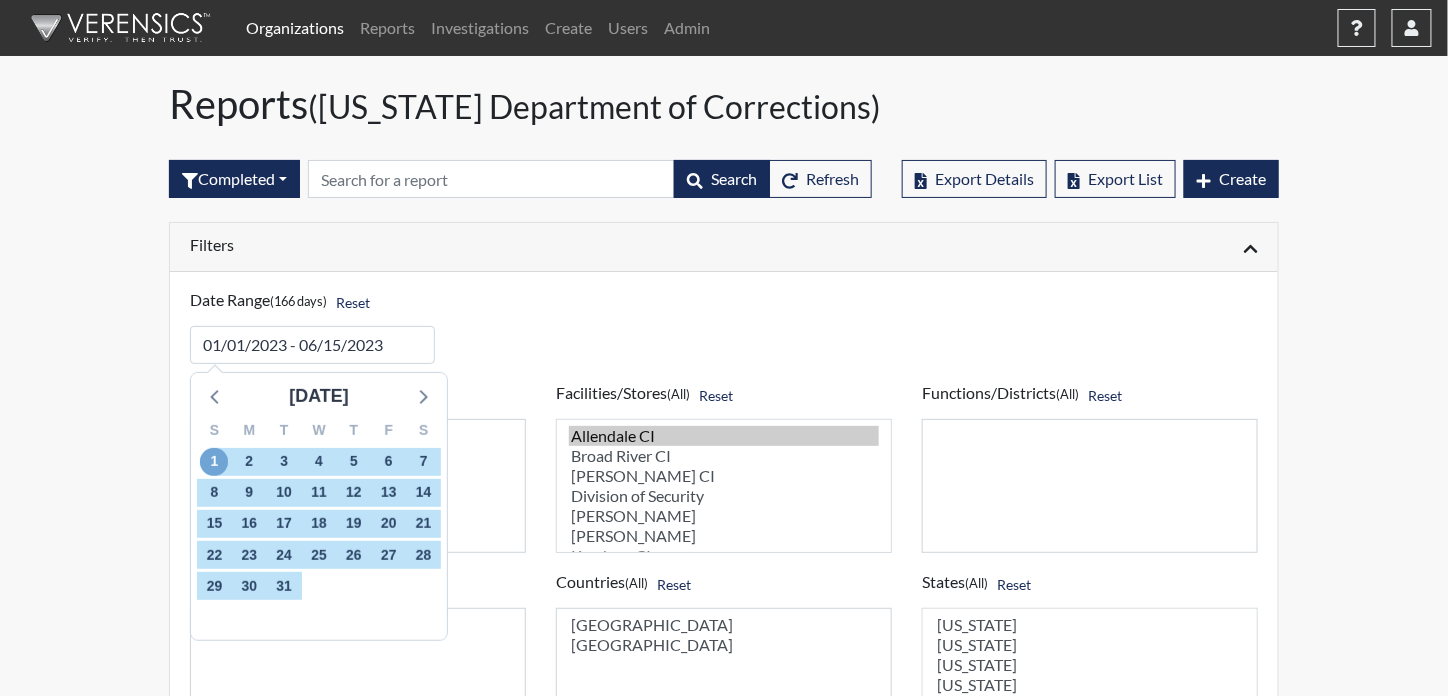 click on "1" at bounding box center (214, 462) 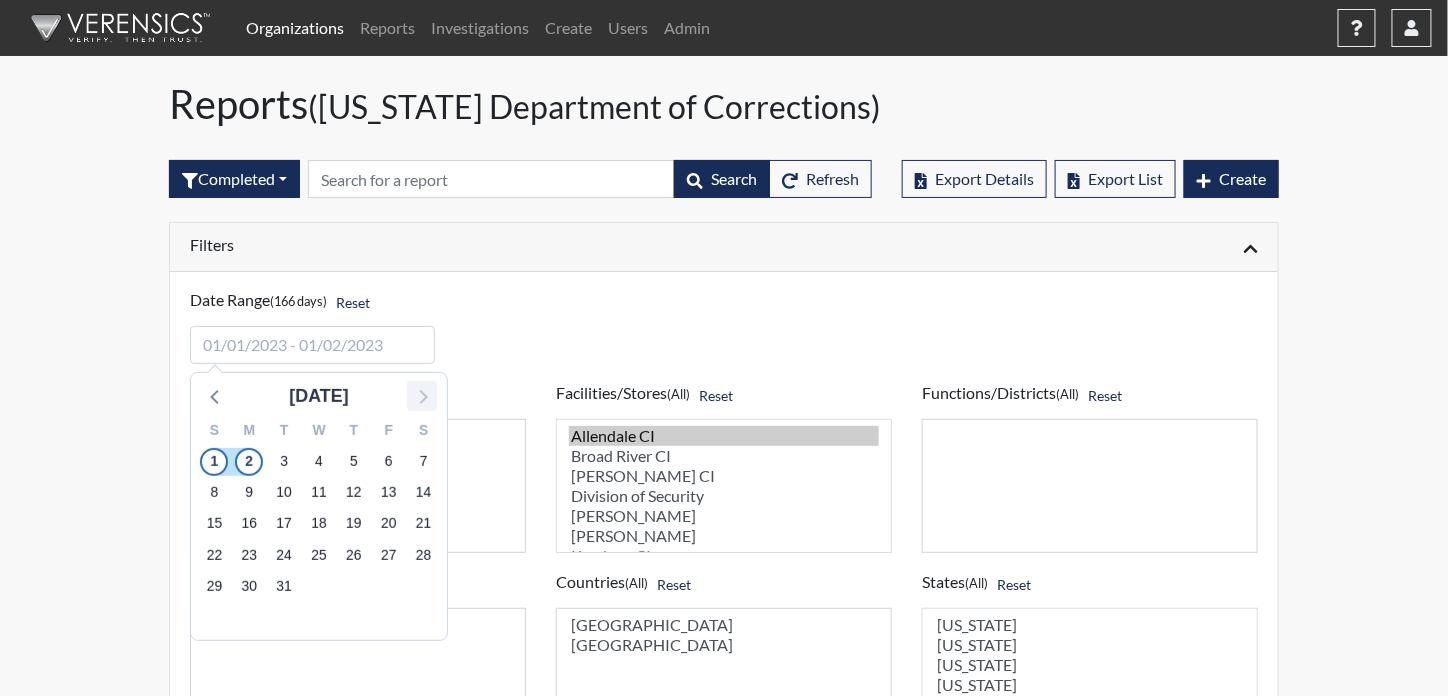 click 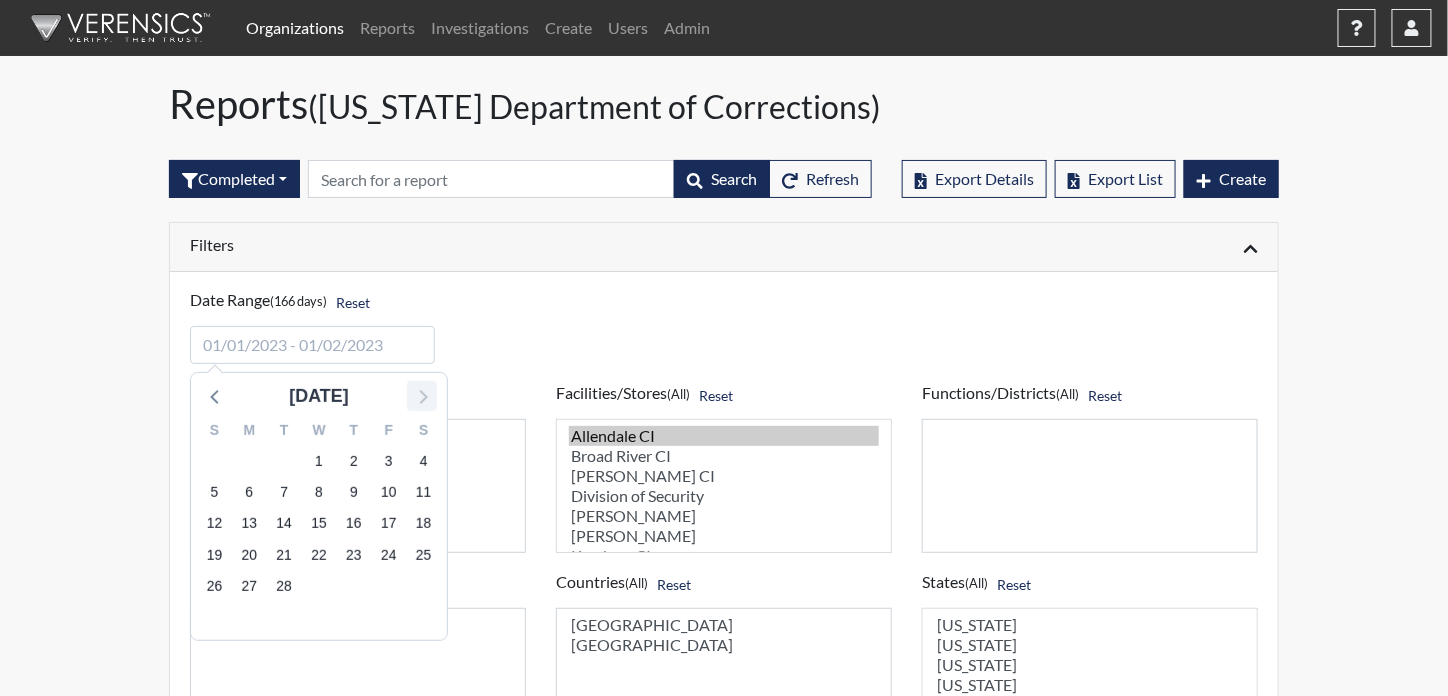click 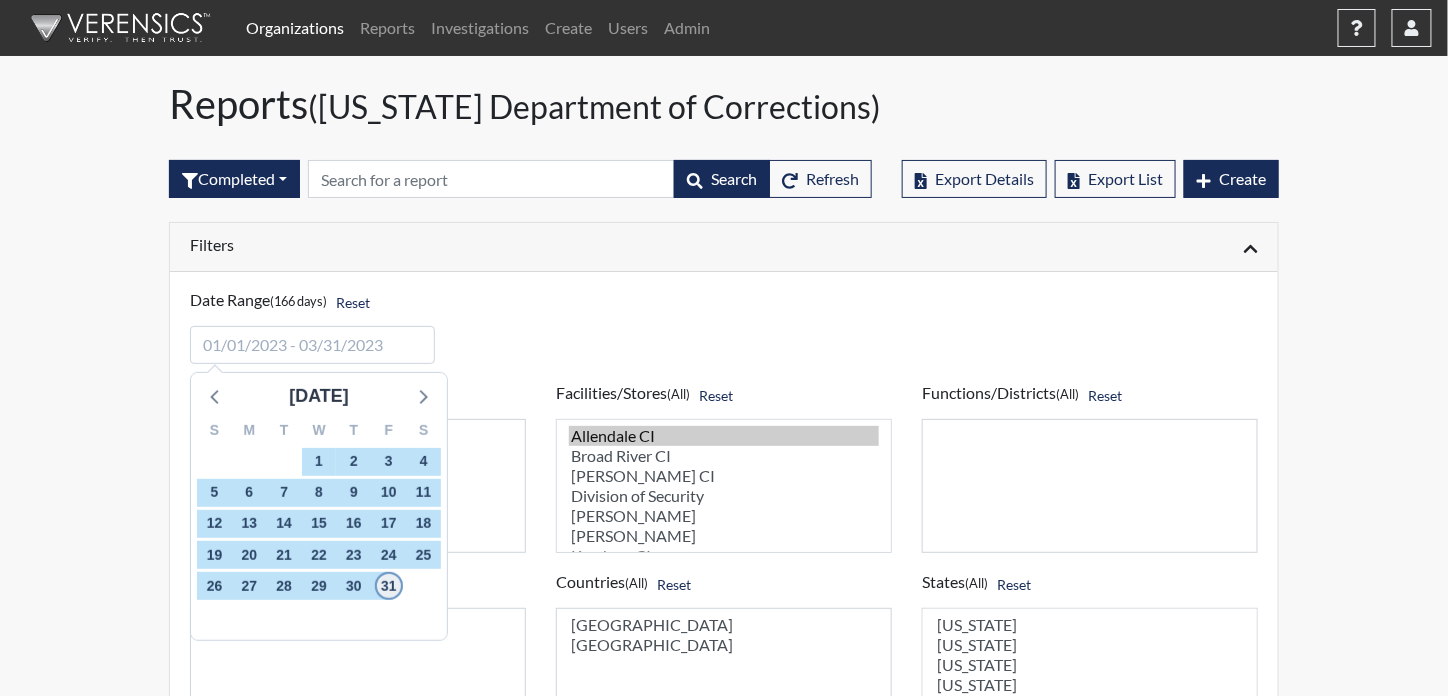 click on "31" at bounding box center (389, 586) 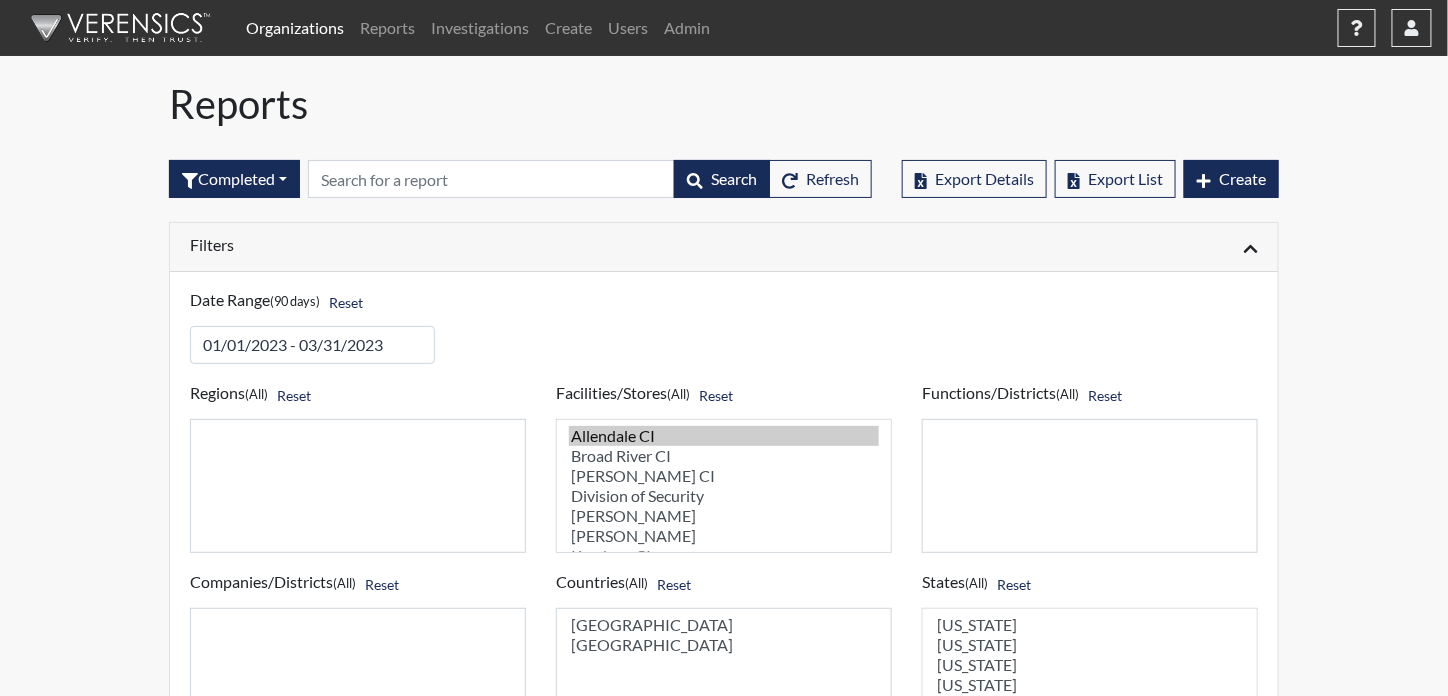 click on "Filters" at bounding box center (449, 247) 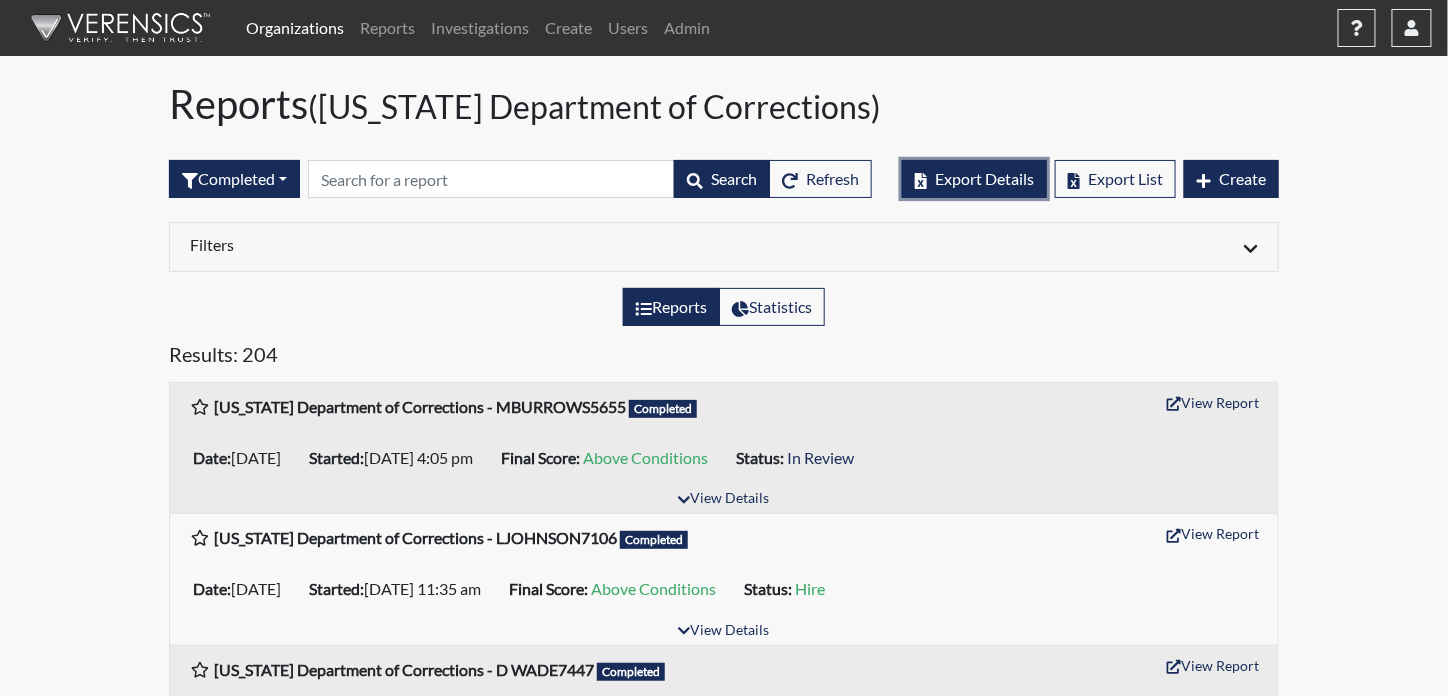 click on "Export Details" at bounding box center [984, 178] 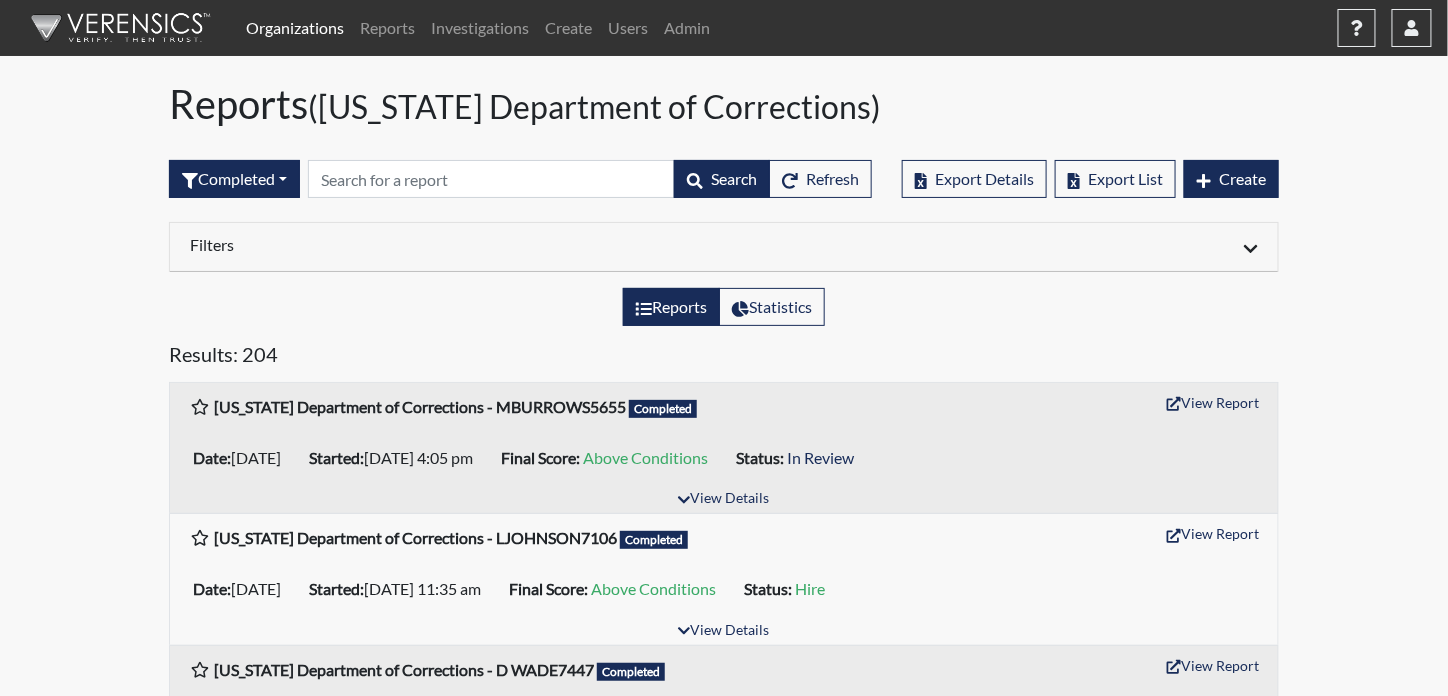 click on "Filters" at bounding box center (449, 244) 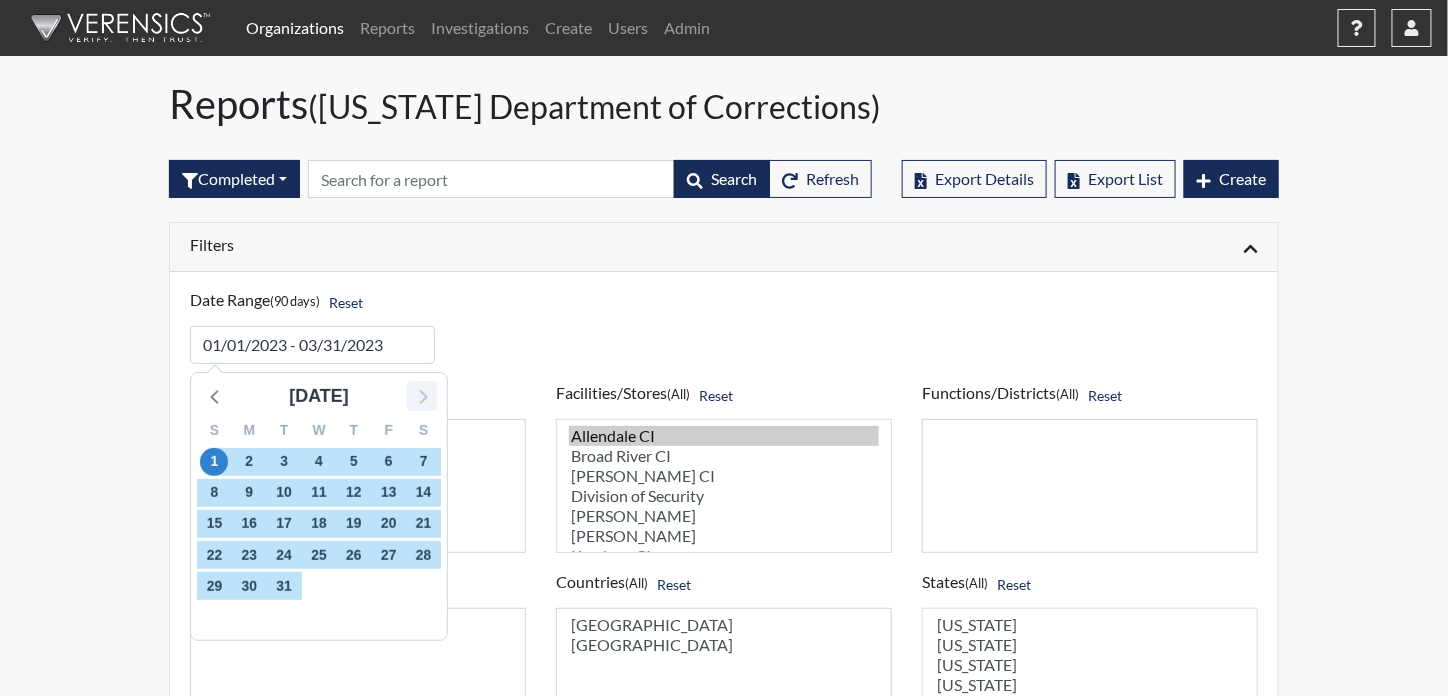 click 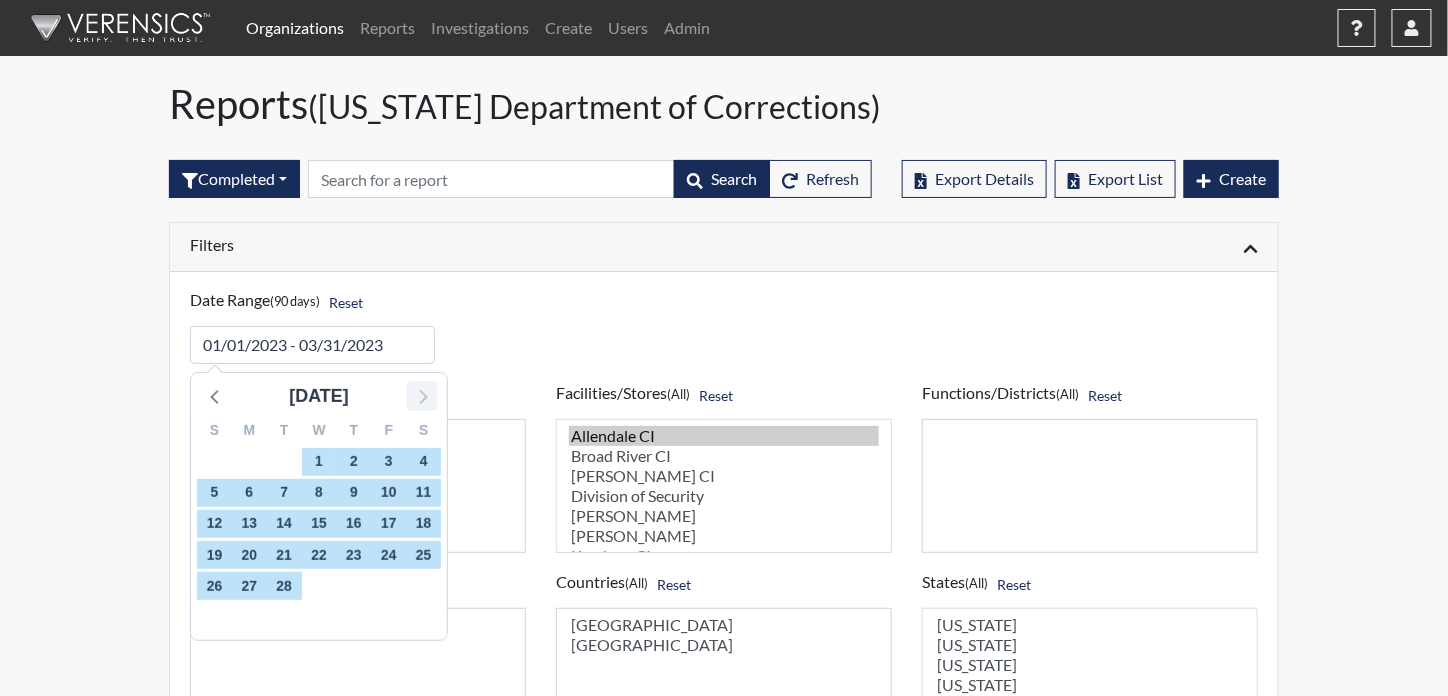 click 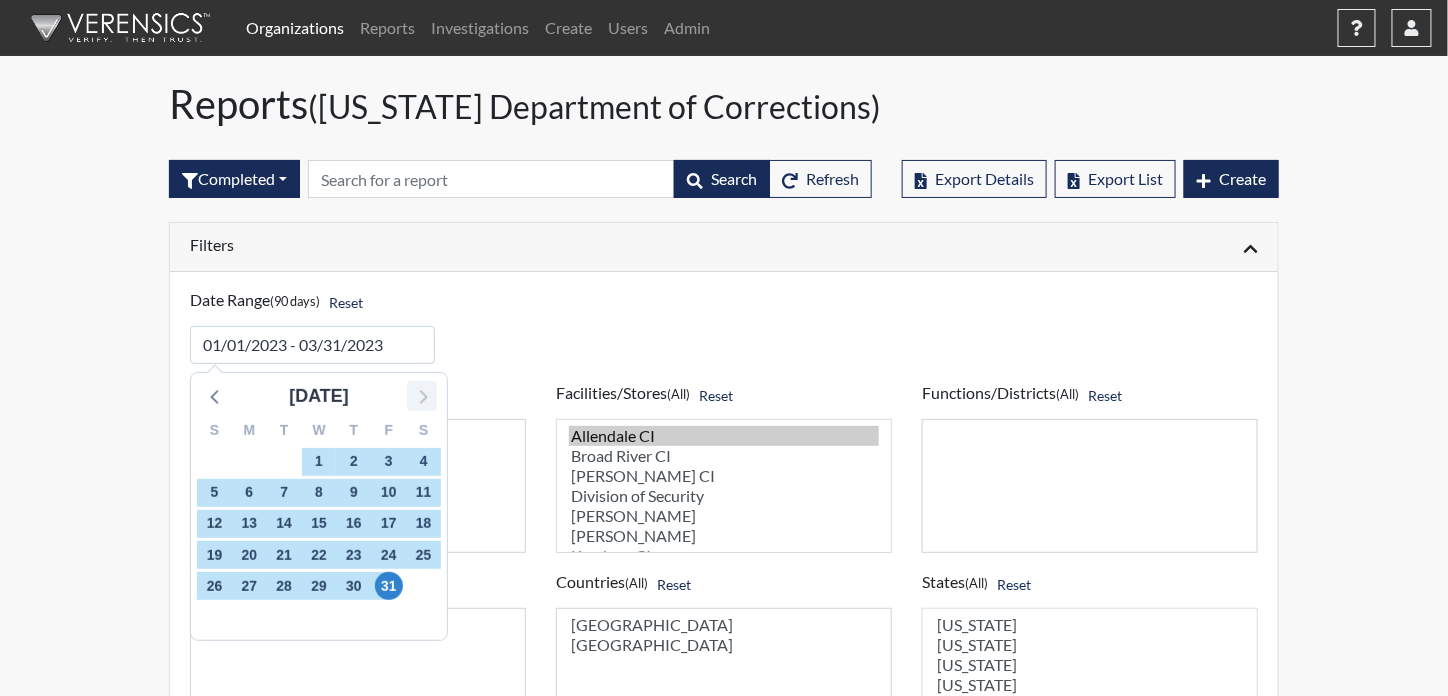 click 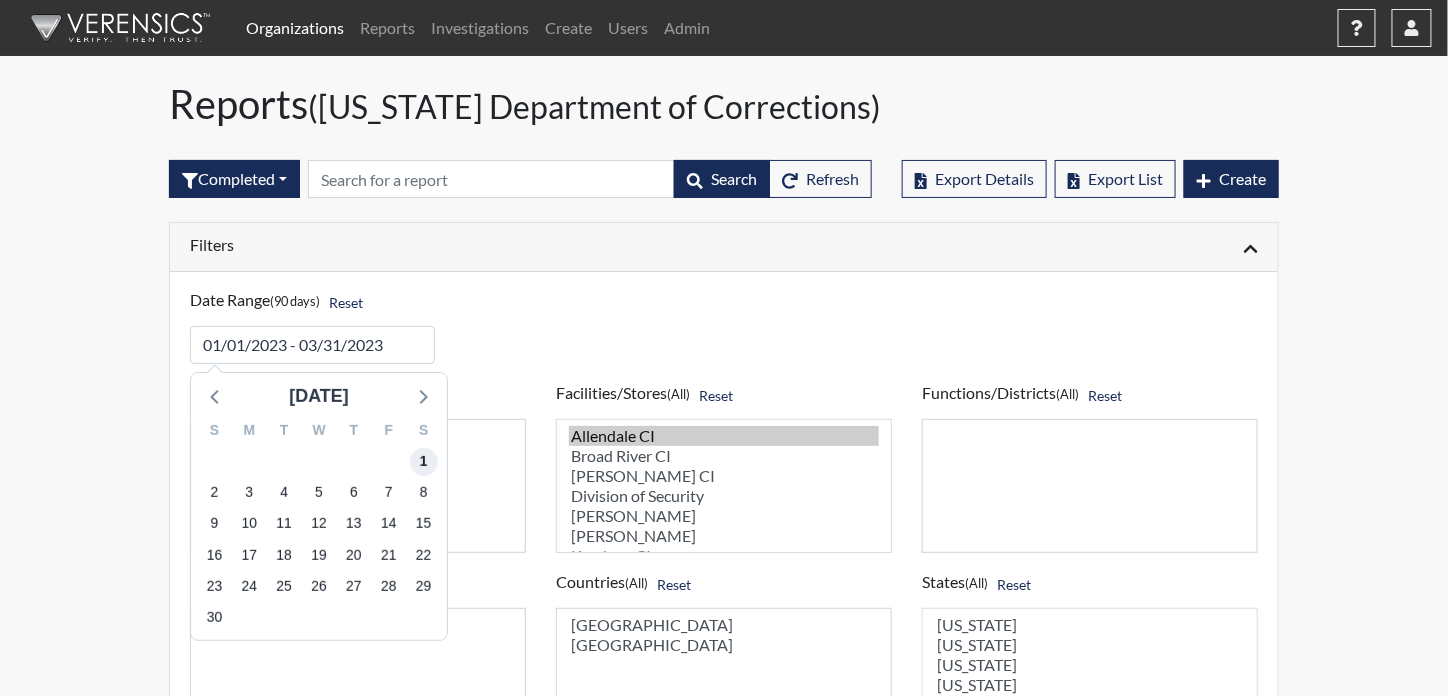 click on "1" at bounding box center [424, 462] 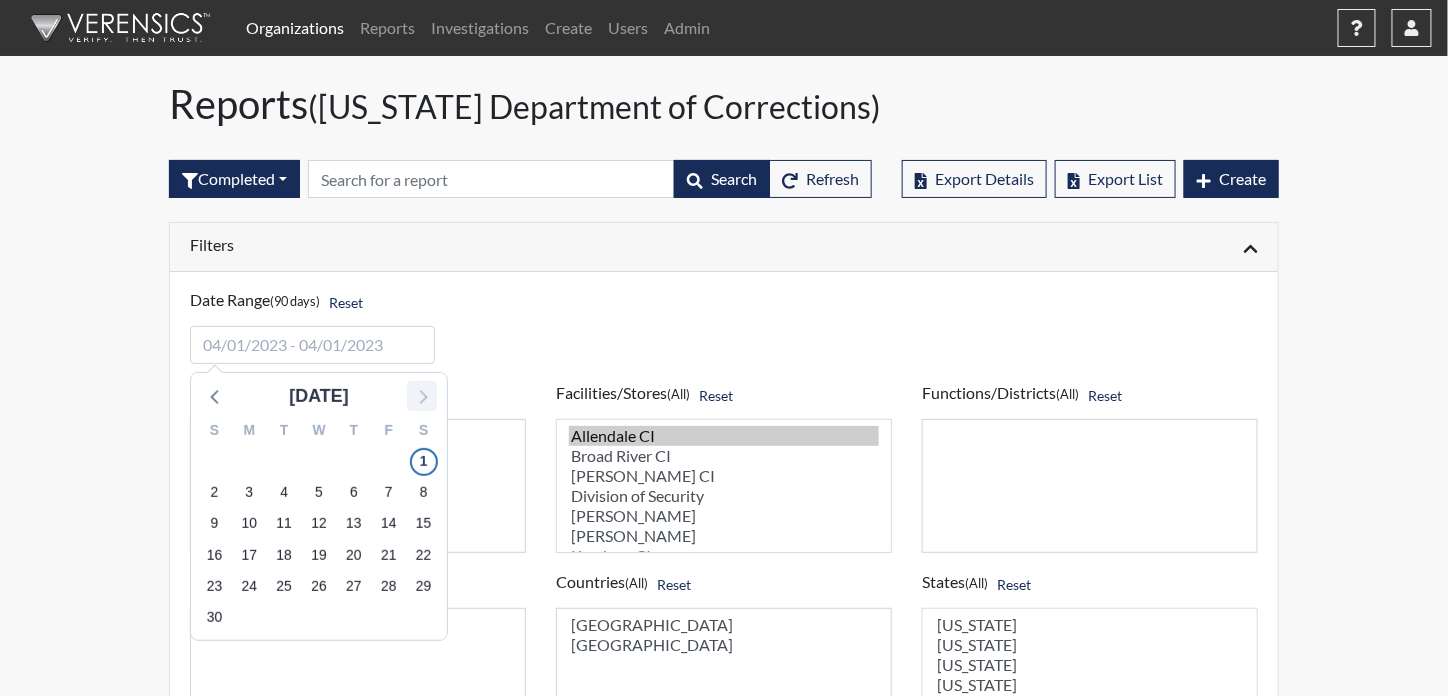 click 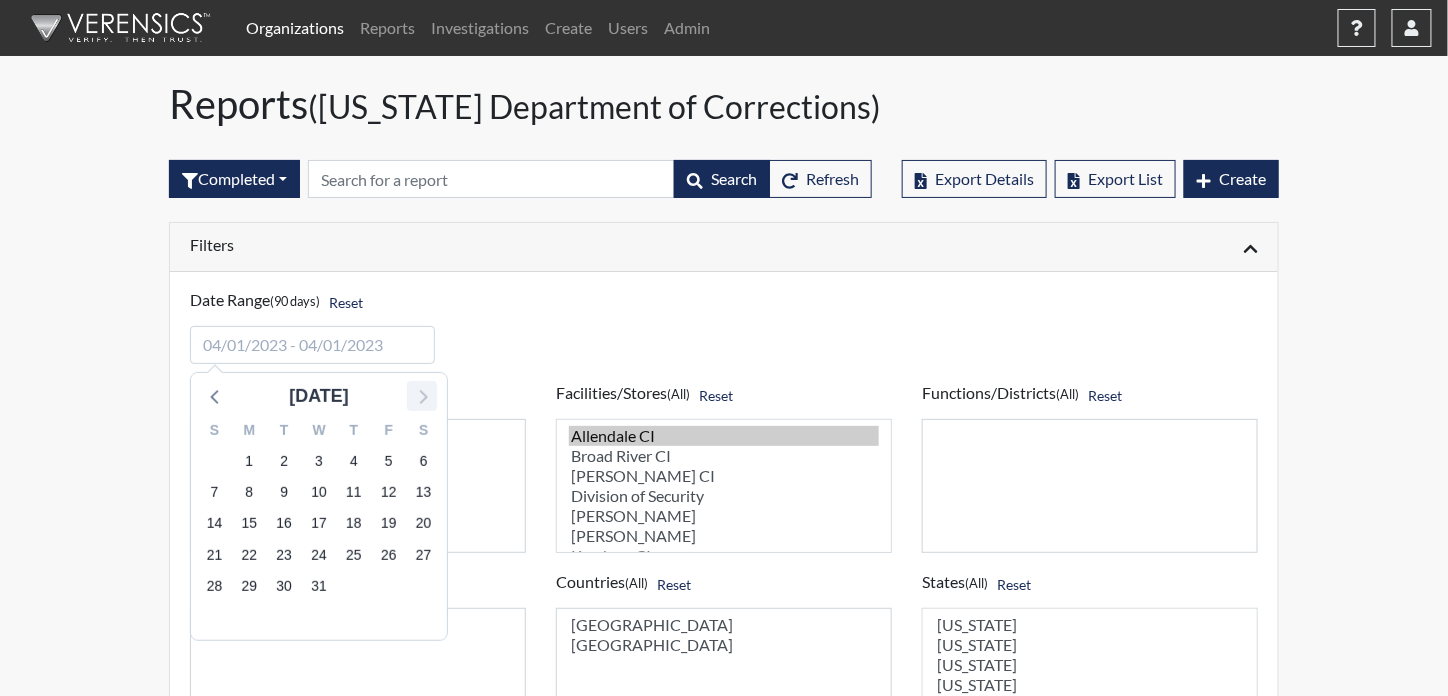 click 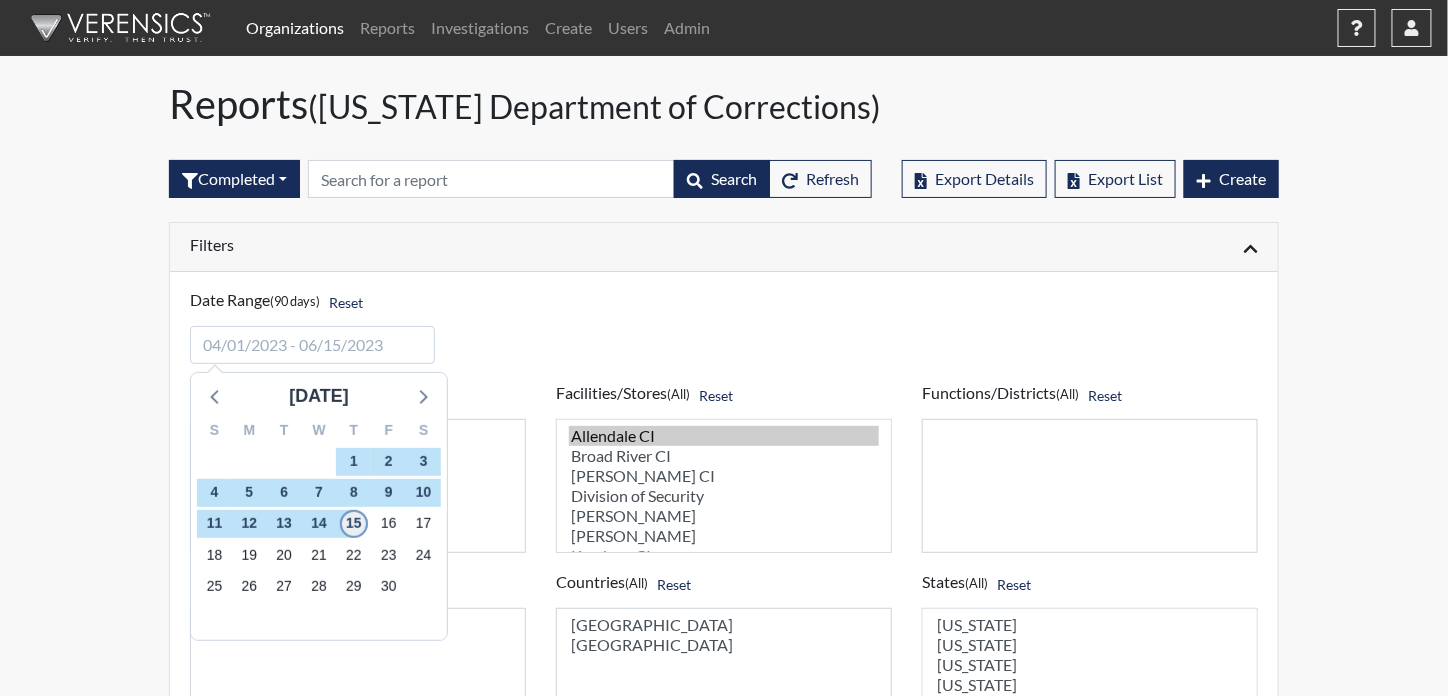 click on "15" at bounding box center (354, 524) 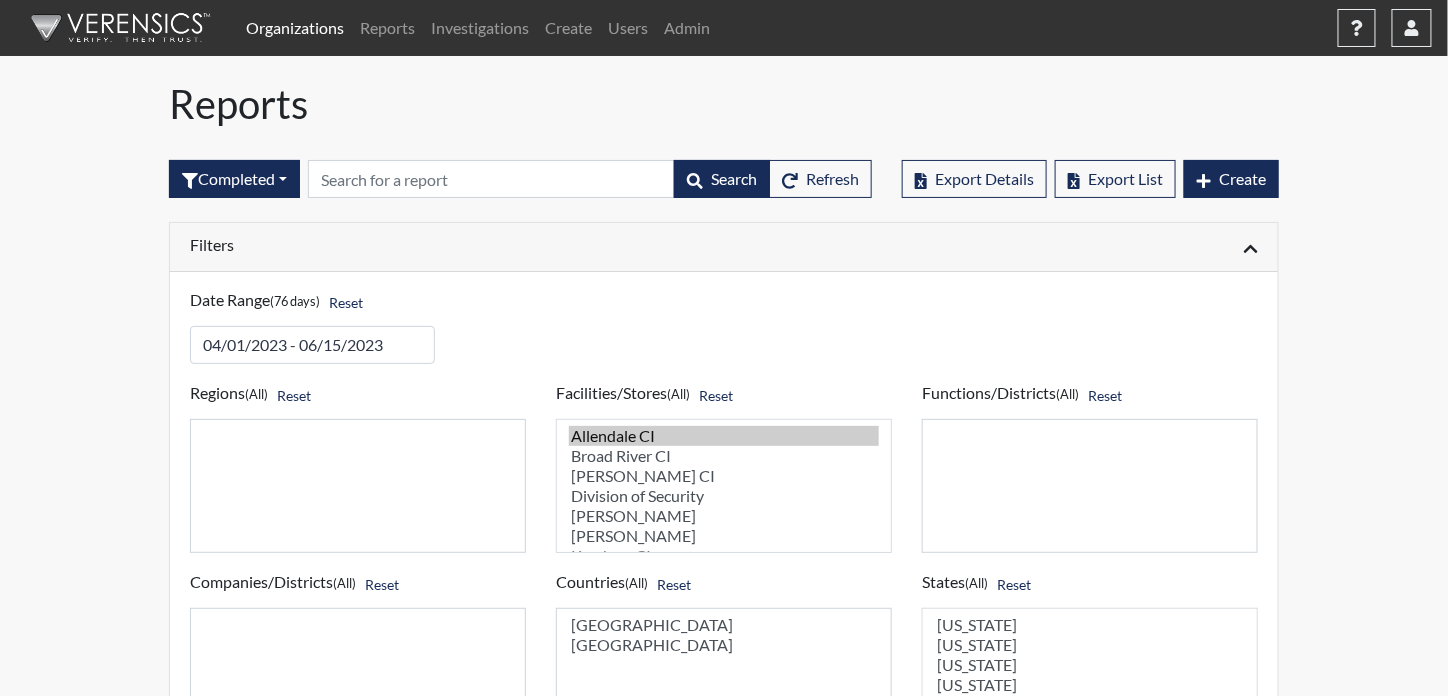 click on "Filters" at bounding box center [449, 244] 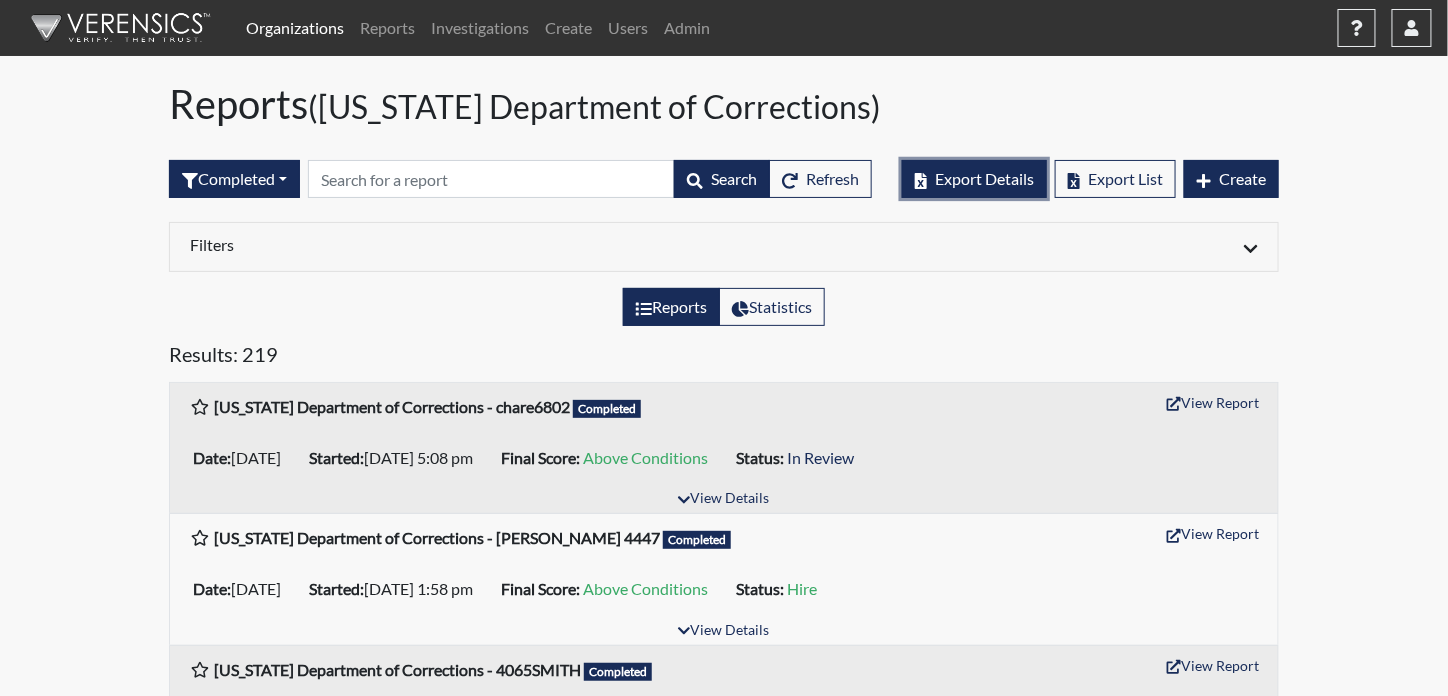 click on "Export Details" at bounding box center [984, 178] 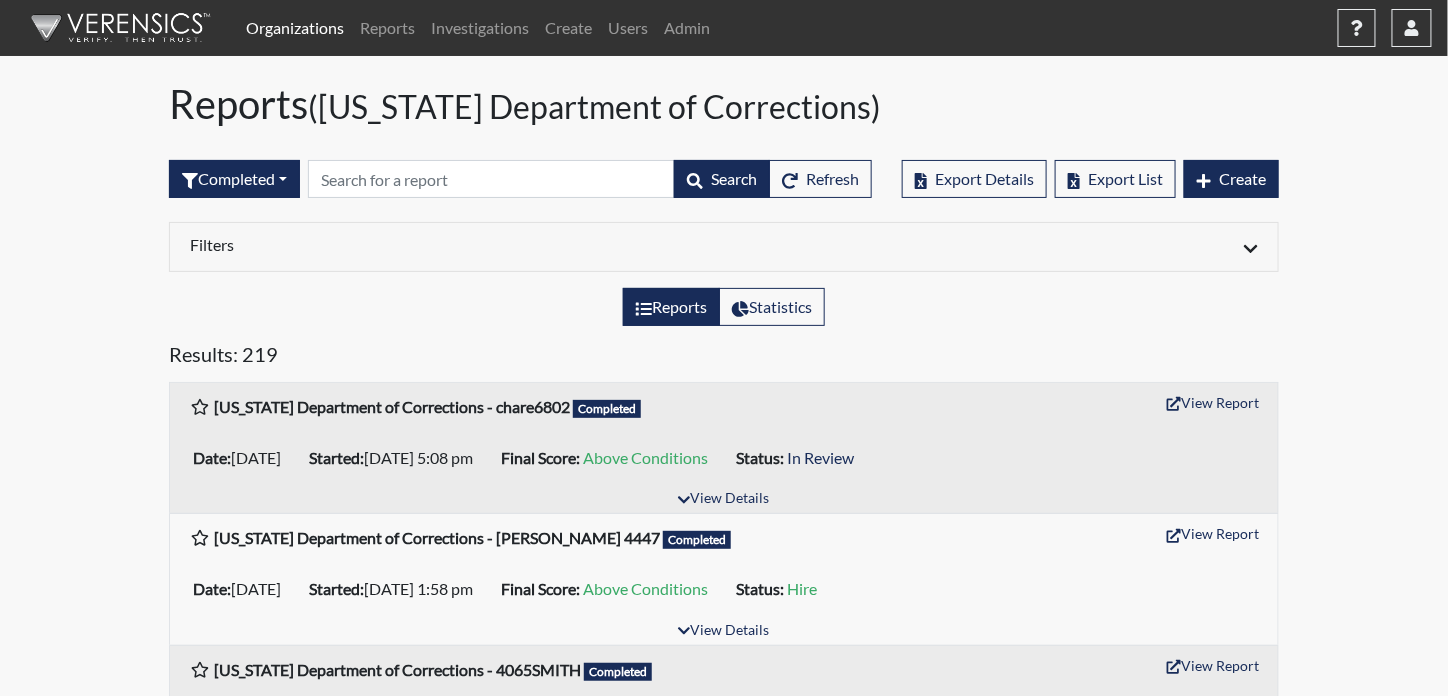 click on "Organizations" at bounding box center [295, 28] 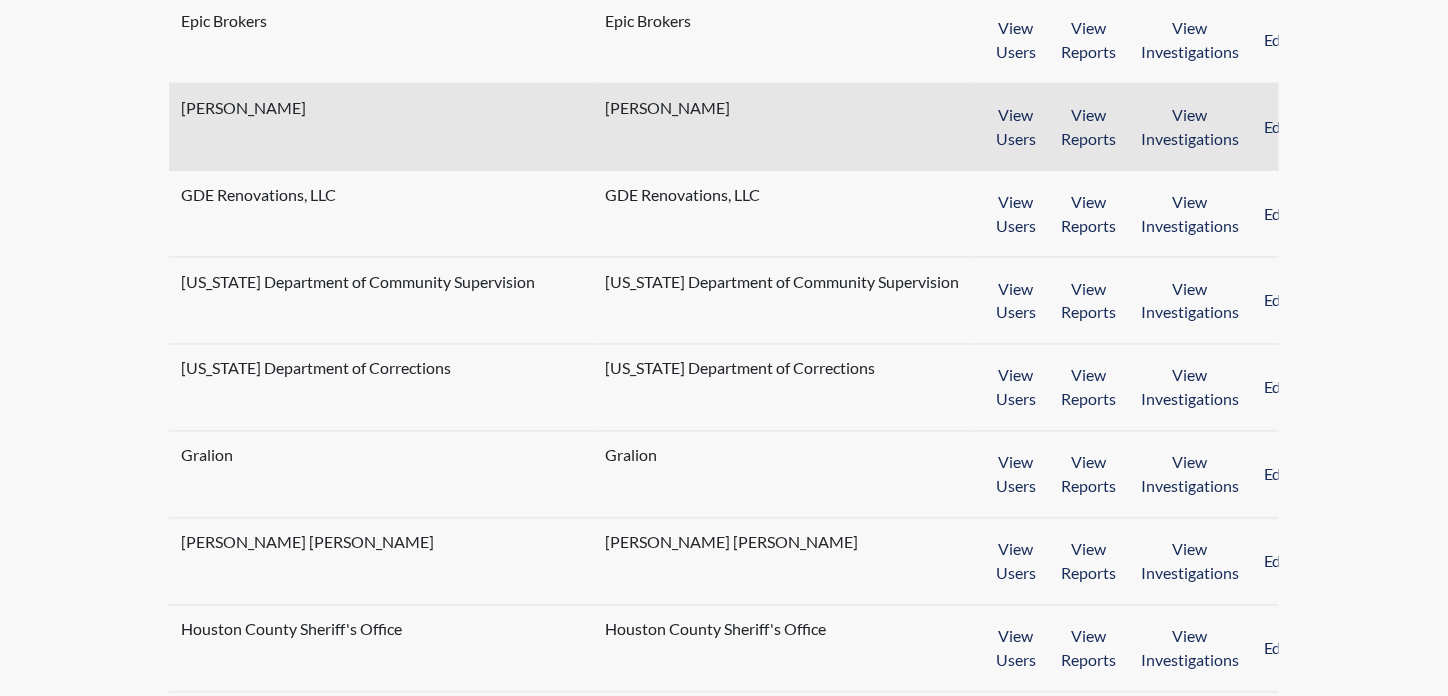 scroll, scrollTop: 1000, scrollLeft: 0, axis: vertical 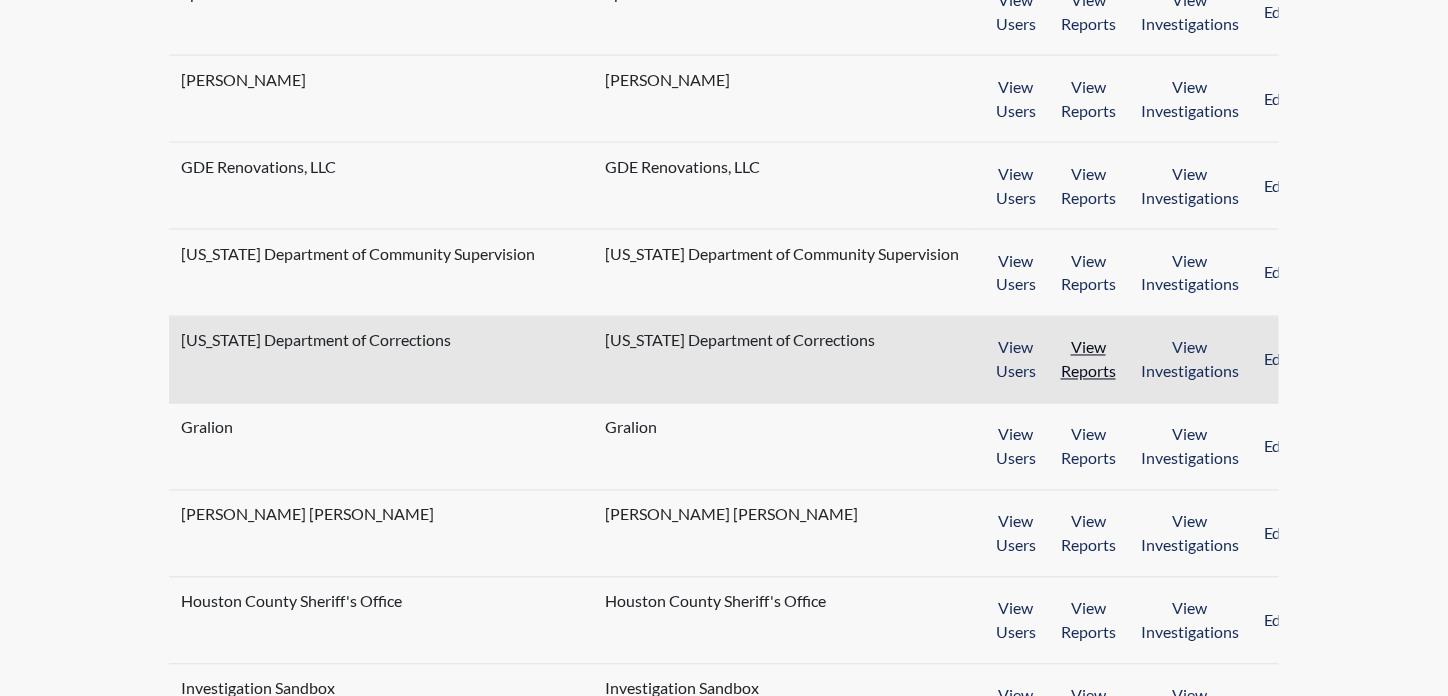 click on "View Reports" at bounding box center (1088, 360) 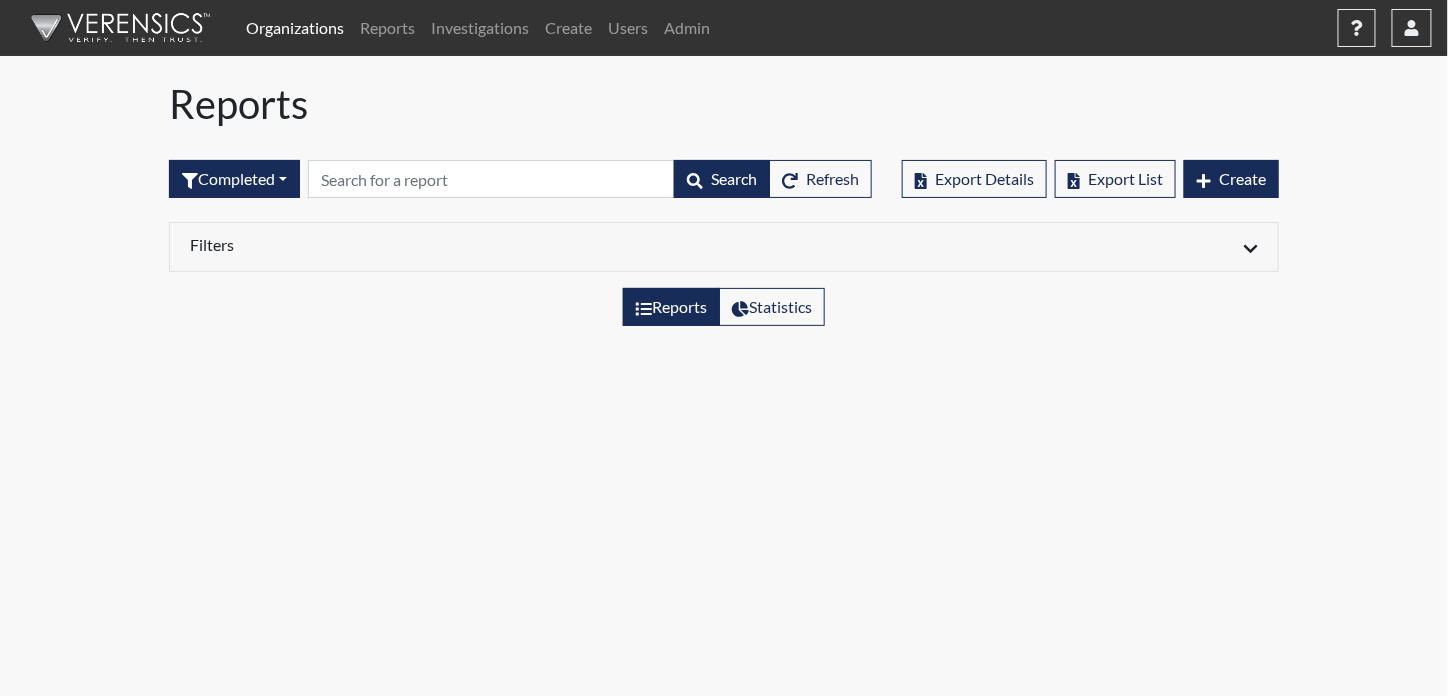 scroll, scrollTop: 0, scrollLeft: 0, axis: both 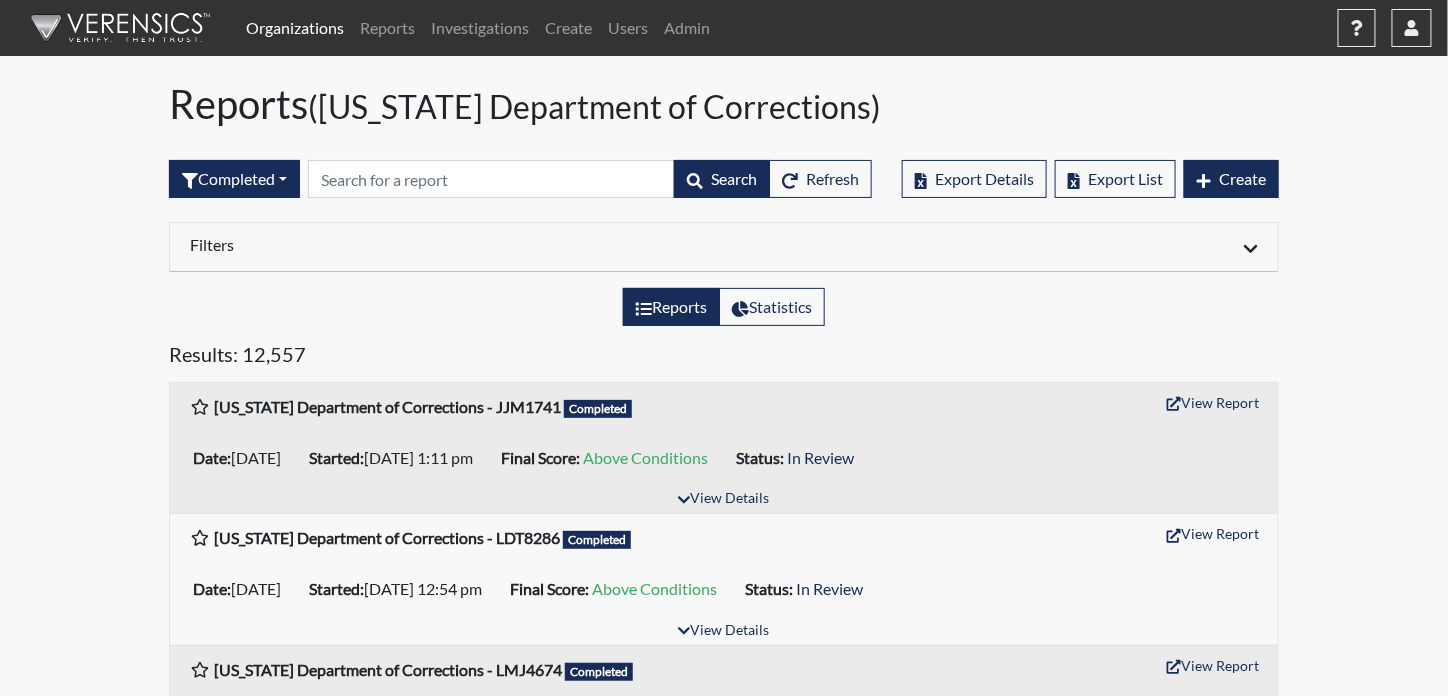 click on "Filters" at bounding box center (449, 244) 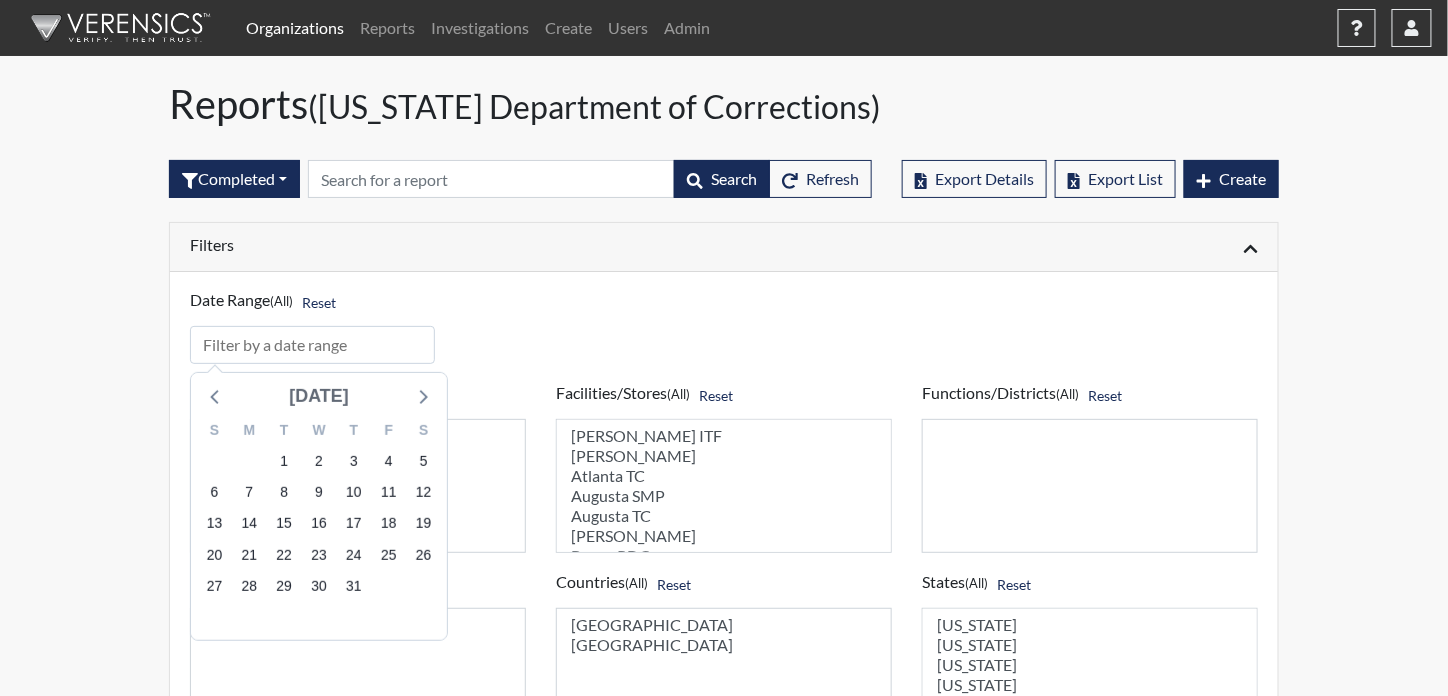 click on "[DATE]" at bounding box center [319, 396] 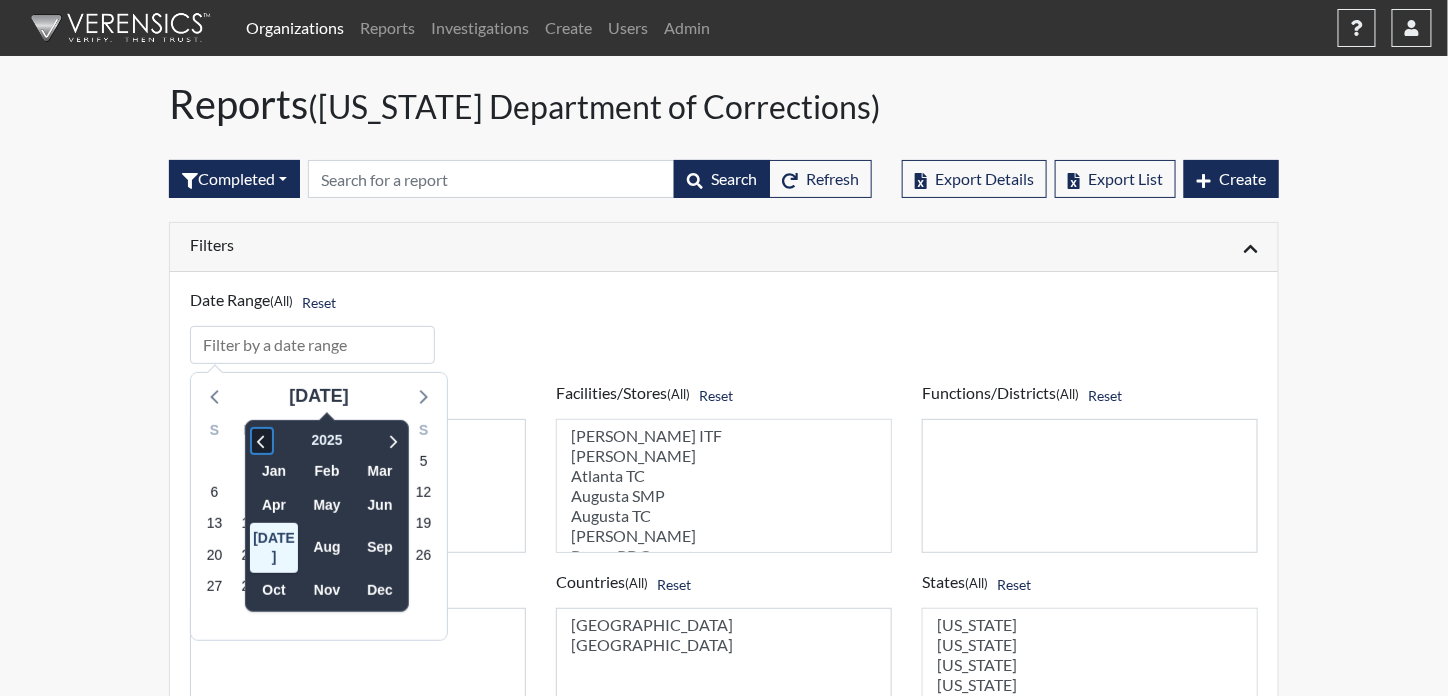 click 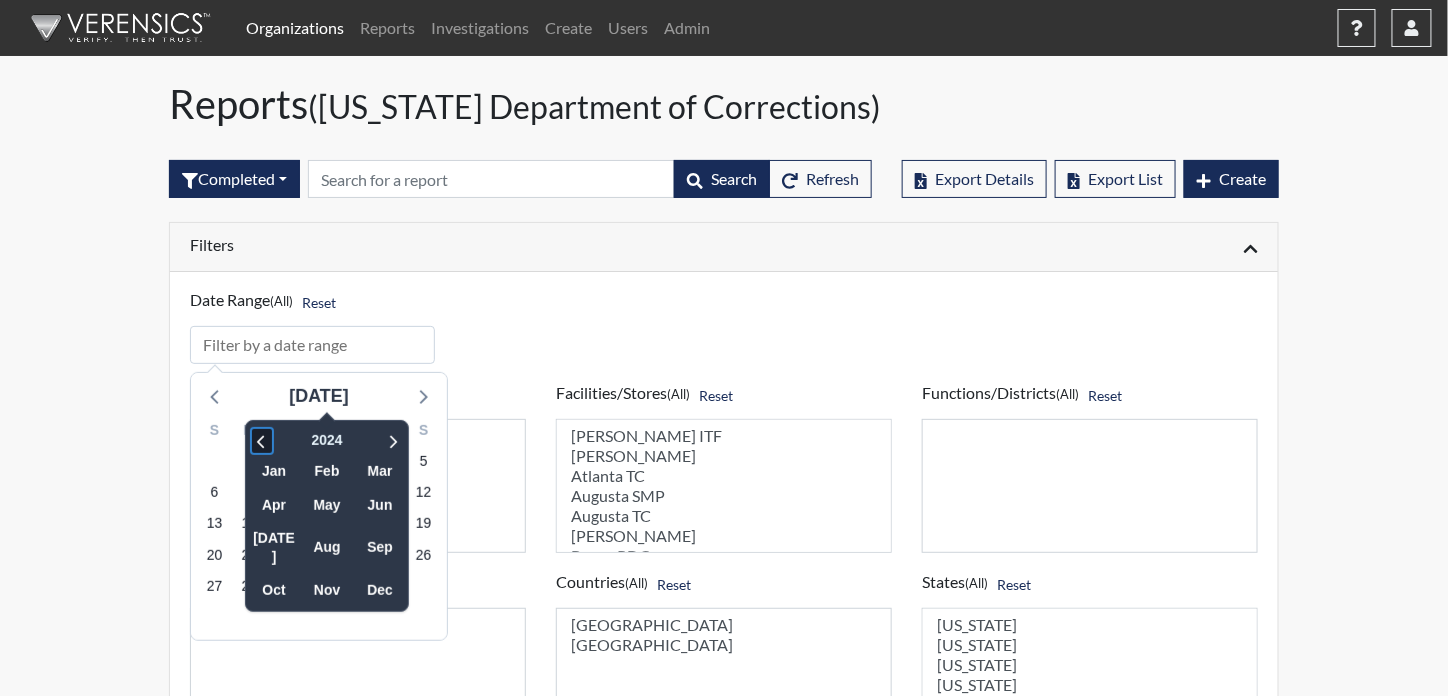 click 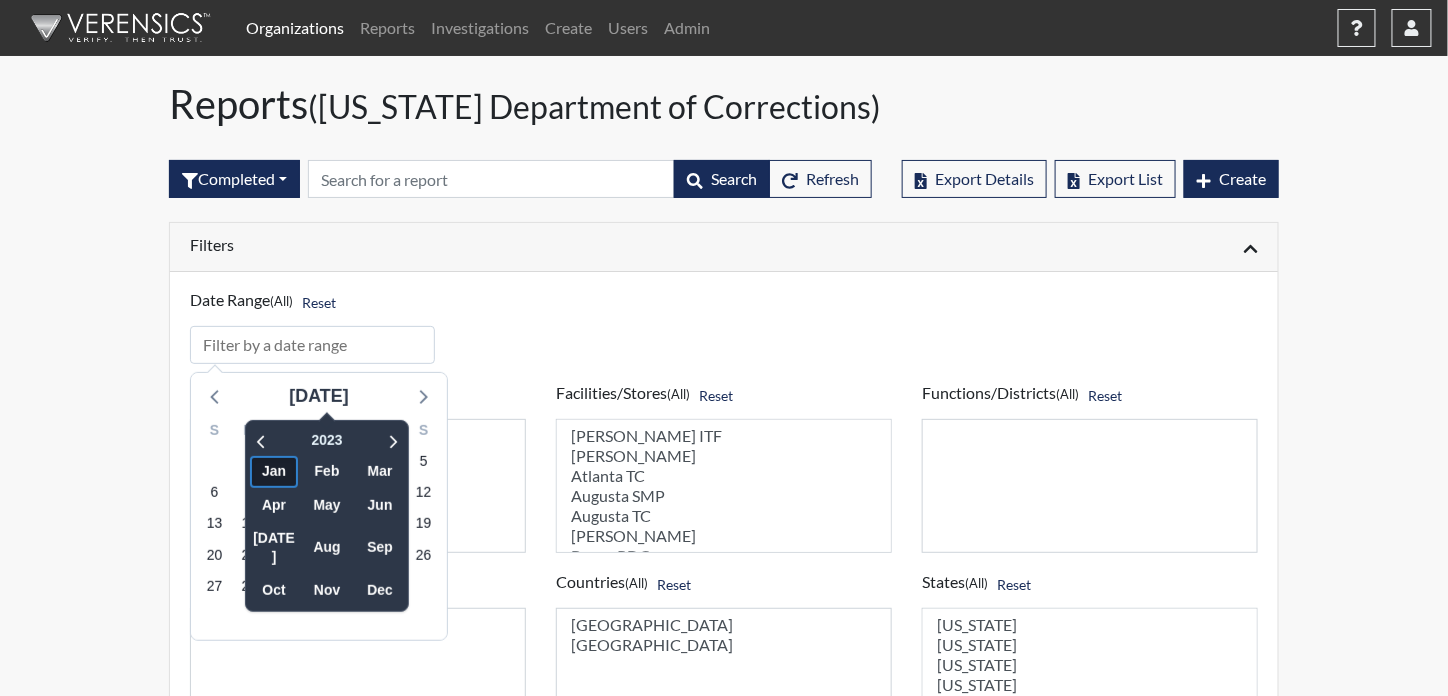 click on "Jan" at bounding box center [274, 471] 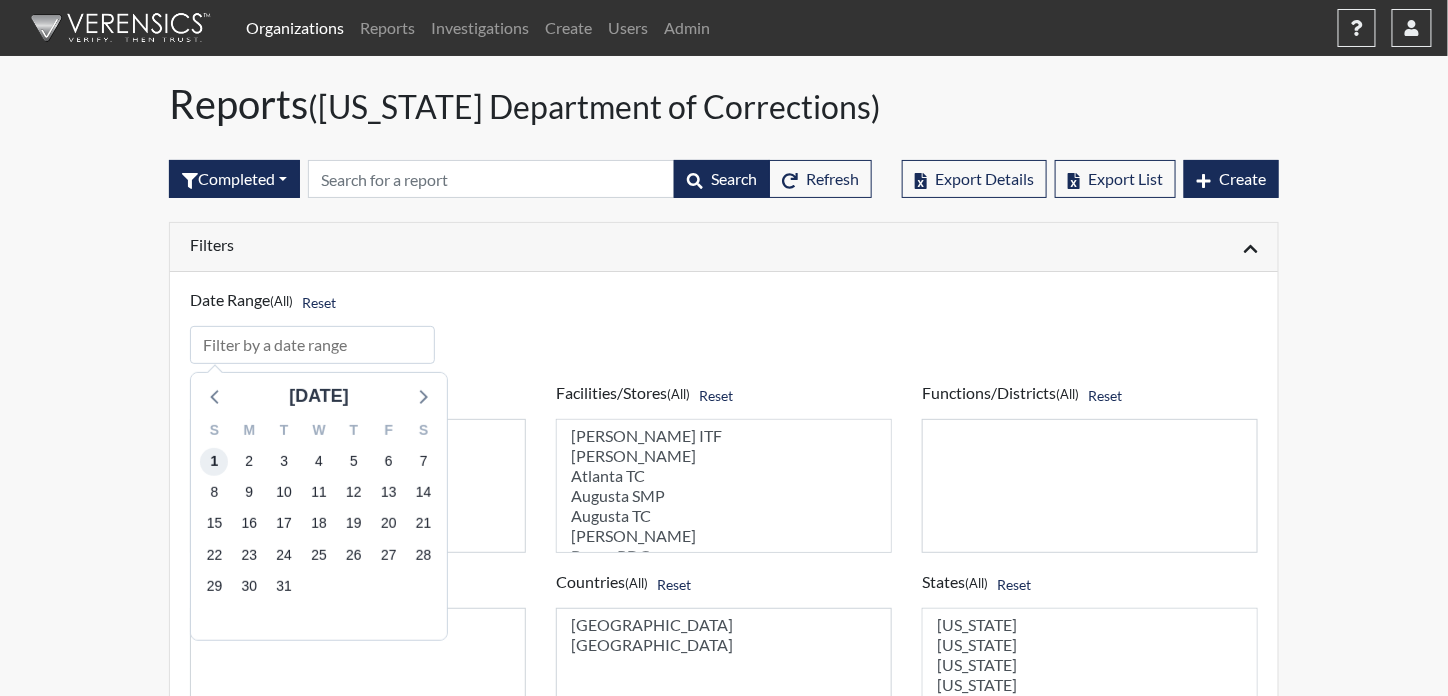 click on "1" at bounding box center [214, 462] 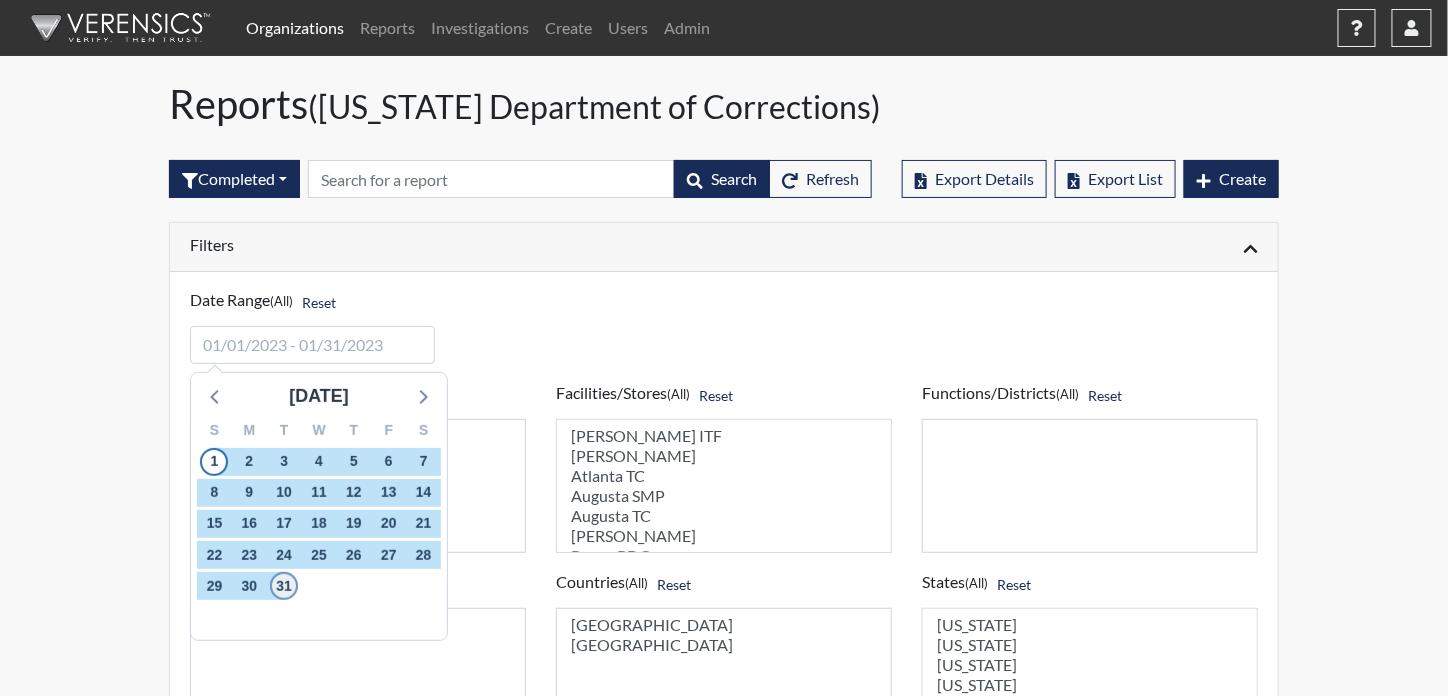 click on "31" at bounding box center (284, 586) 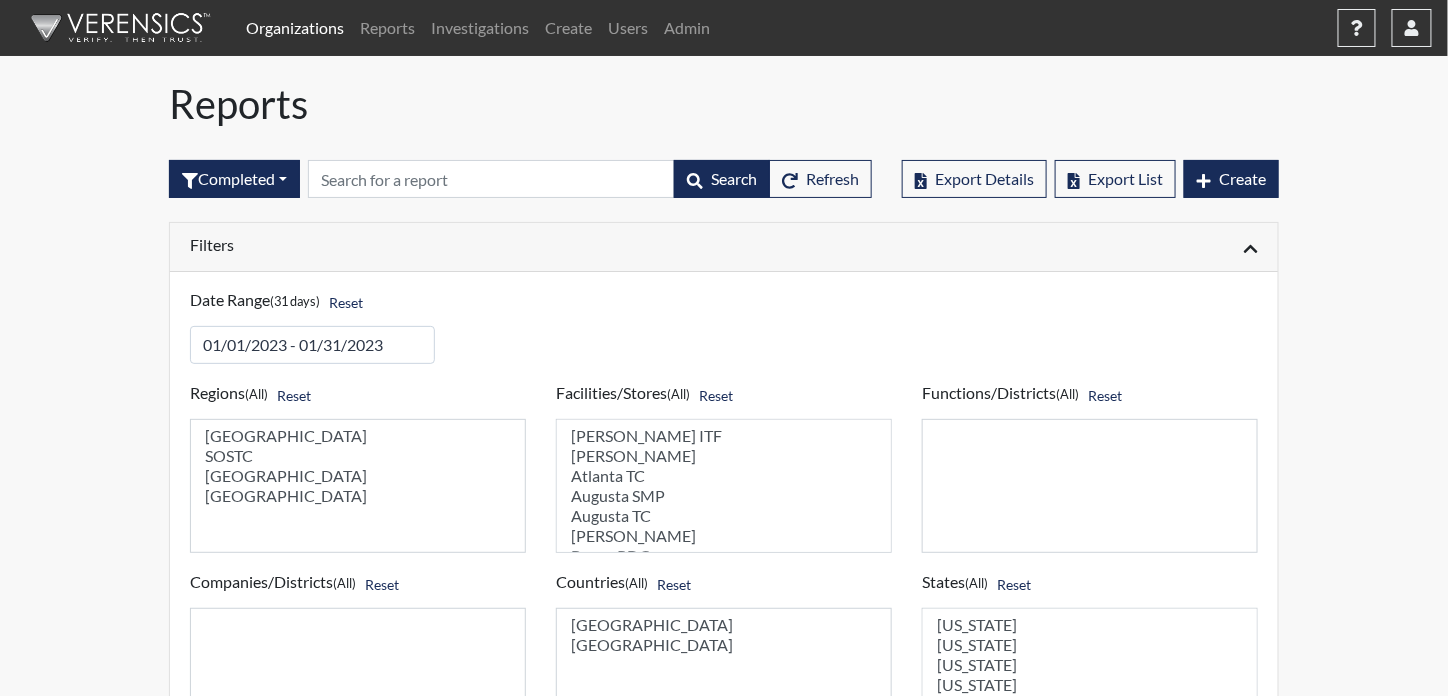 click on "Filters" at bounding box center [449, 244] 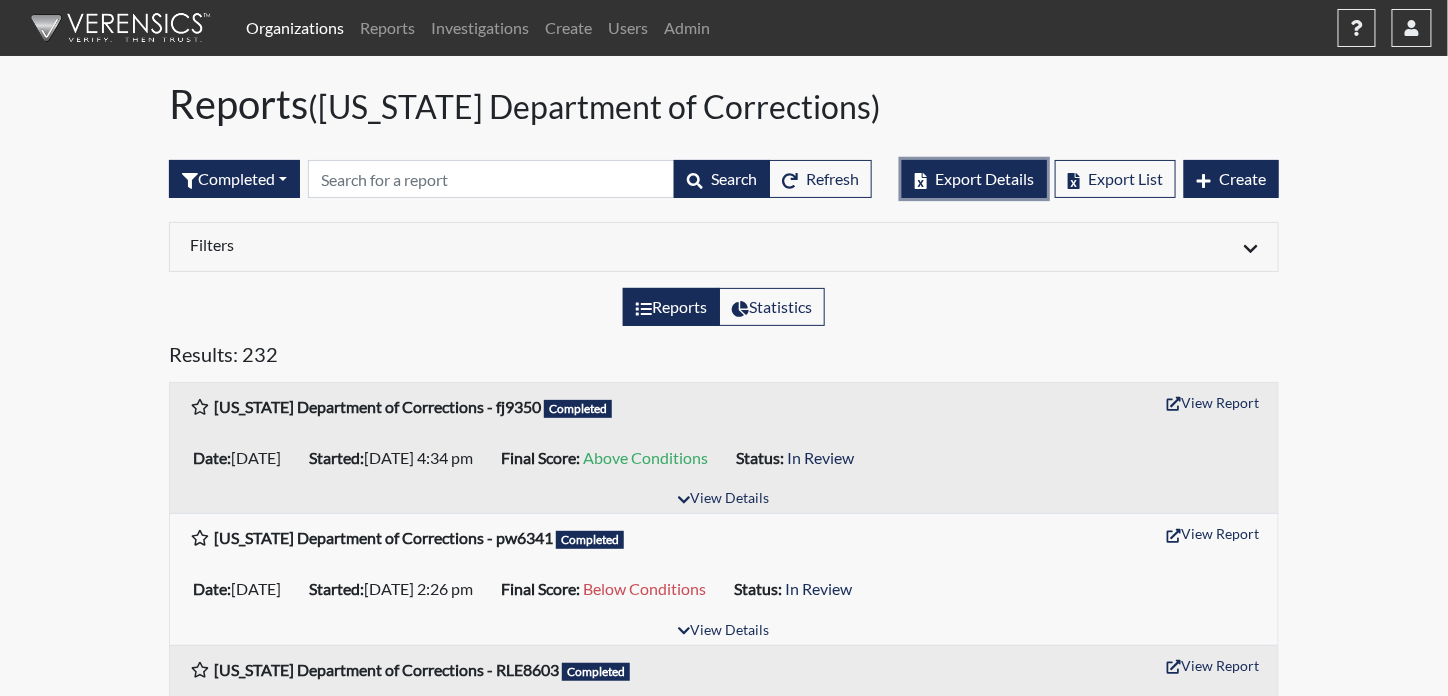 click on "Export Details" at bounding box center (984, 178) 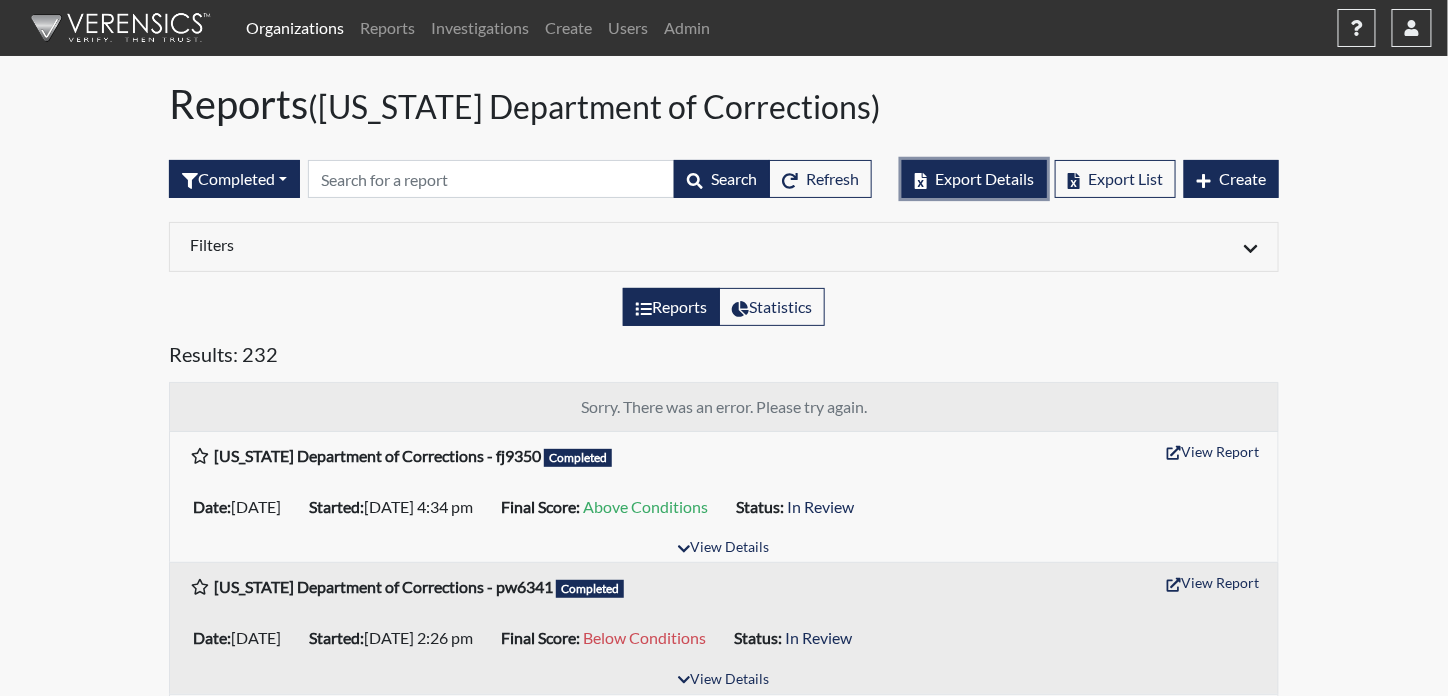 click on "Export Details" at bounding box center [974, 179] 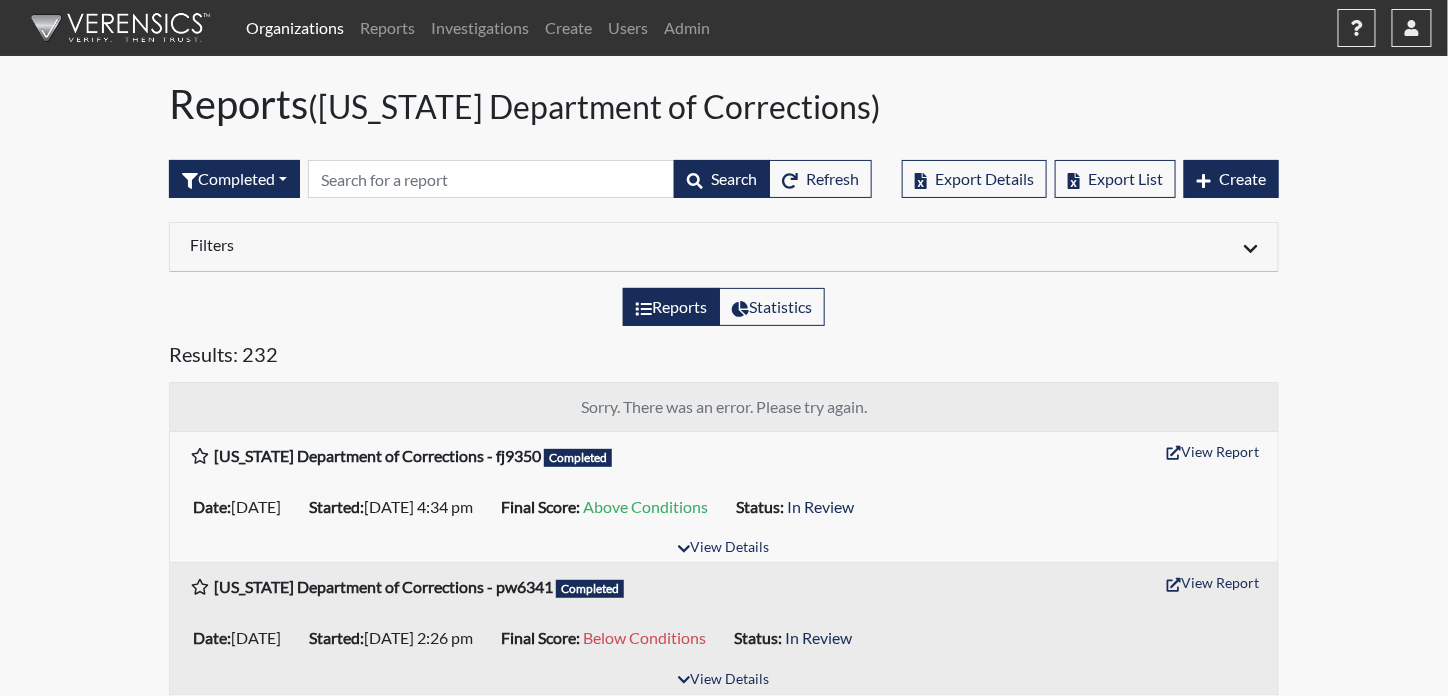 click on "Filters" at bounding box center [449, 244] 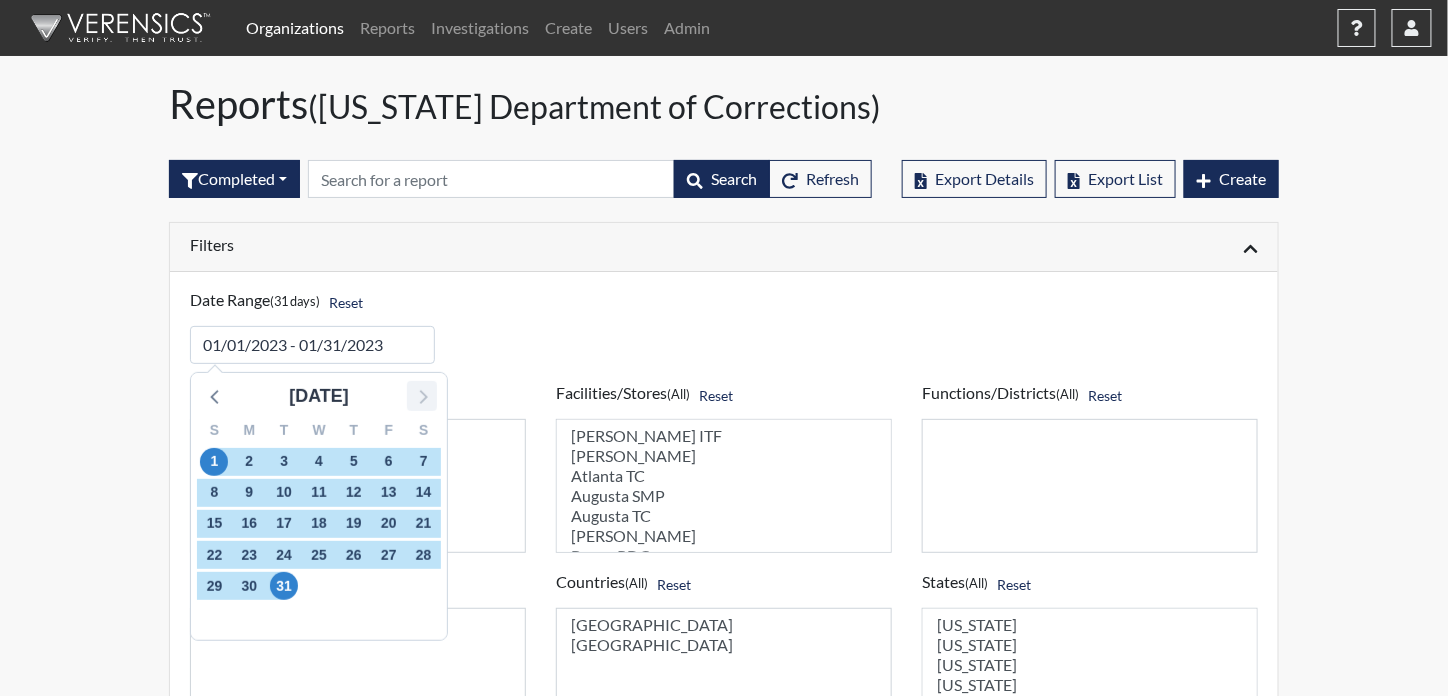 click 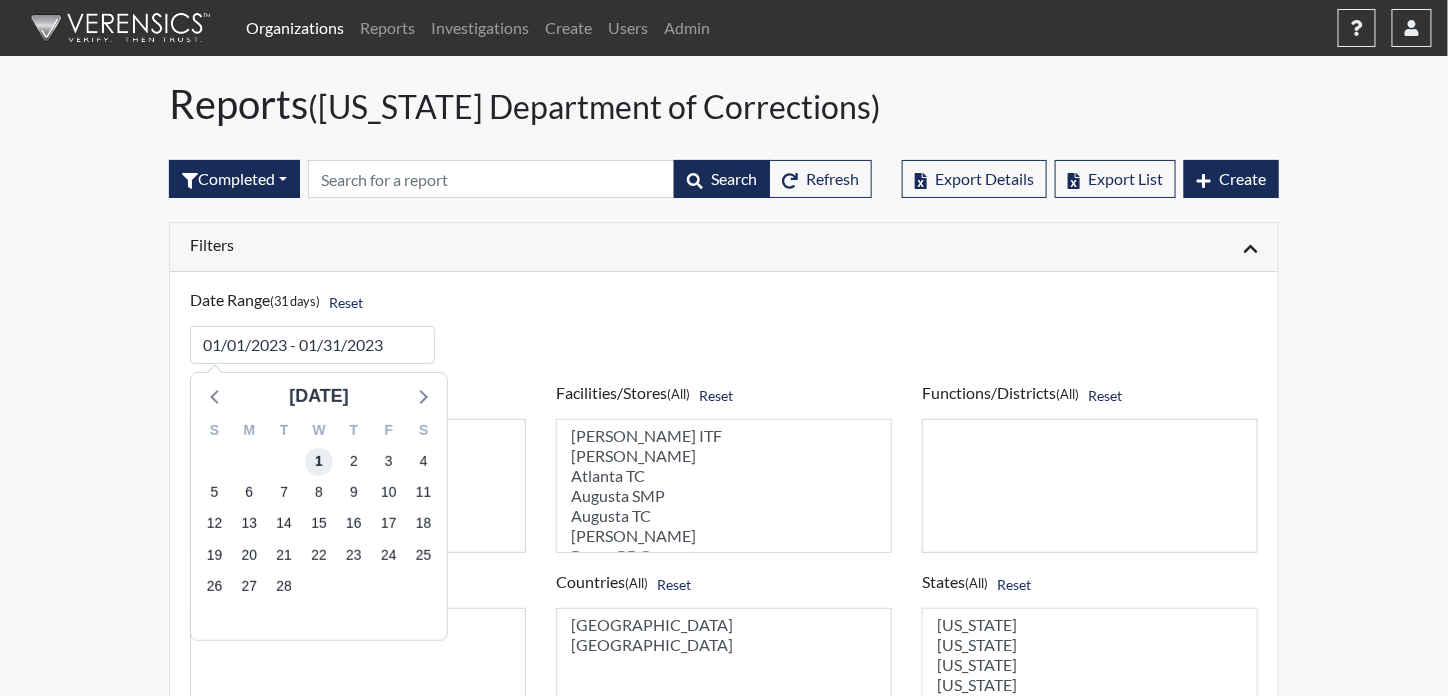 click on "1" at bounding box center (319, 462) 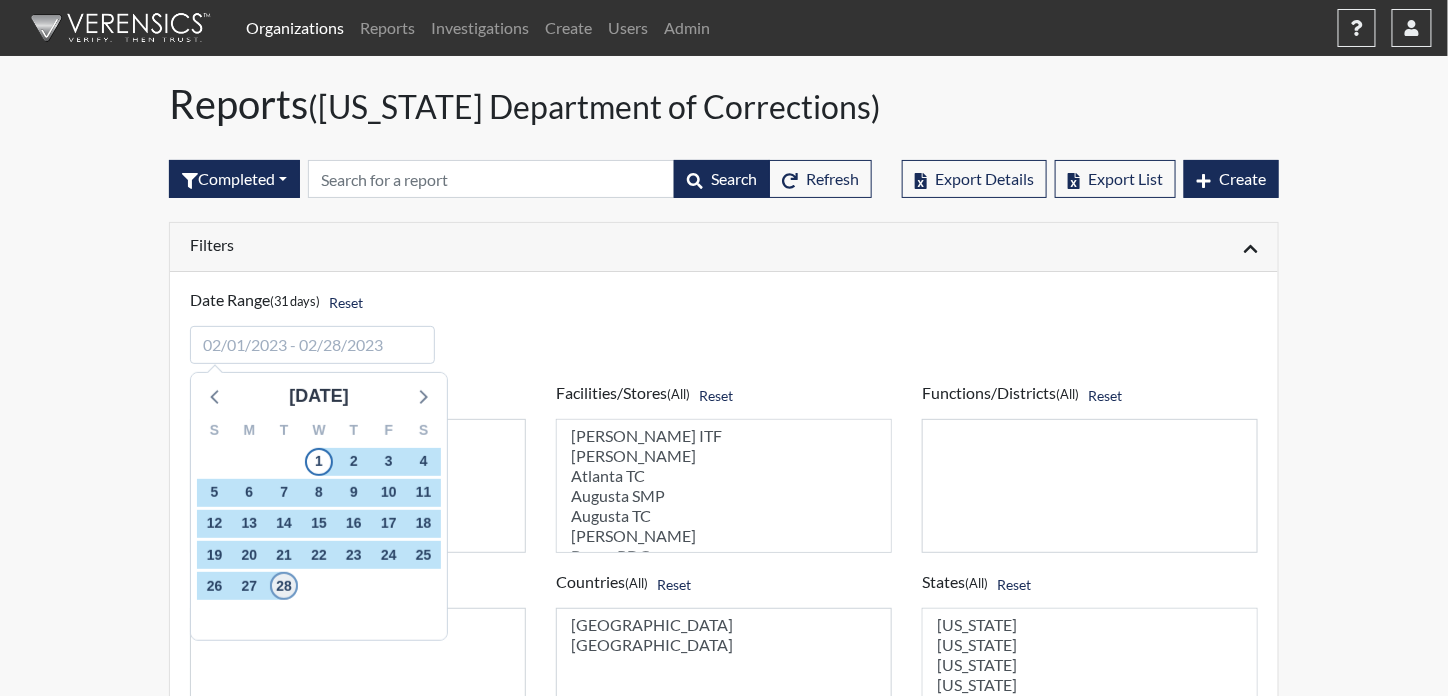drag, startPoint x: 283, startPoint y: 586, endPoint x: 294, endPoint y: 568, distance: 21.095022 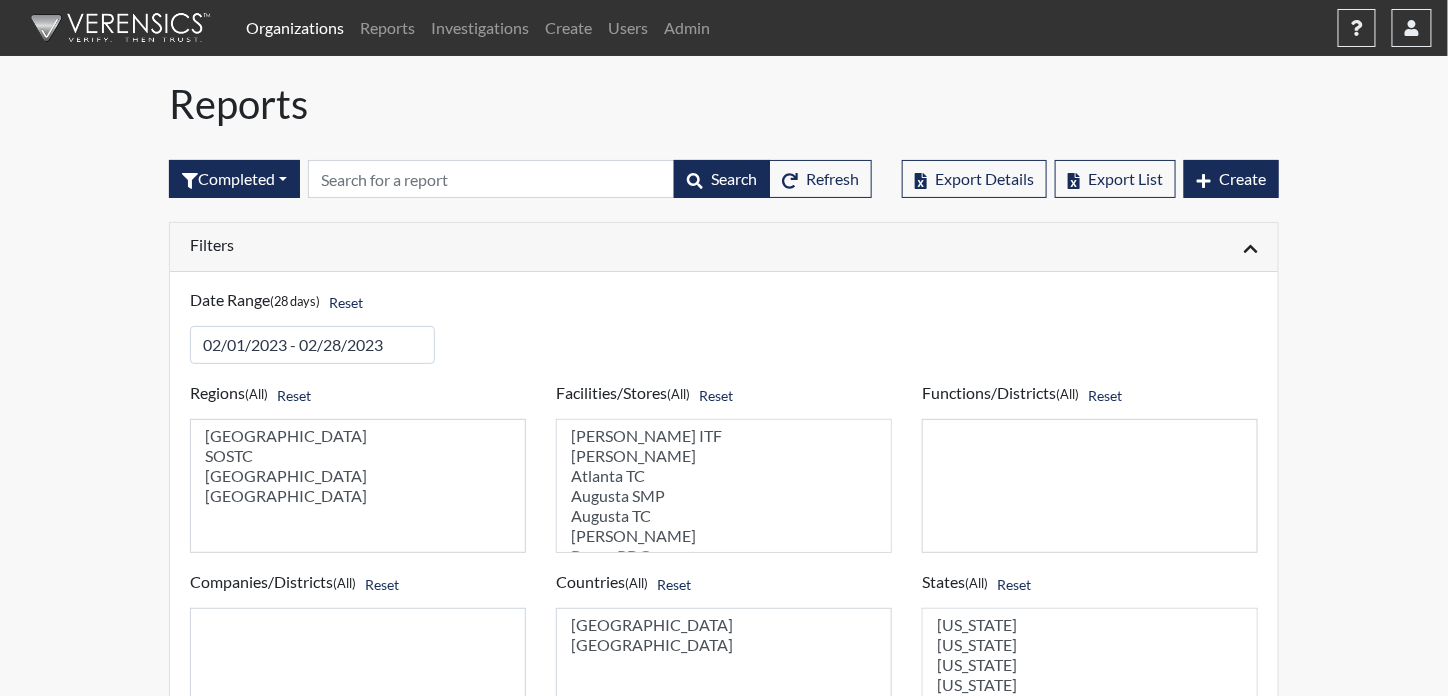 click on "Filters" at bounding box center (449, 244) 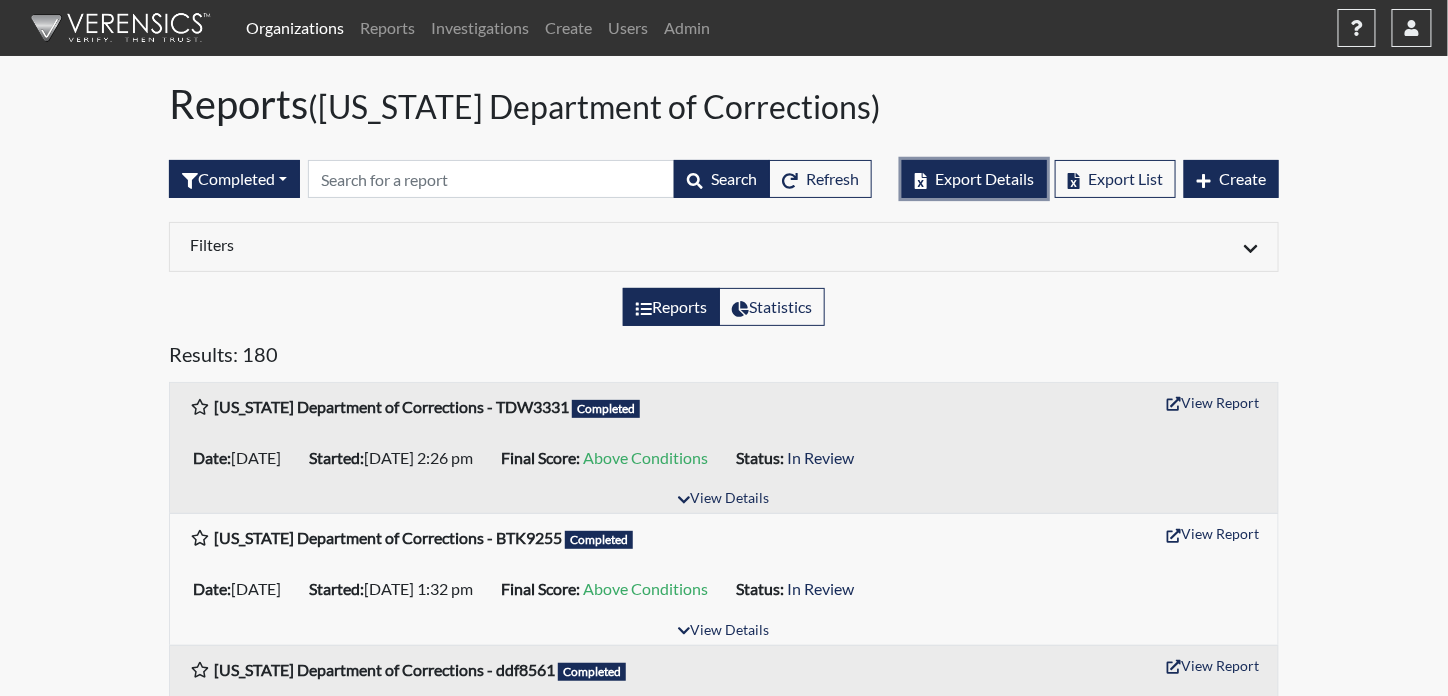 click on "Export Details" at bounding box center (984, 178) 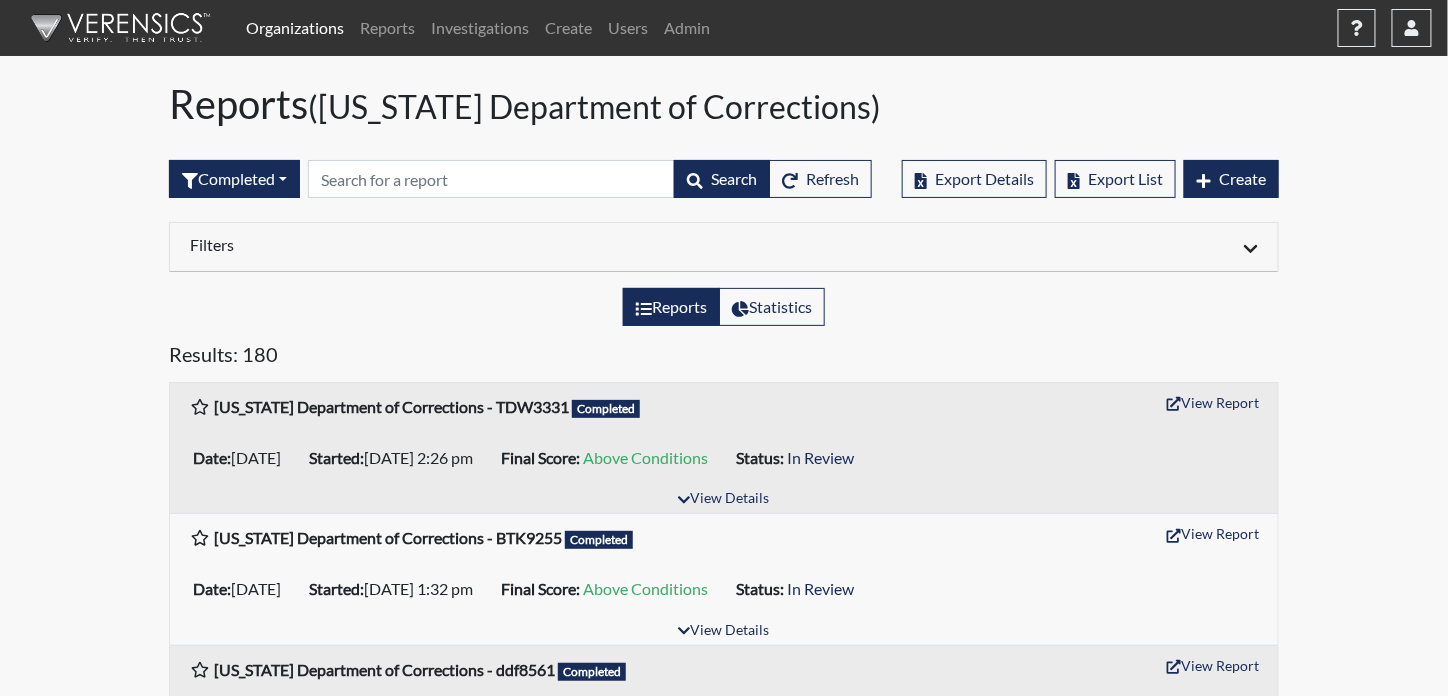 click on "Filters" at bounding box center [449, 244] 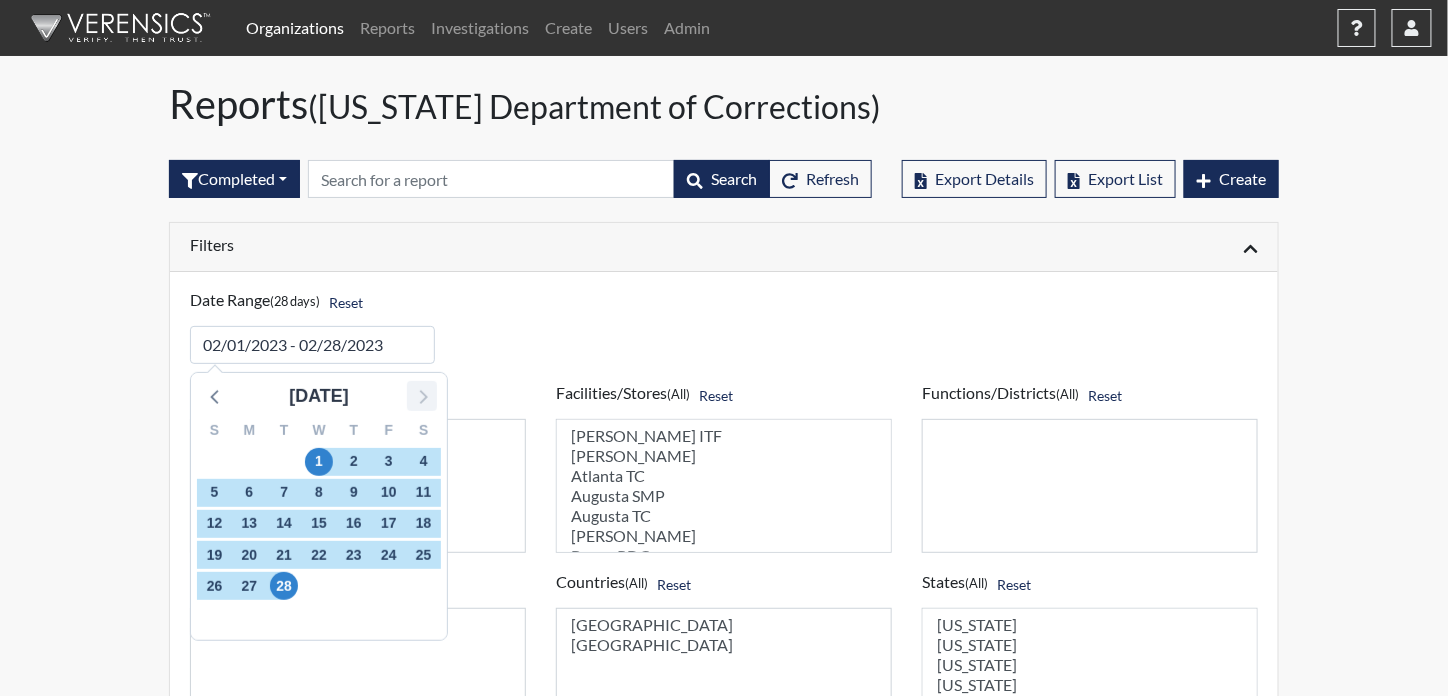 click 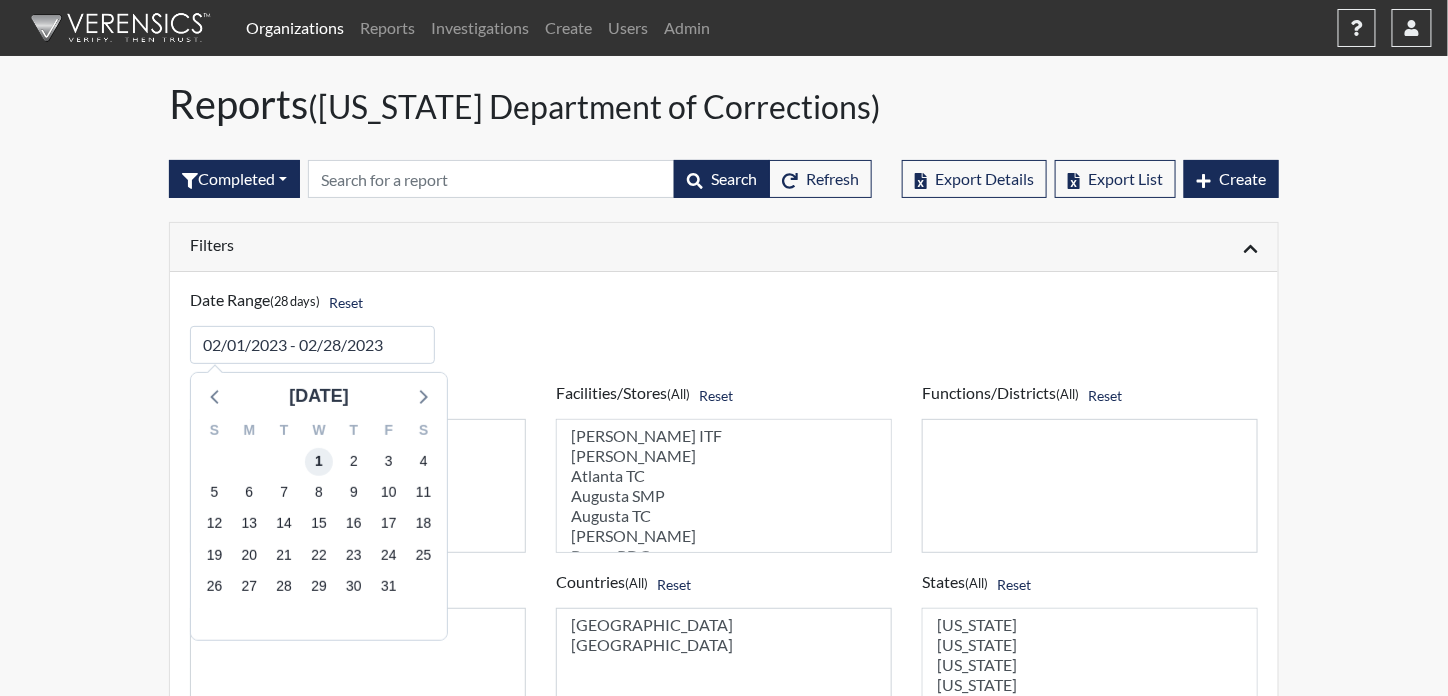 click on "1" at bounding box center [319, 462] 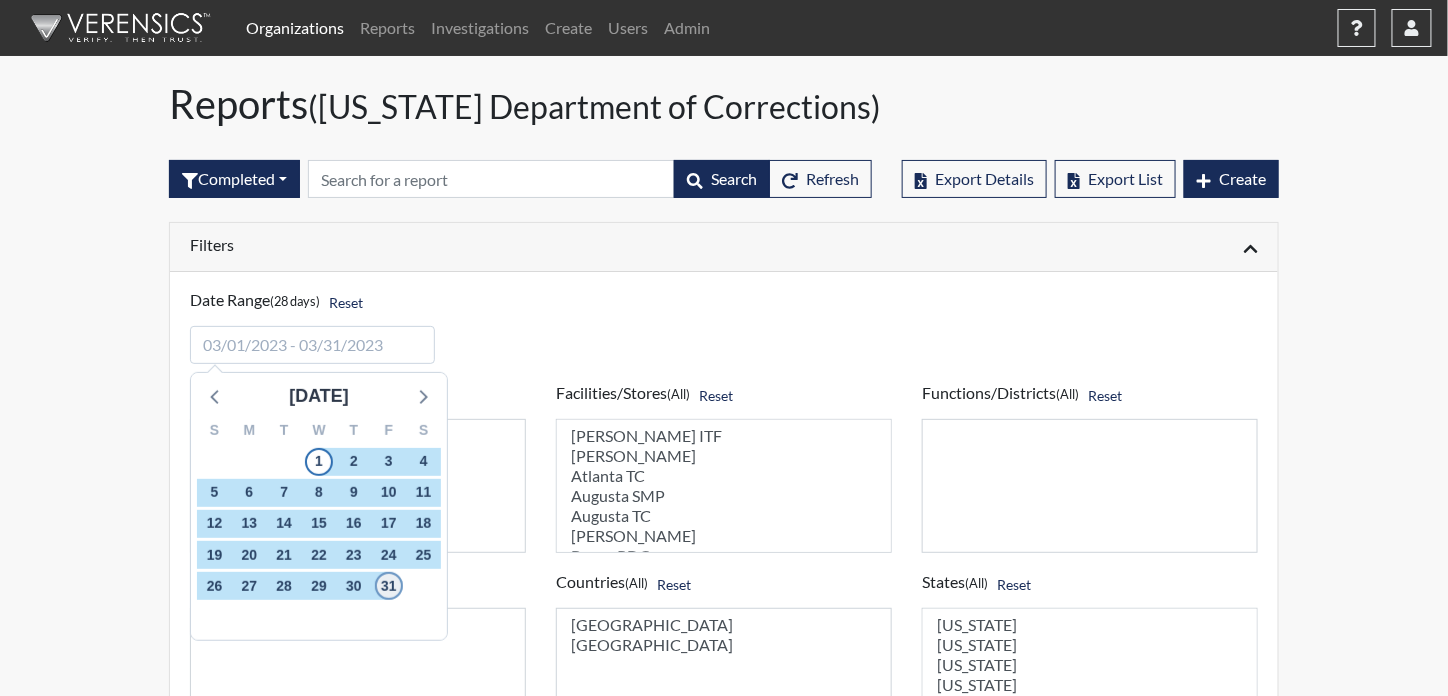 click on "31" at bounding box center [389, 586] 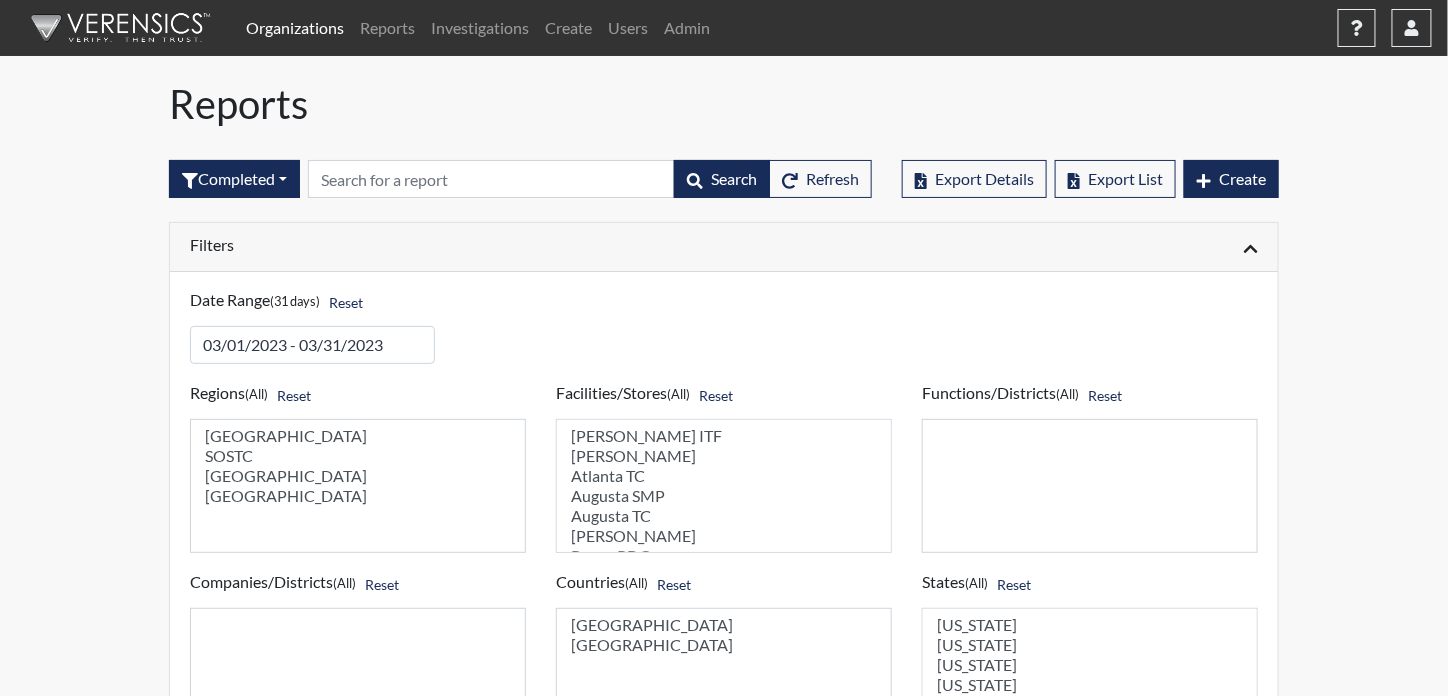 click on "Filters" at bounding box center (449, 244) 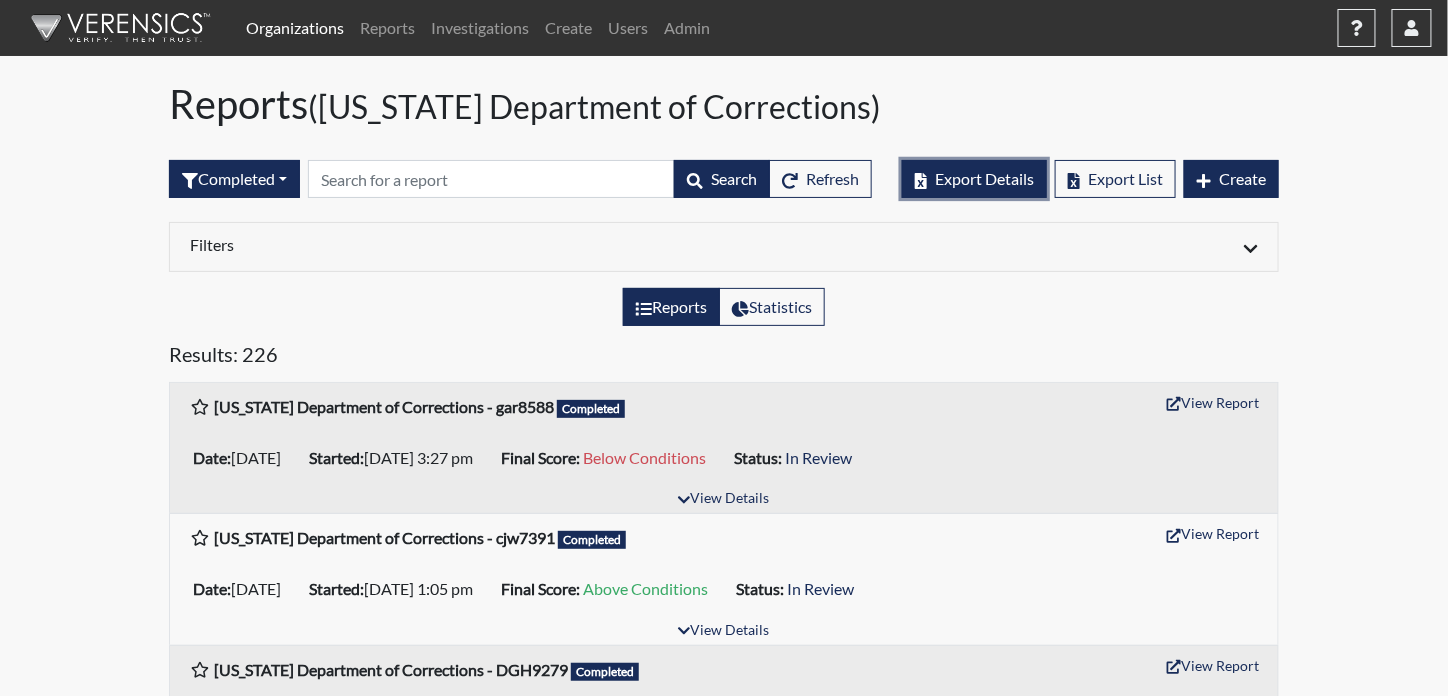 click on "Export Details" at bounding box center [984, 178] 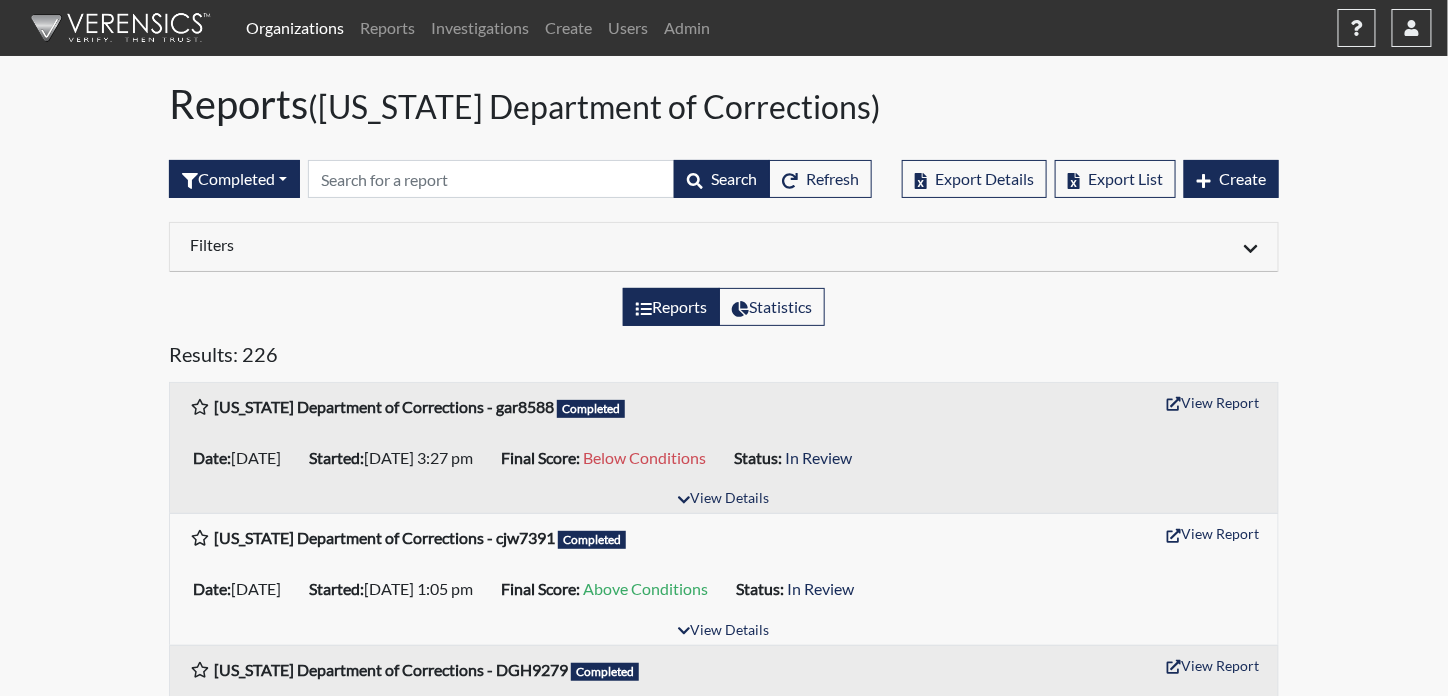 click on "Filters" at bounding box center [449, 244] 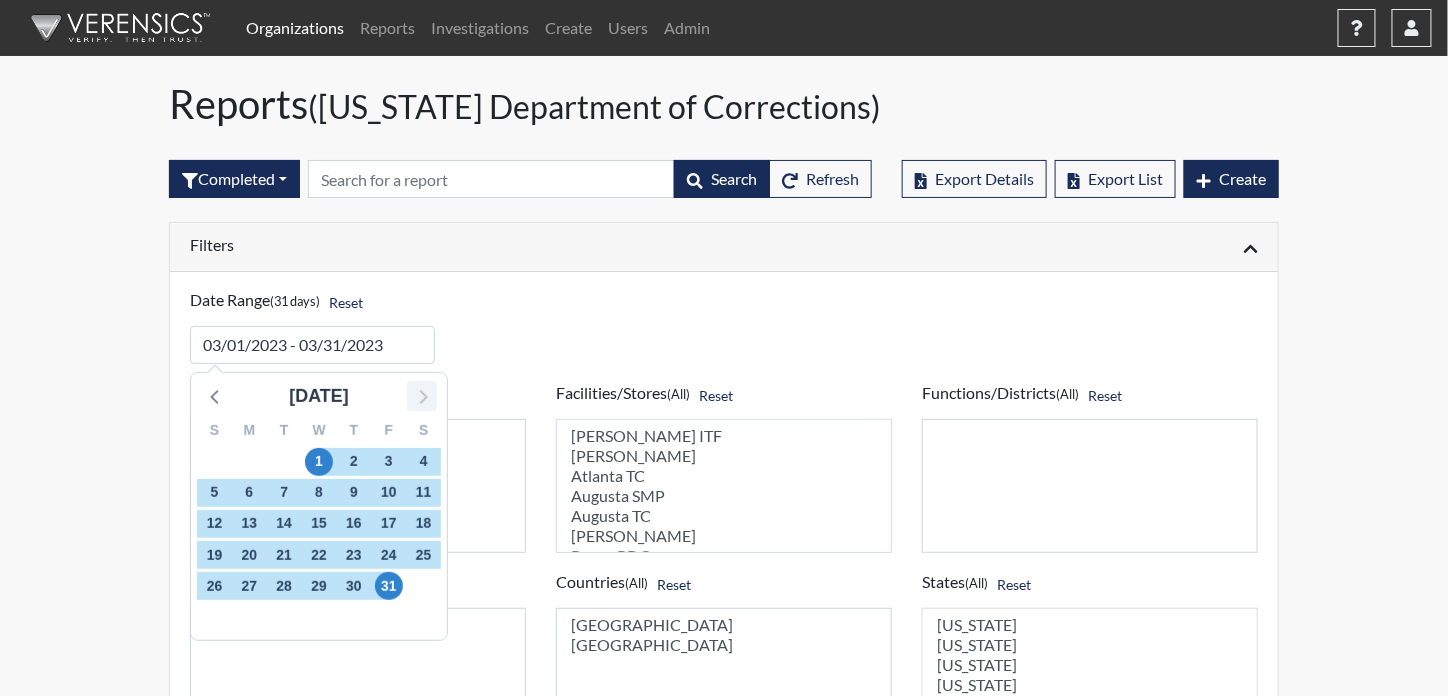 click 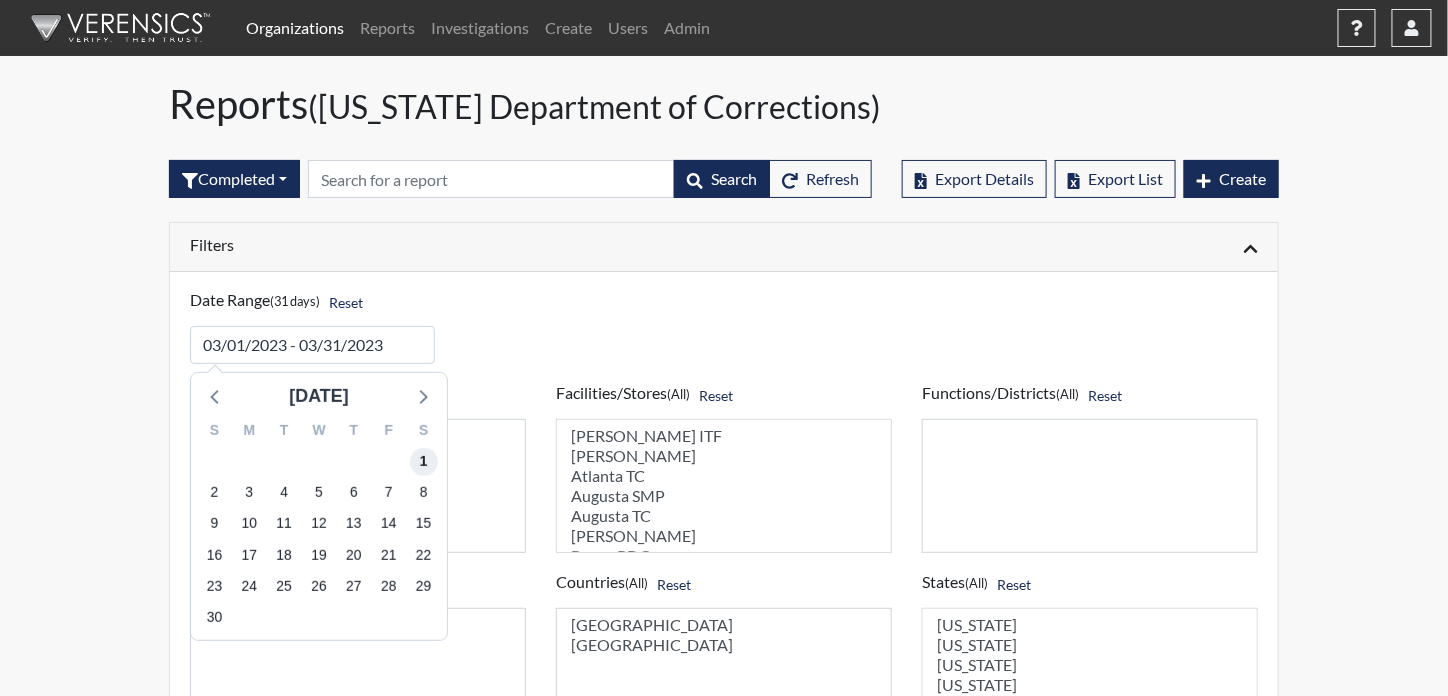click on "1" at bounding box center (424, 462) 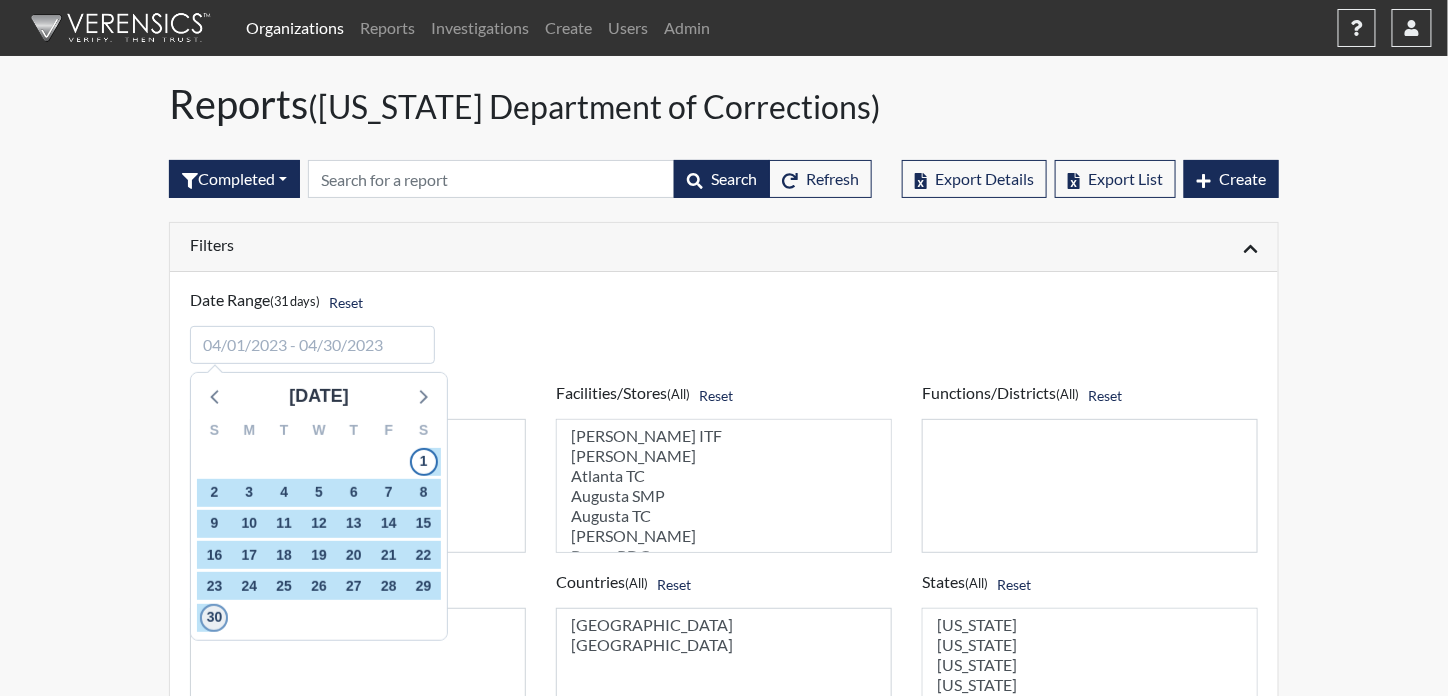 click on "30" at bounding box center [214, 618] 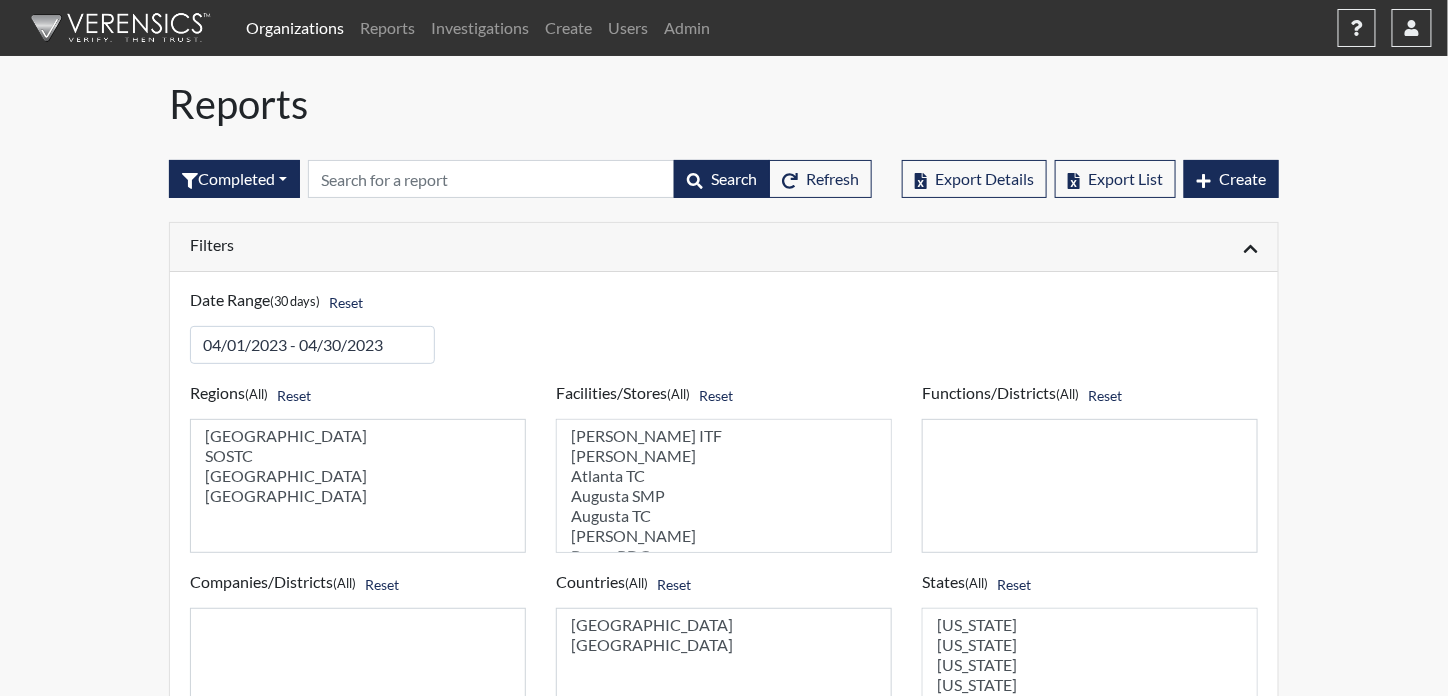 click on "Filters" at bounding box center (449, 244) 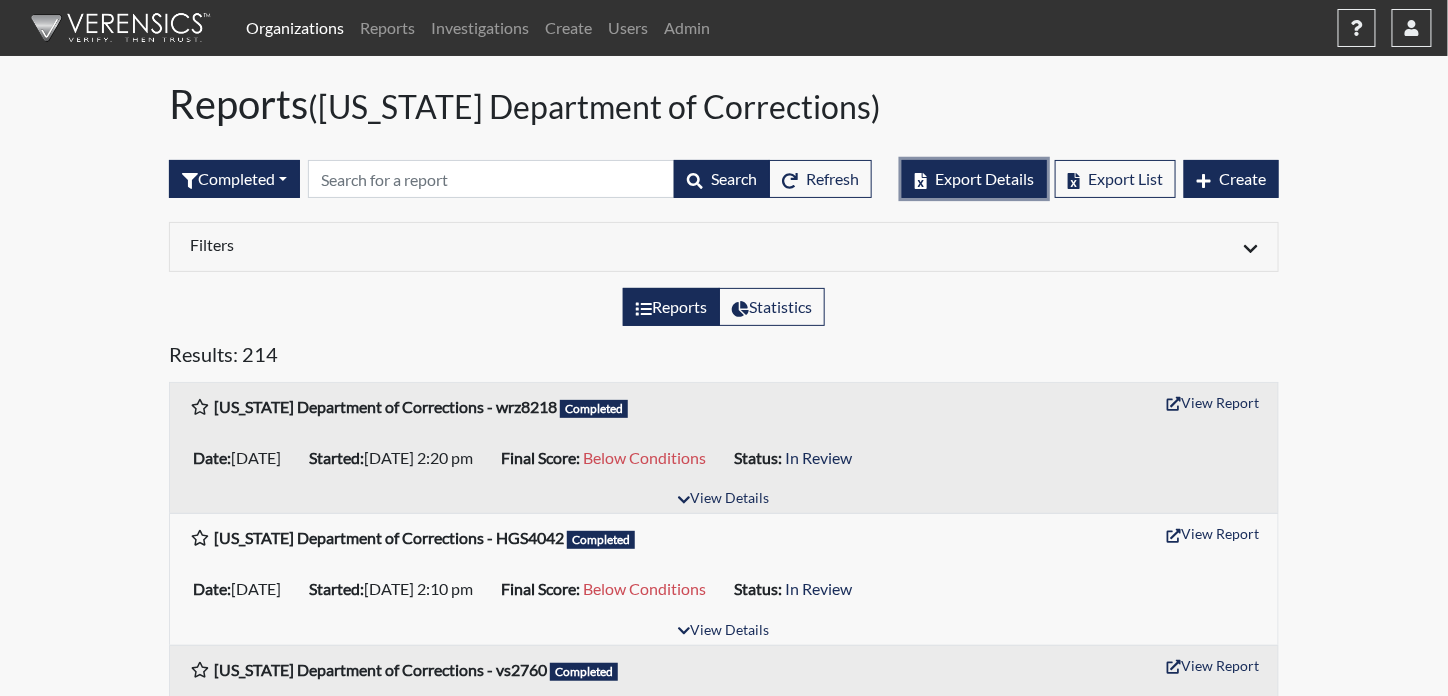 click on "Export Details" at bounding box center (984, 178) 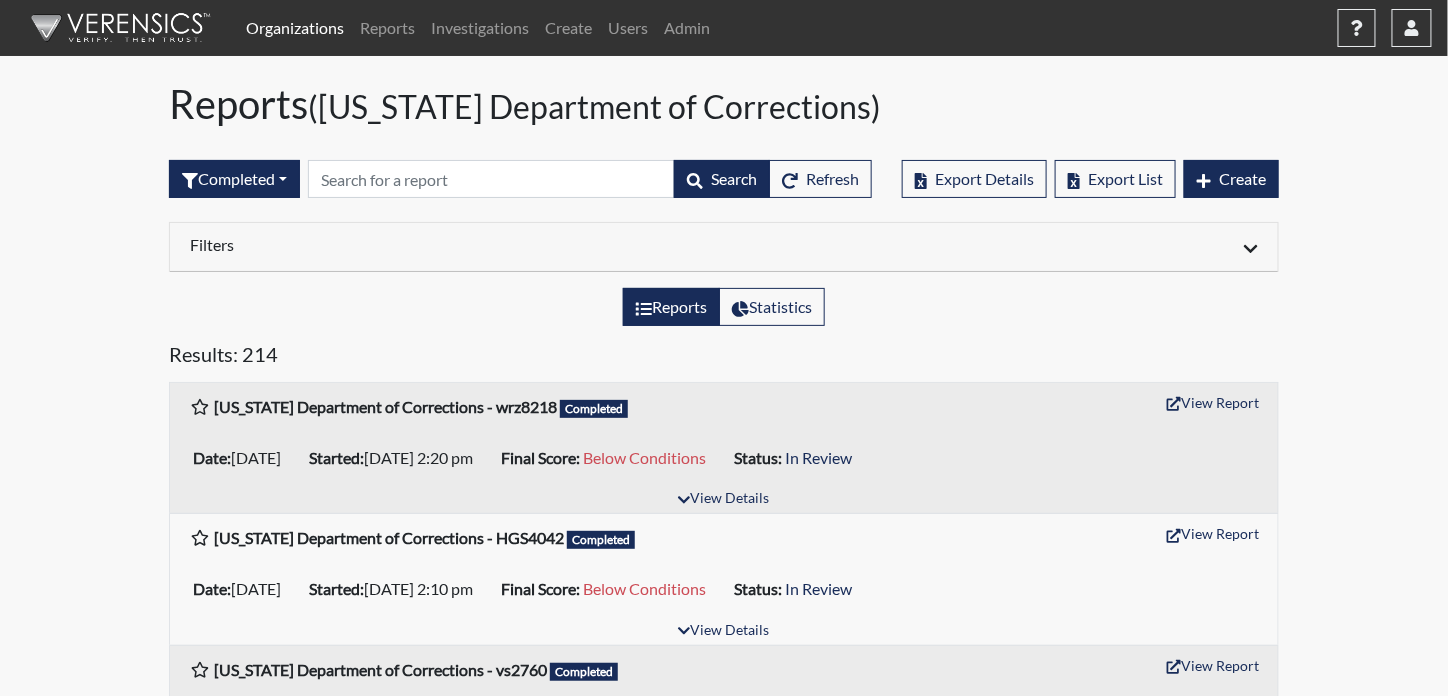 click on "Filters" at bounding box center (449, 244) 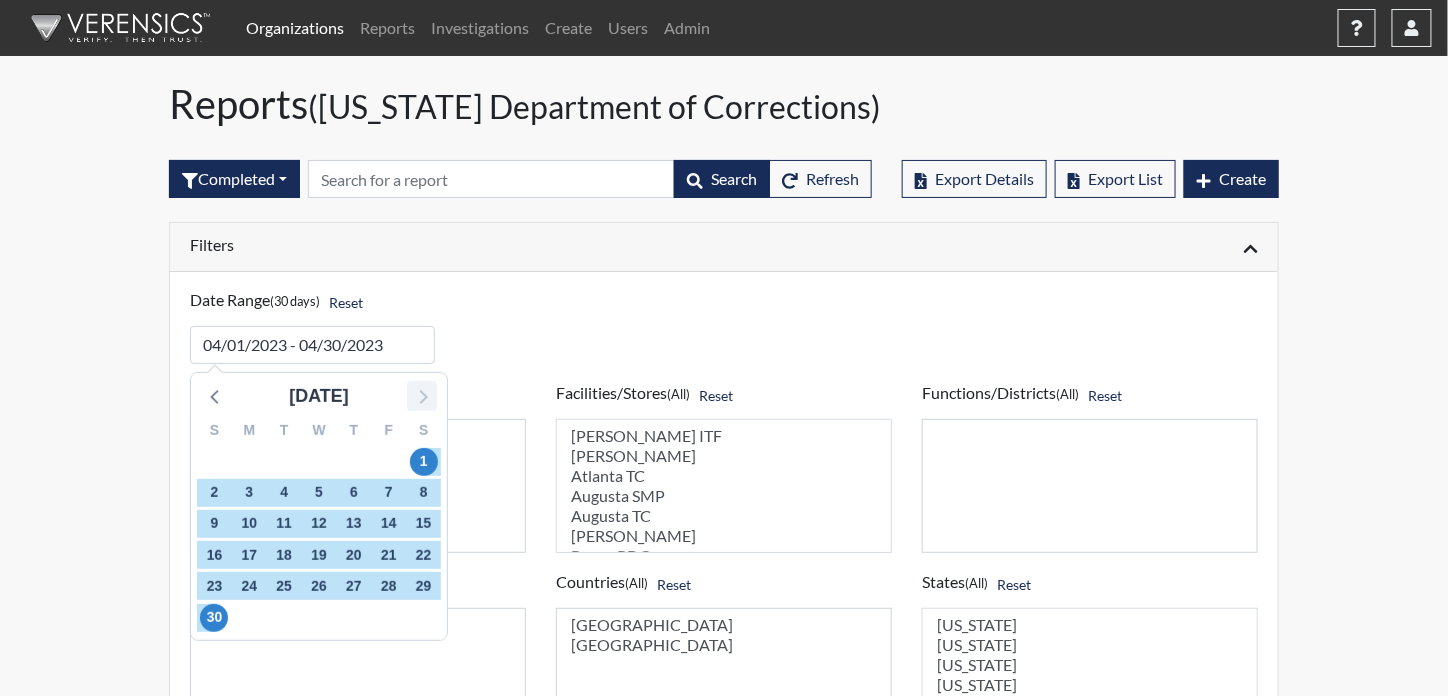 click 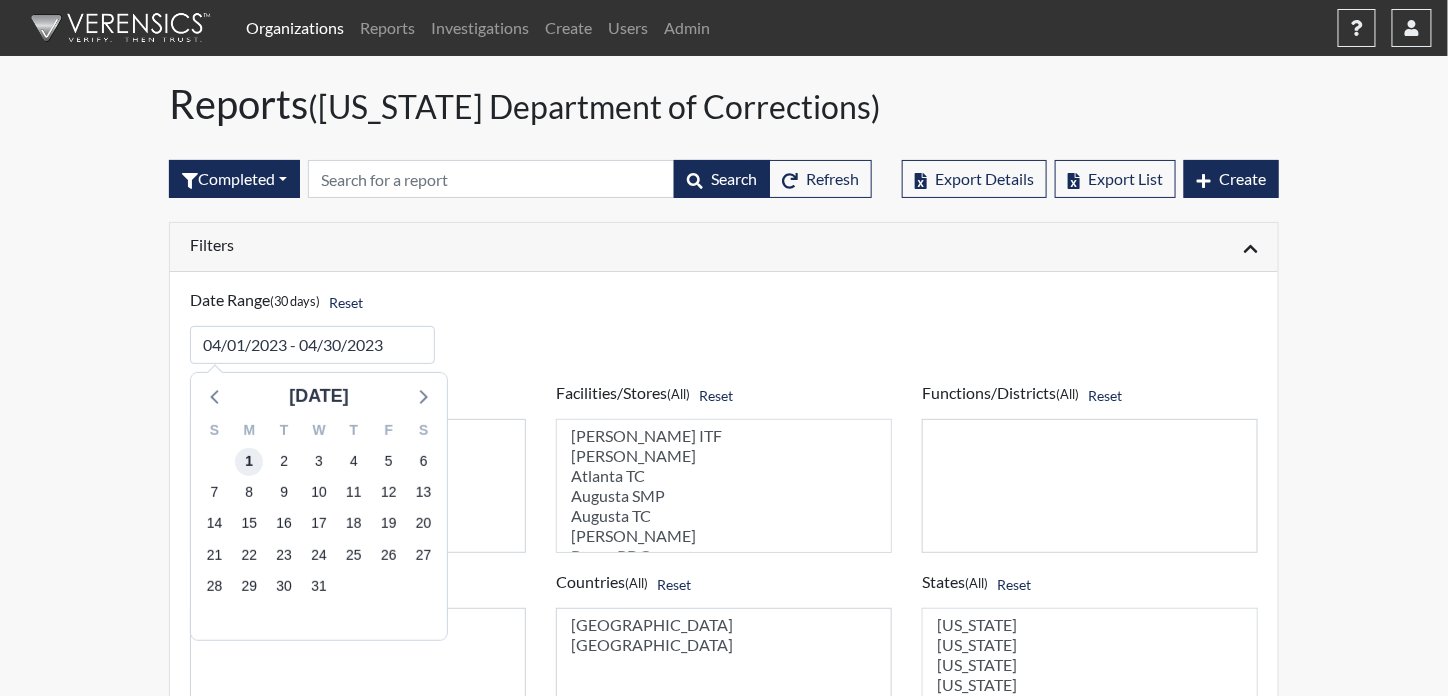 click on "1" at bounding box center (249, 462) 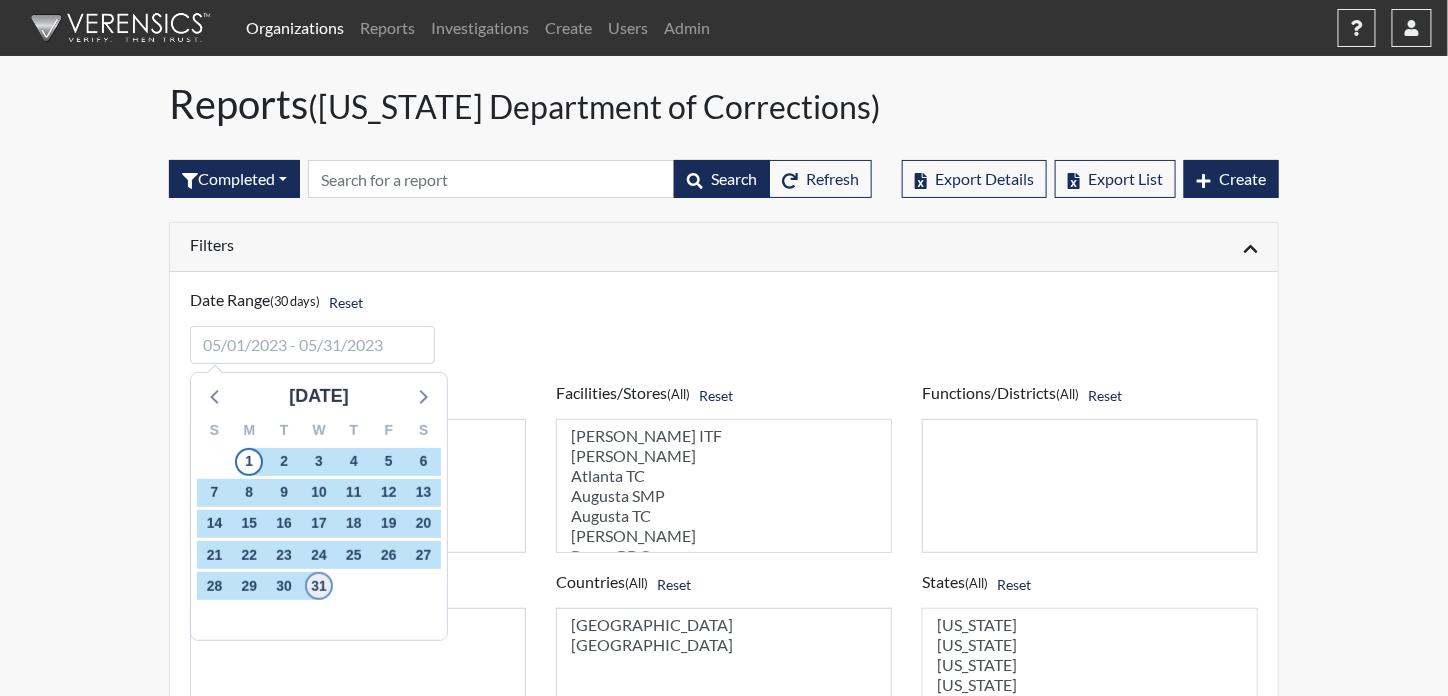 click on "31" at bounding box center [319, 586] 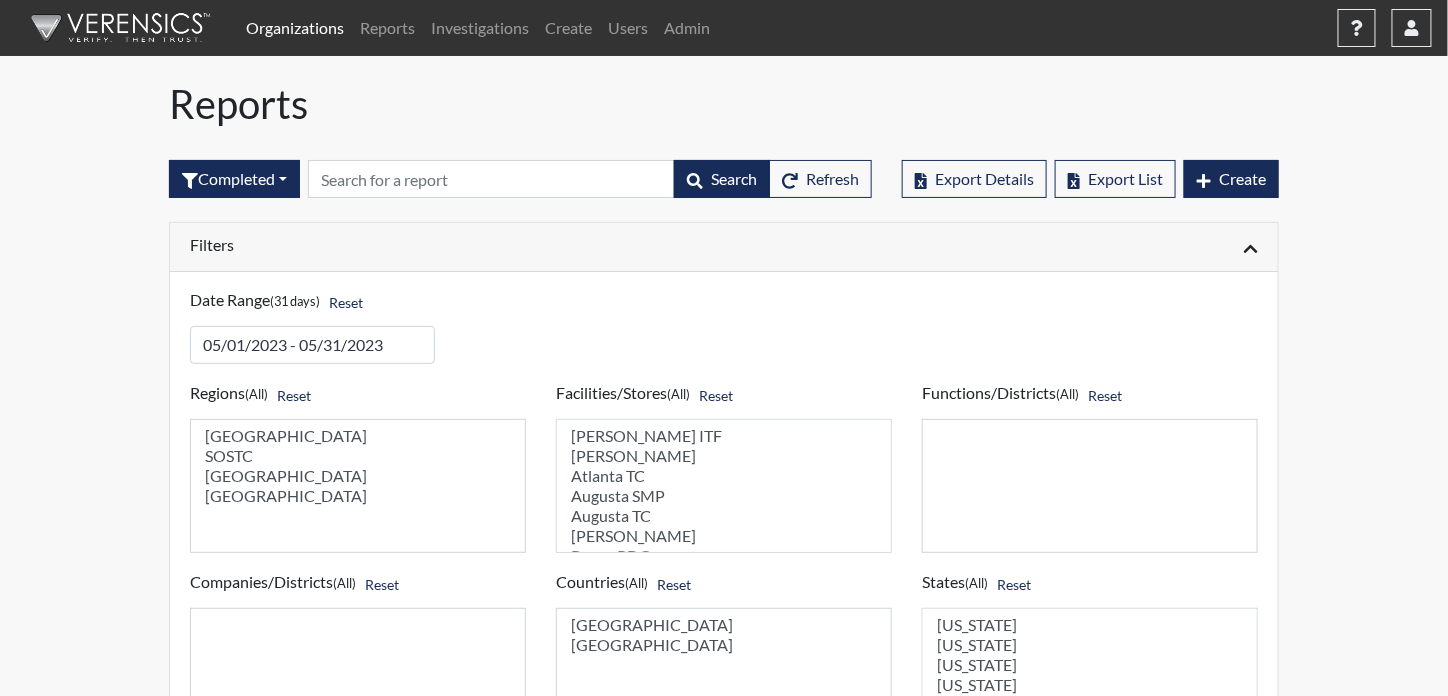 click on "Filters" at bounding box center [724, 247] 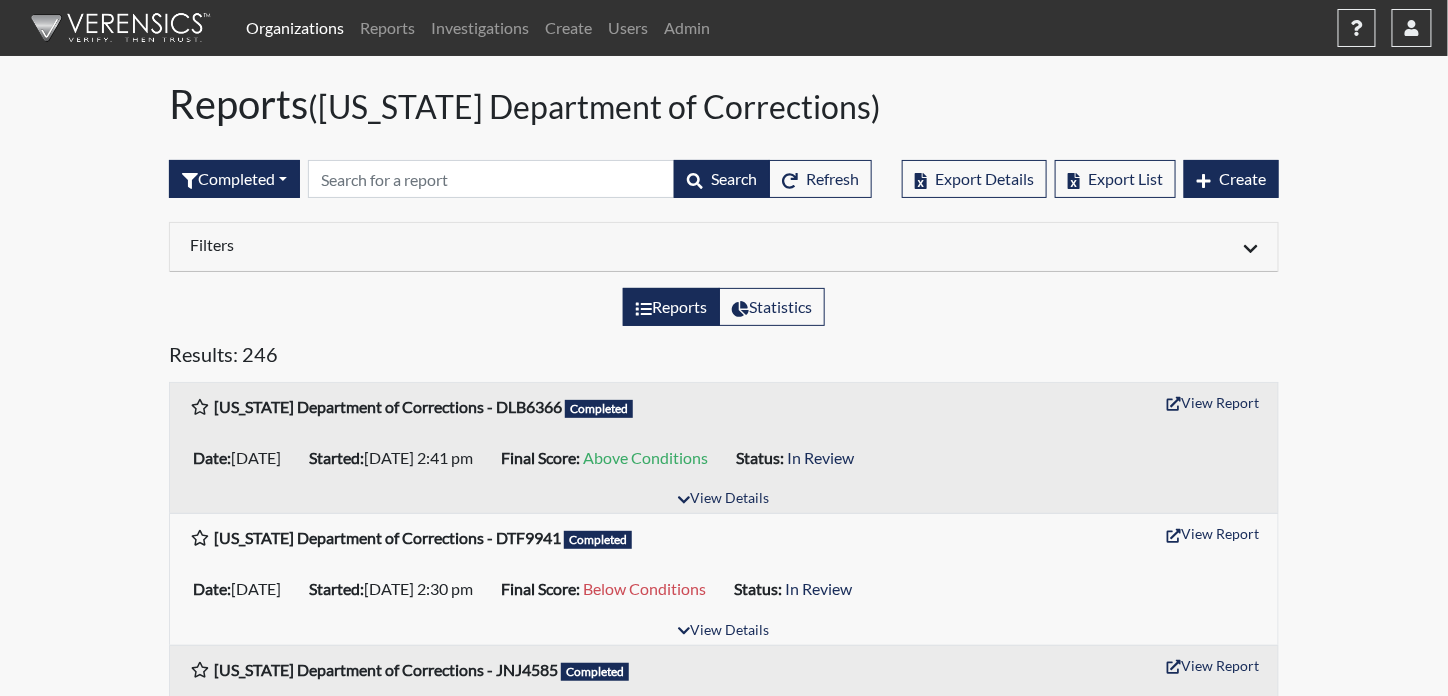 click on "Filters" at bounding box center (449, 244) 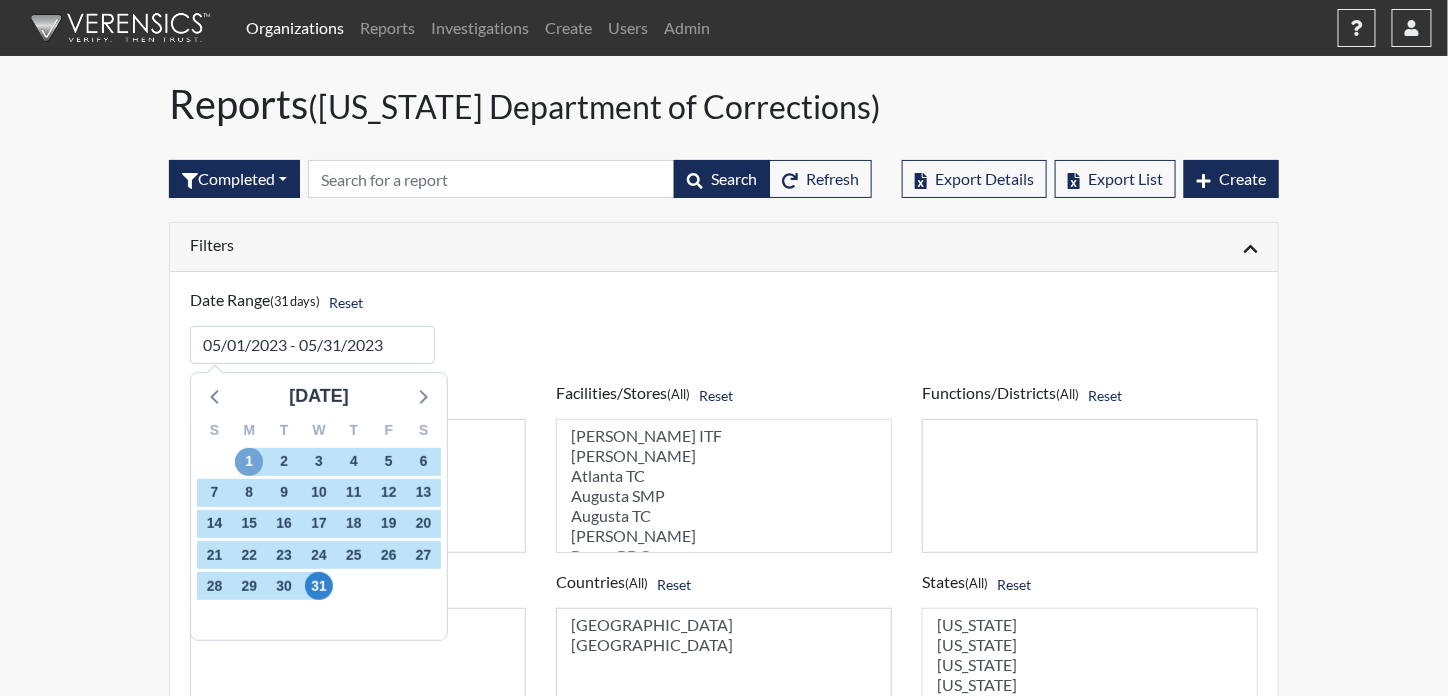 click on "1" at bounding box center [249, 462] 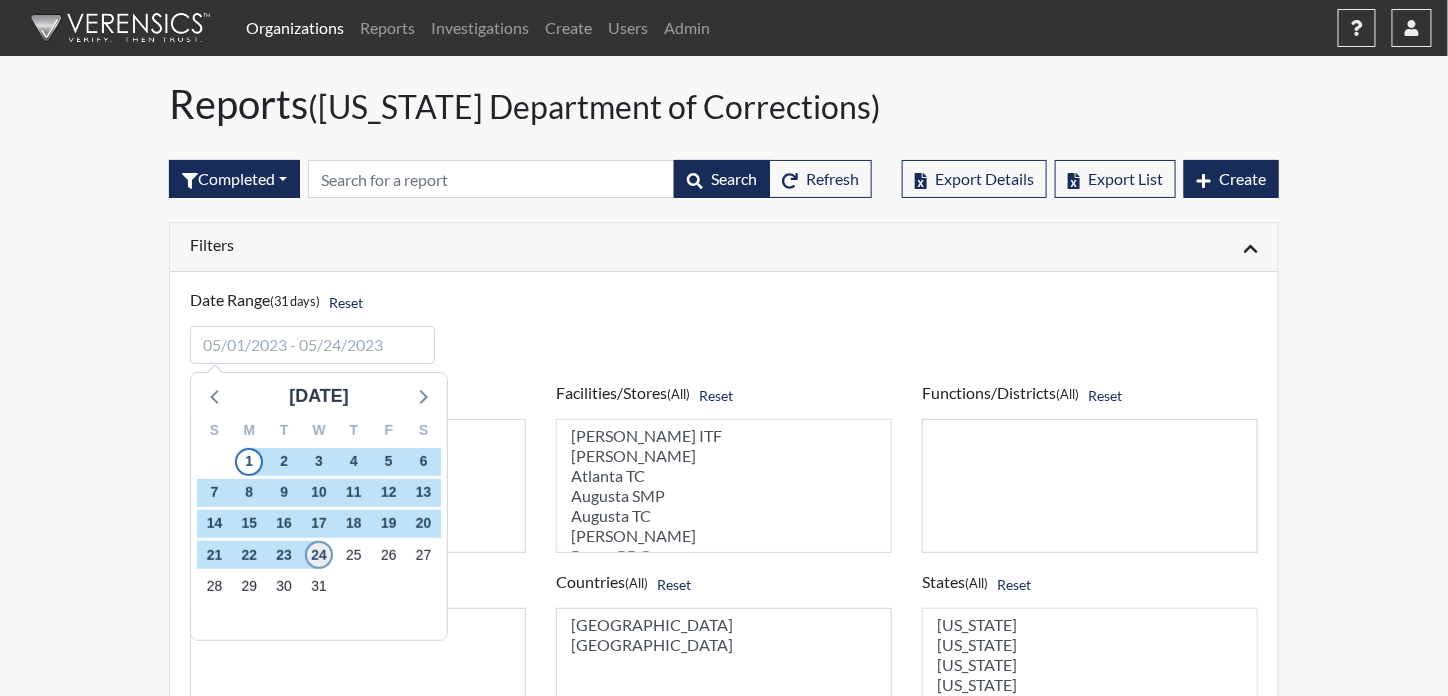 click on "24" at bounding box center (319, 555) 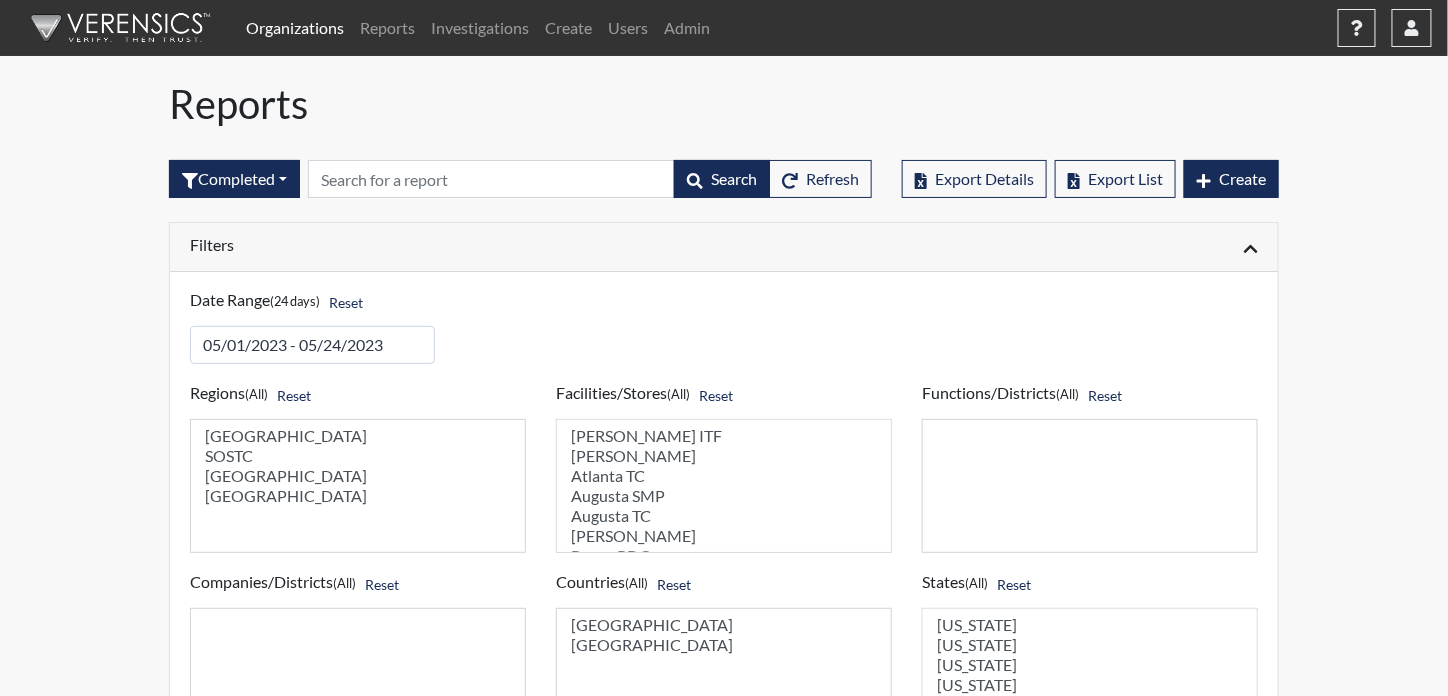 click on "Filters" at bounding box center (449, 244) 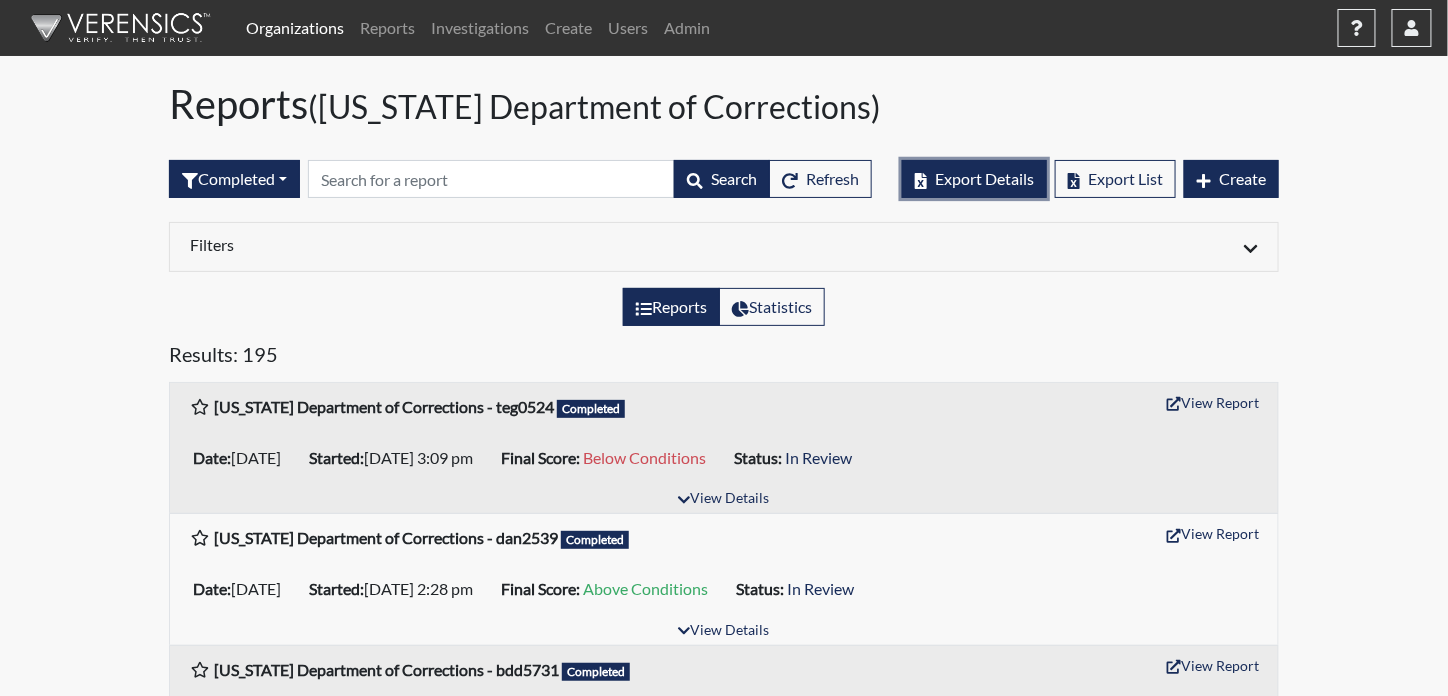 click on "Export Details" at bounding box center (984, 178) 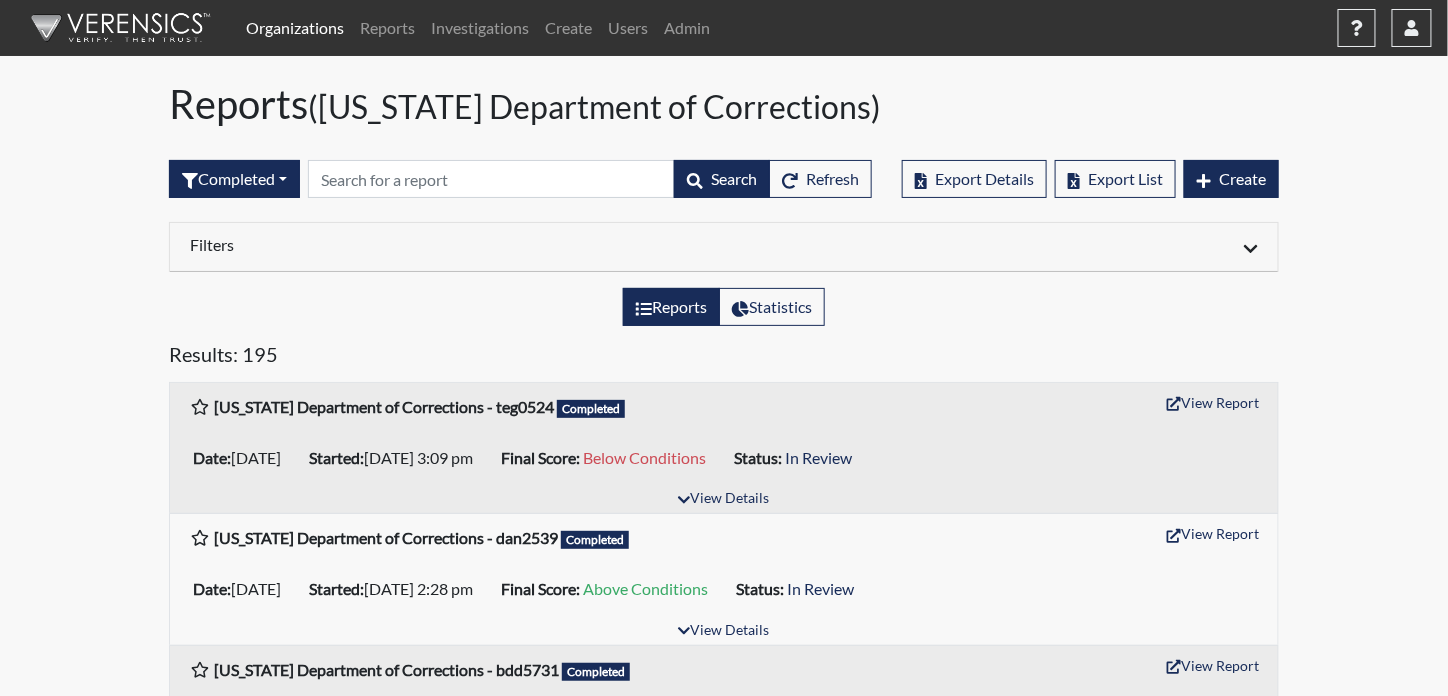 click on "Filters" at bounding box center (449, 244) 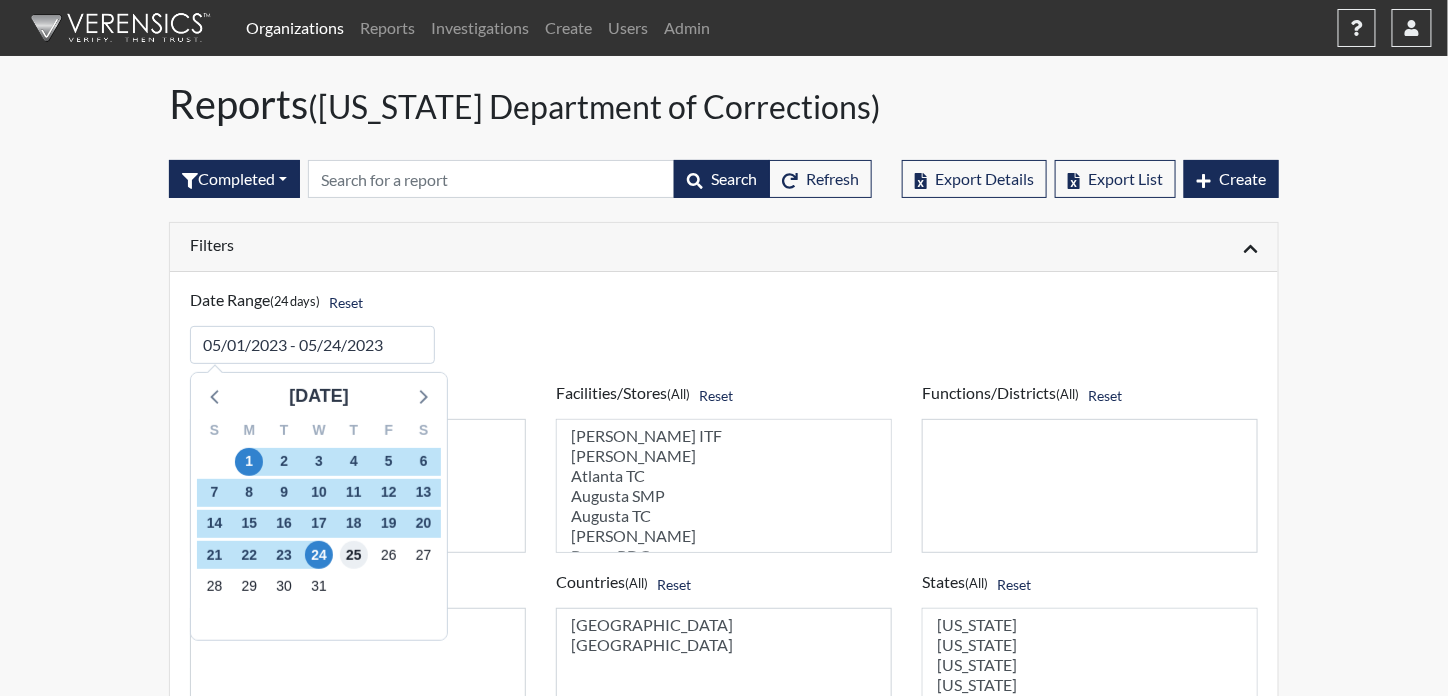 click on "25" at bounding box center [354, 555] 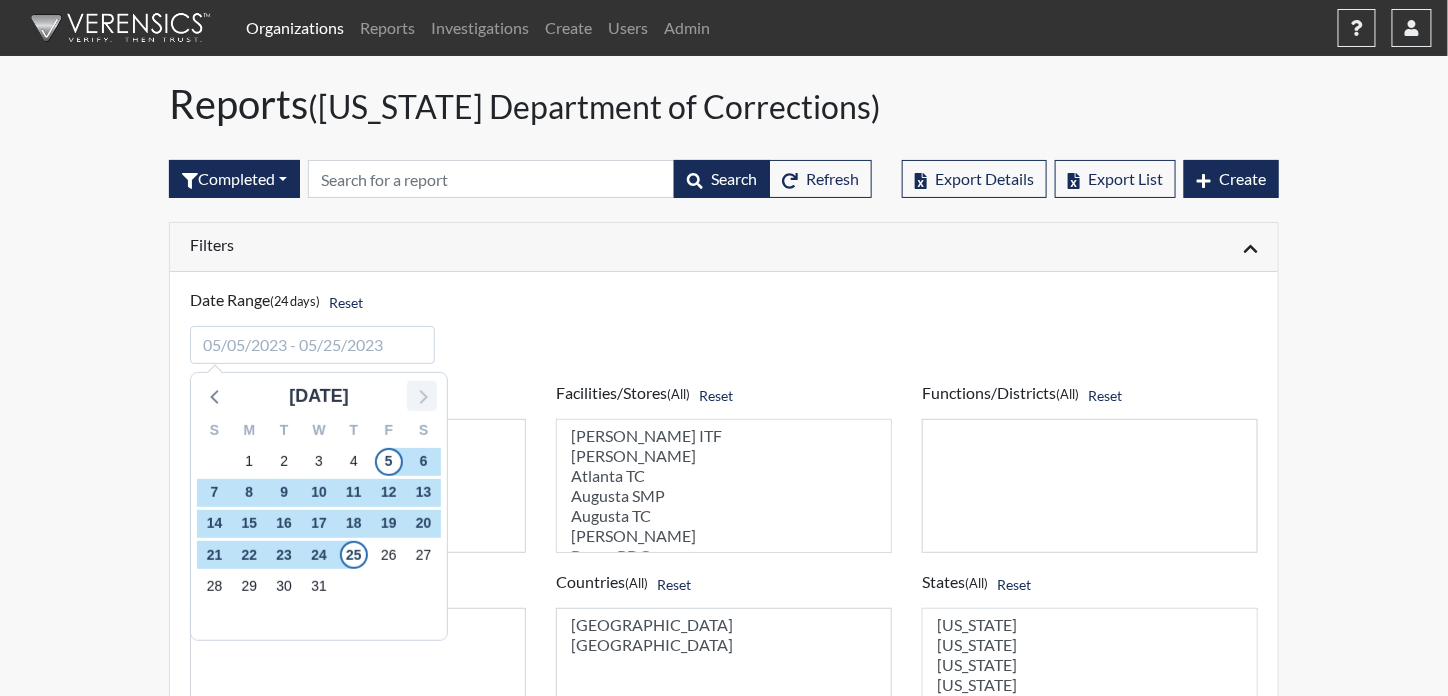 click 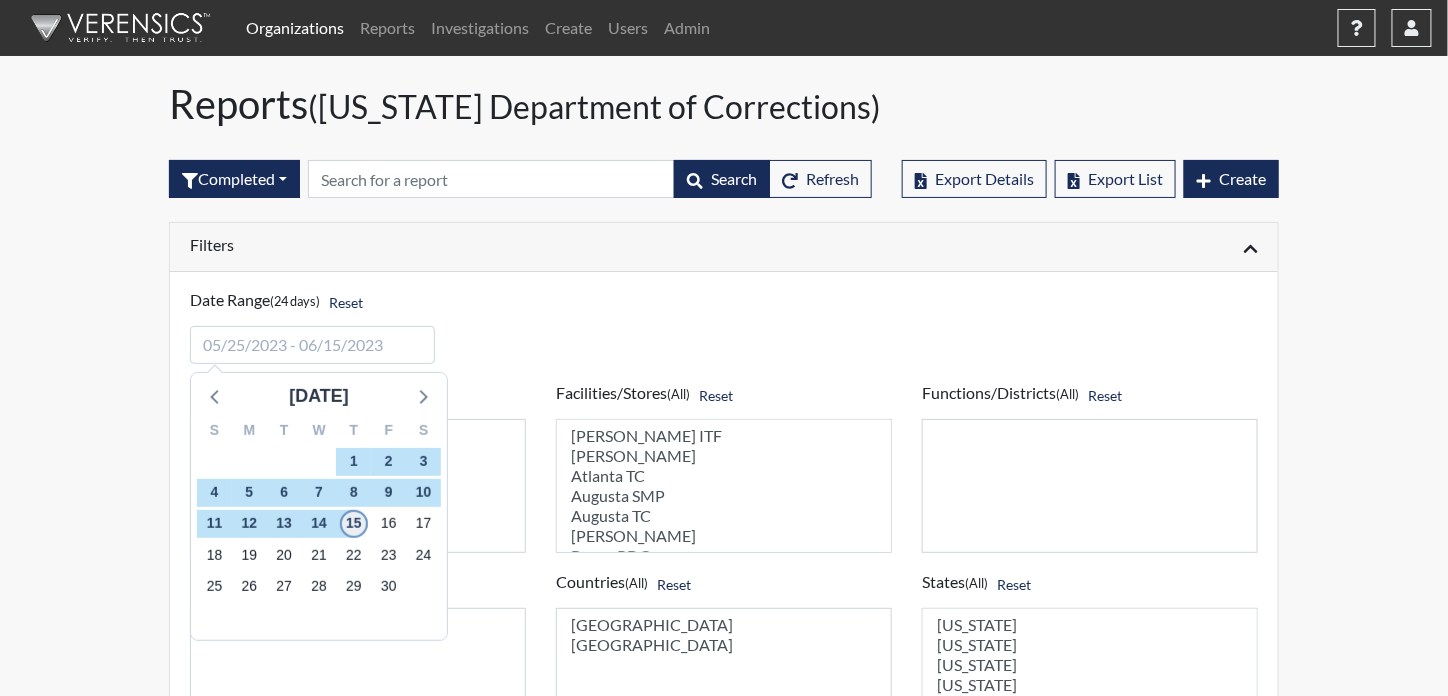 click on "15" at bounding box center [354, 524] 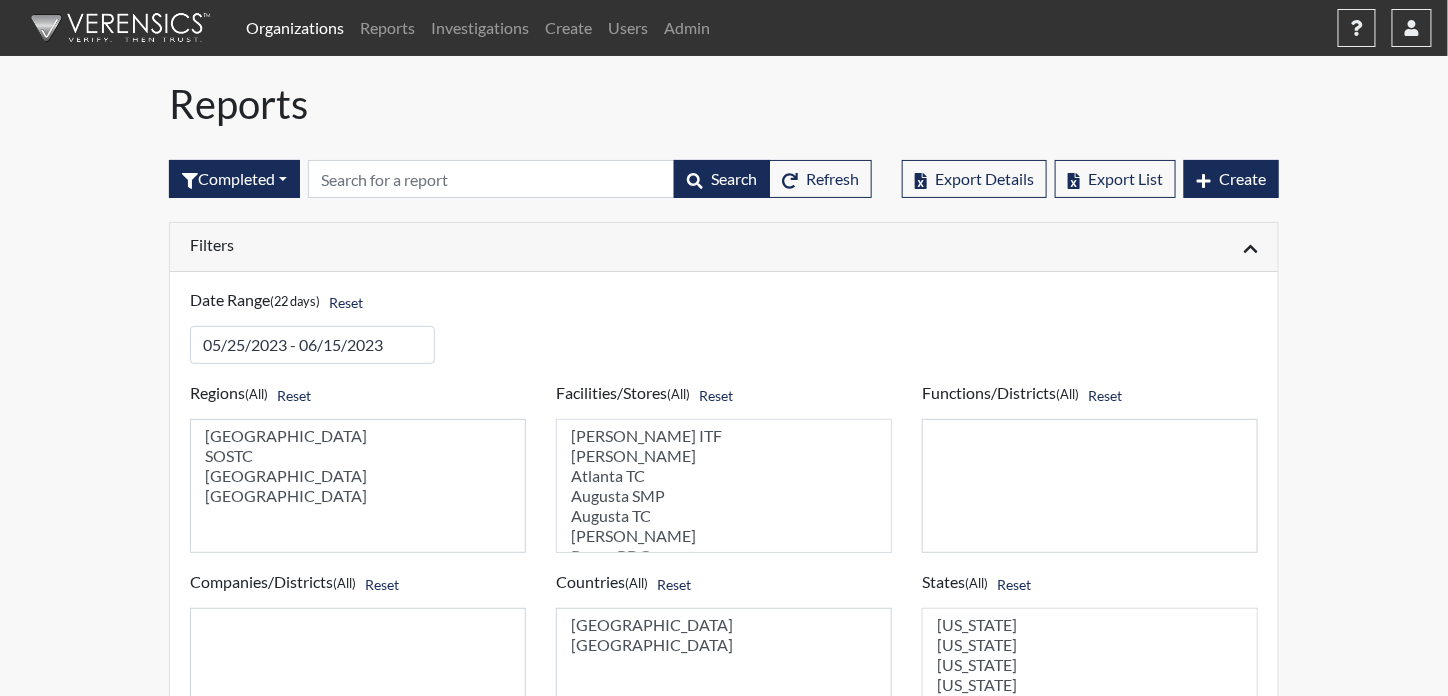 click on "Filters" at bounding box center [449, 244] 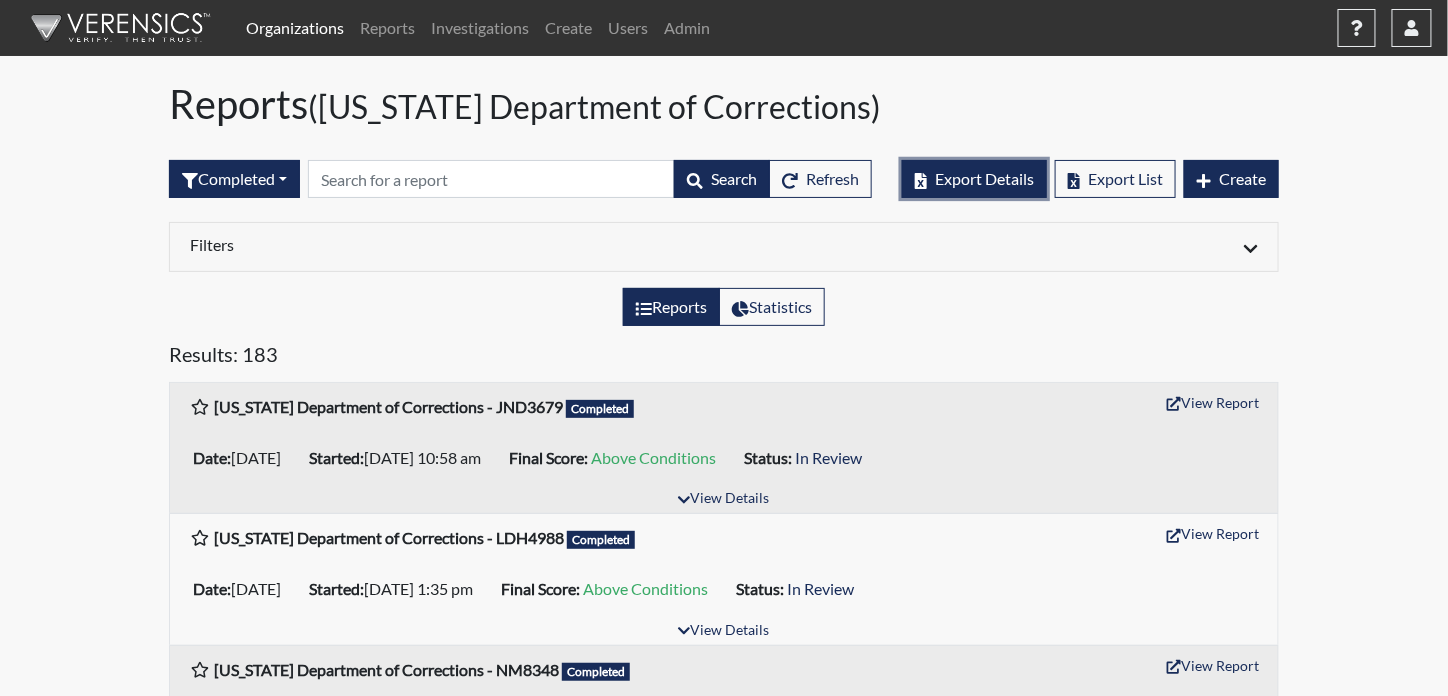 click on "Export Details" at bounding box center [984, 178] 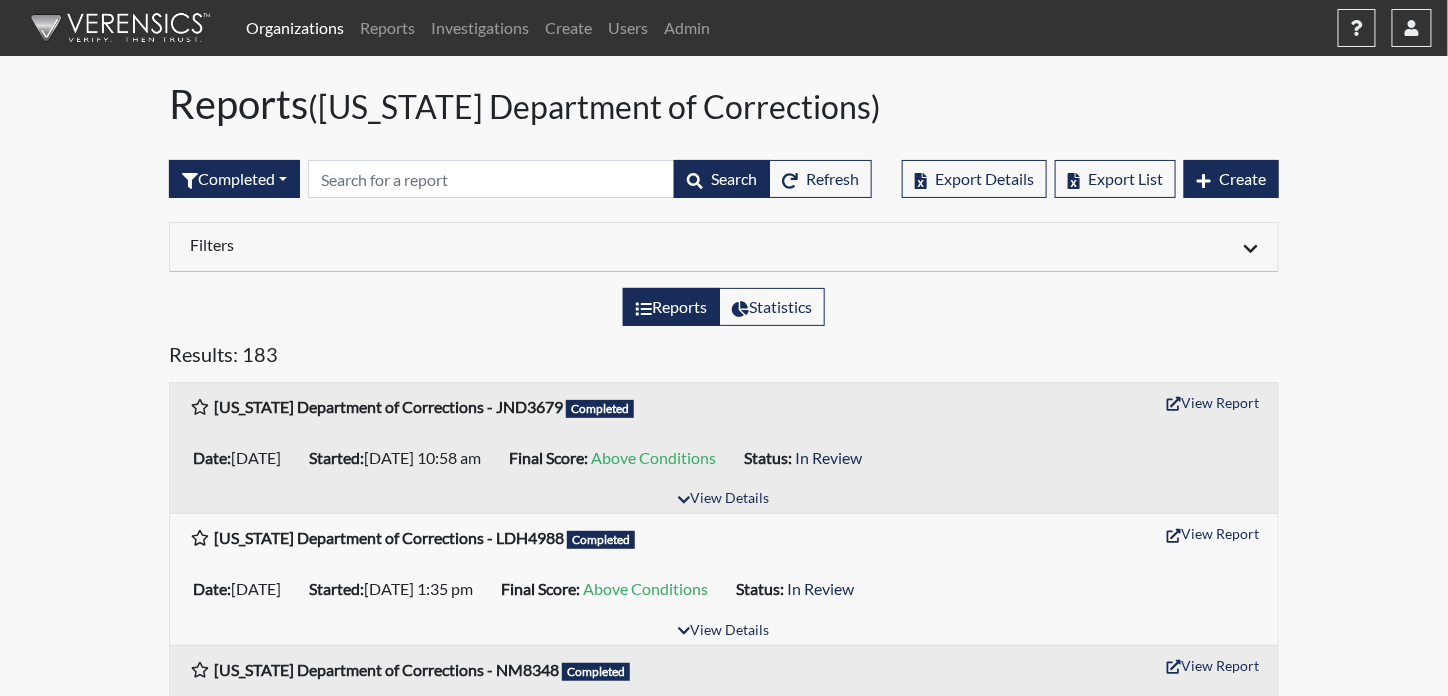 click on "Filters" at bounding box center [449, 244] 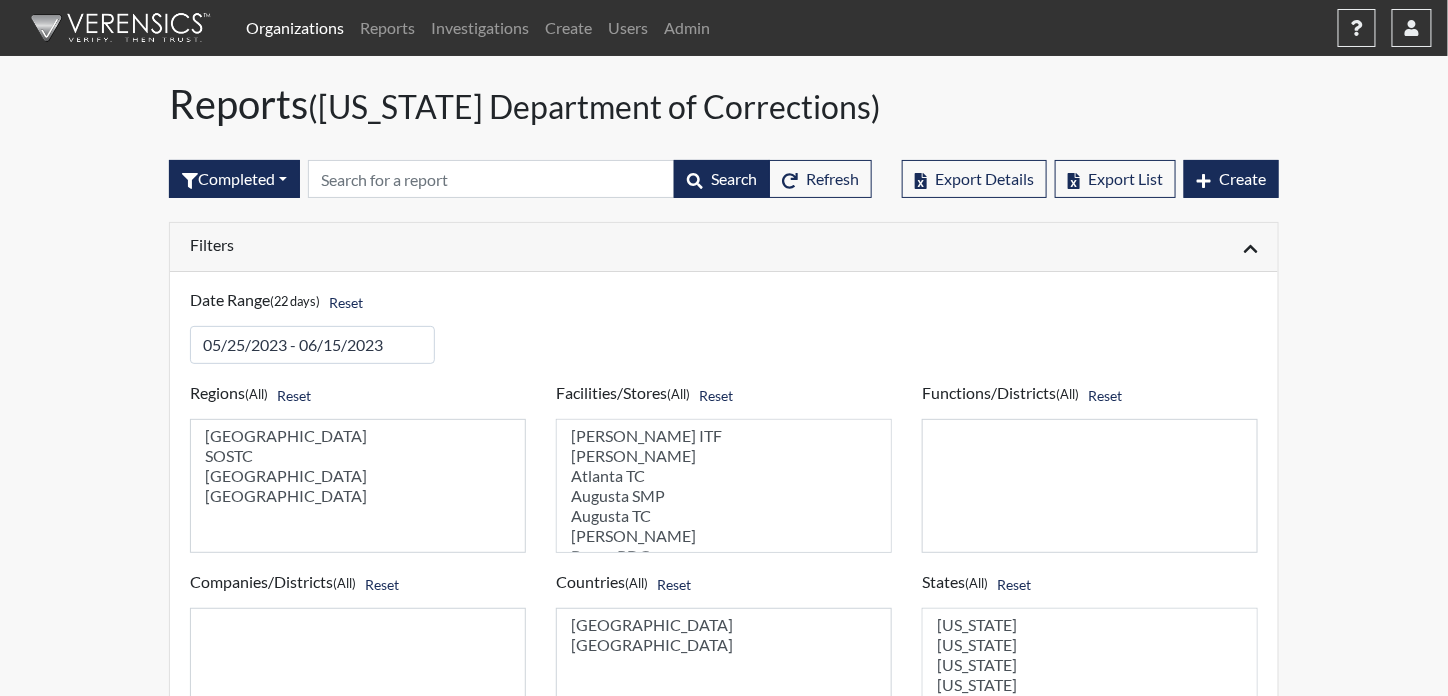 click on "Organizations" at bounding box center (295, 28) 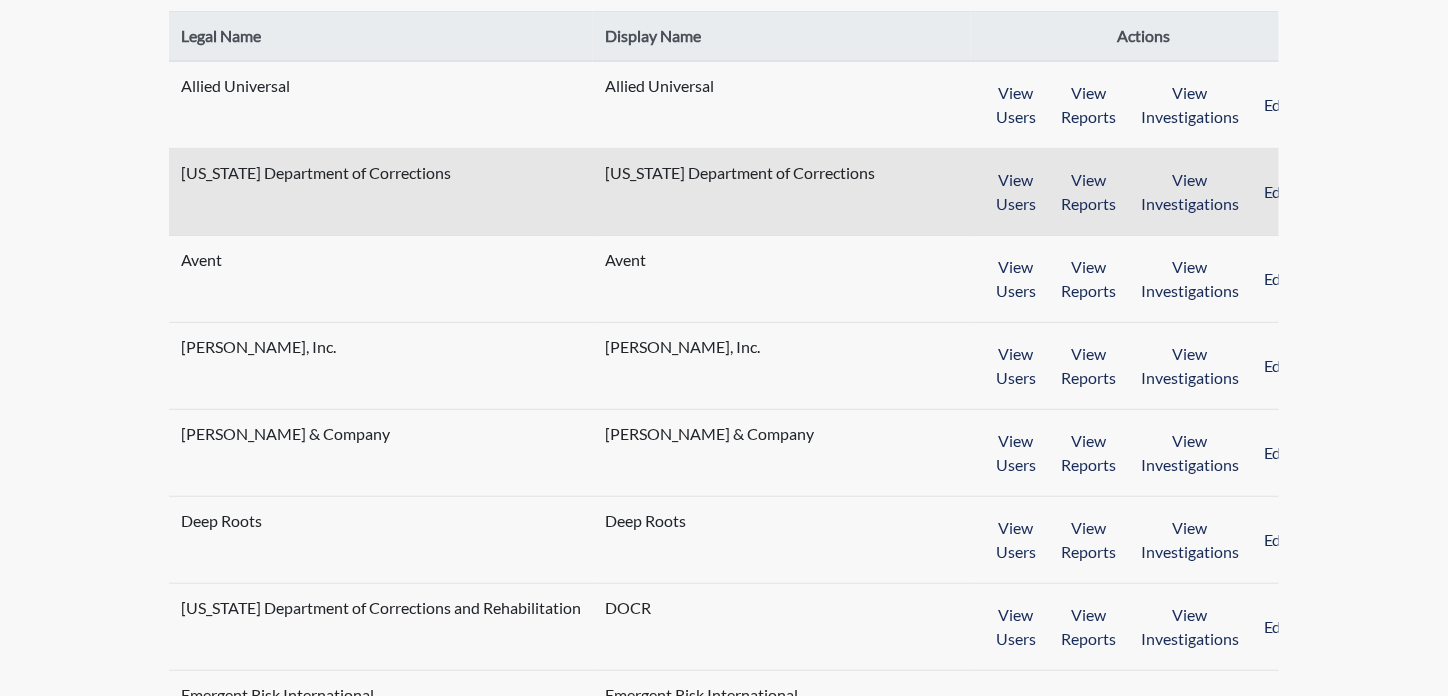 scroll, scrollTop: 500, scrollLeft: 0, axis: vertical 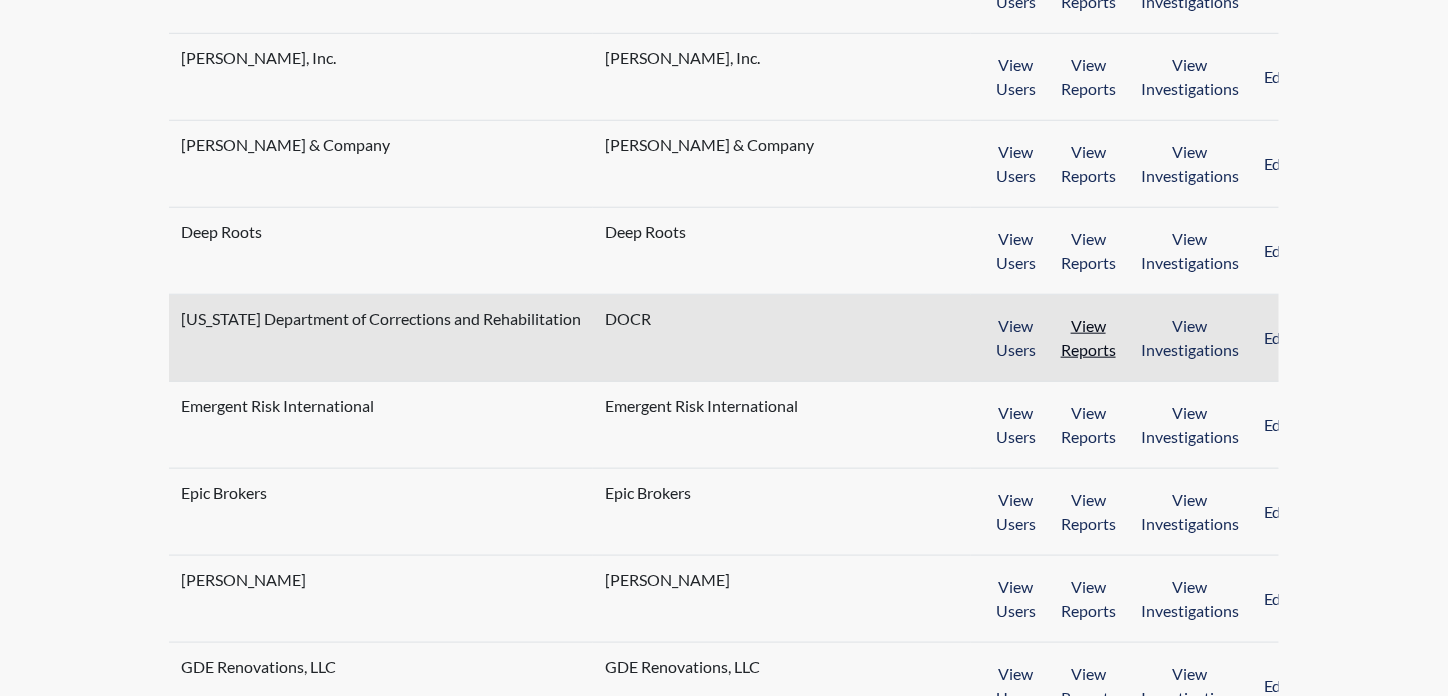 click on "View Reports" at bounding box center [1088, 338] 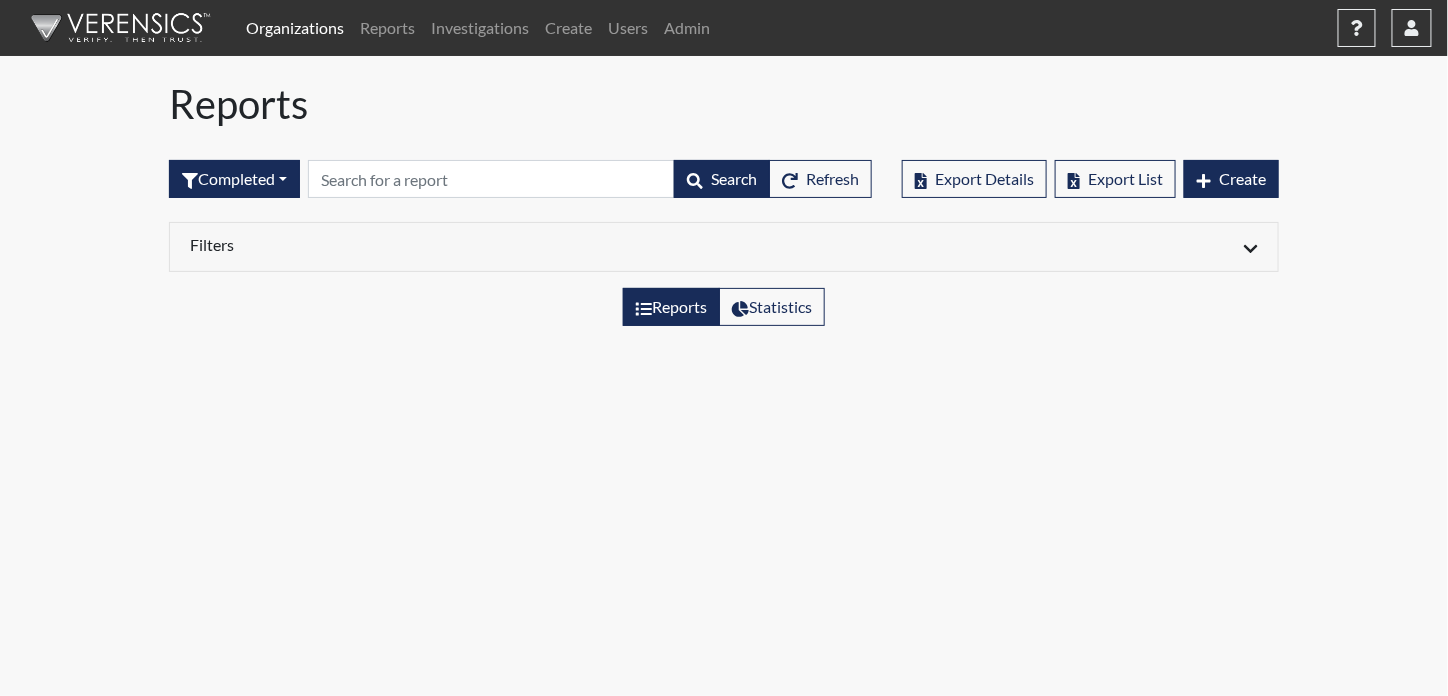 scroll, scrollTop: 0, scrollLeft: 0, axis: both 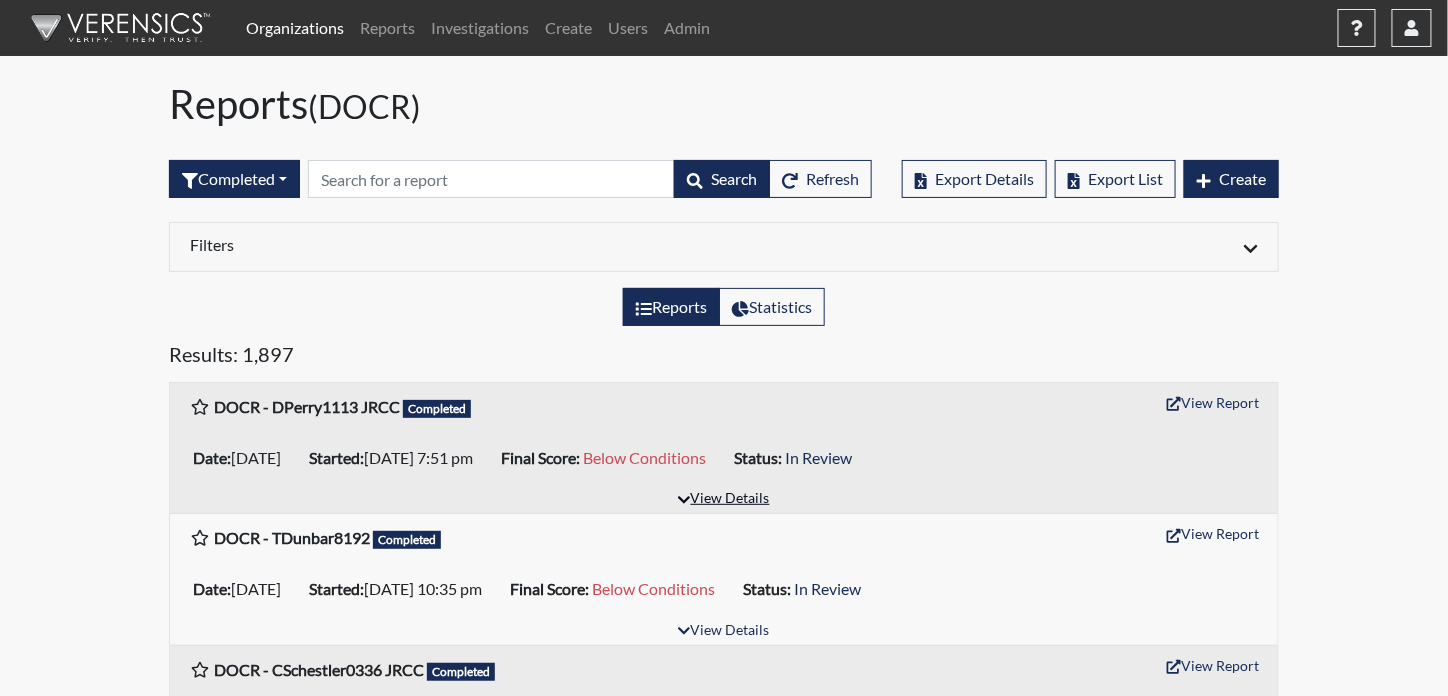 click on "View Details" at bounding box center [723, 499] 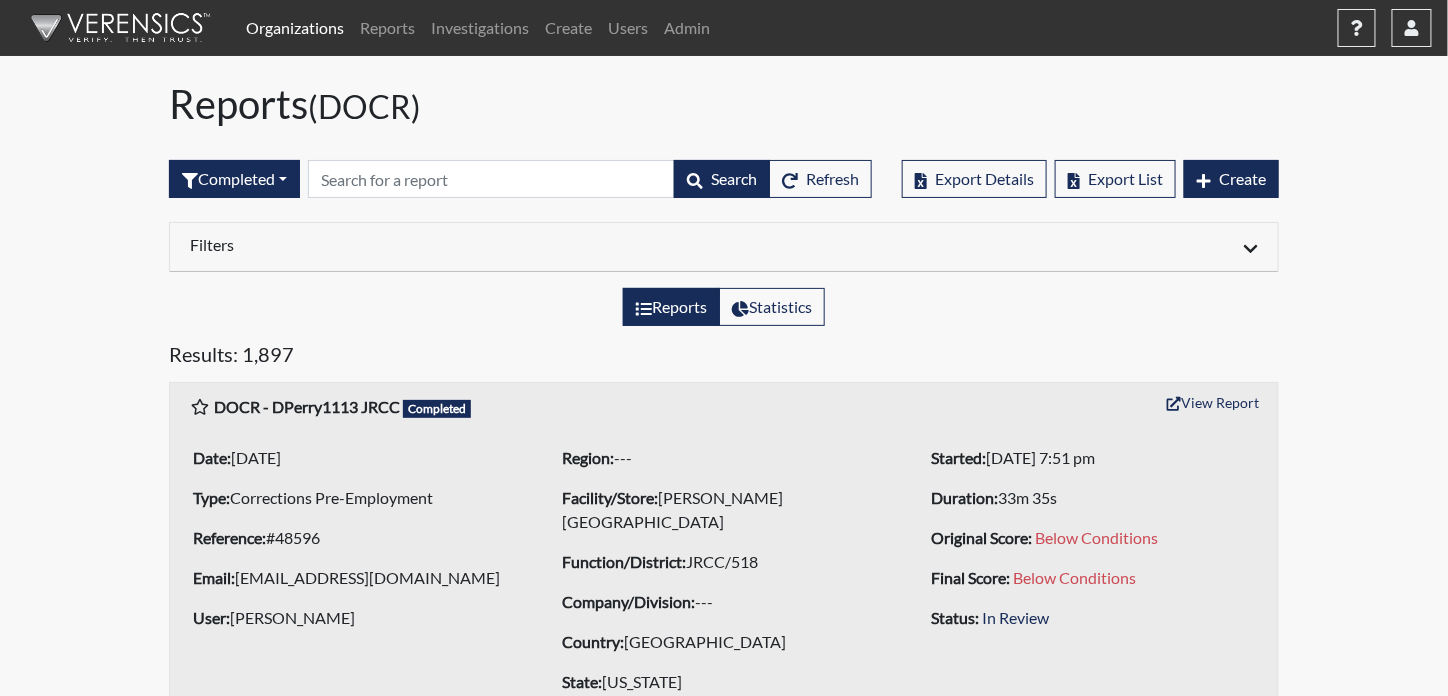 click on "Filters" at bounding box center [449, 244] 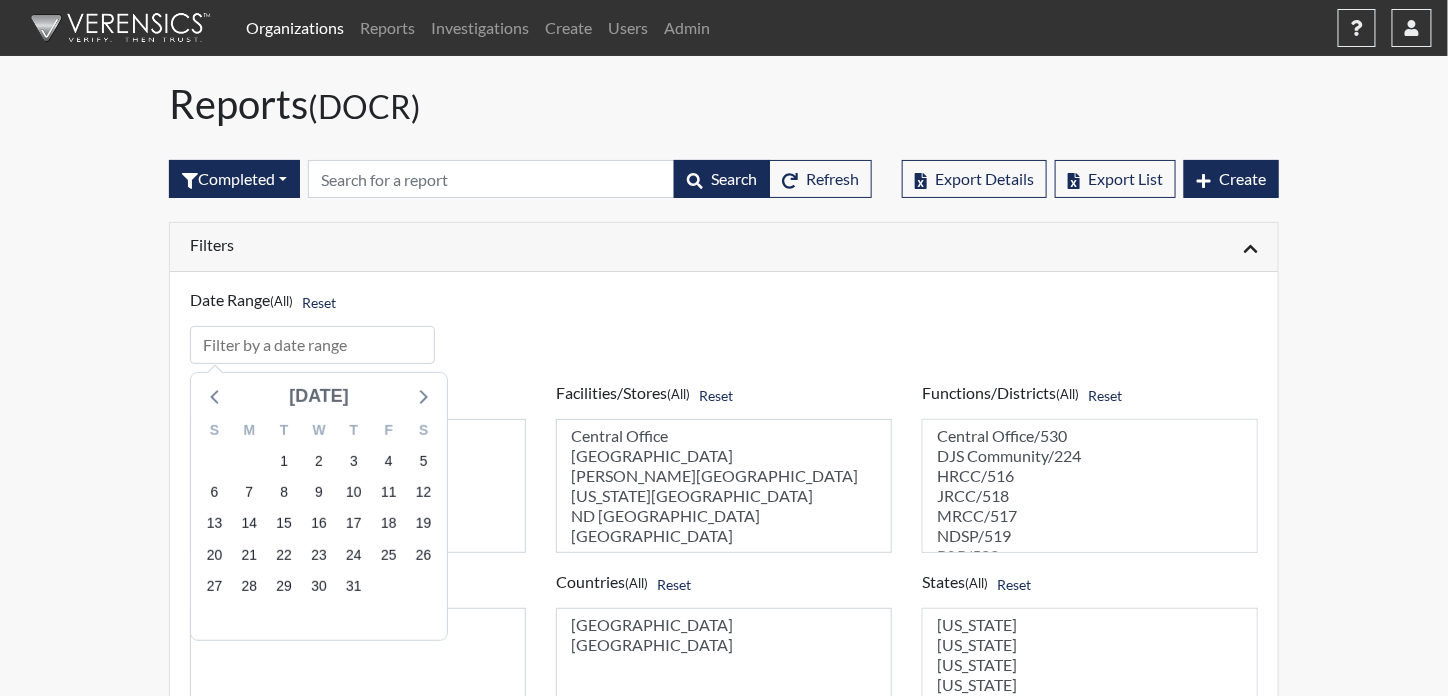 click on "[DATE]" at bounding box center (319, 396) 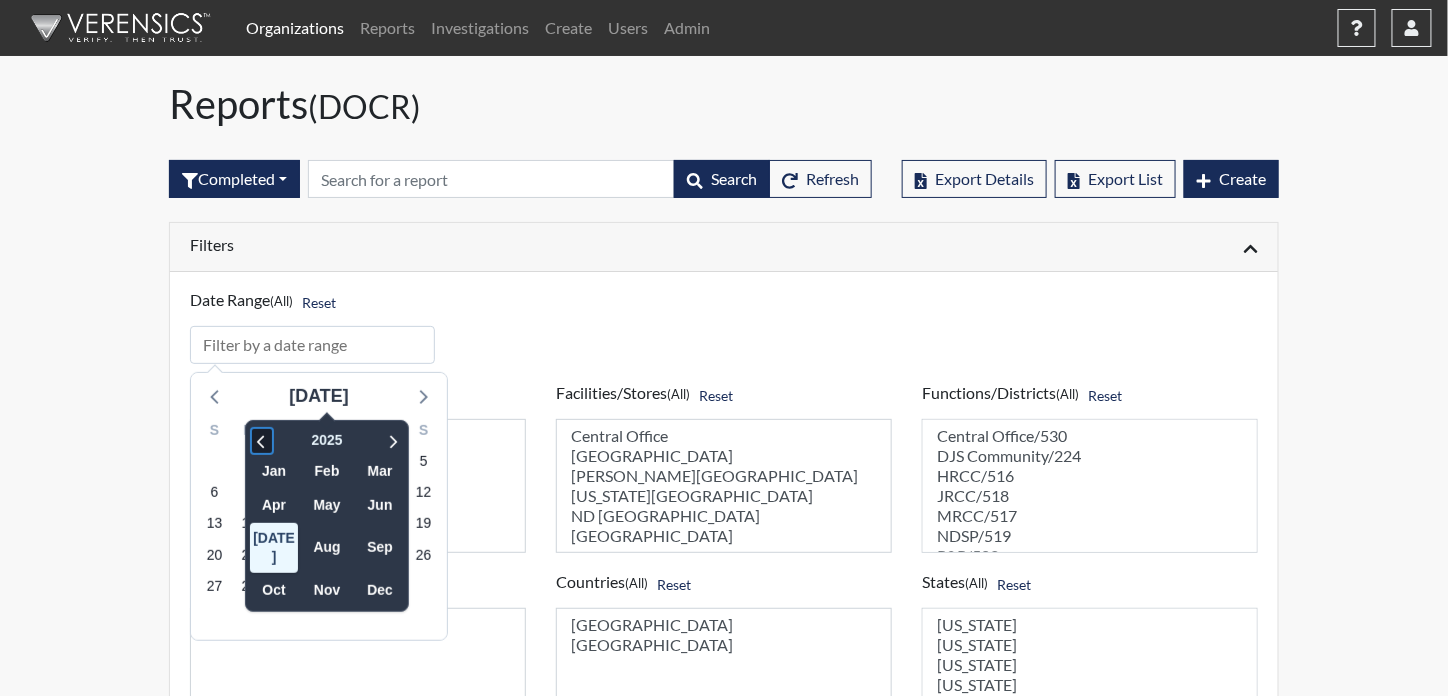 click 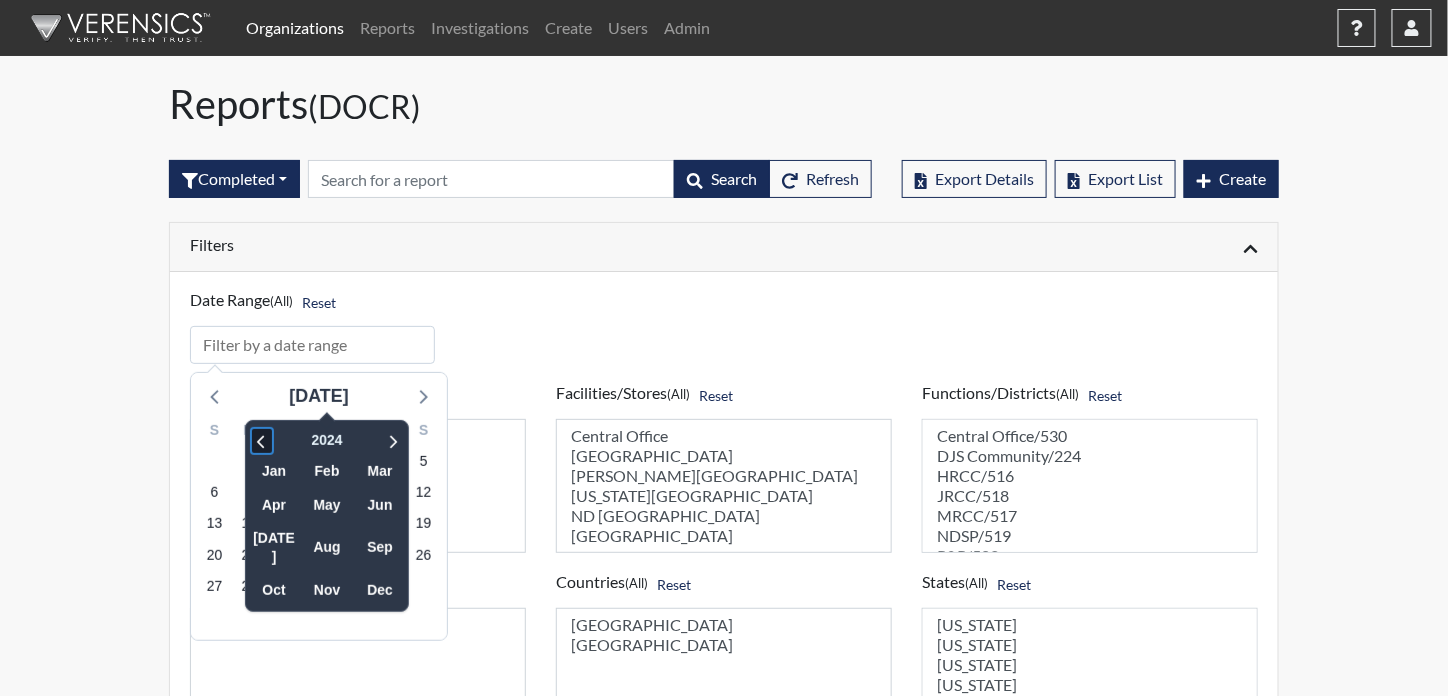 click 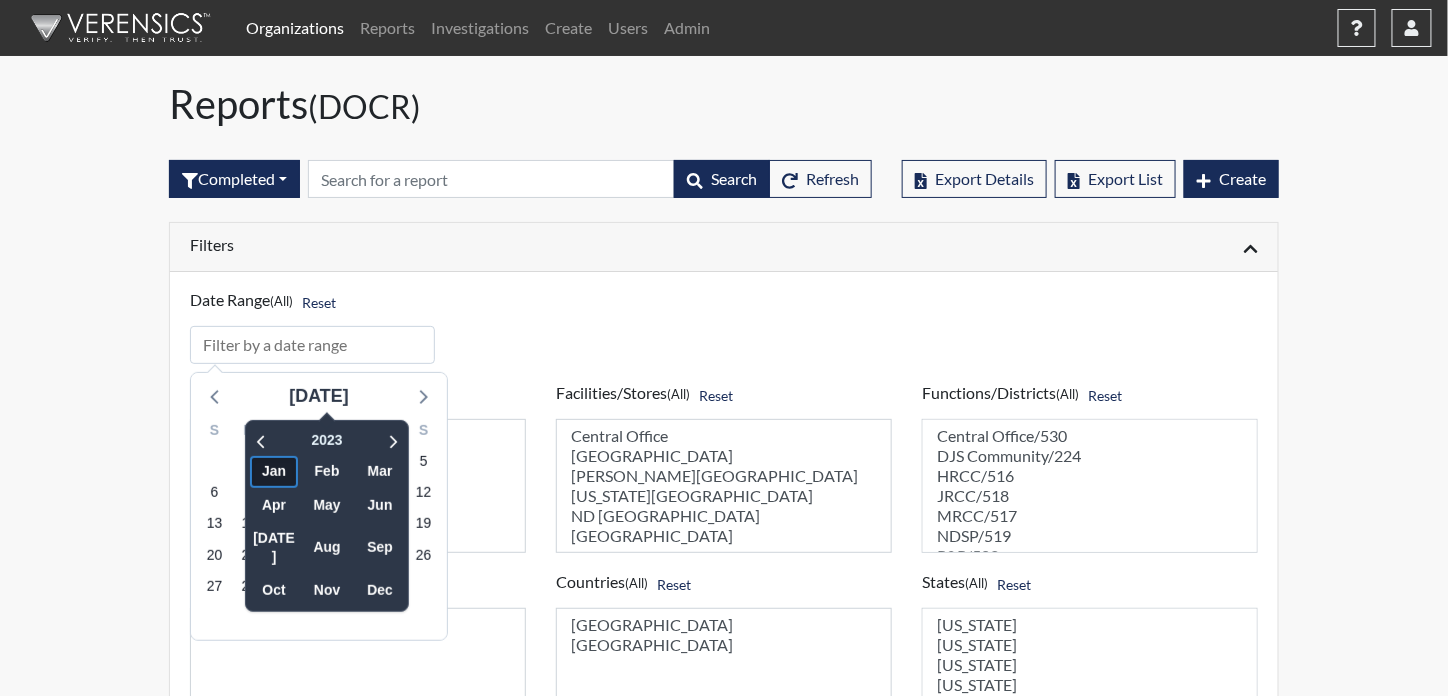 click on "Jan" at bounding box center [274, 471] 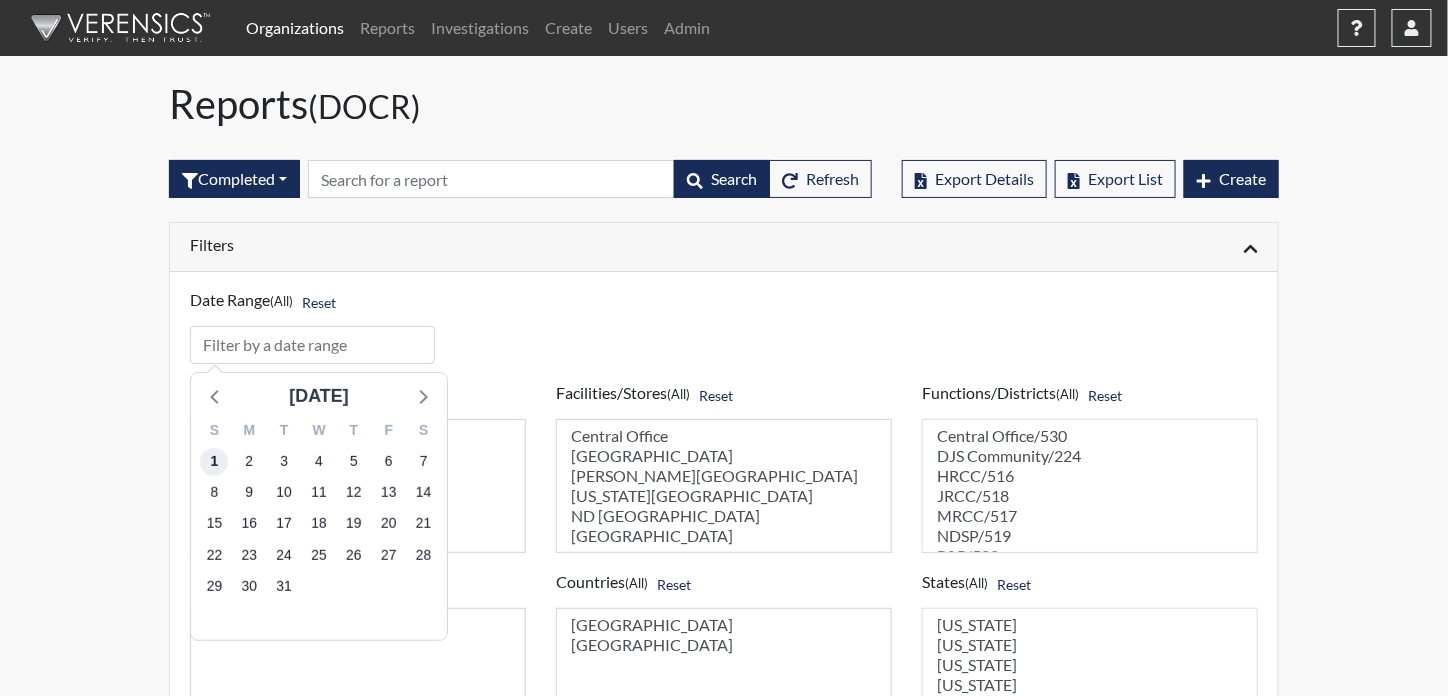 click on "1" at bounding box center [214, 462] 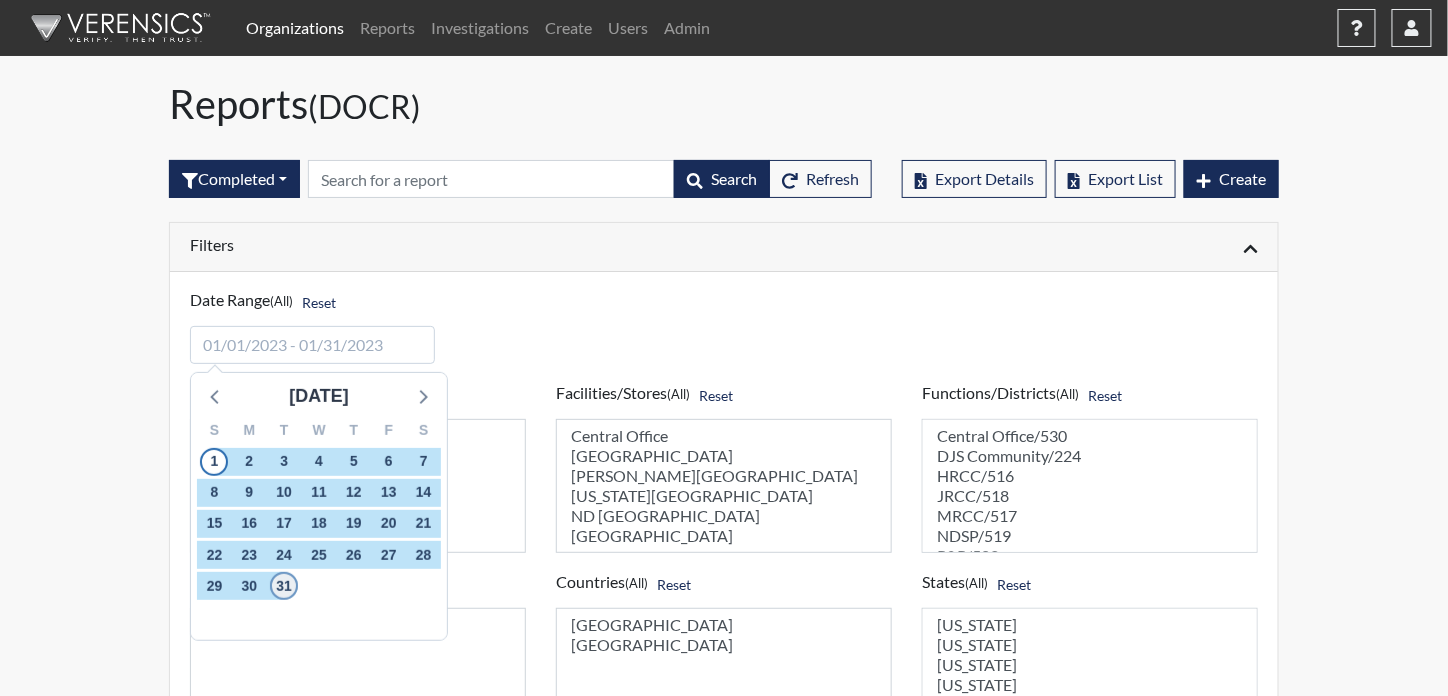click on "31" at bounding box center (284, 586) 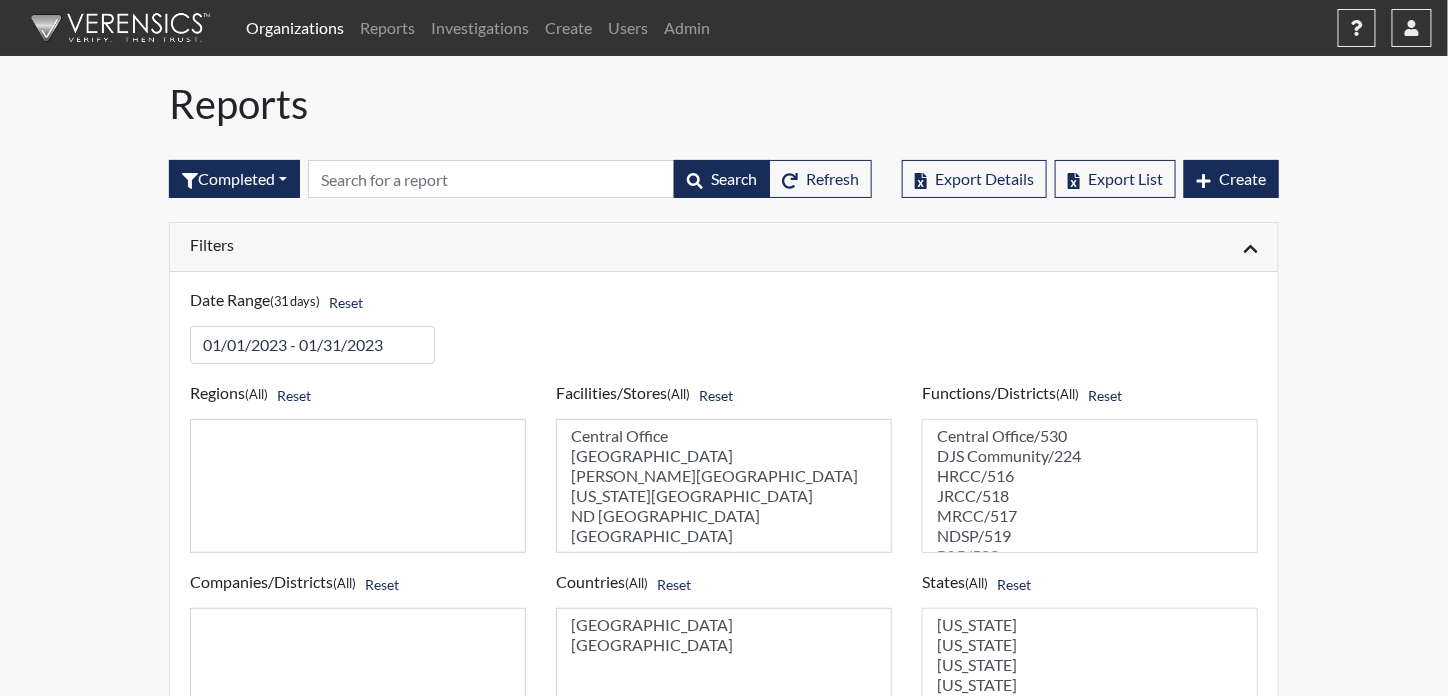 click on "Filters" at bounding box center [449, 244] 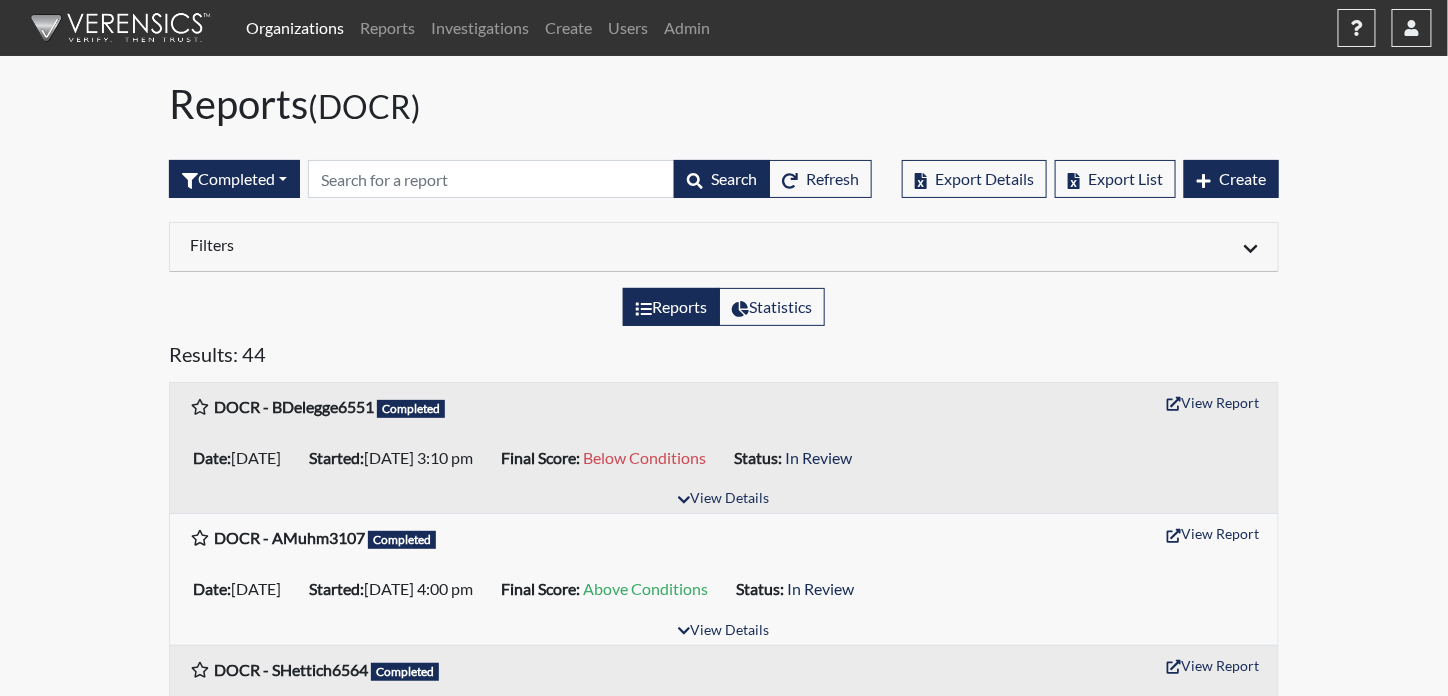 click on "Filters" at bounding box center [449, 244] 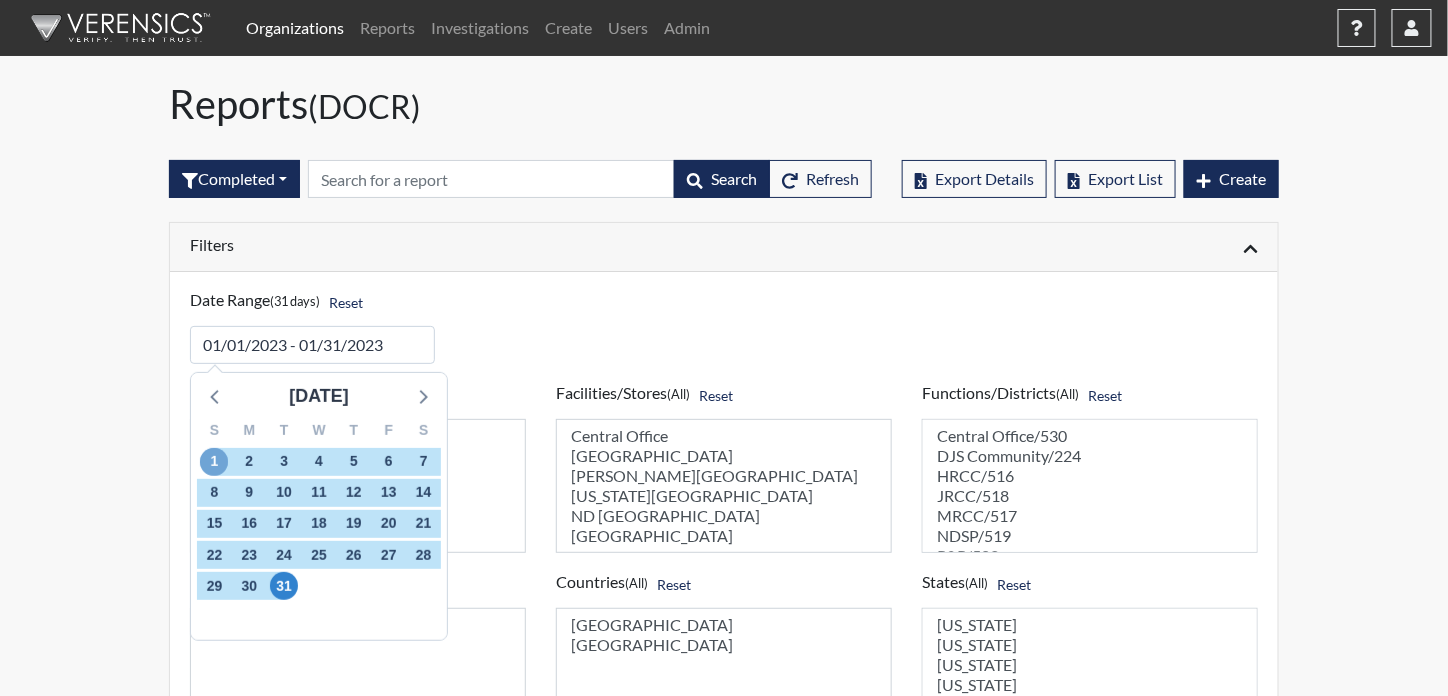 click on "1" at bounding box center [214, 462] 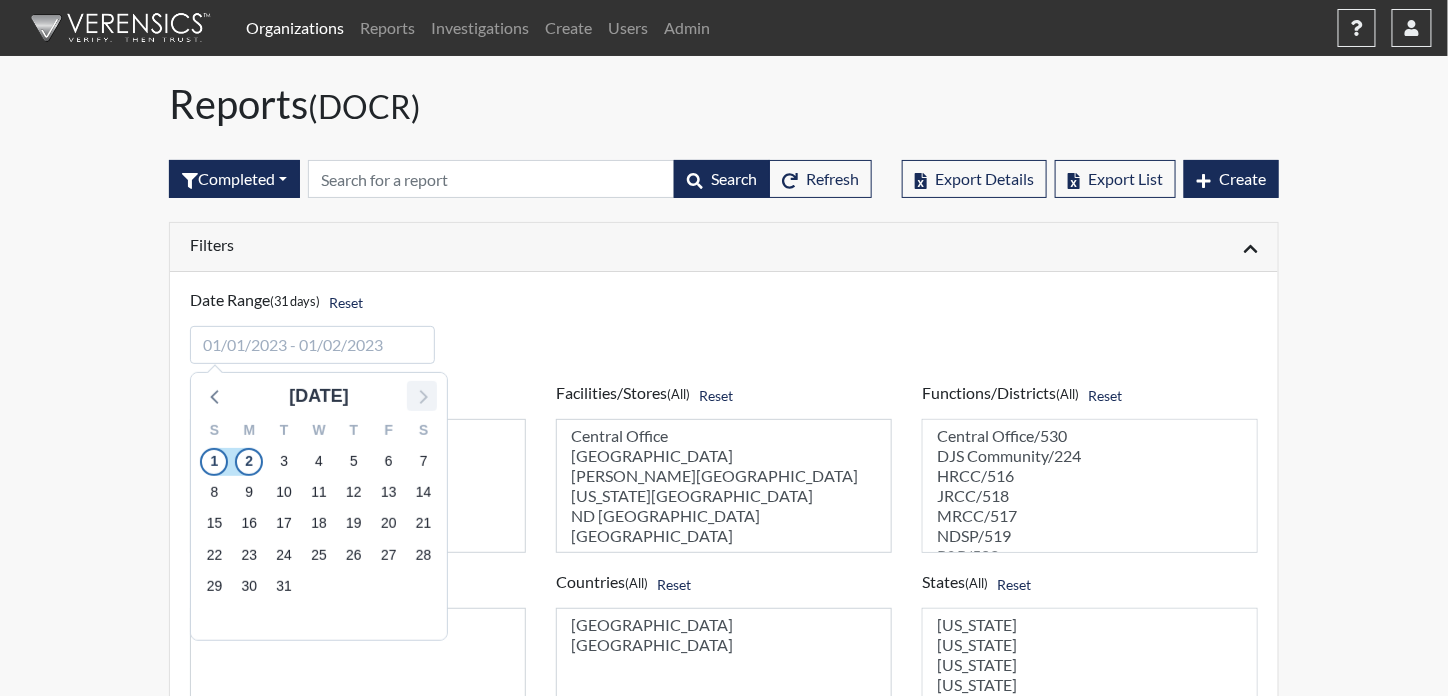 click 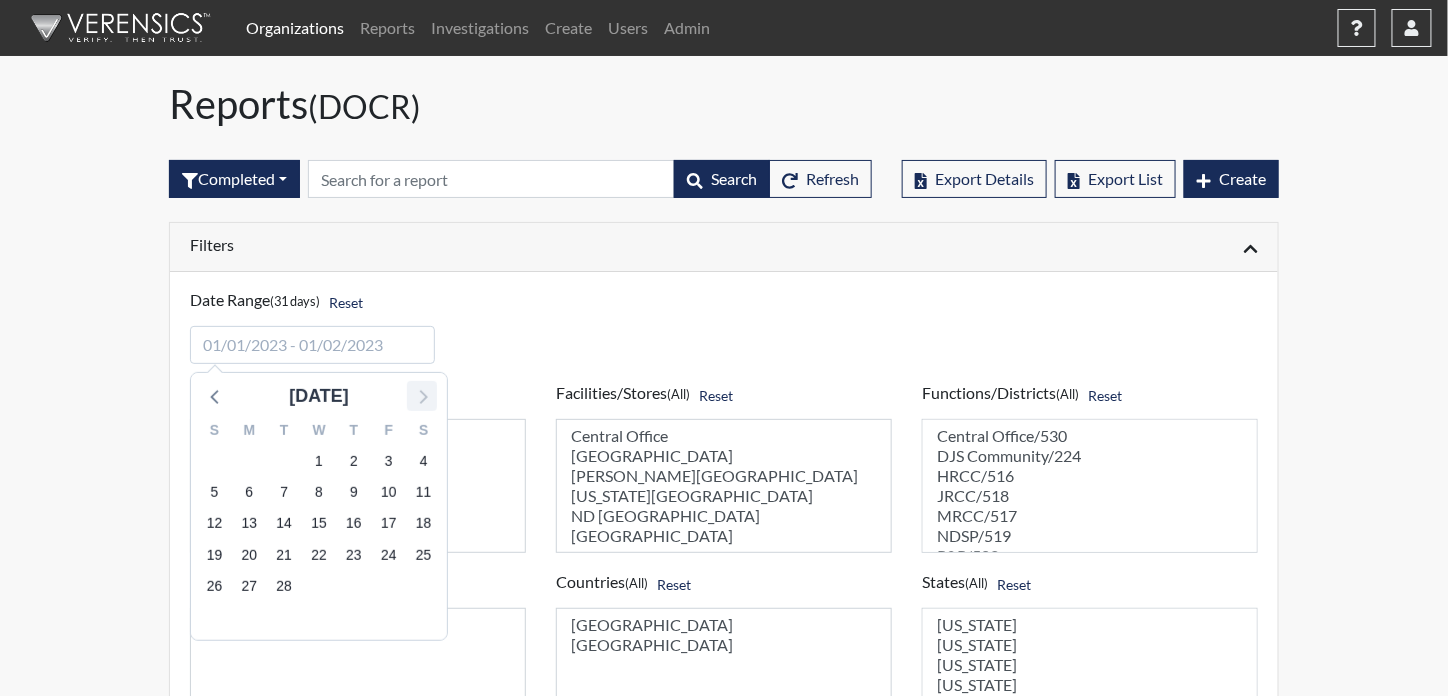 click 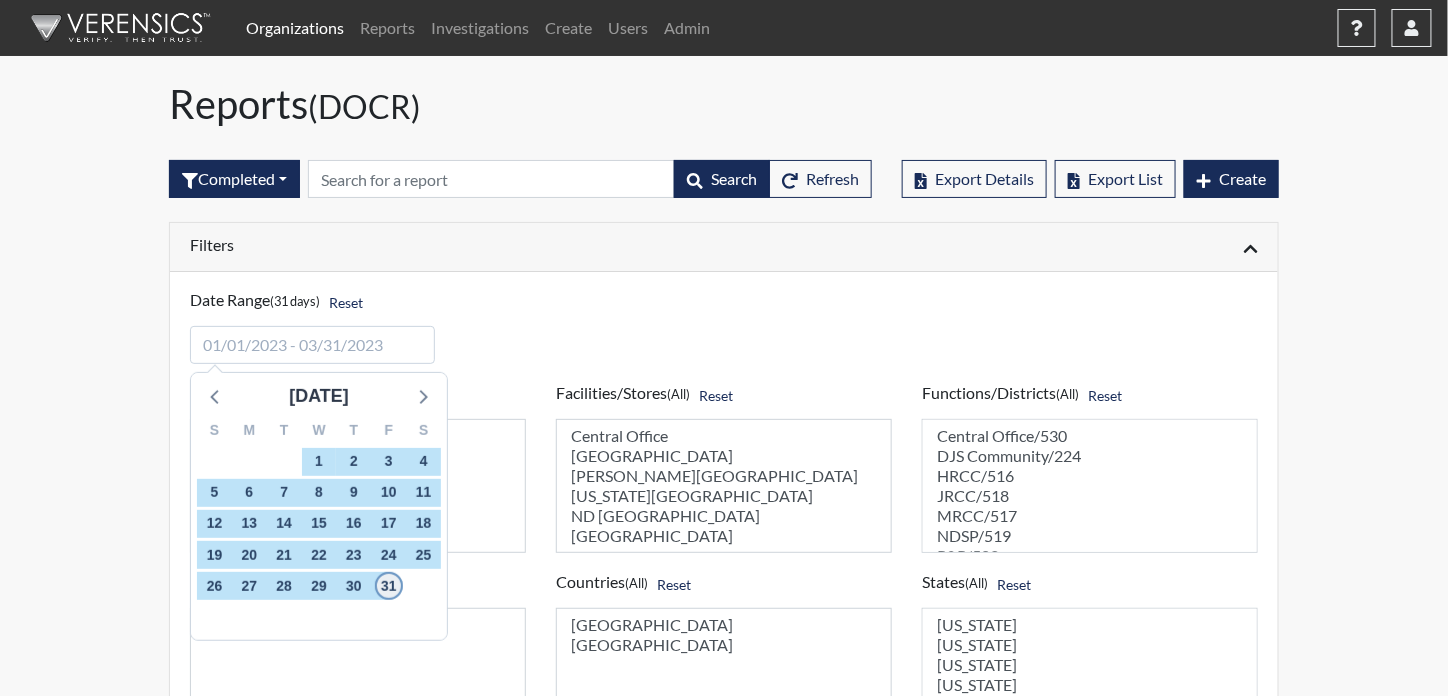 click on "31" at bounding box center (389, 586) 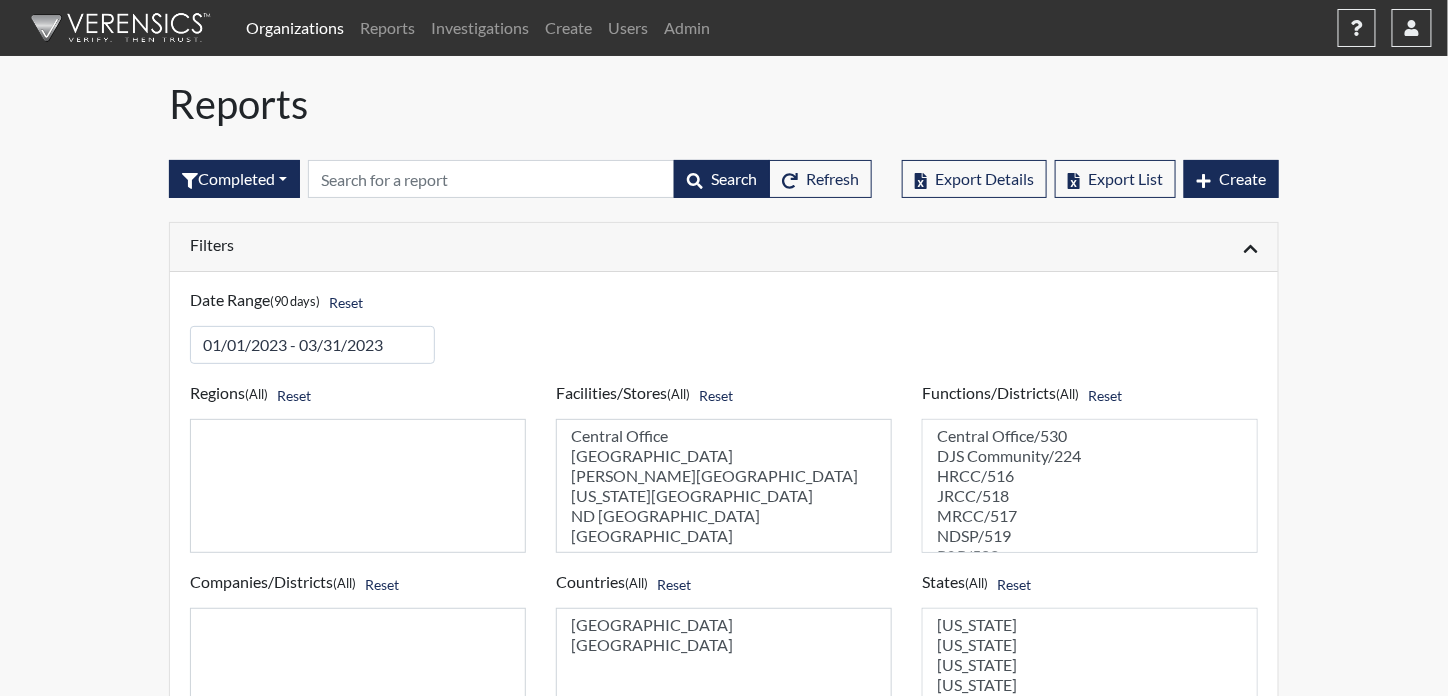 click on "Filters" at bounding box center [449, 244] 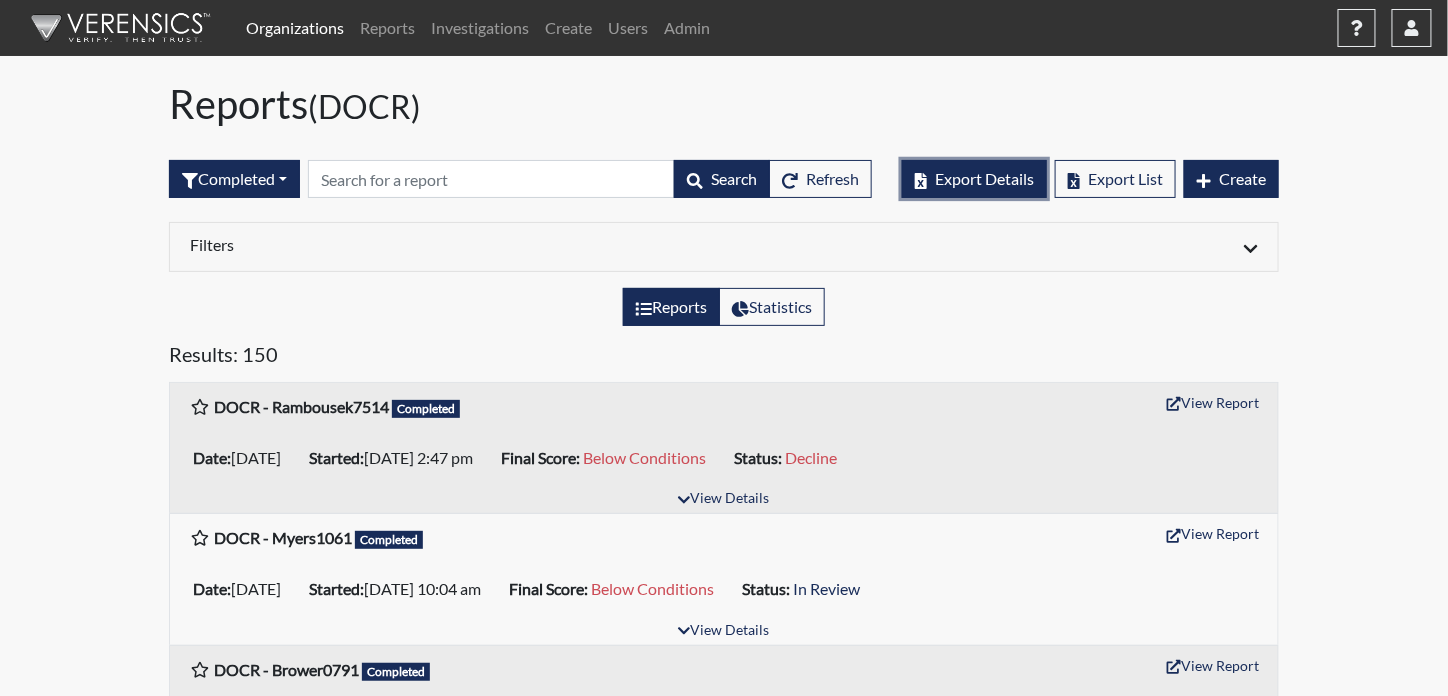 click on "Export Details" at bounding box center (984, 178) 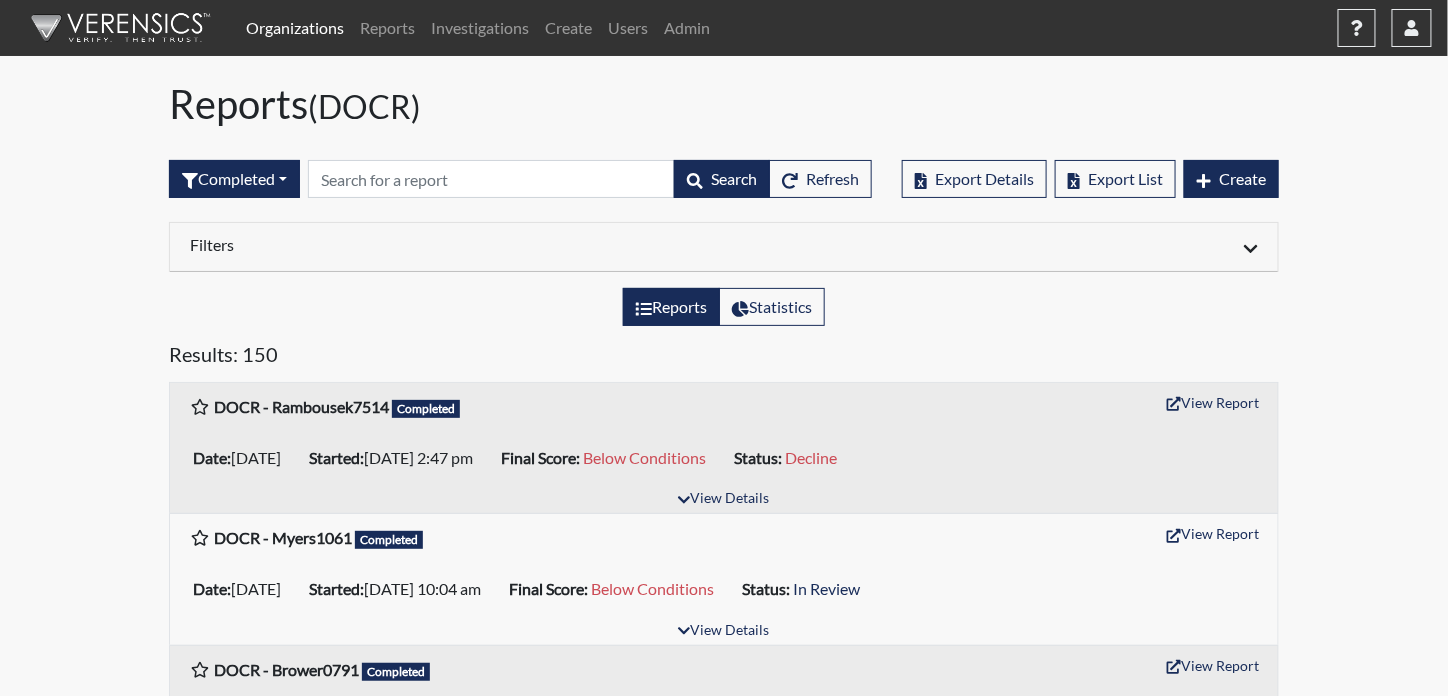 click on "Filters" at bounding box center (449, 244) 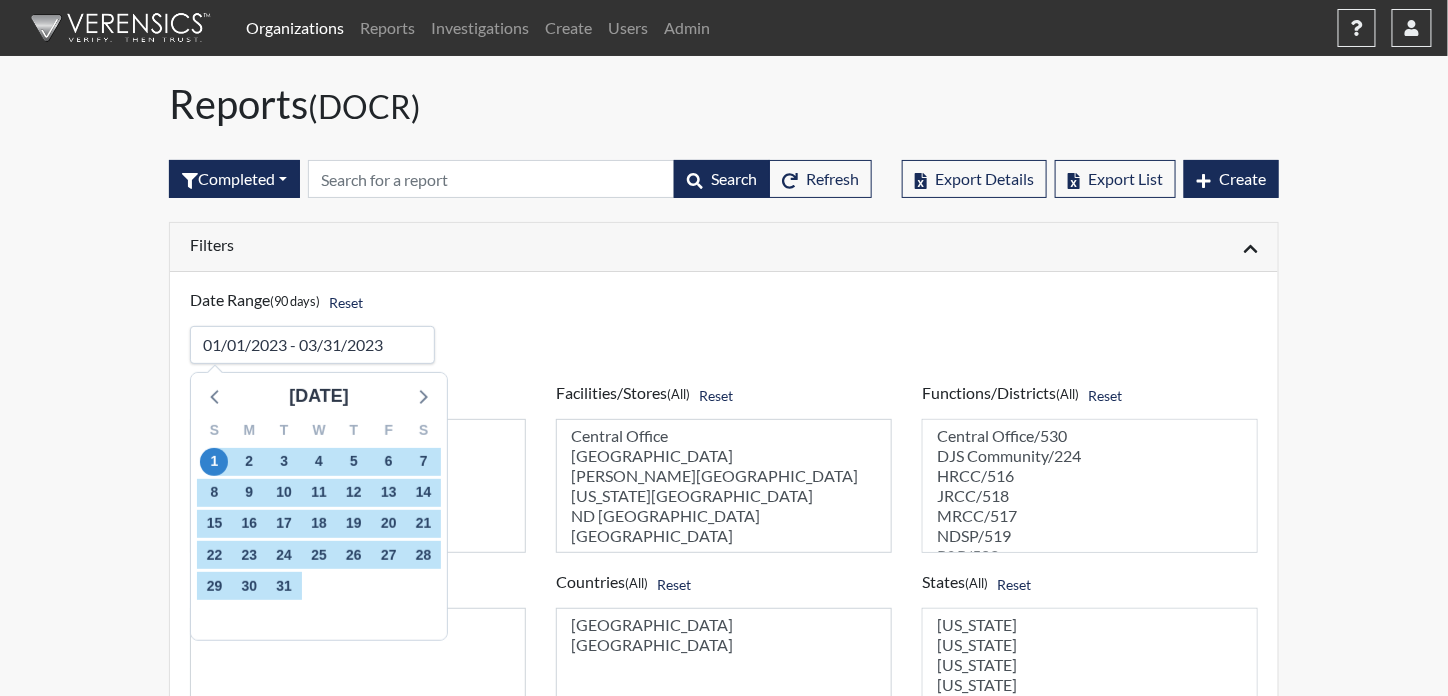 click at bounding box center (312, 345) 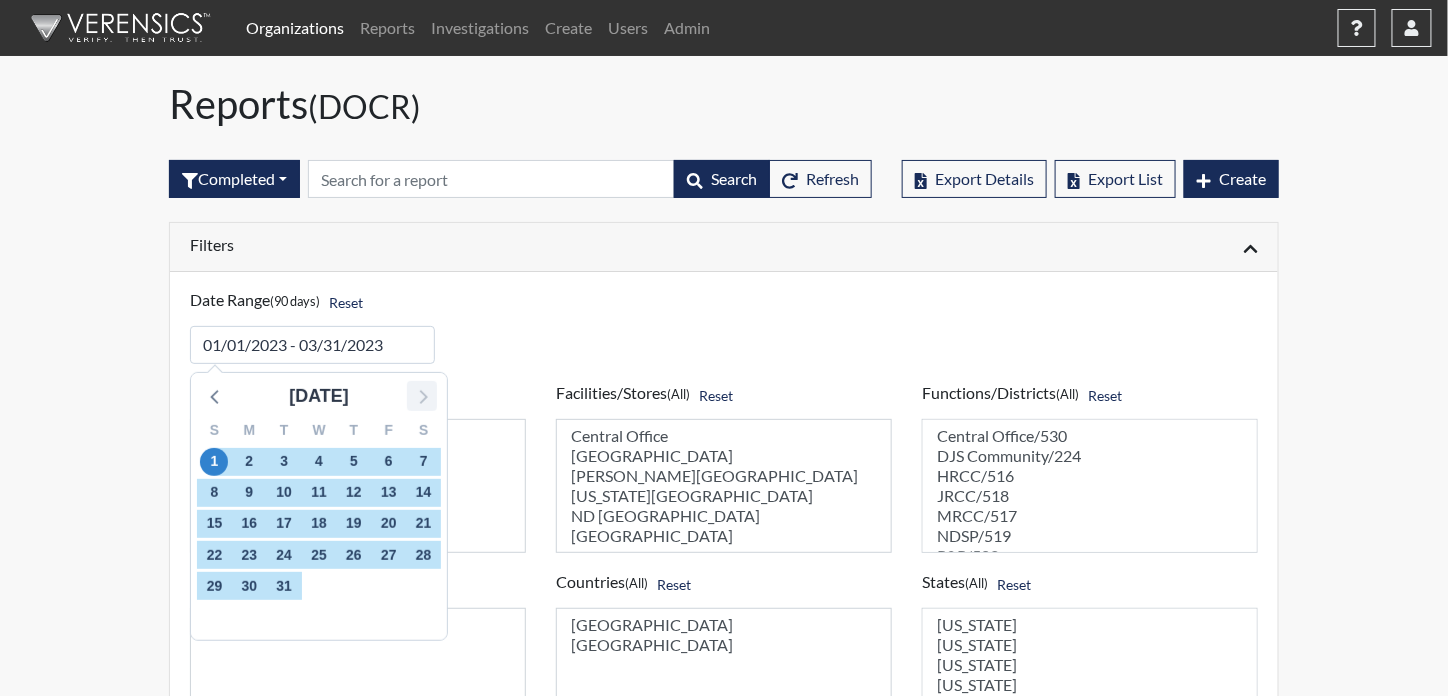 click 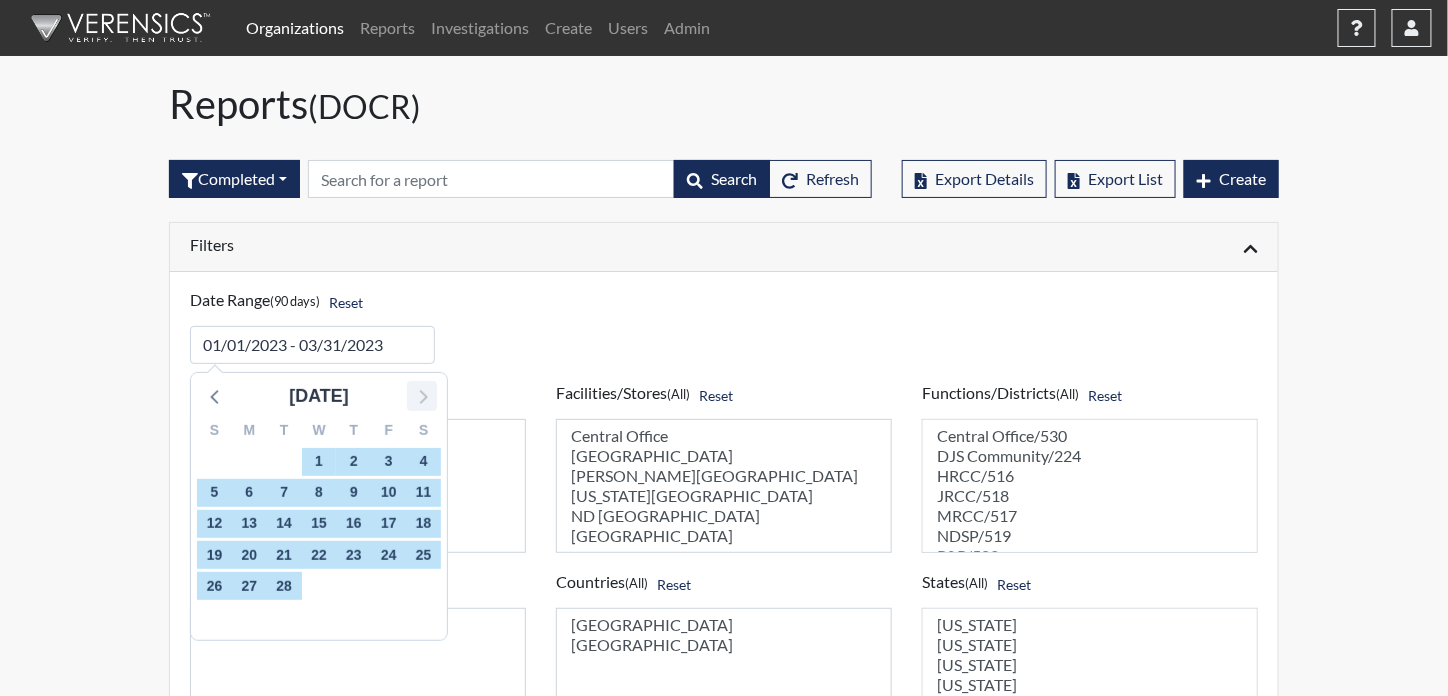 click 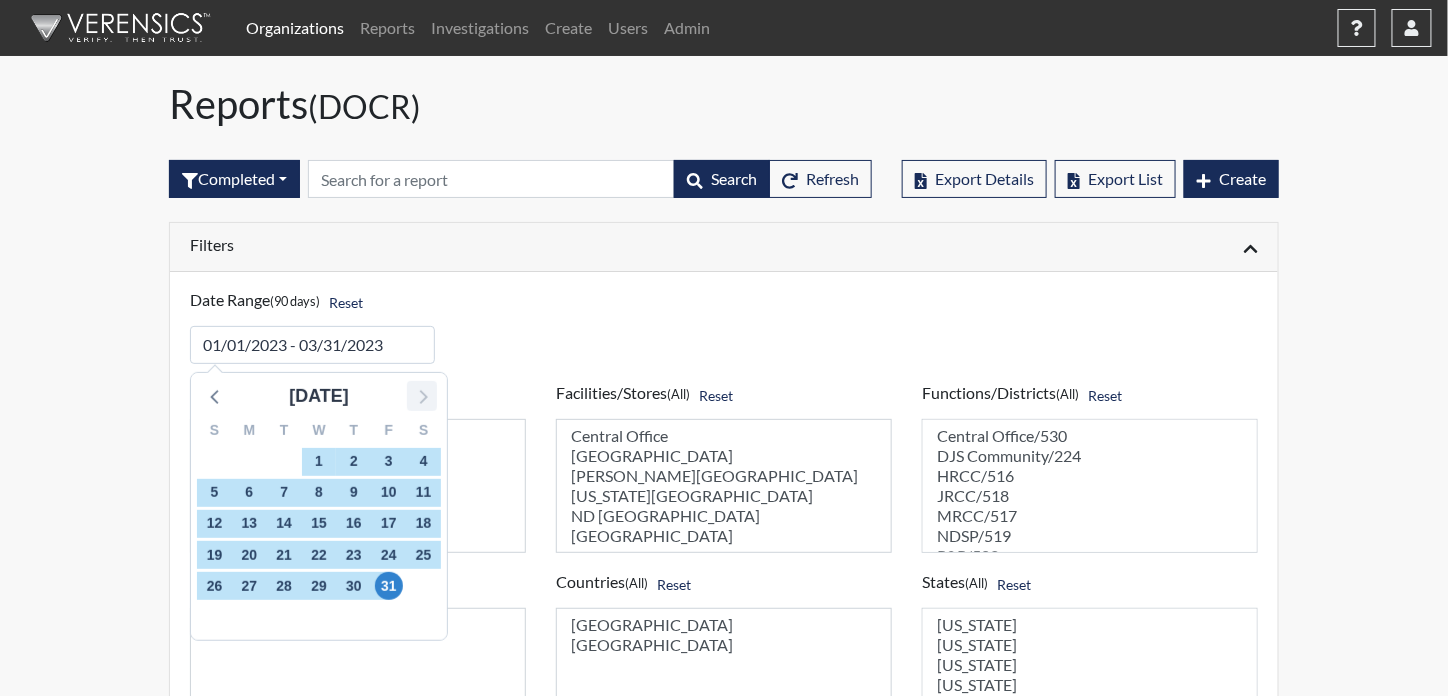 click 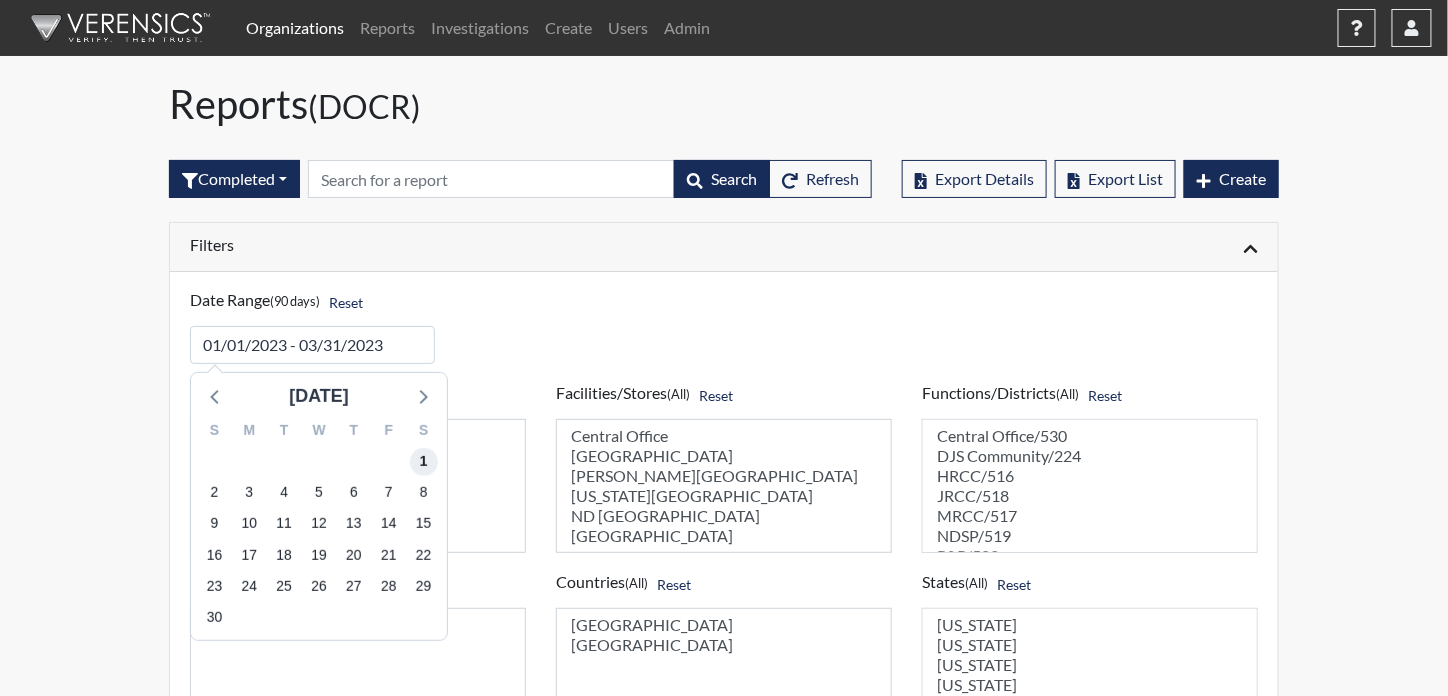 click on "1" at bounding box center [424, 462] 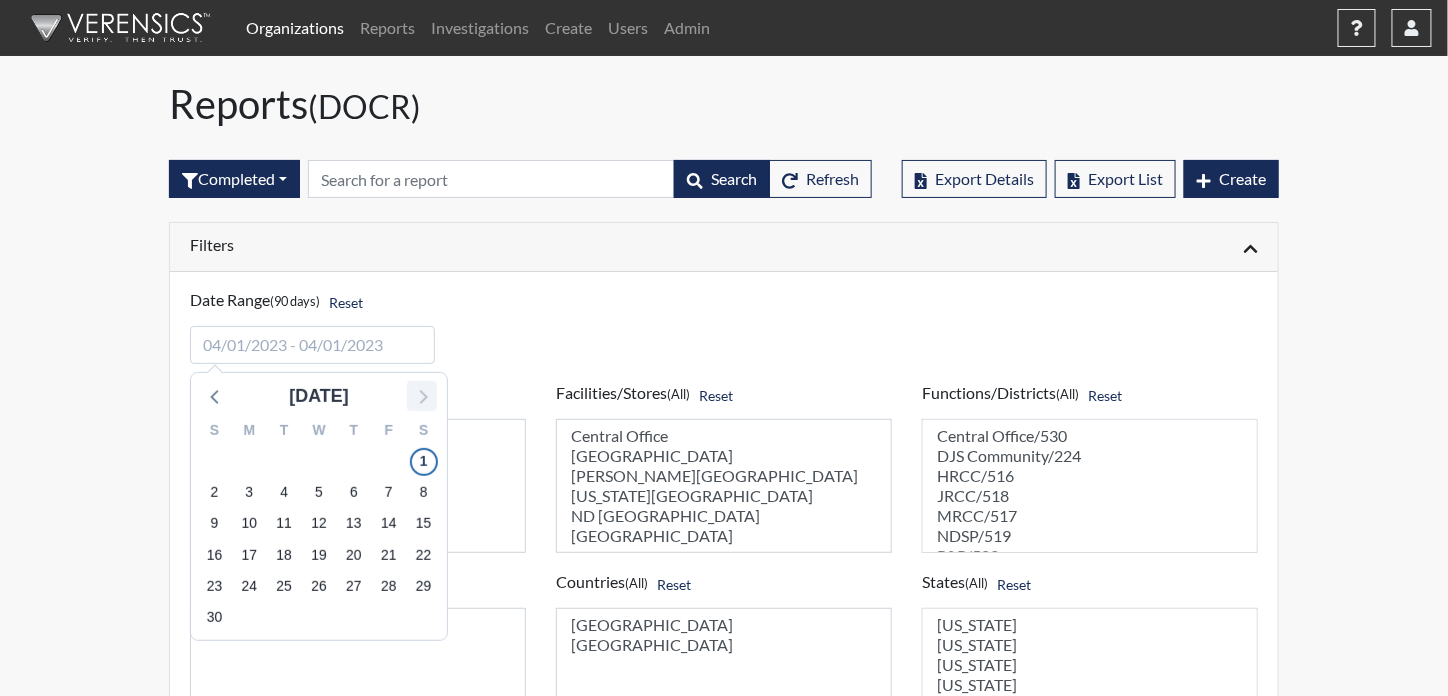 click 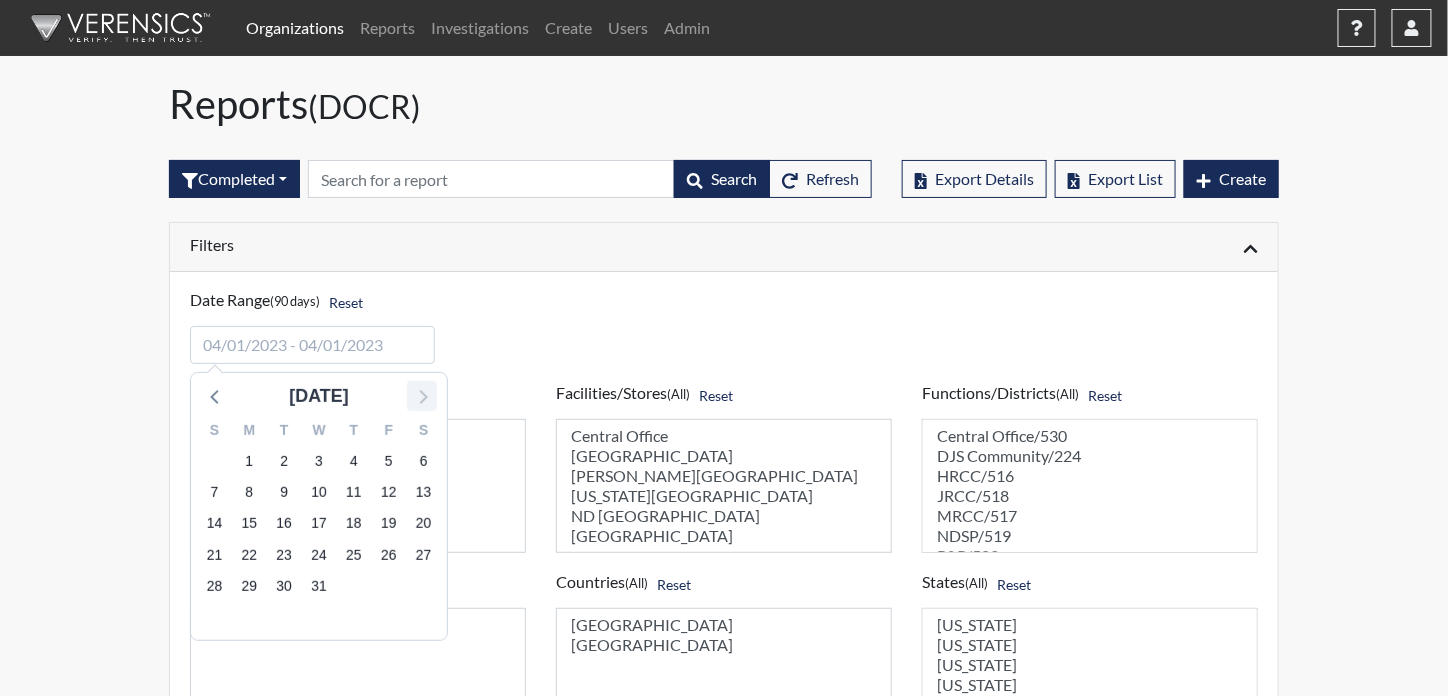click 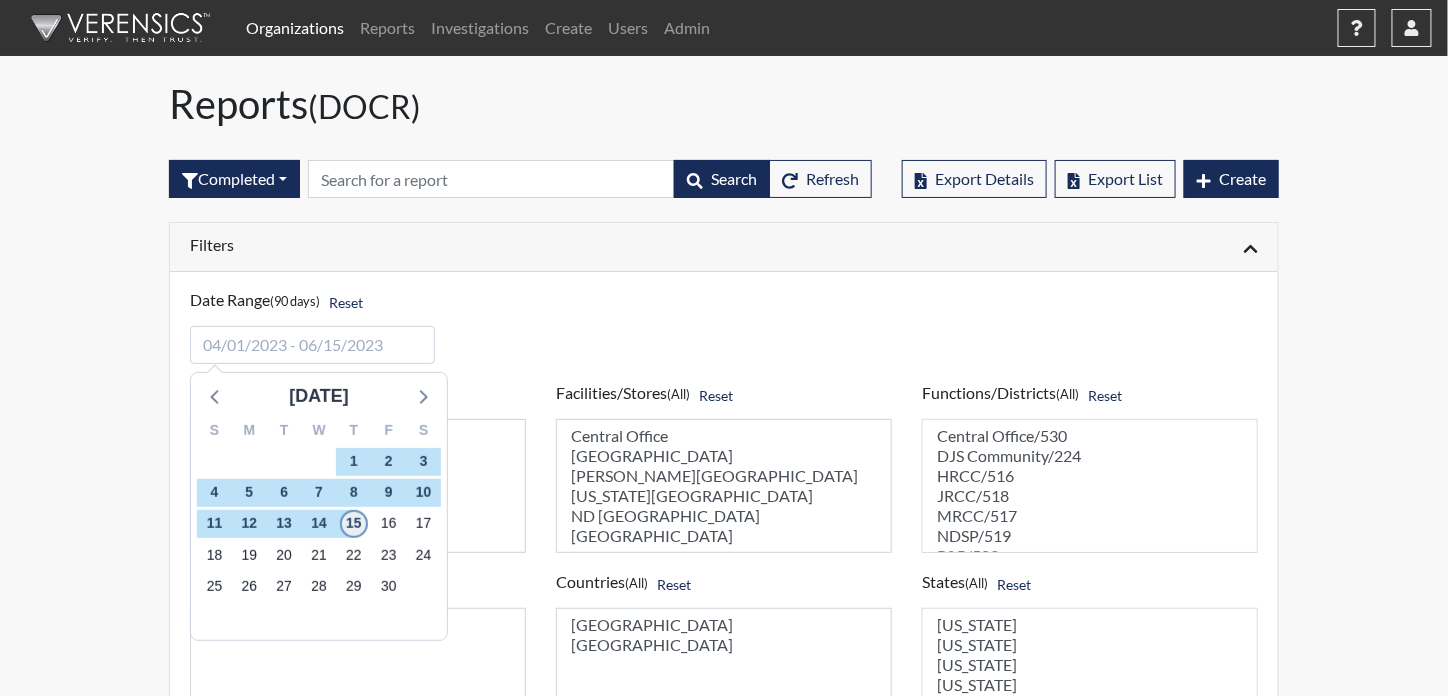 click on "15" at bounding box center (354, 524) 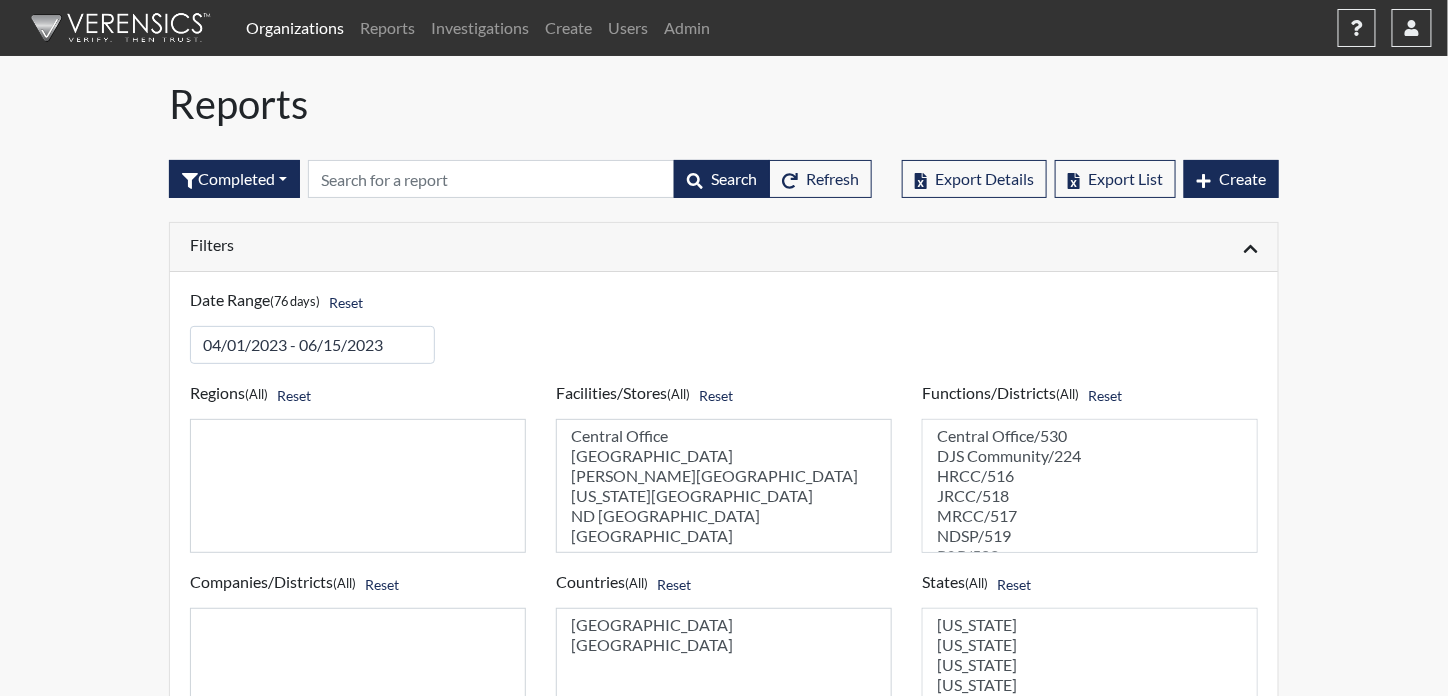 click on "Filters" at bounding box center (449, 244) 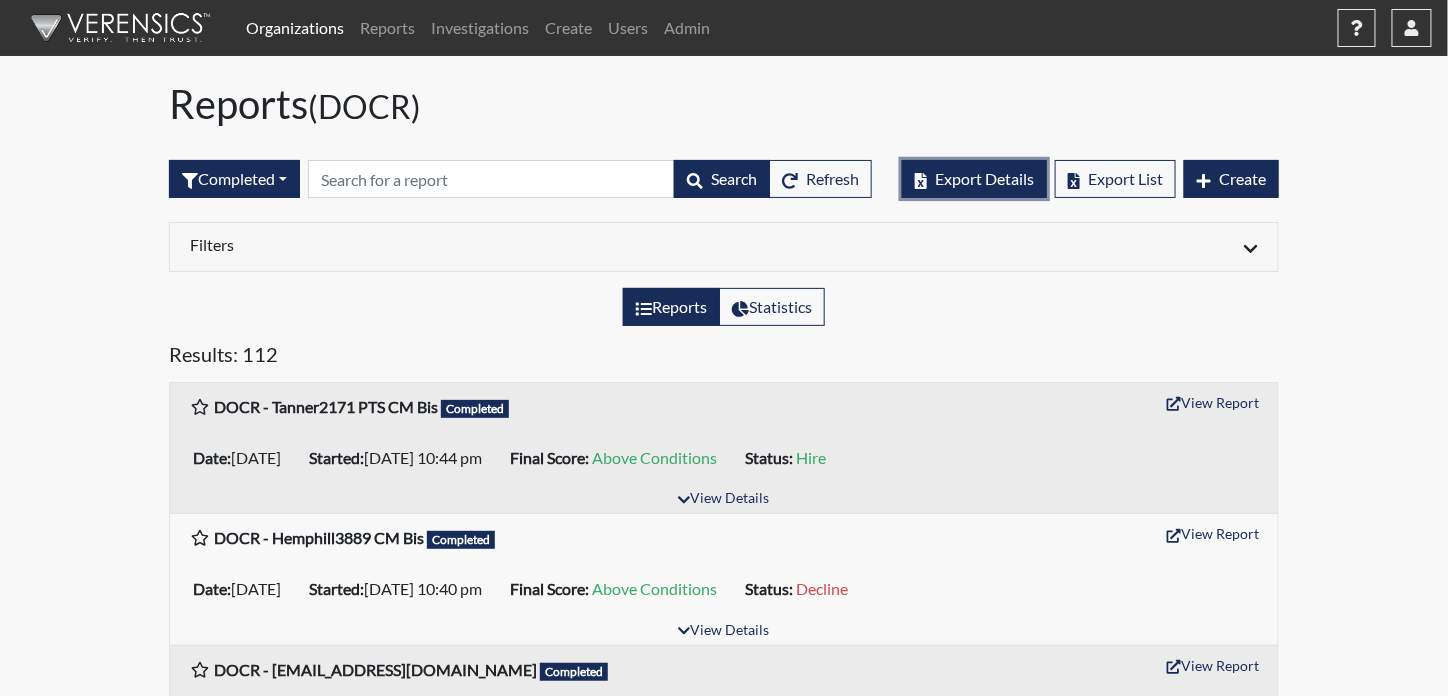 click on "Export Details" at bounding box center (984, 178) 